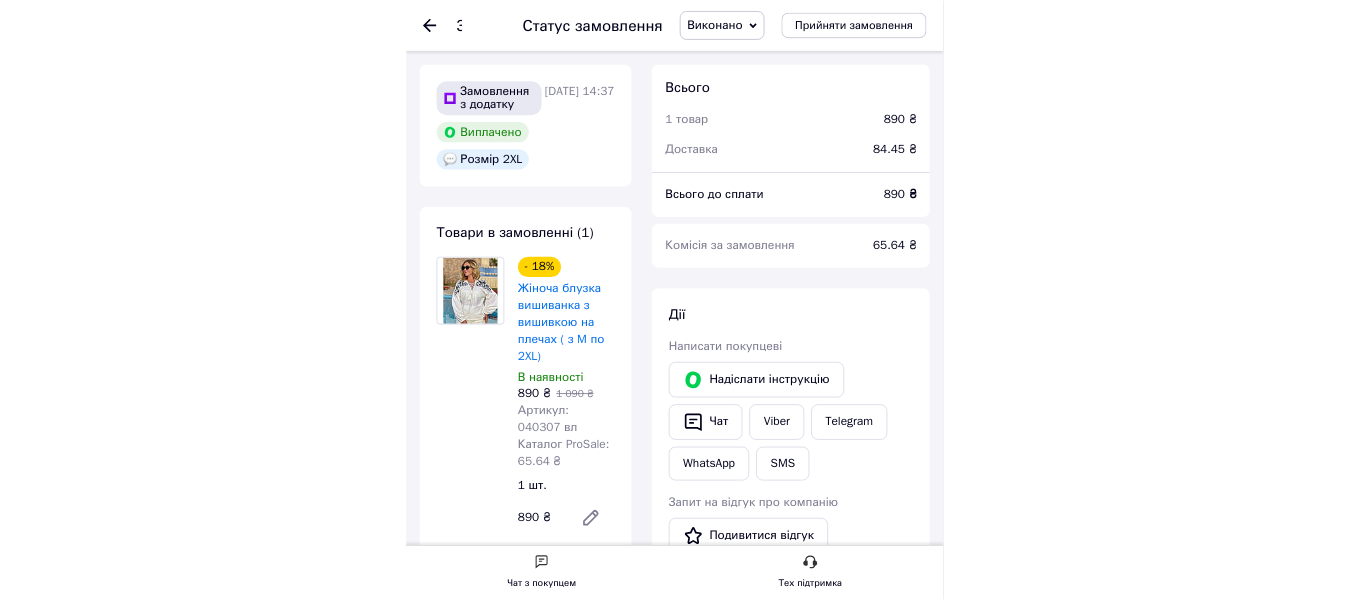 scroll, scrollTop: 843, scrollLeft: 0, axis: vertical 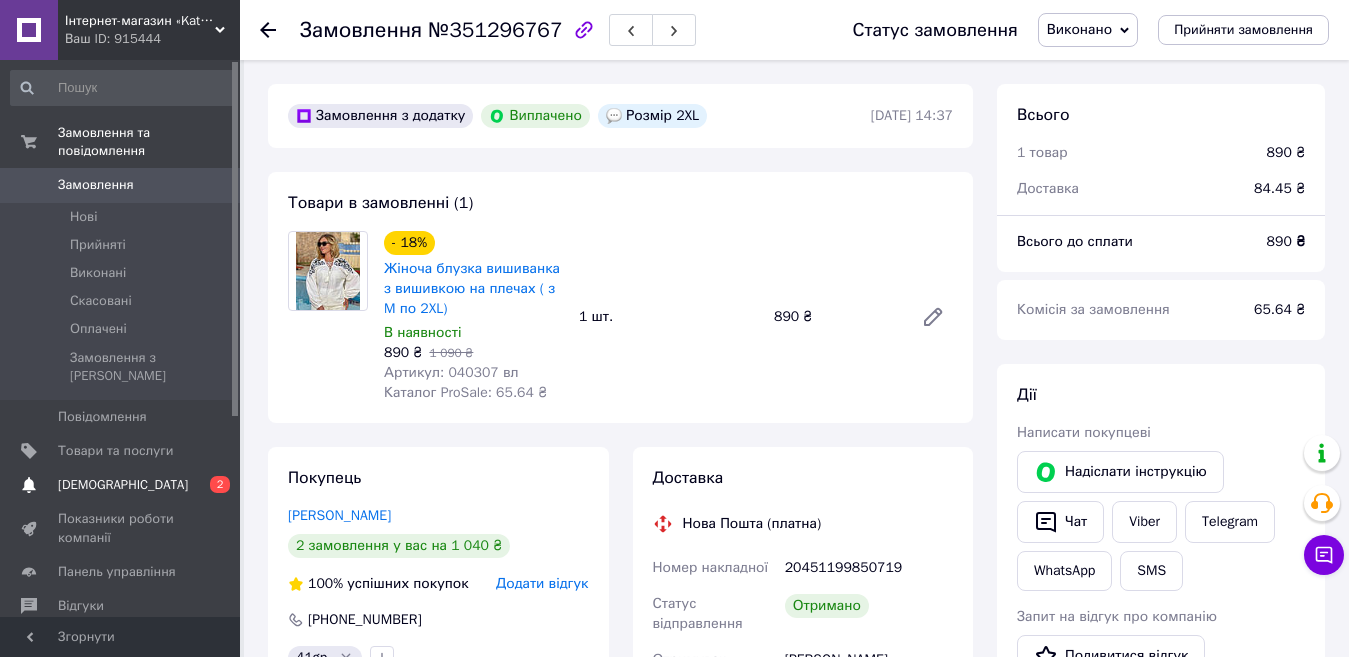 click on "[DEMOGRAPHIC_DATA]" at bounding box center (123, 485) 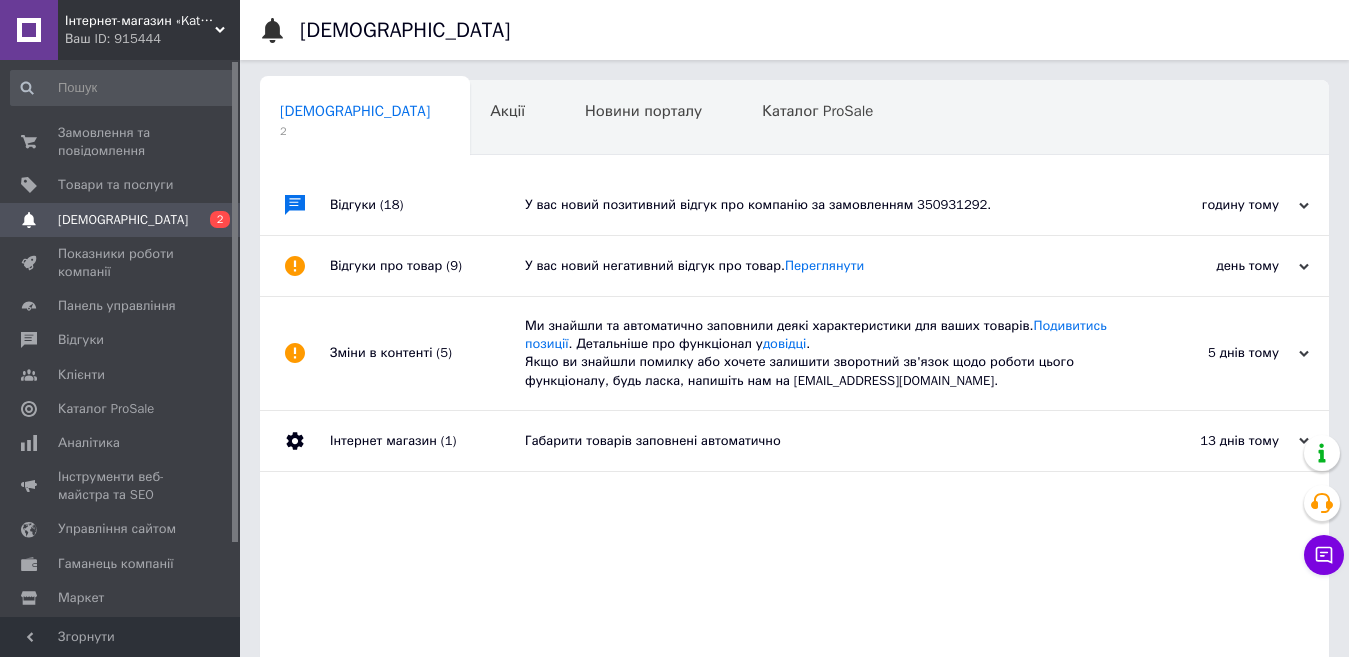 click on "У вас новий позитивний відгук про компанію за замовленням 350931292." at bounding box center [817, 205] 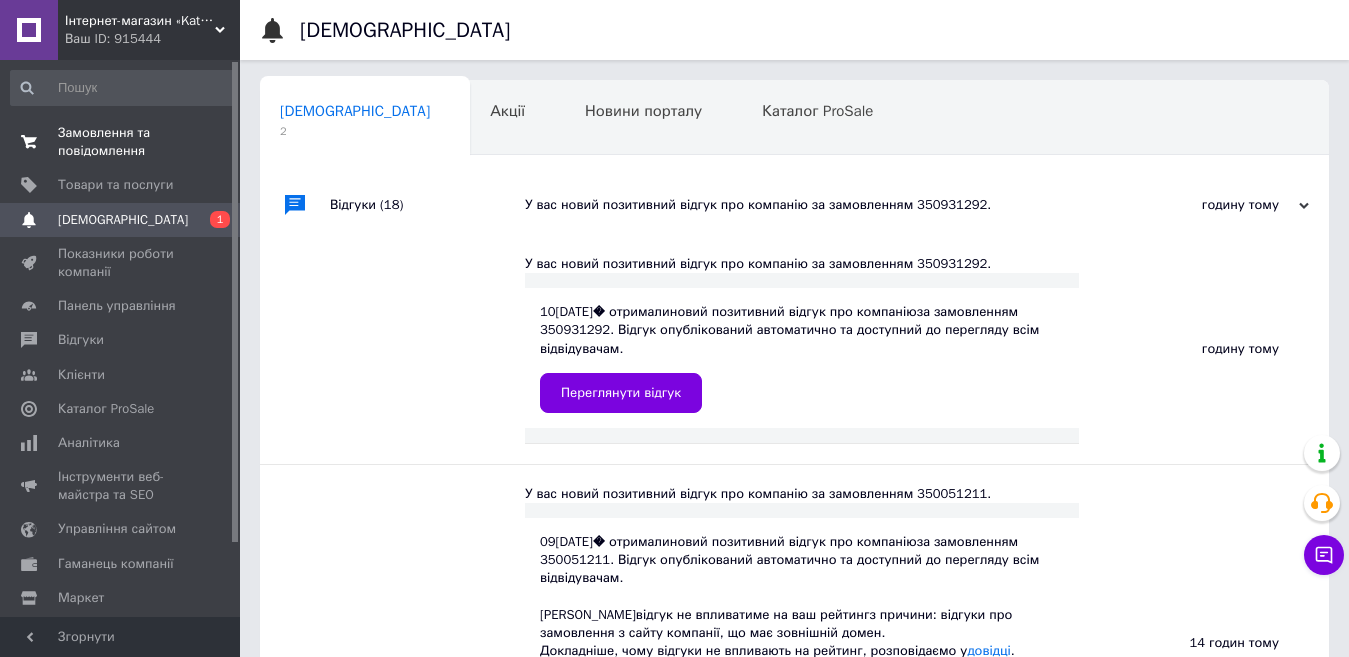 click on "Замовлення та повідомлення" at bounding box center [121, 142] 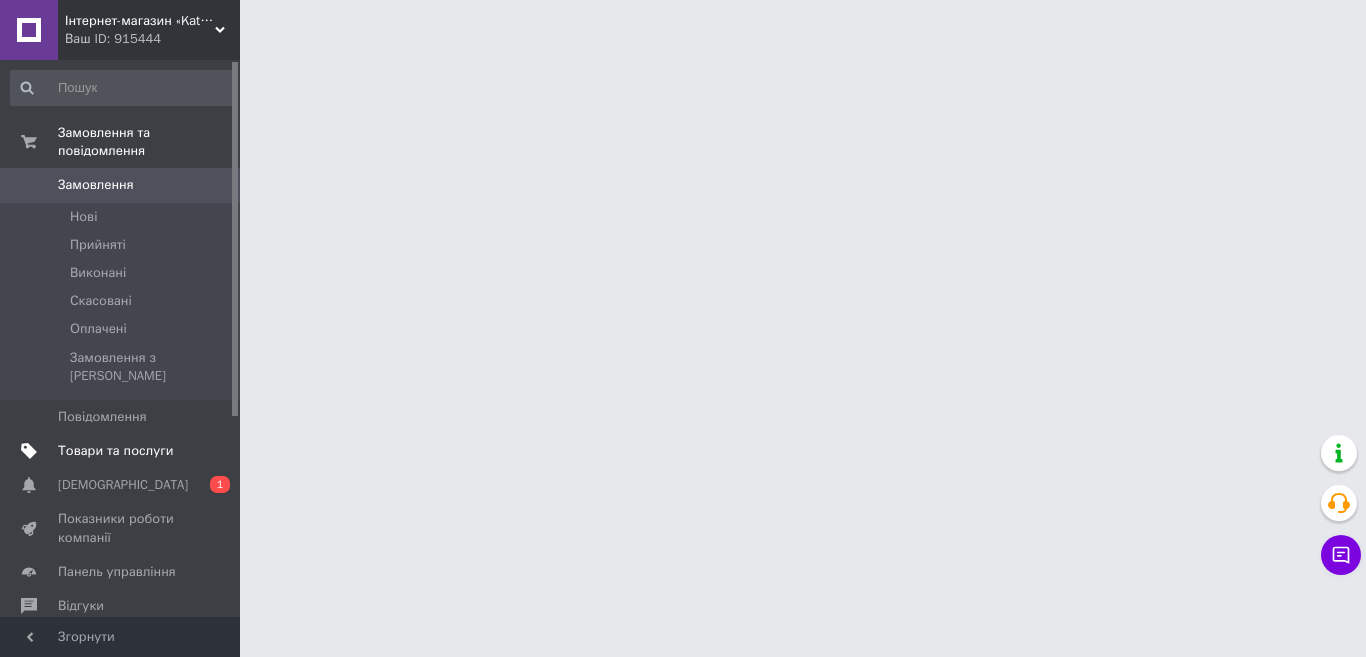 click on "Товари та послуги" at bounding box center (115, 451) 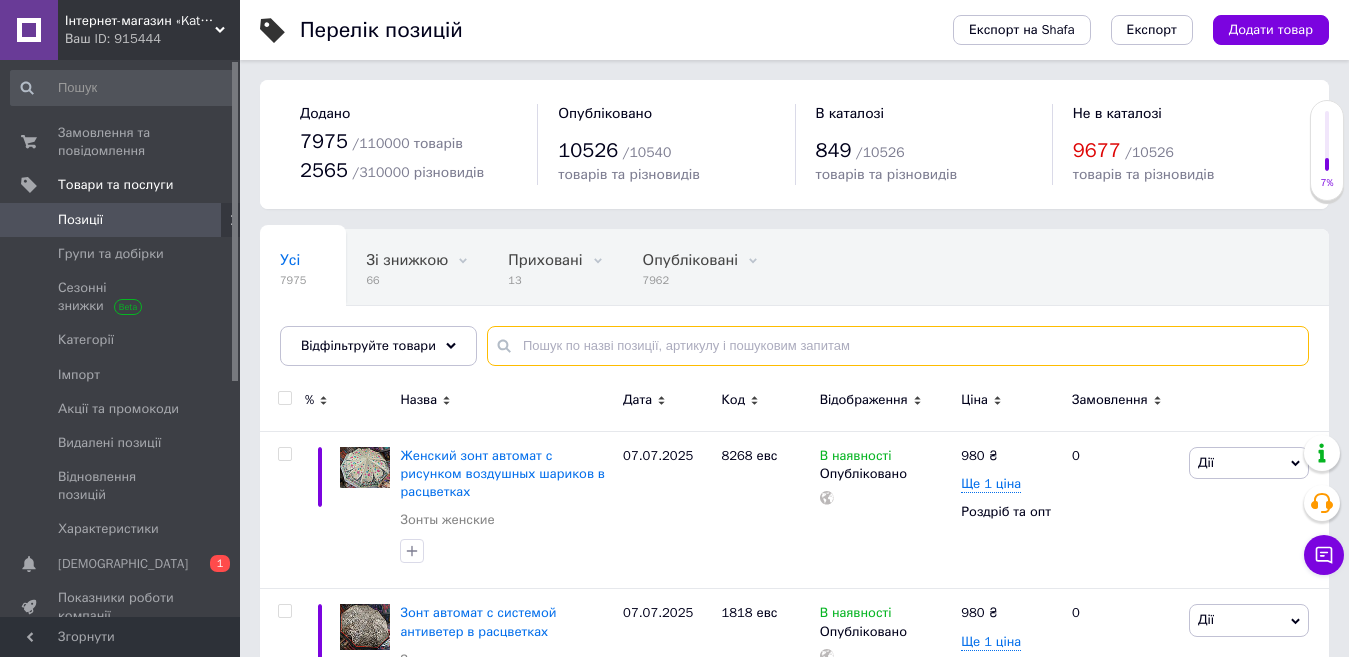 click at bounding box center [898, 346] 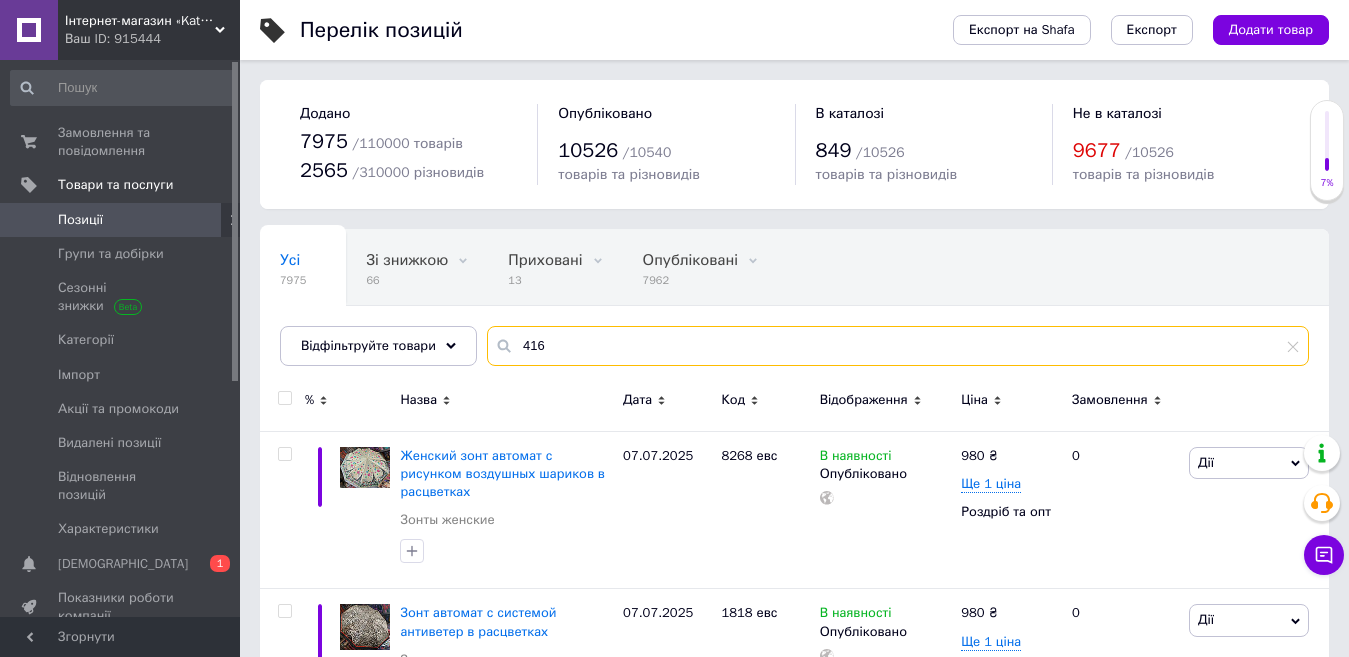 type on "416" 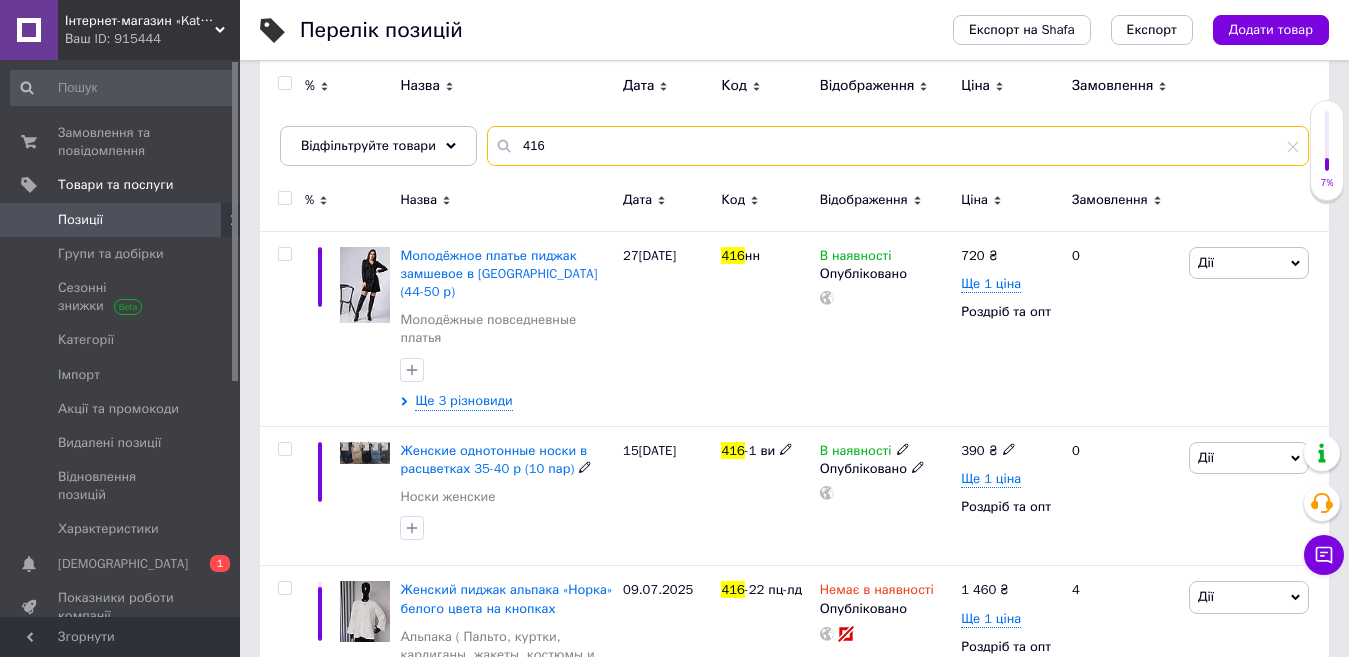scroll, scrollTop: 286, scrollLeft: 0, axis: vertical 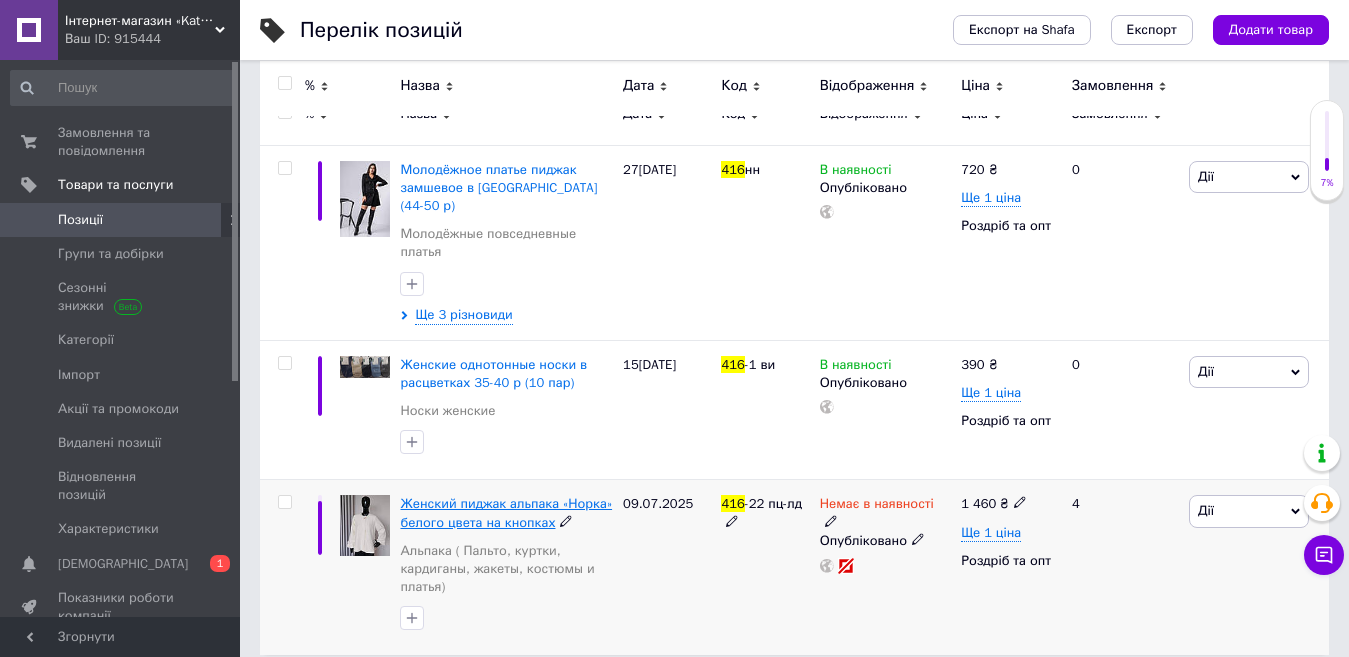 click on "Женский пиджак альпака «Норка» белого цвета на кнопках" at bounding box center [506, 512] 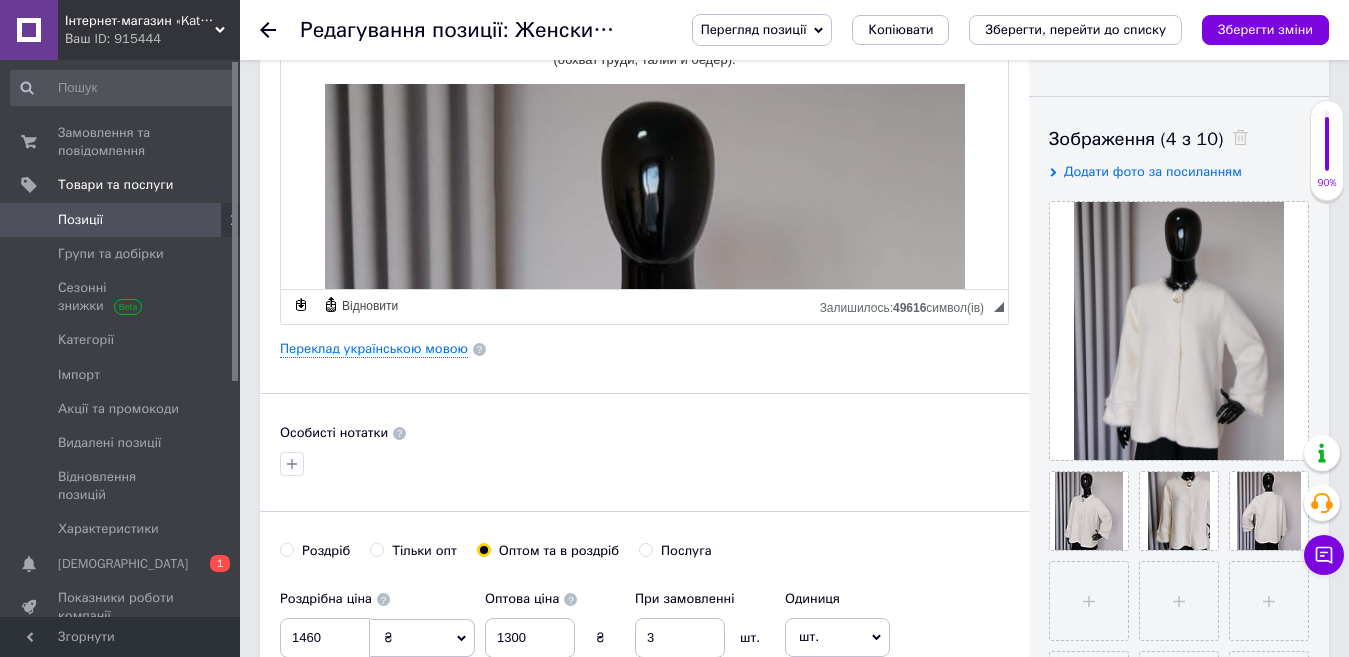 scroll, scrollTop: 300, scrollLeft: 0, axis: vertical 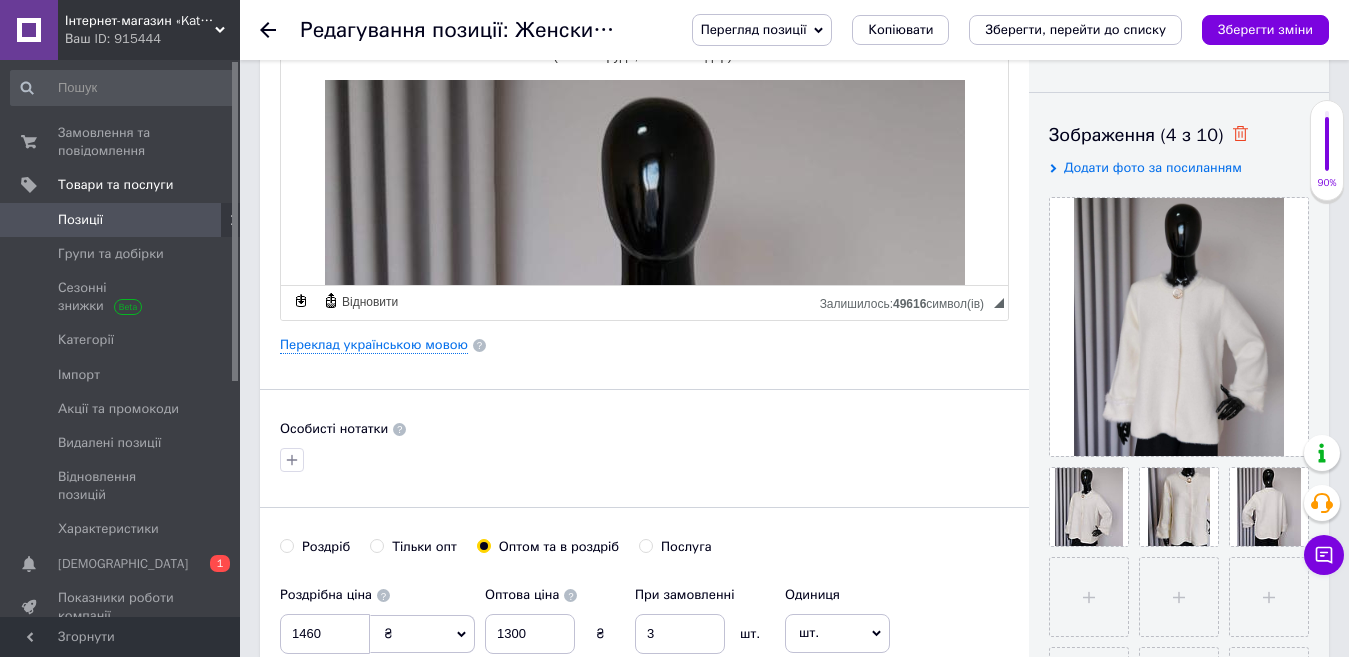 click 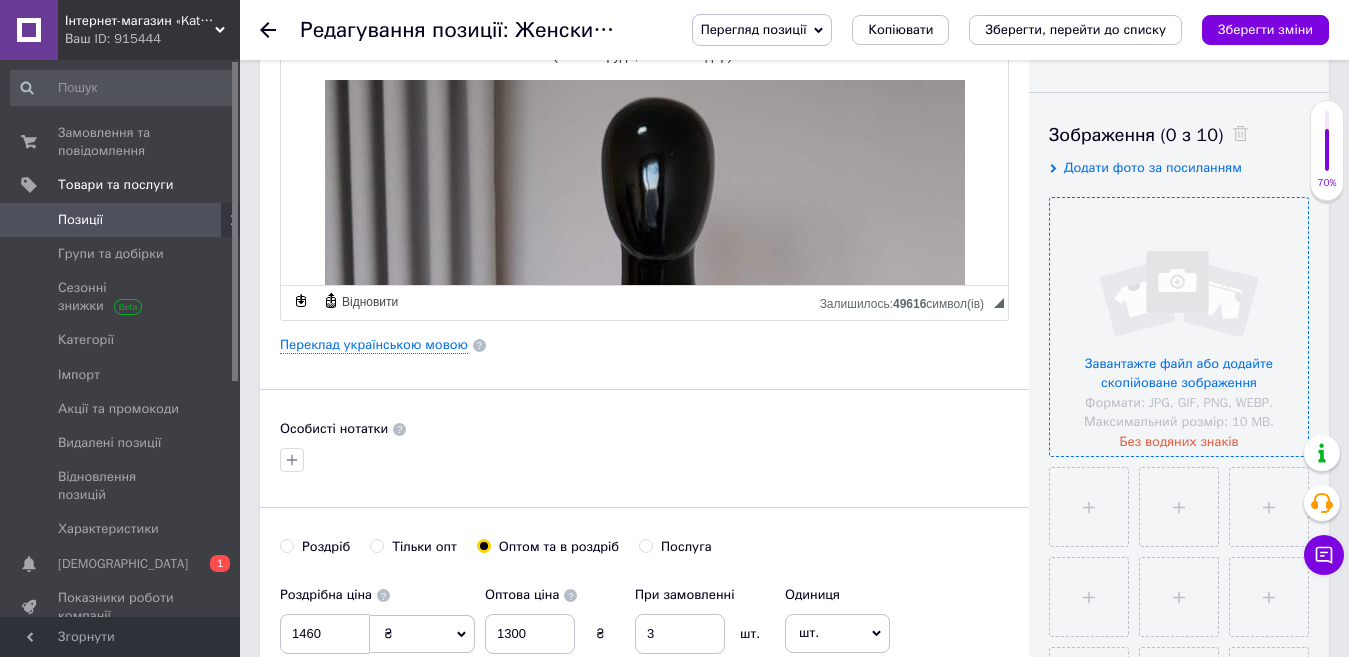 click at bounding box center [1179, 327] 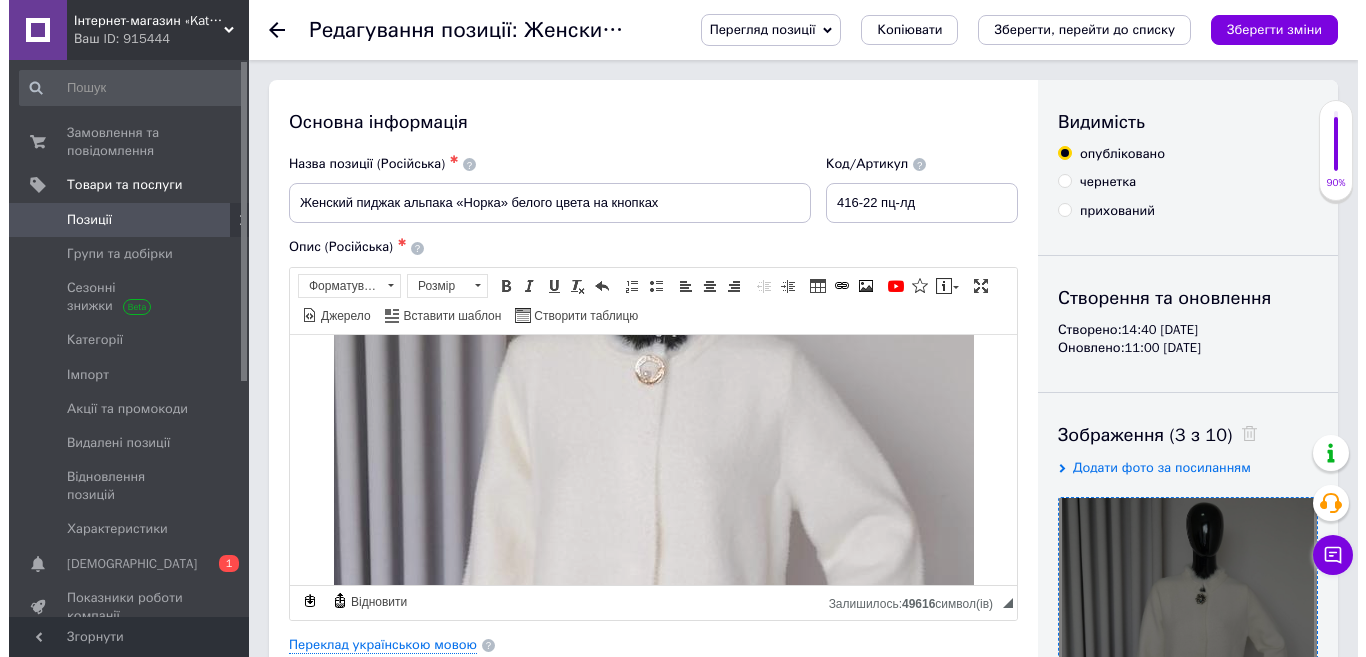 scroll, scrollTop: 500, scrollLeft: 0, axis: vertical 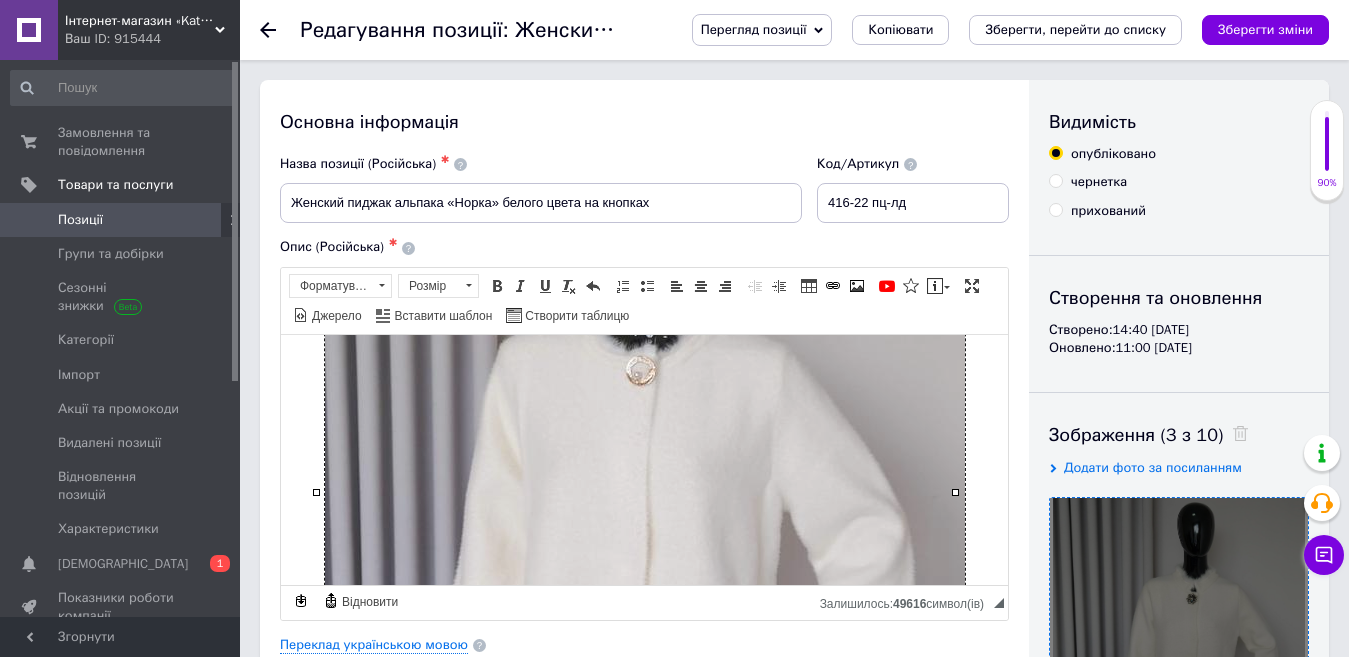 click at bounding box center [645, 471] 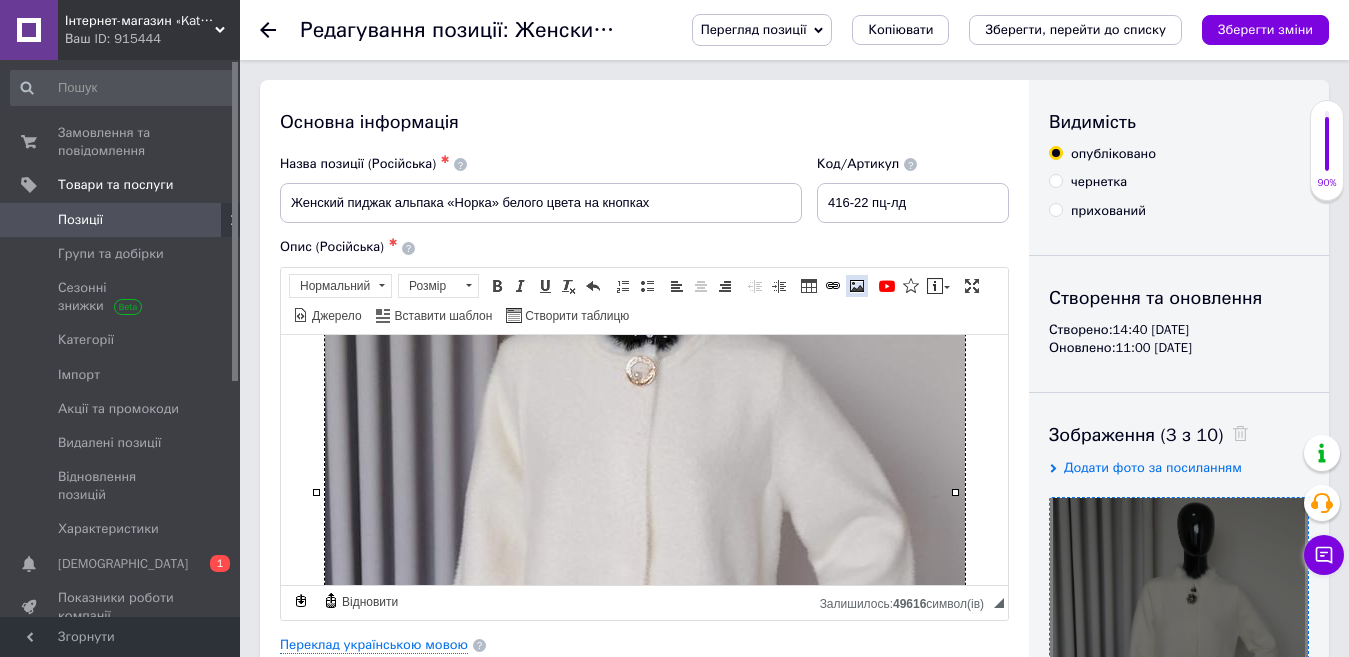 click at bounding box center [857, 286] 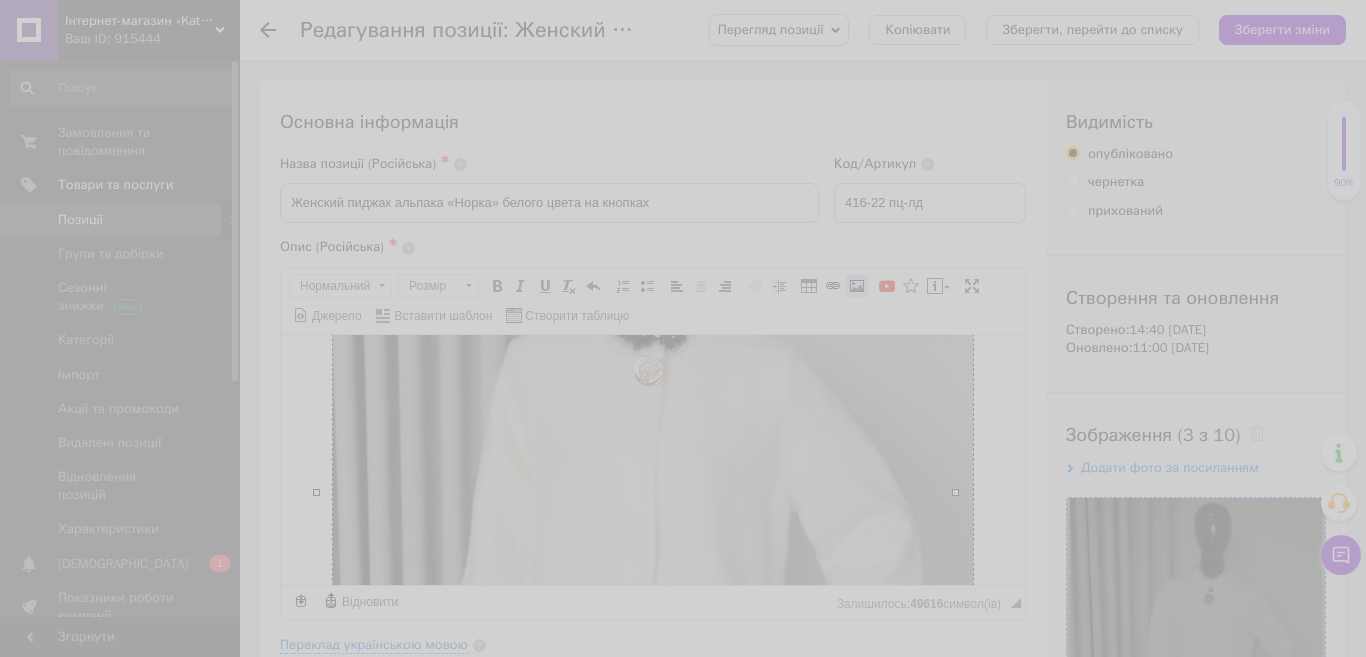 select 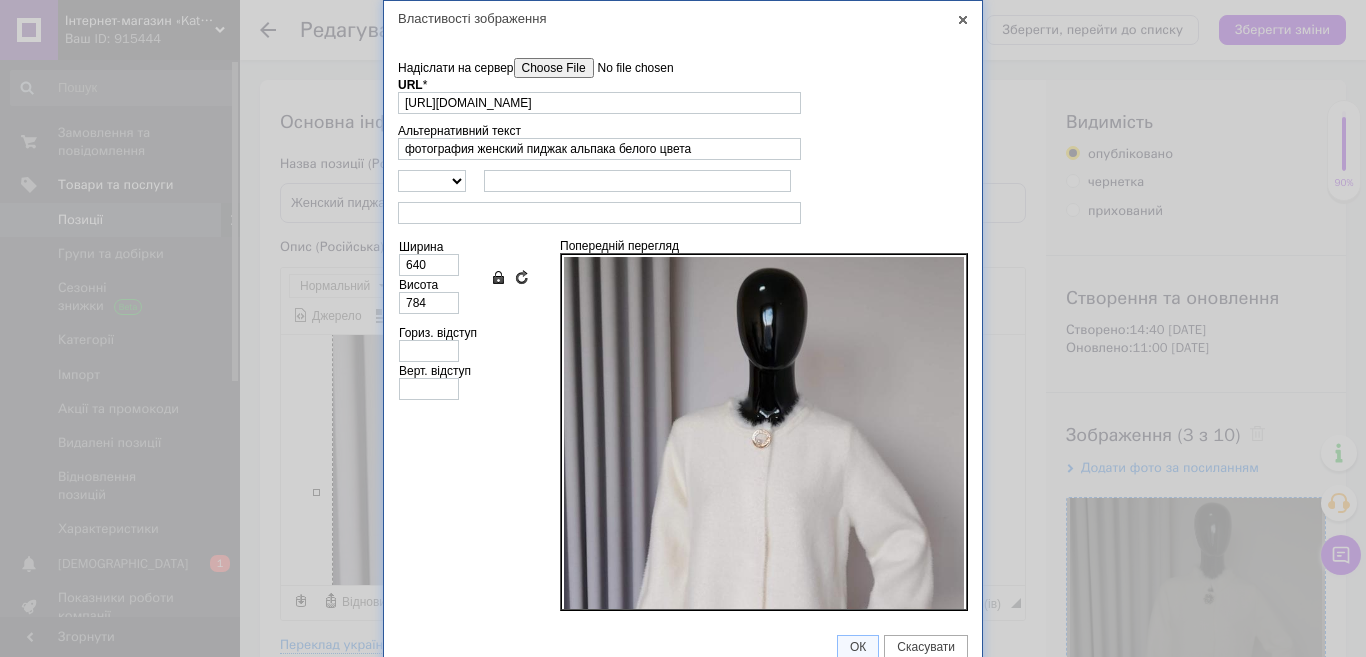 scroll, scrollTop: 0, scrollLeft: 390, axis: horizontal 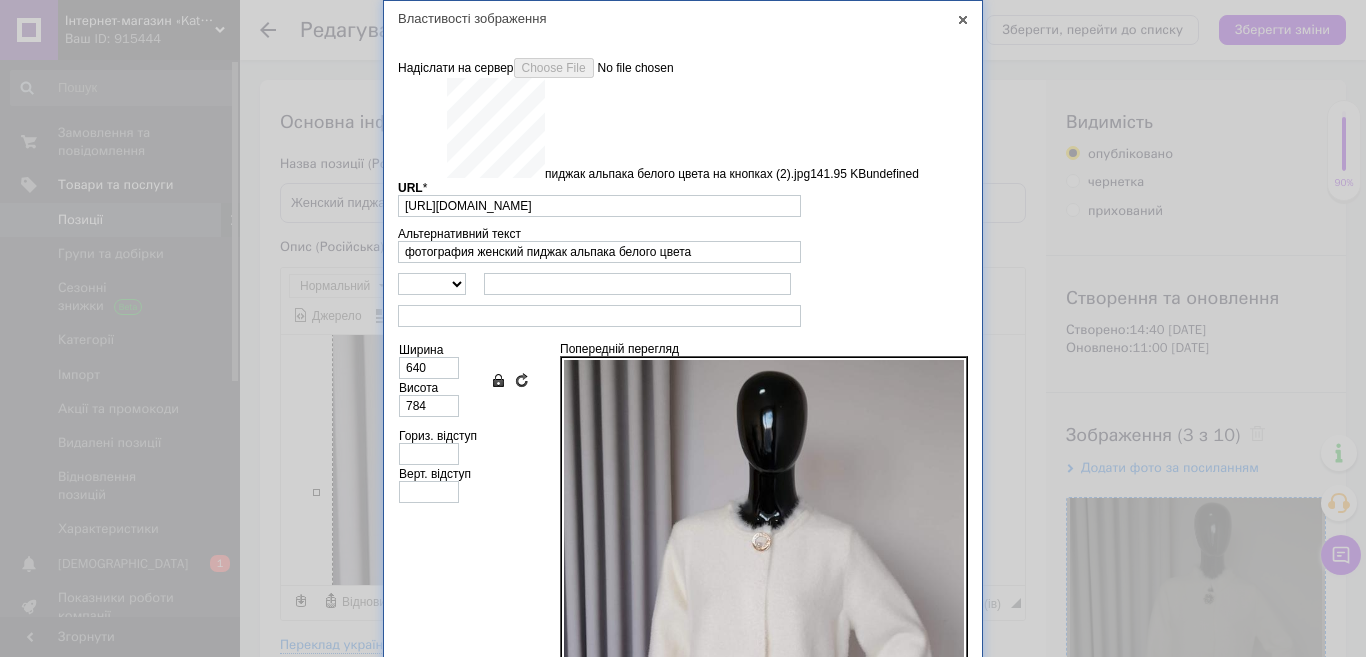 type on "[URL][DOMAIN_NAME]" 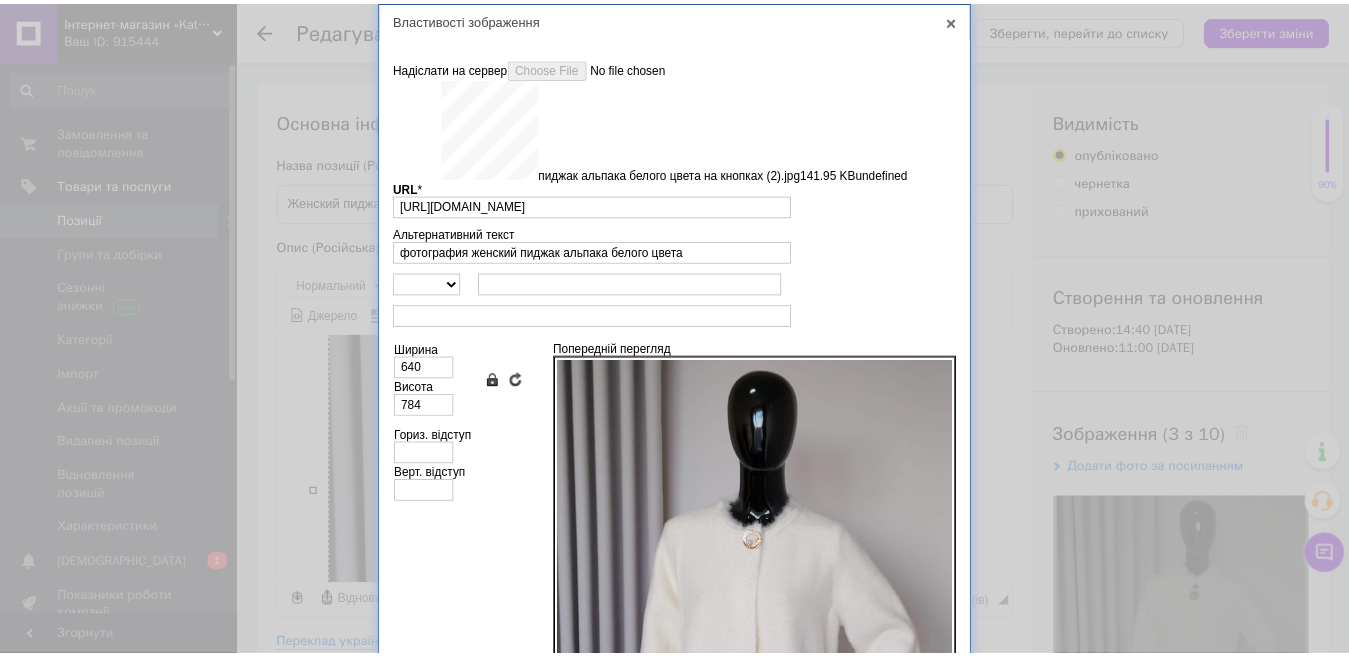 scroll, scrollTop: 17, scrollLeft: 0, axis: vertical 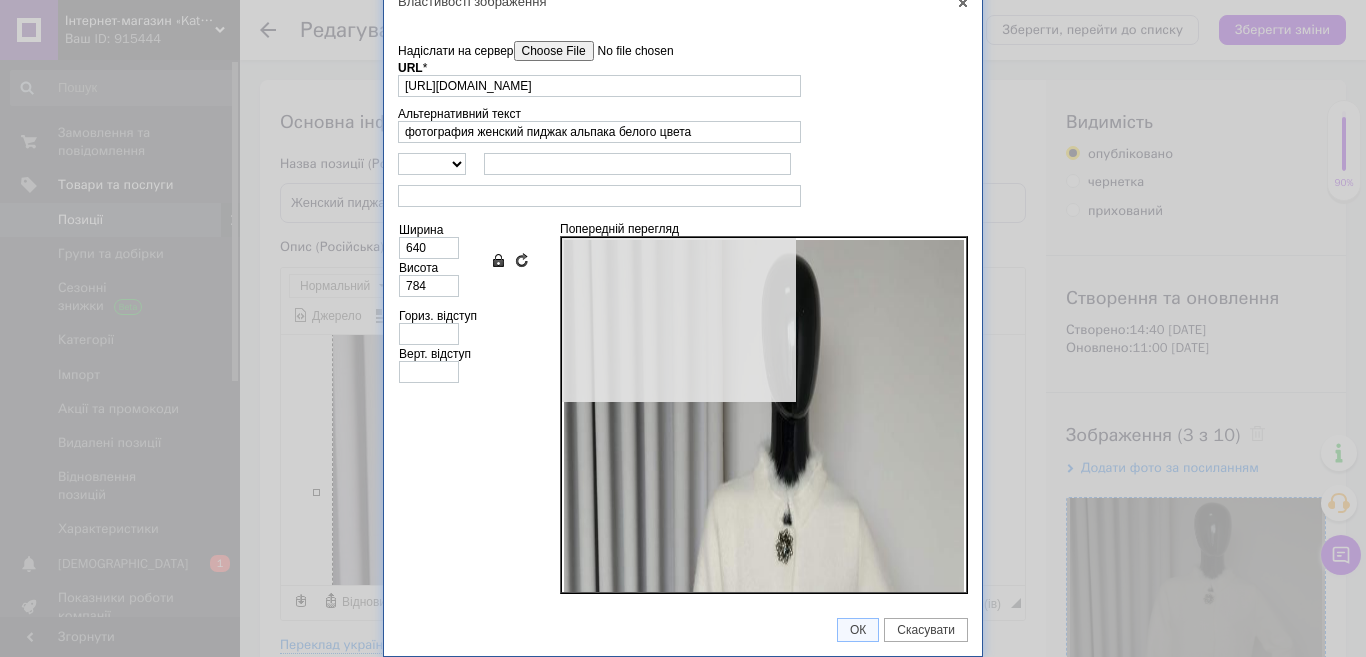 type on "653" 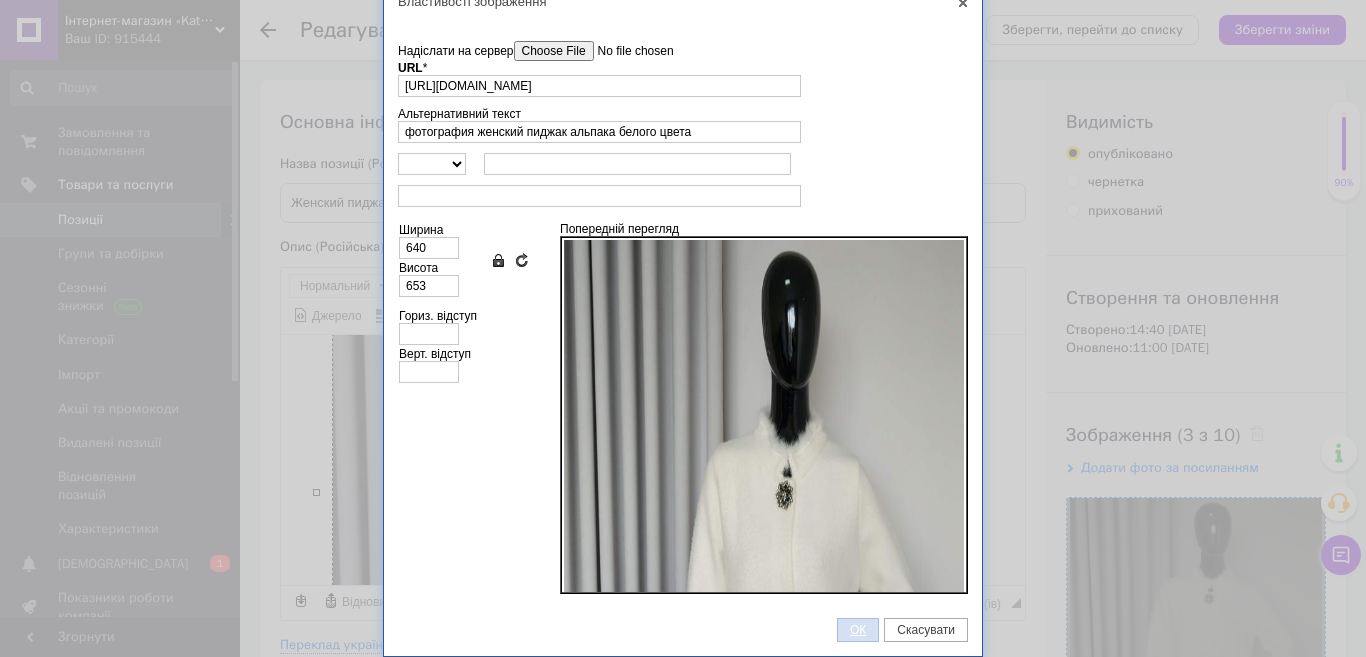 click on "ОК" at bounding box center (858, 630) 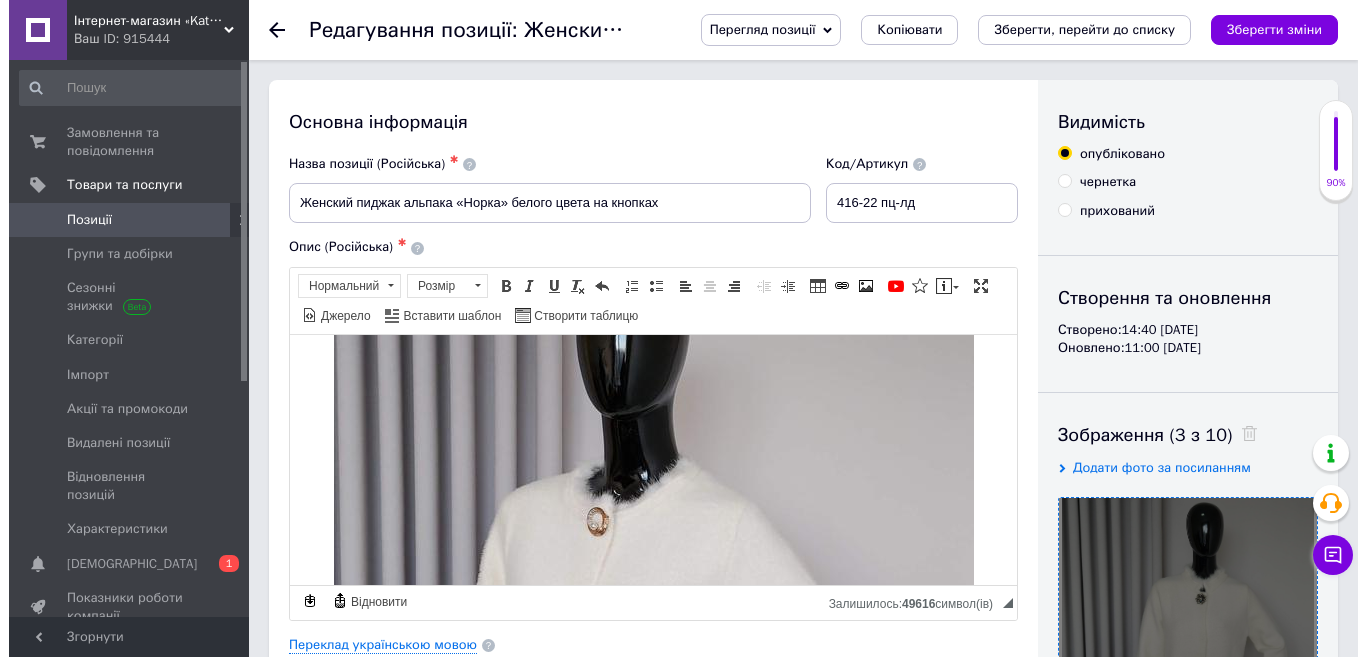 scroll, scrollTop: 1100, scrollLeft: 0, axis: vertical 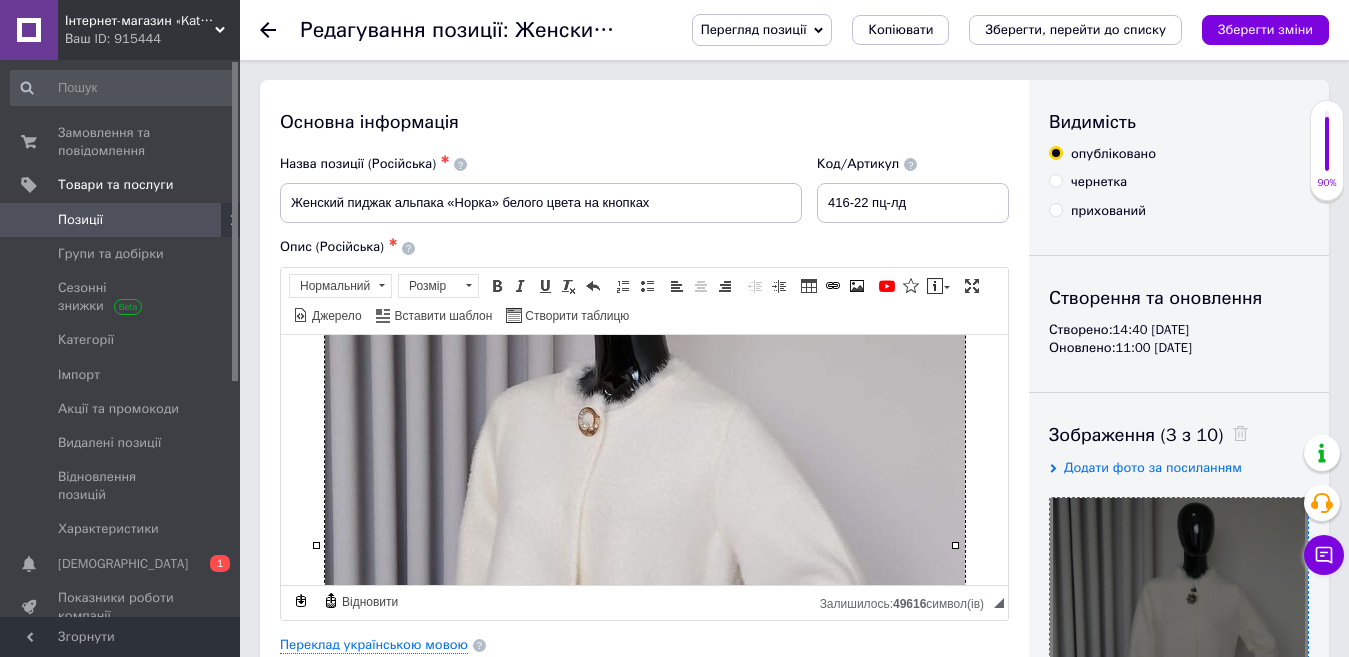 click at bounding box center [645, 523] 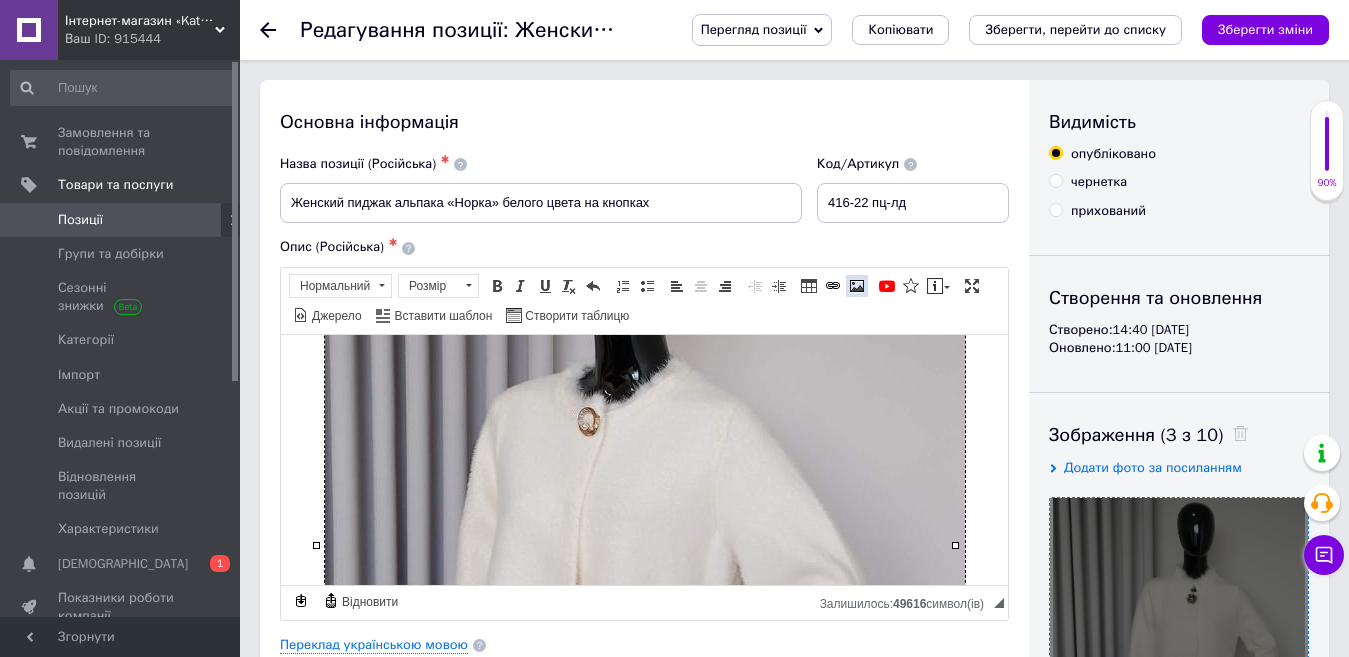 click at bounding box center (857, 286) 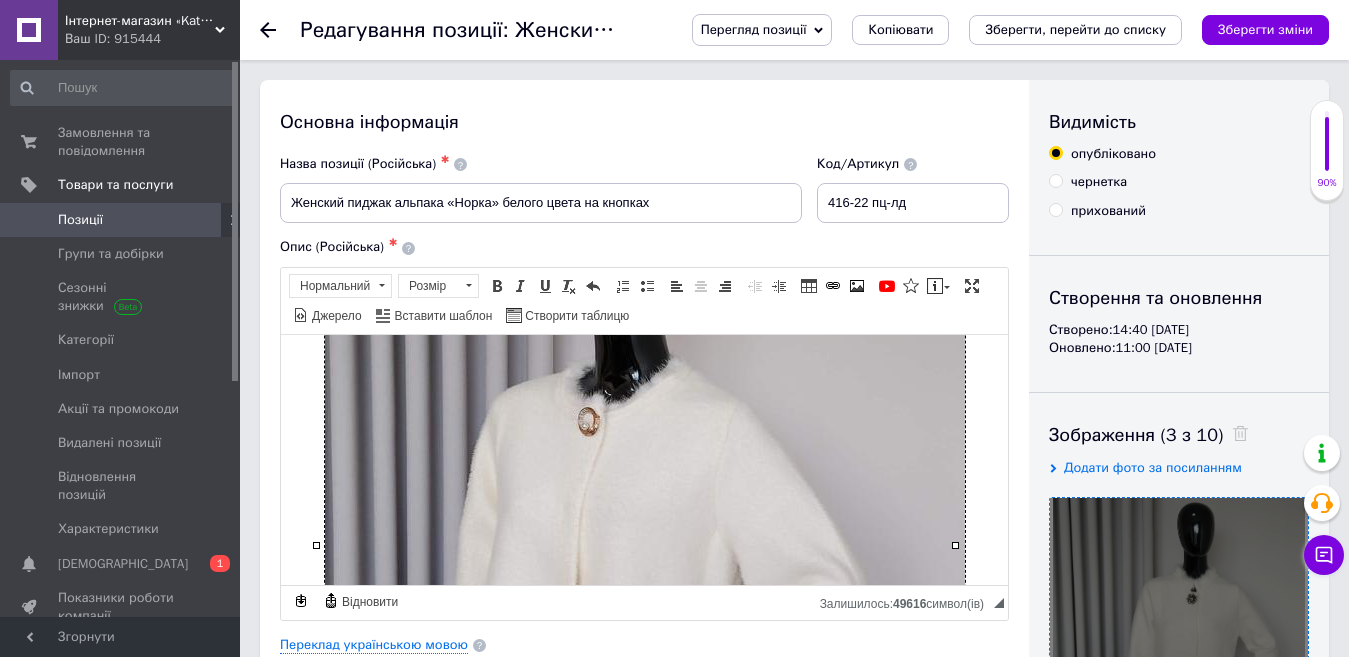 type 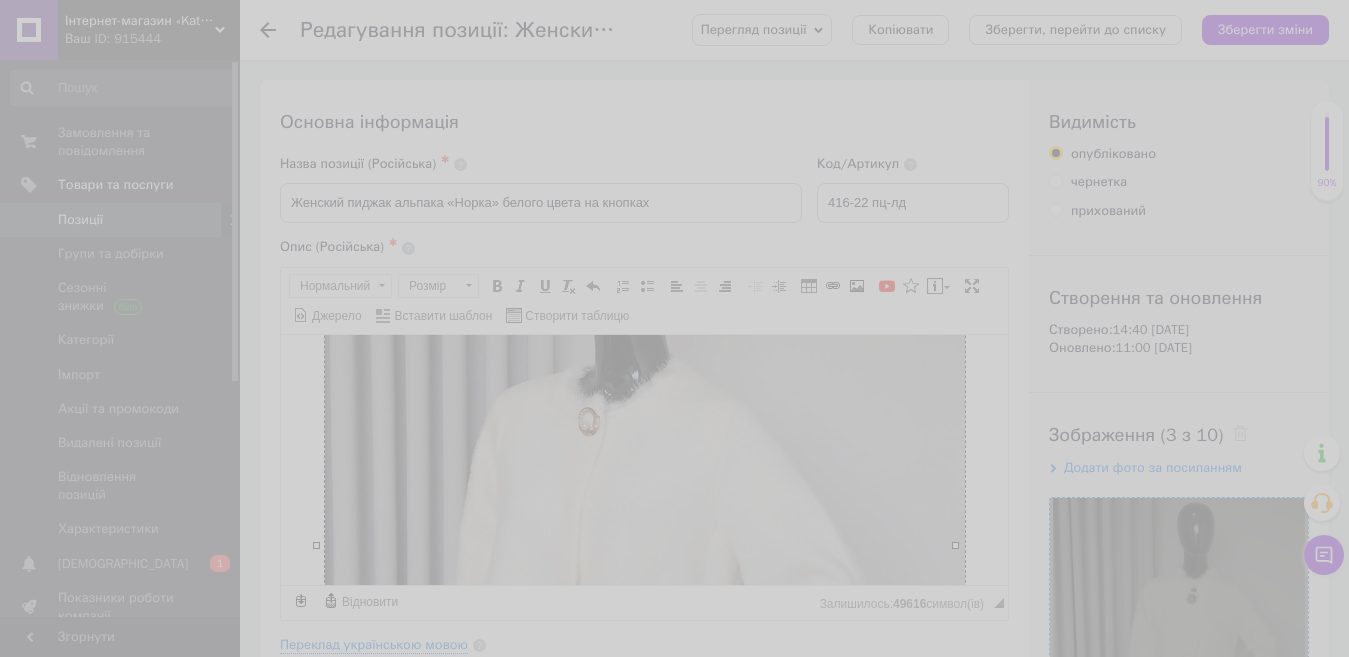 type on "[URL][DOMAIN_NAME]" 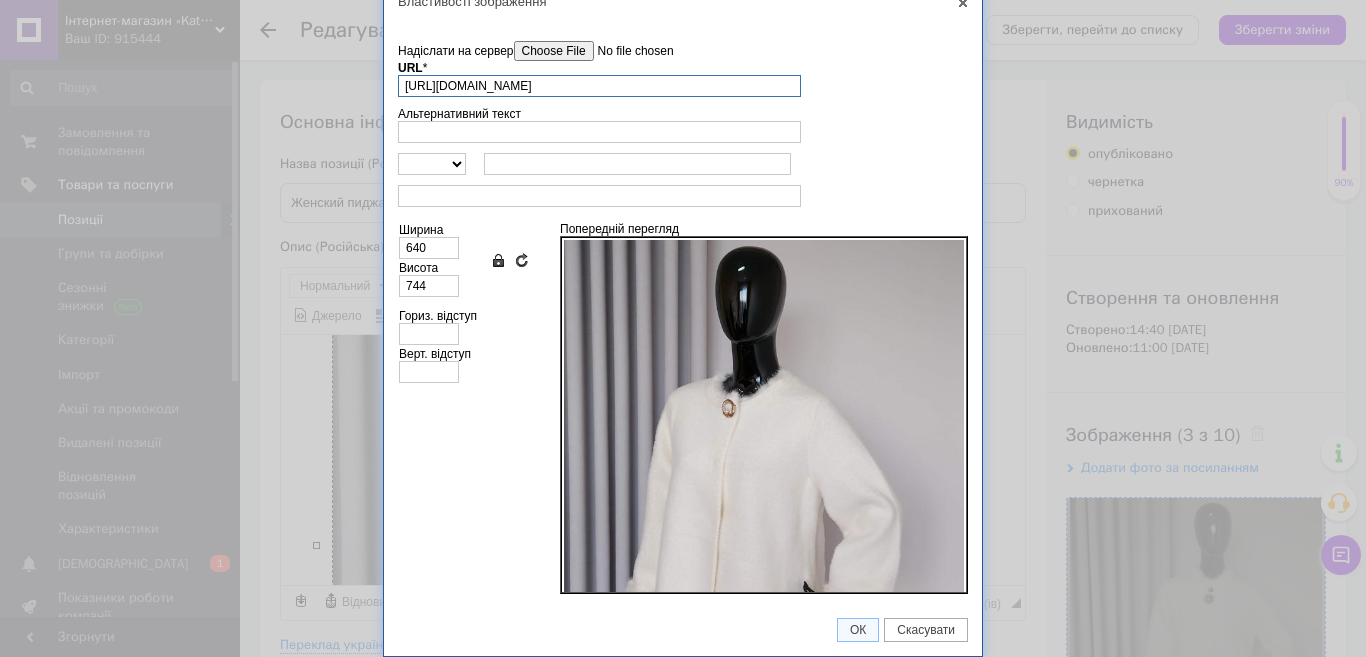 scroll, scrollTop: 0, scrollLeft: 390, axis: horizontal 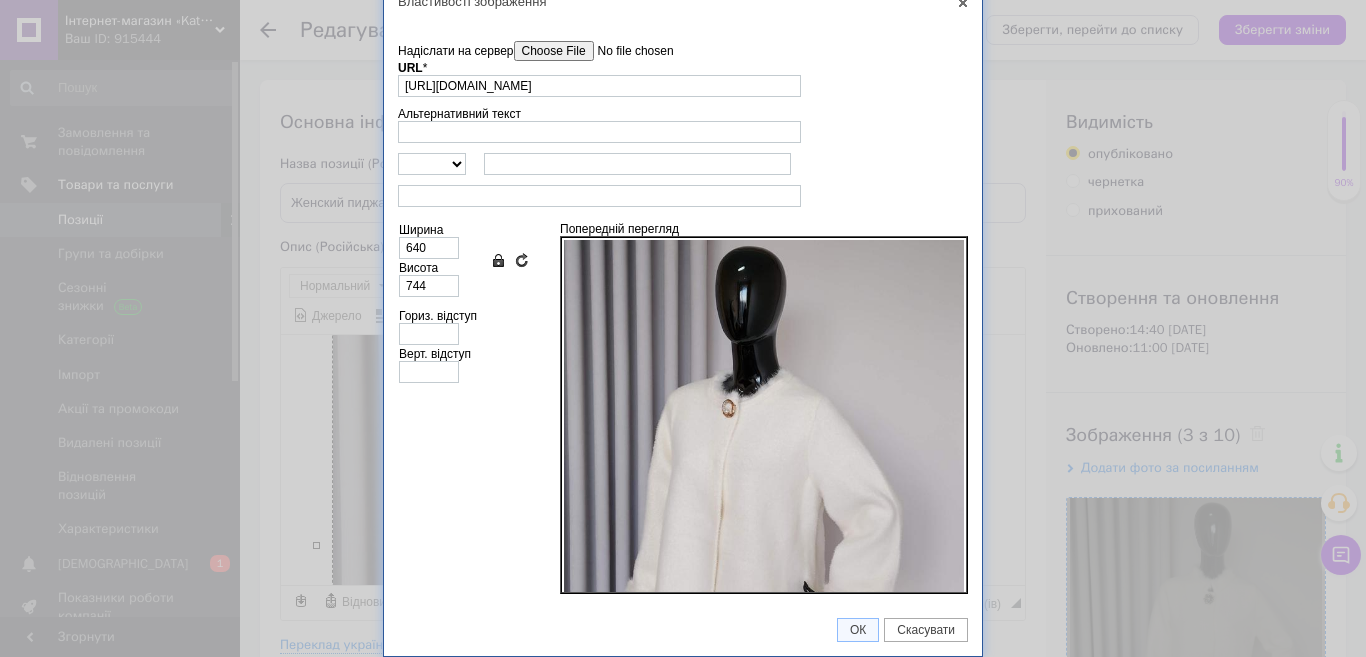 click on "Надіслати на сервер" at bounding box center (627, 51) 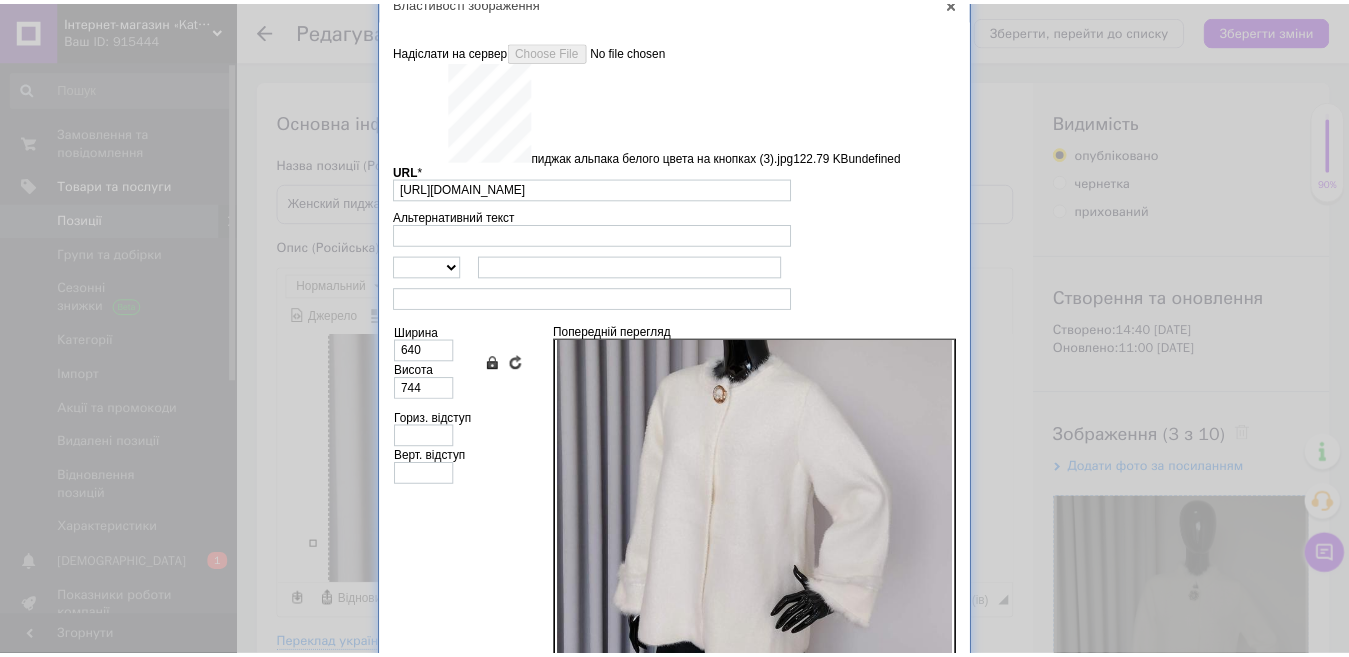 scroll, scrollTop: 117, scrollLeft: 0, axis: vertical 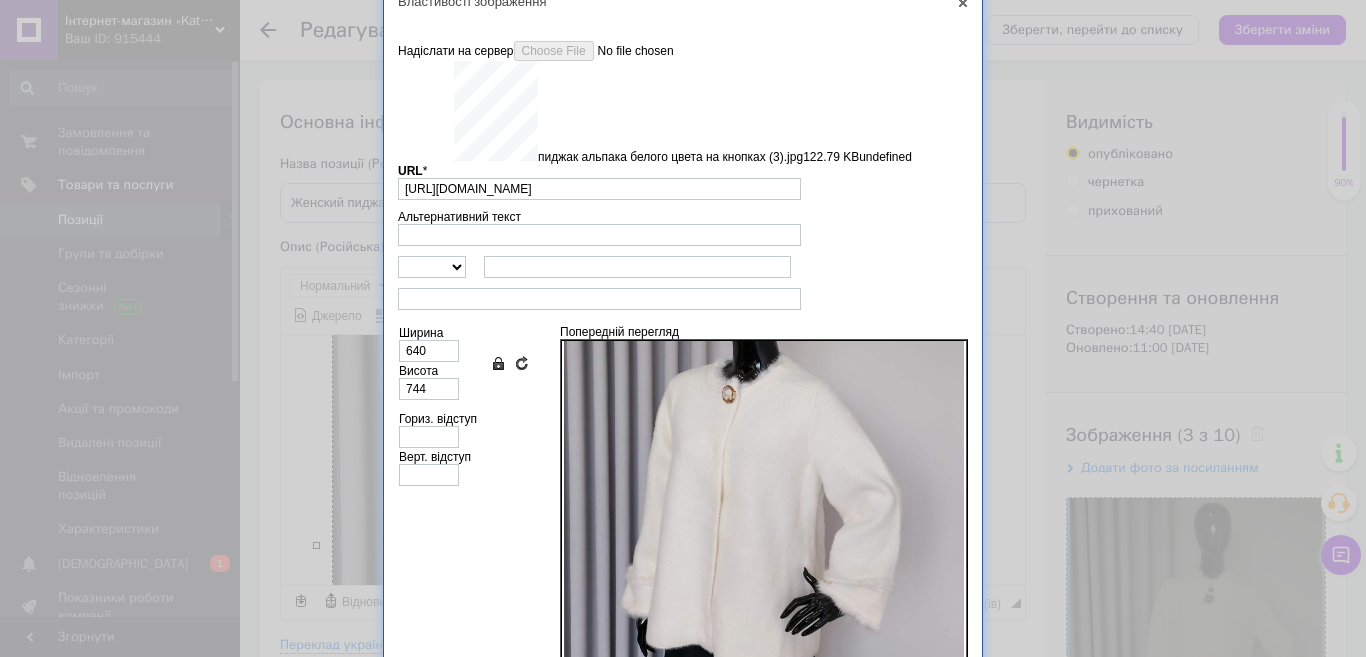 type on "[URL][DOMAIN_NAME]" 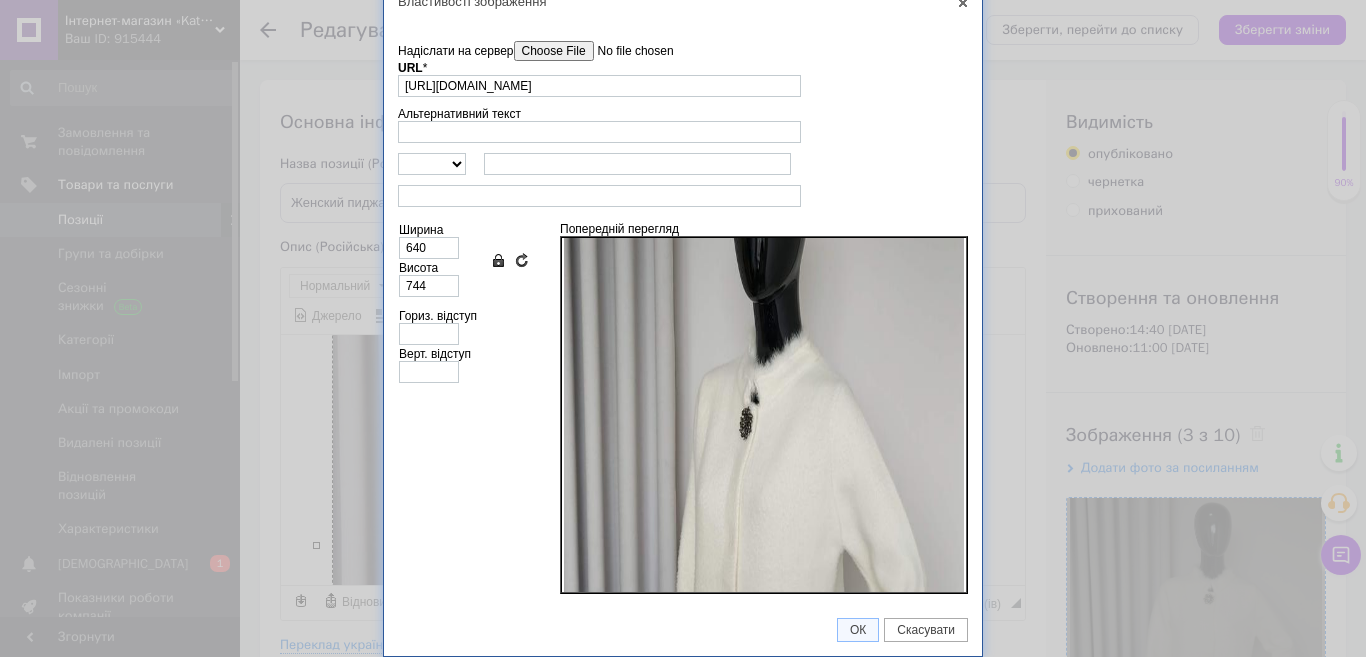 type on "759" 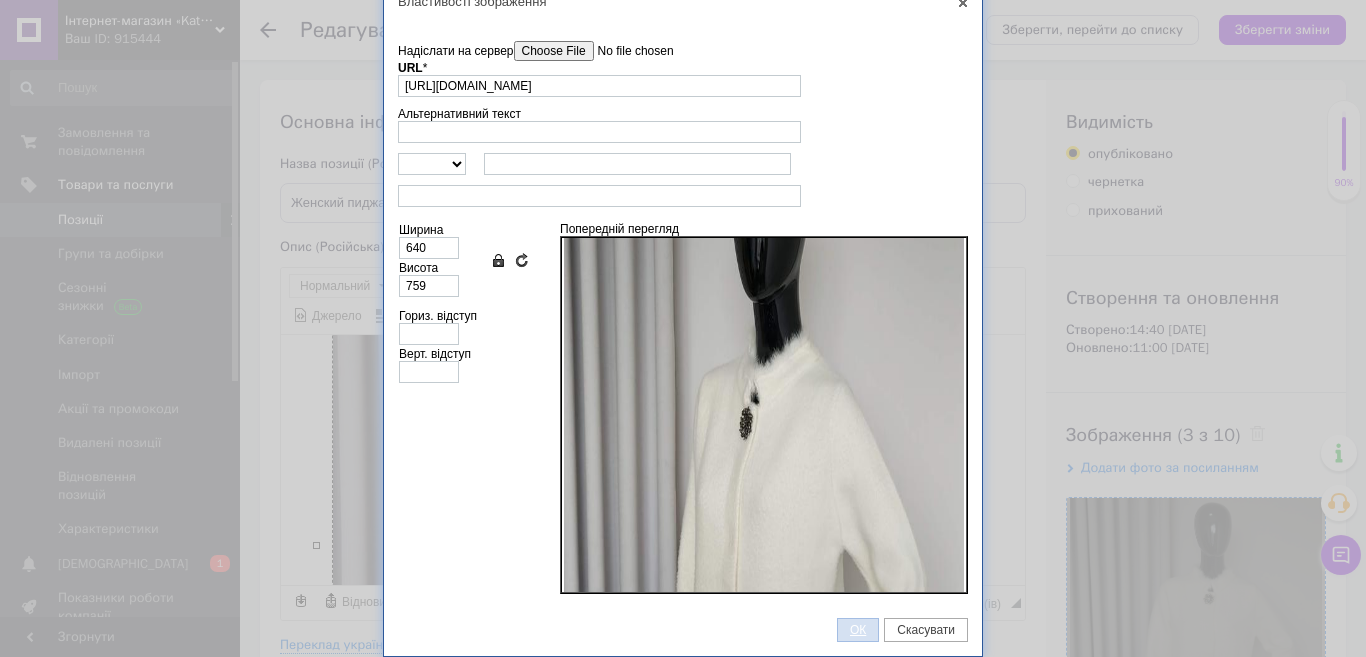 drag, startPoint x: 862, startPoint y: 631, endPoint x: 556, endPoint y: 157, distance: 564.19147 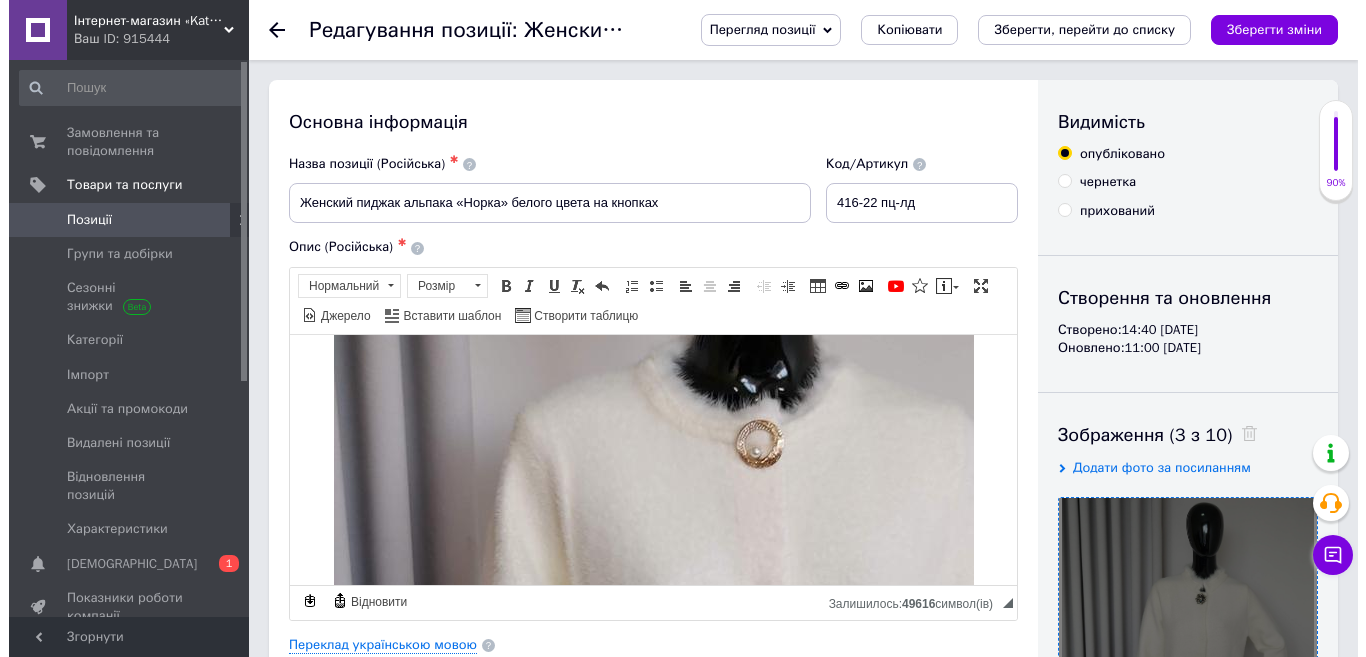 scroll, scrollTop: 1900, scrollLeft: 0, axis: vertical 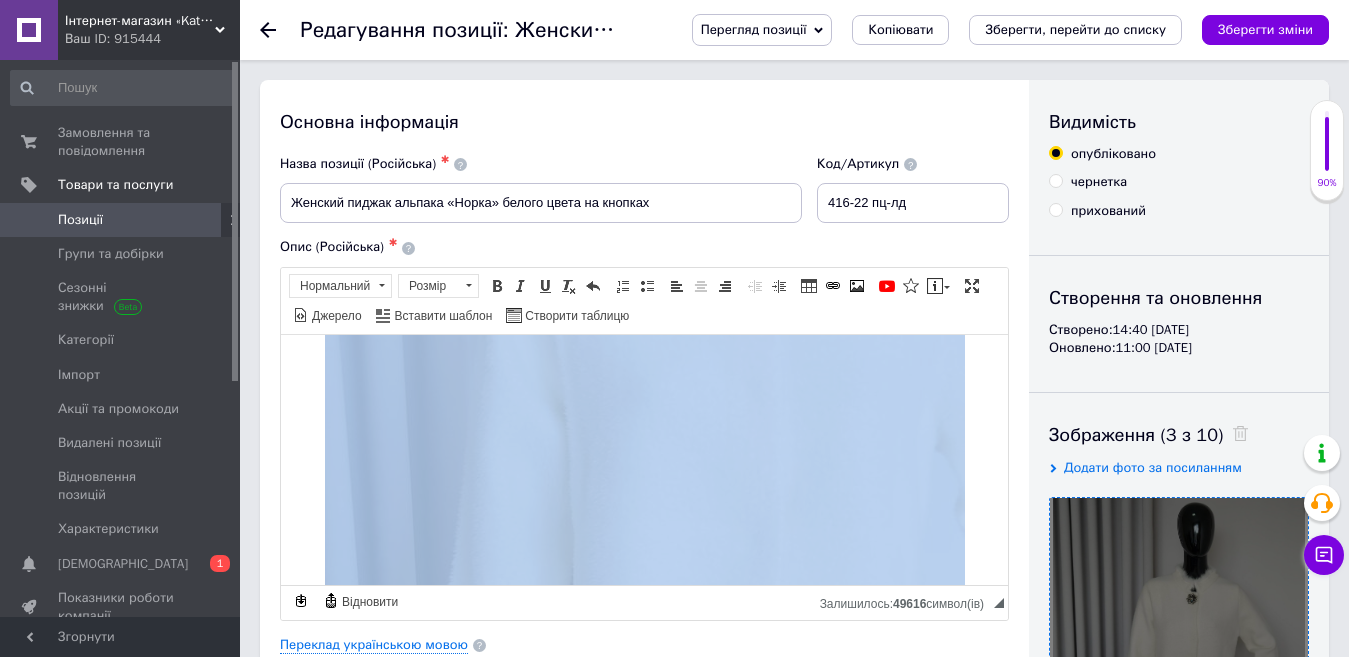 click at bounding box center [645, 516] 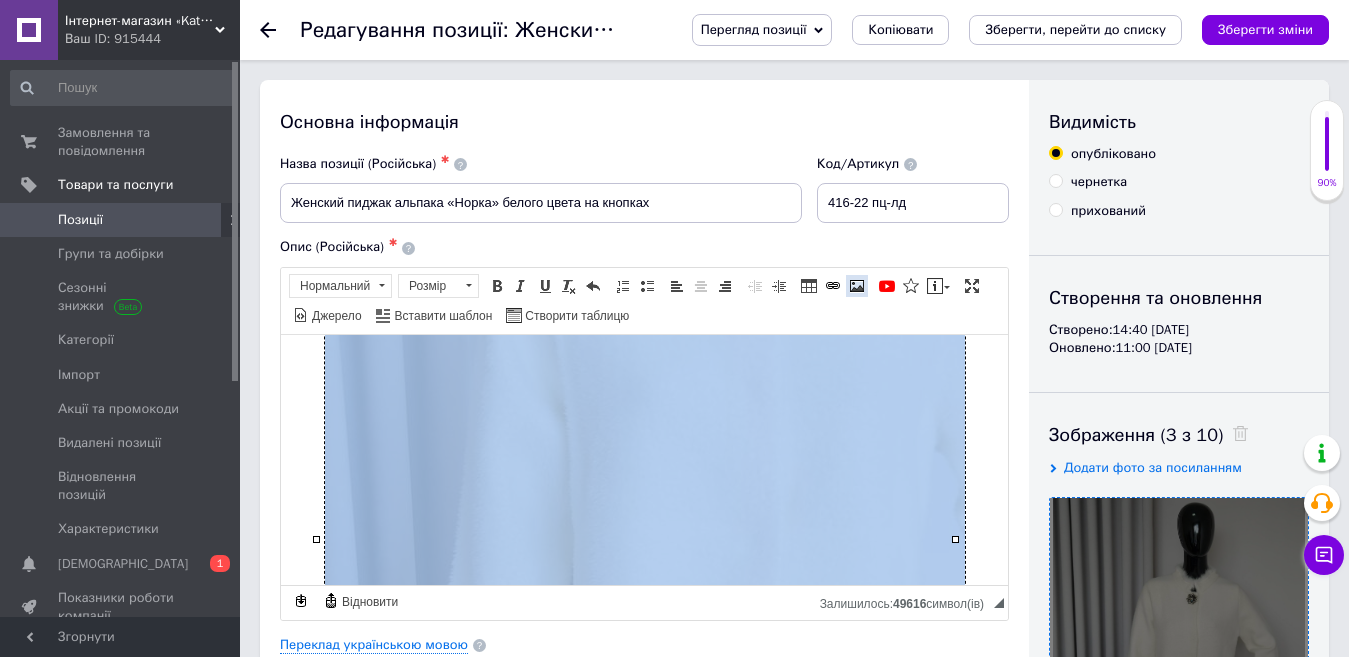 click at bounding box center (857, 286) 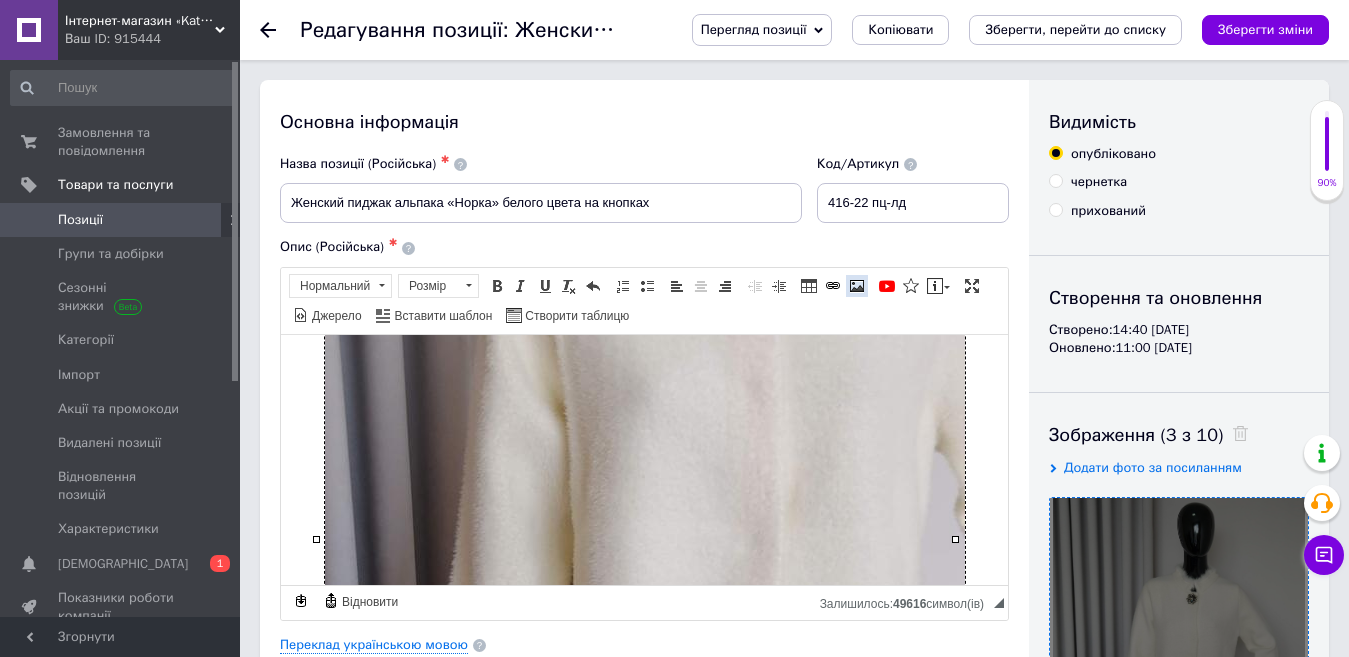 type 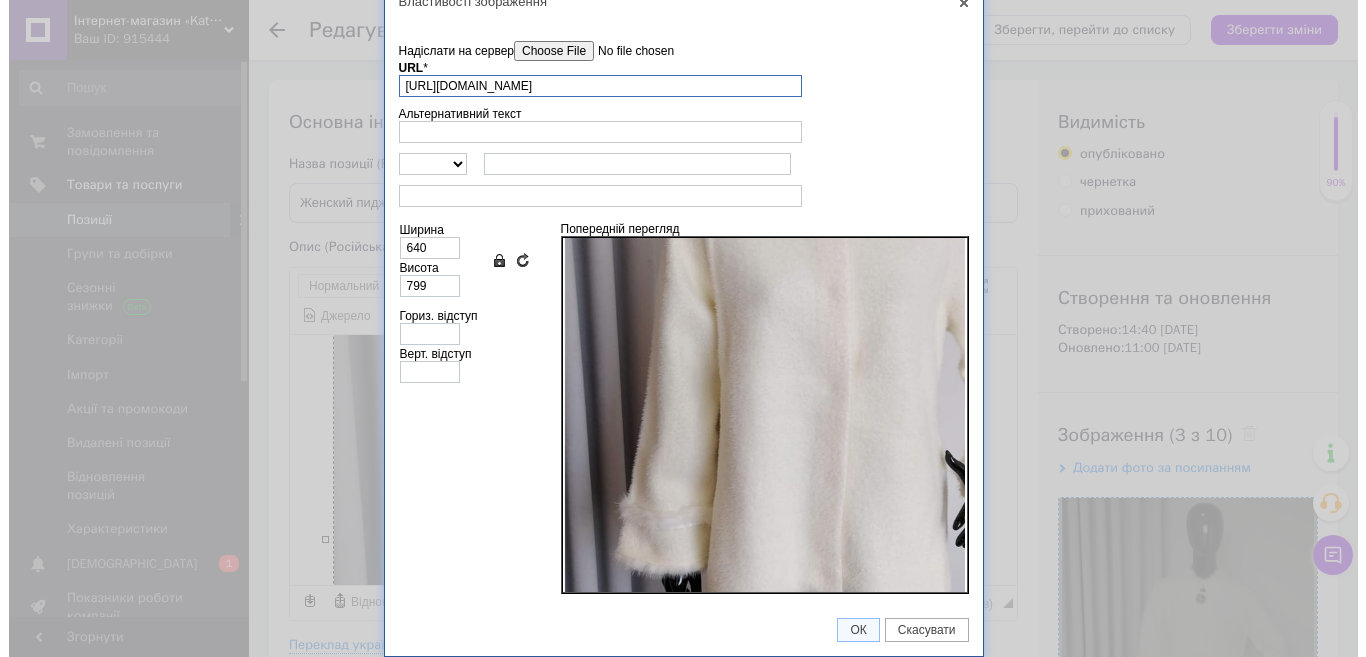 scroll, scrollTop: 0, scrollLeft: 0, axis: both 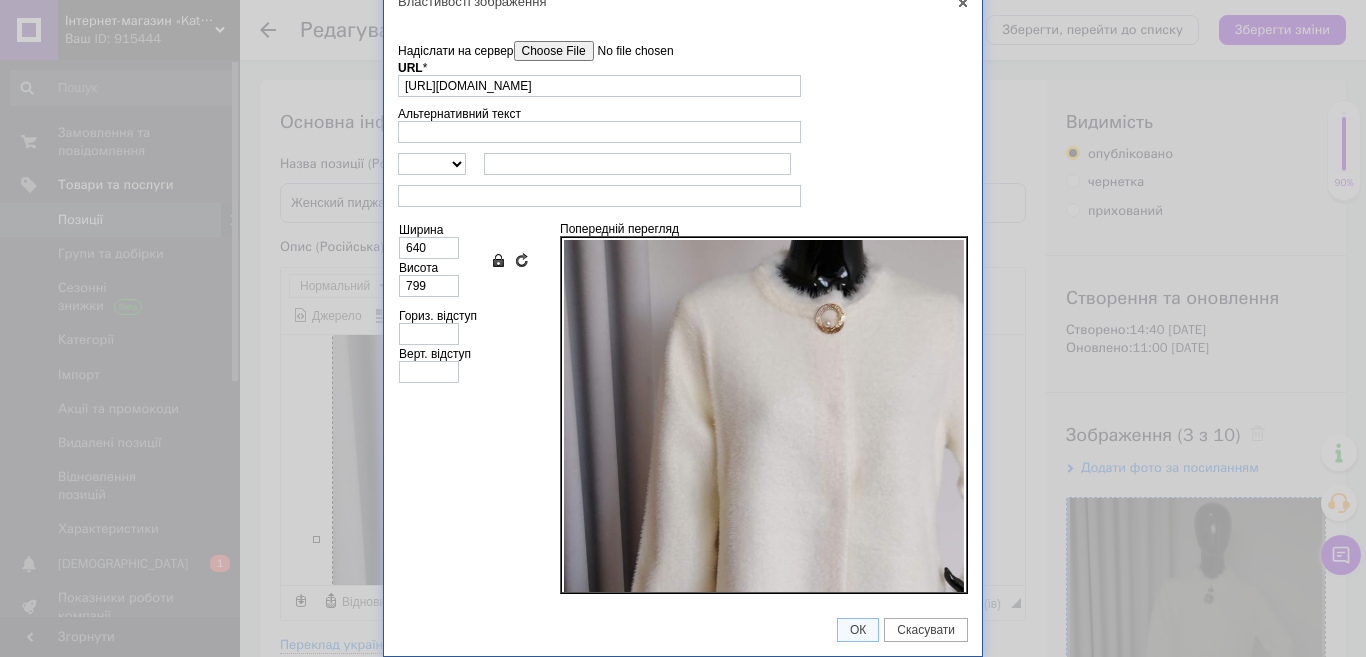 click on "Надіслати на сервер" at bounding box center (627, 51) 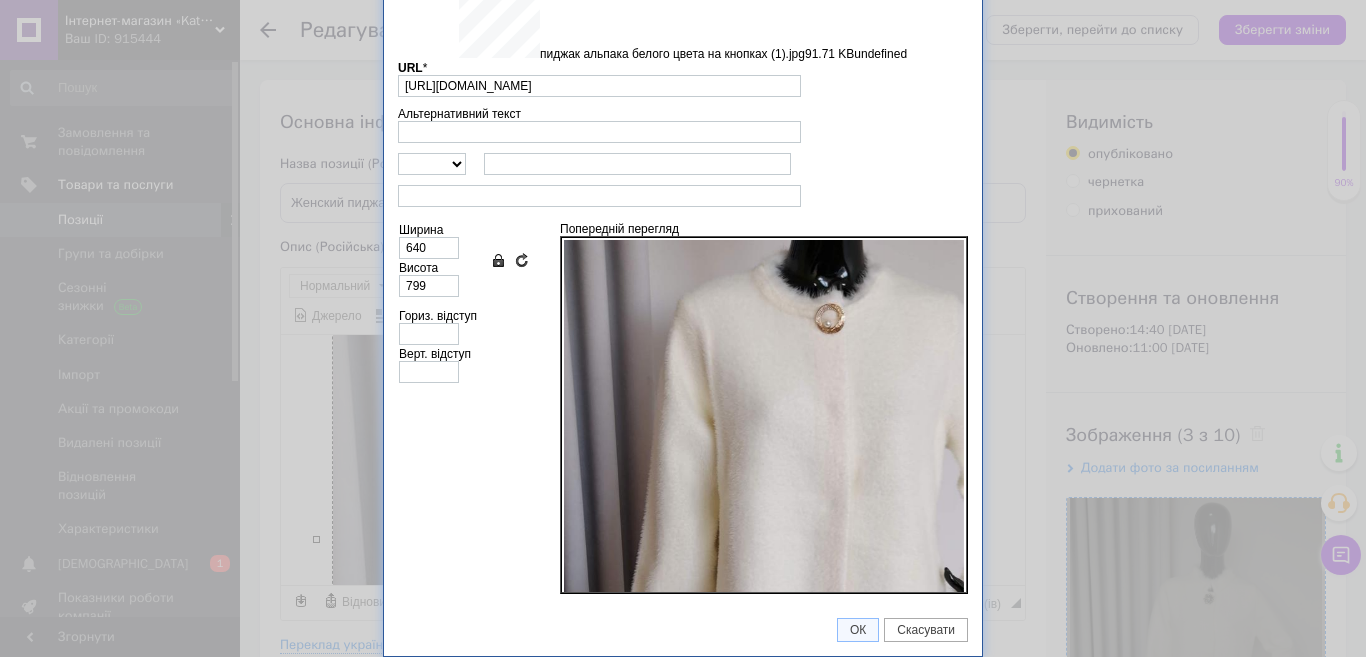 type on "[URL][DOMAIN_NAME]" 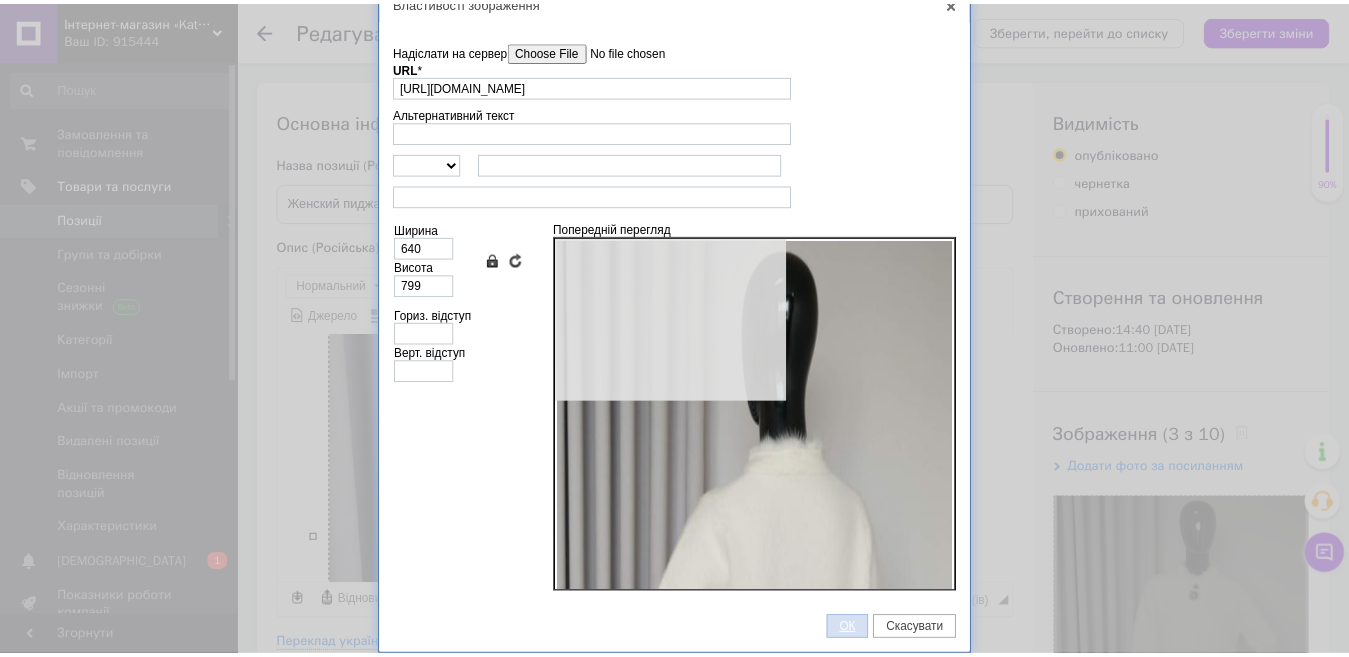 scroll, scrollTop: 17, scrollLeft: 0, axis: vertical 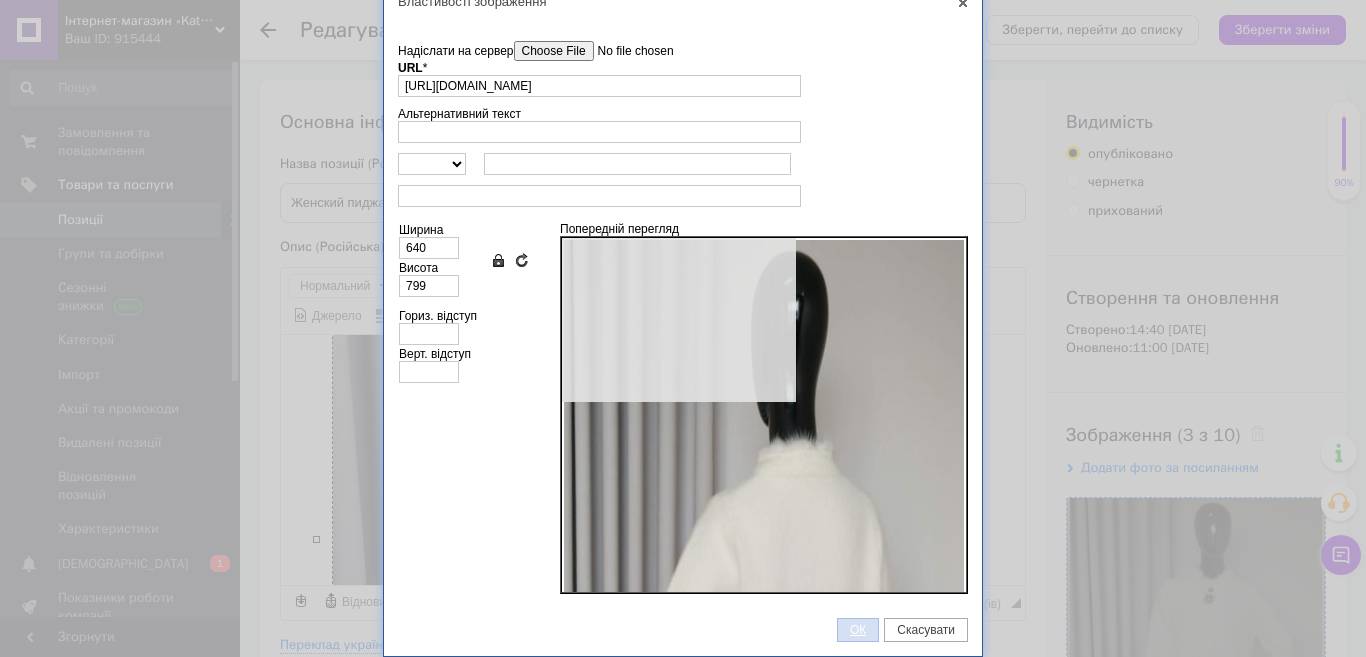 type on "783" 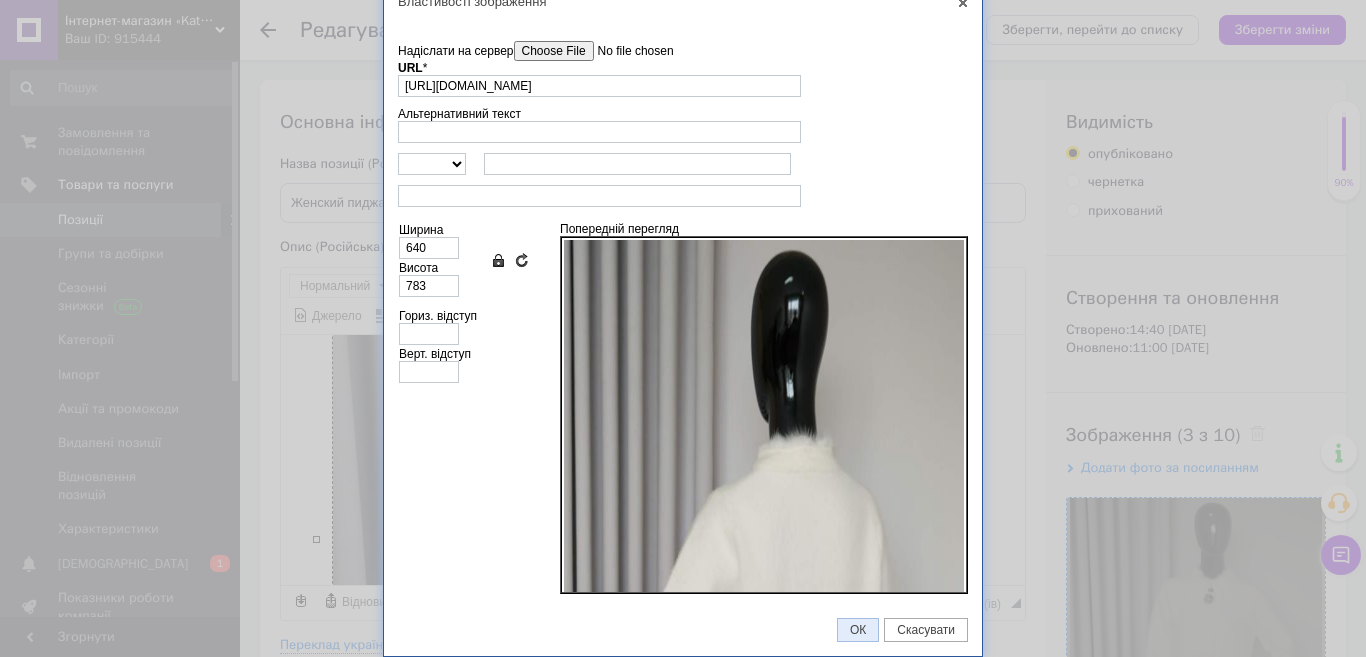 click on "ОК" at bounding box center (858, 630) 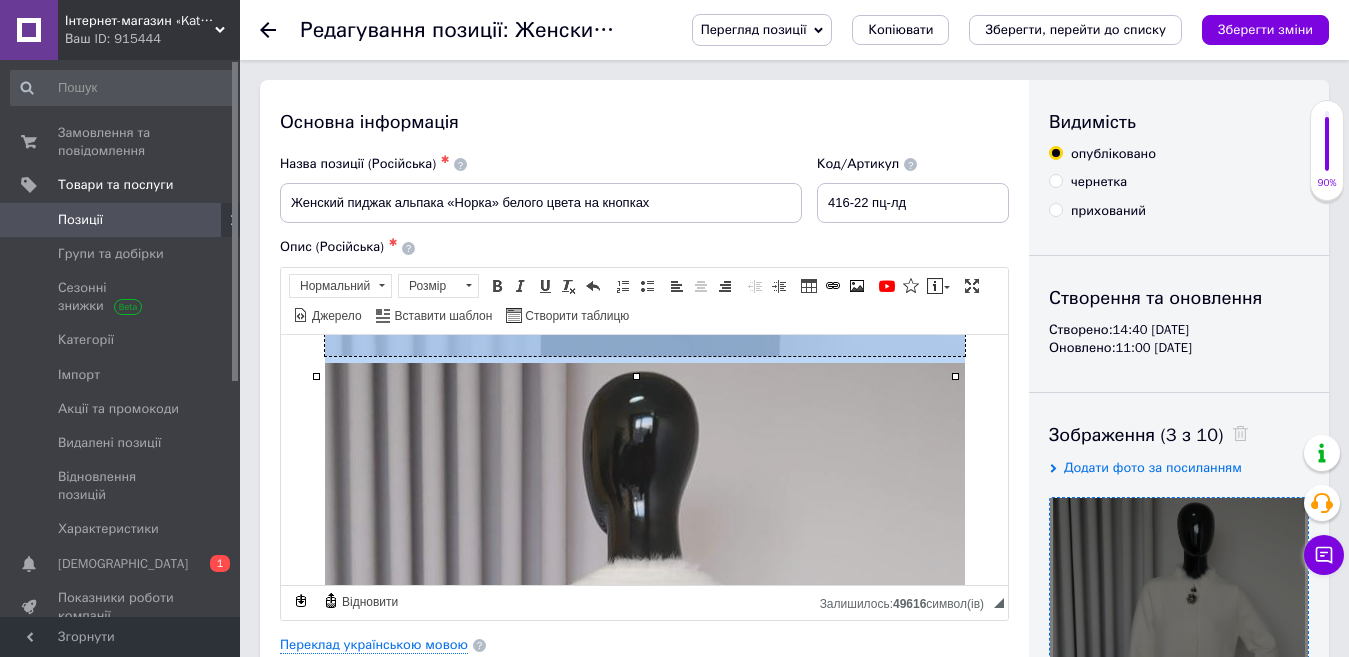 scroll, scrollTop: 2600, scrollLeft: 0, axis: vertical 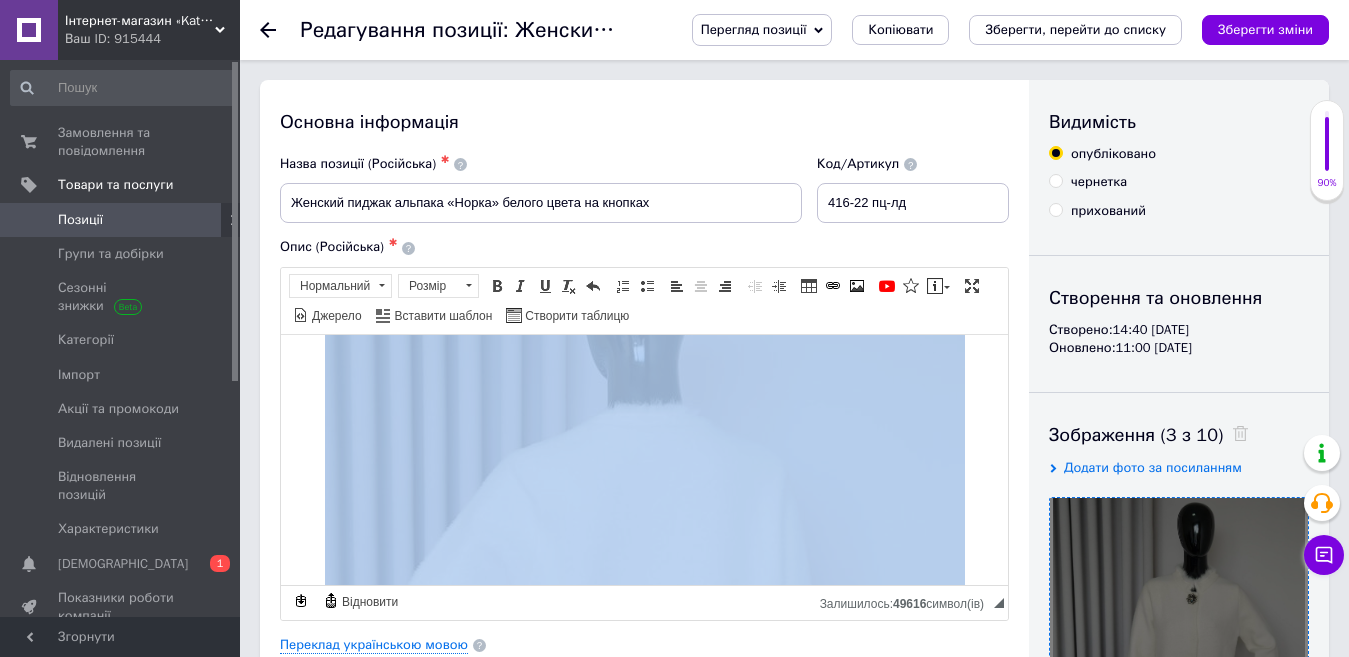 click at bounding box center [645, 599] 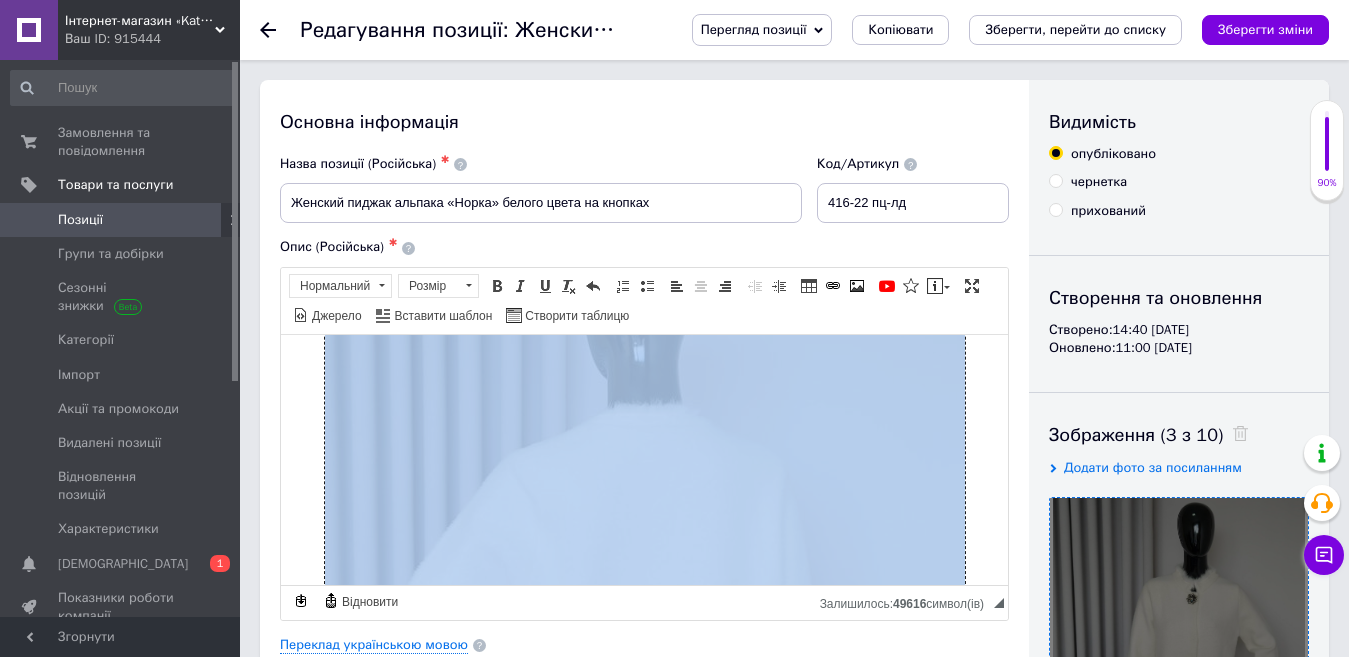 type 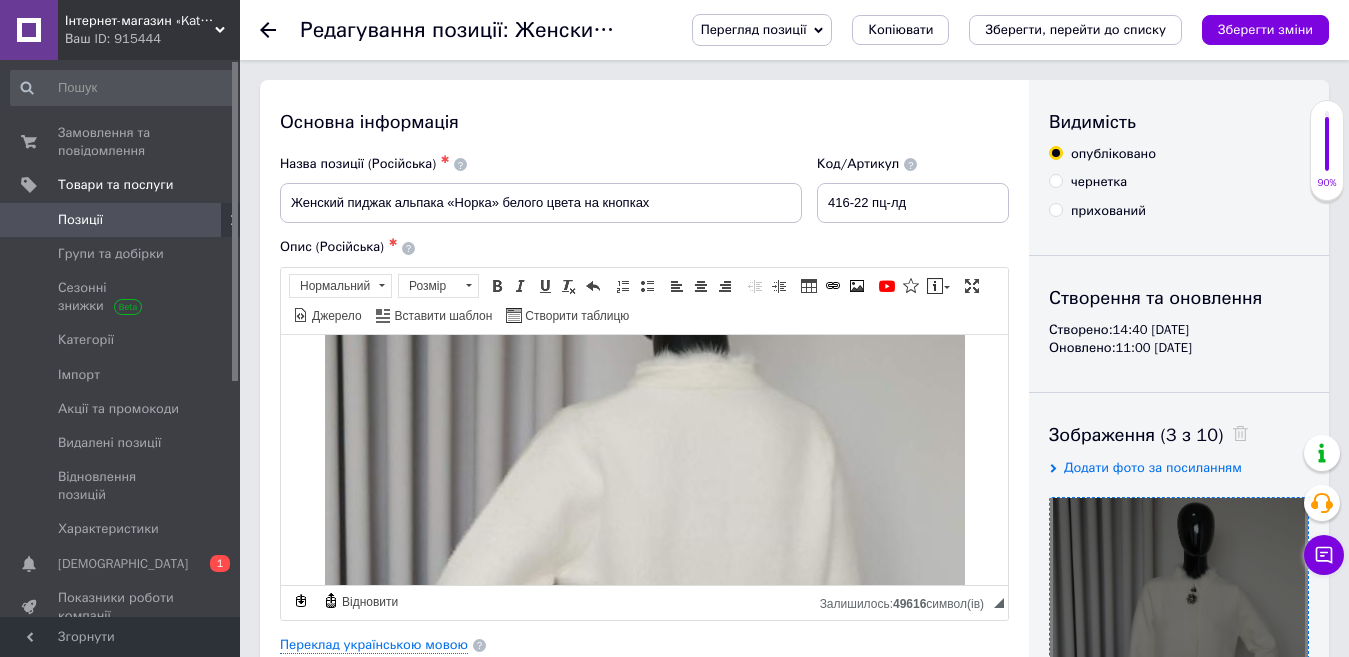 scroll, scrollTop: 2298, scrollLeft: 0, axis: vertical 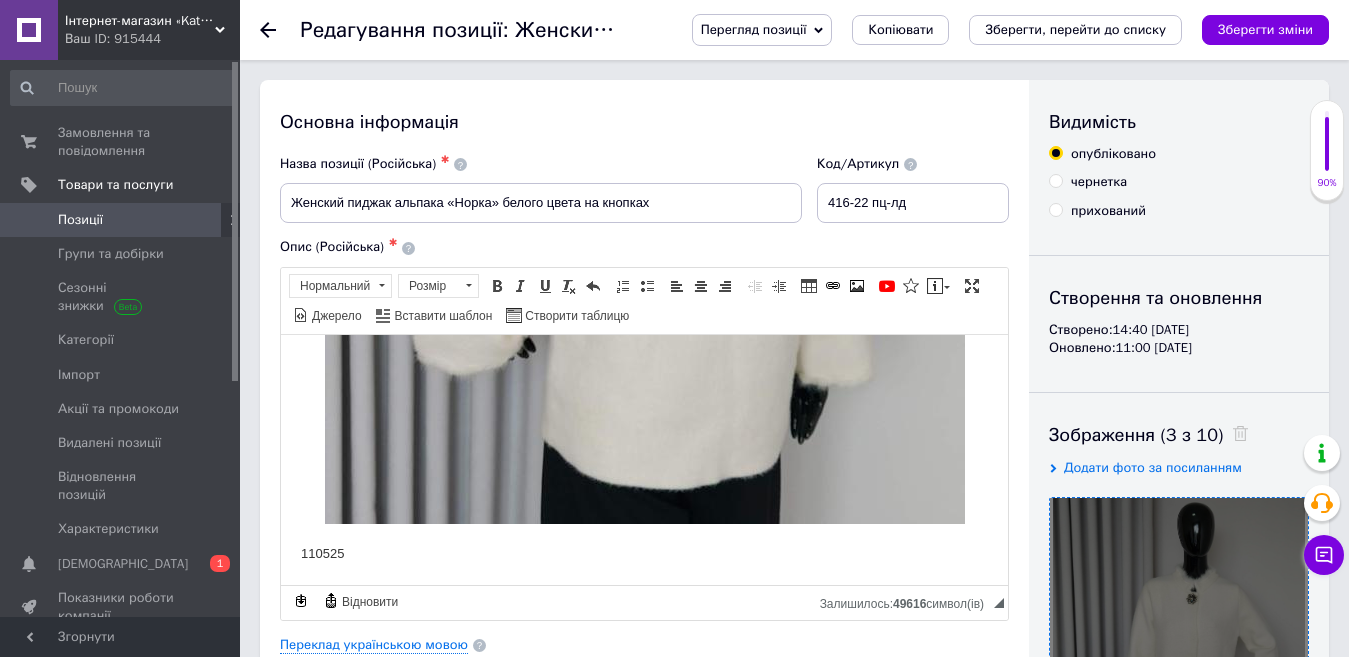 click on "110525" at bounding box center [644, 553] 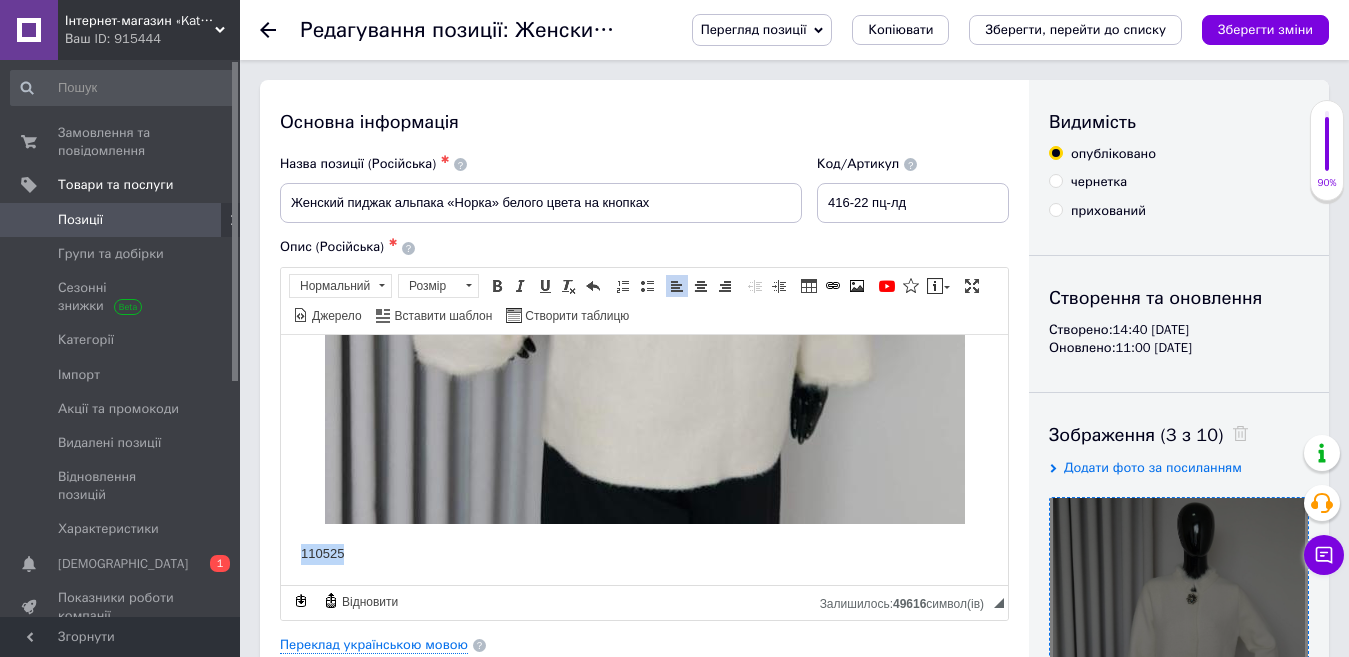 drag, startPoint x: 406, startPoint y: 556, endPoint x: 301, endPoint y: 564, distance: 105.30432 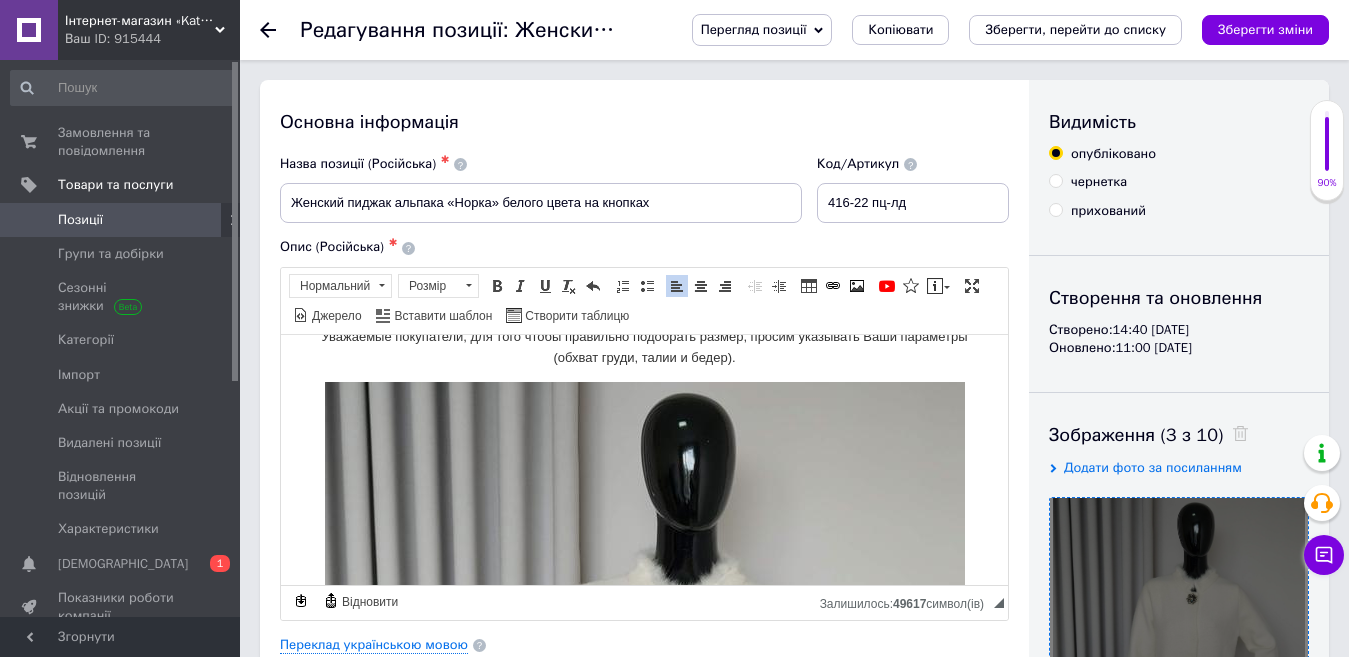 scroll, scrollTop: 0, scrollLeft: 0, axis: both 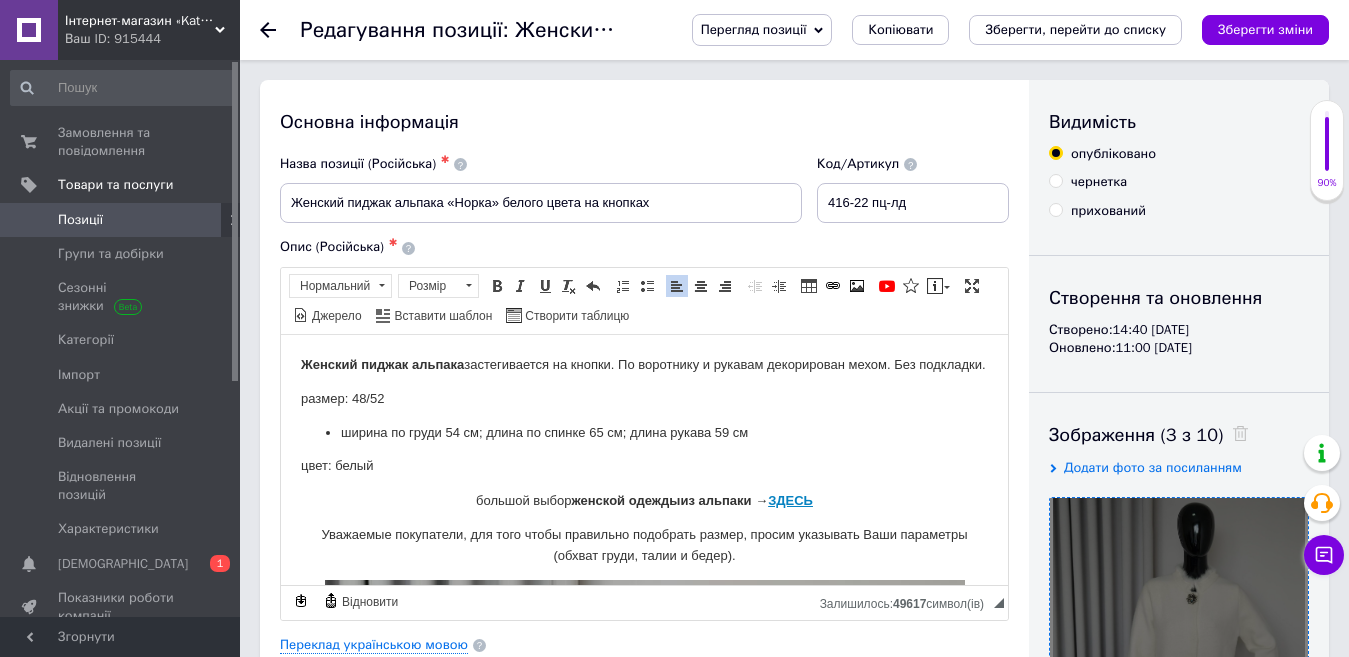 click on "Женский пиджак альпака  застегивается на кнопки. По воротнику и рукавам декорирован мехом. Без подкладки." at bounding box center (644, 364) 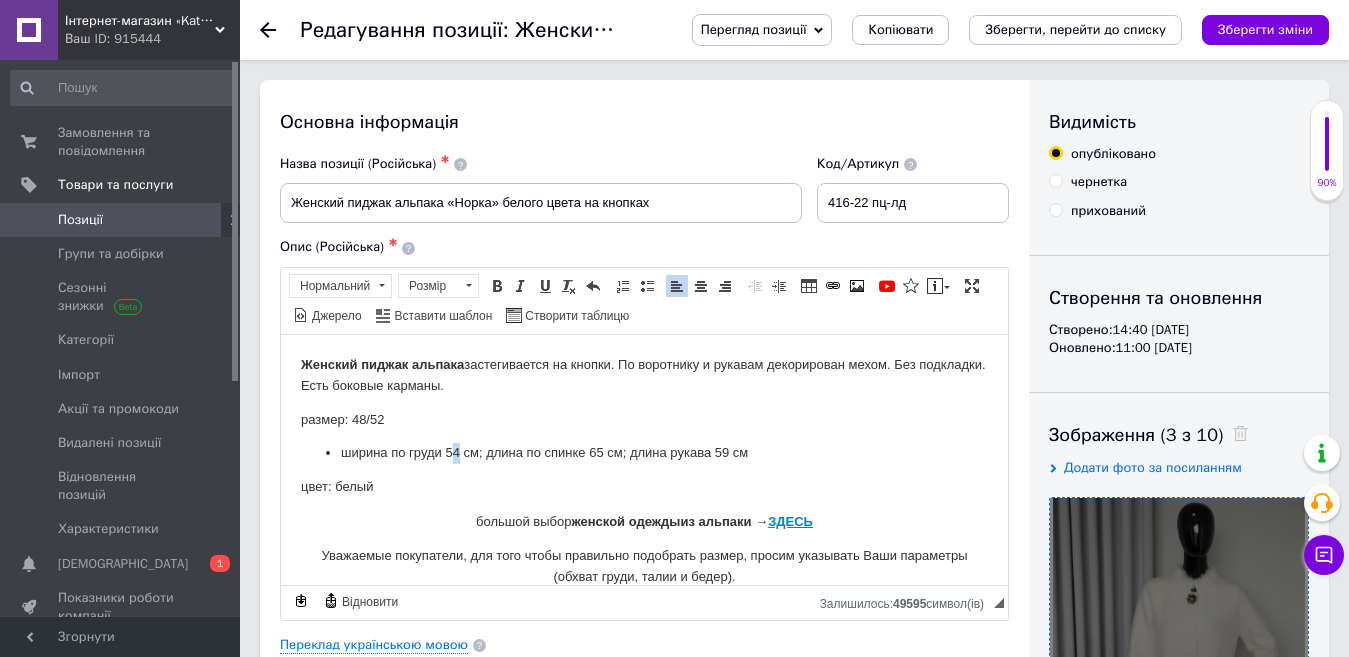 click on "ширина по груди 54 см; длина по спинке 65 см; длина рукава 59 см" at bounding box center [644, 452] 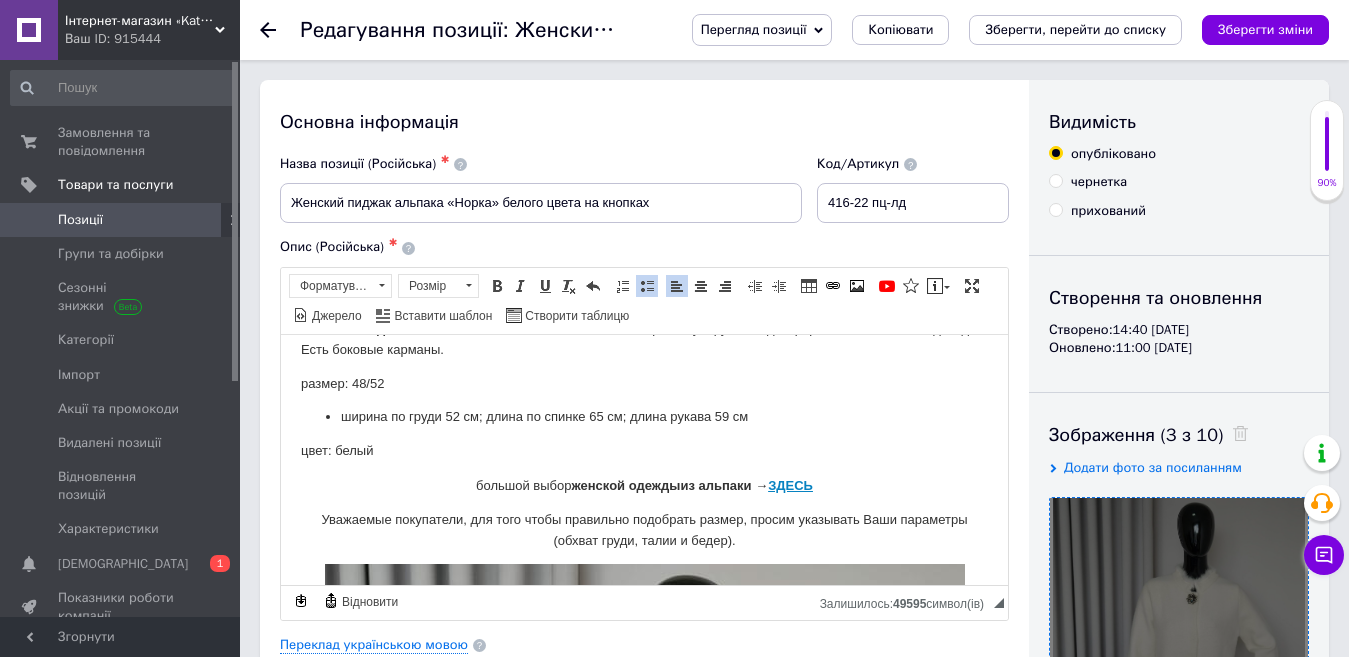 scroll, scrollTop: 0, scrollLeft: 0, axis: both 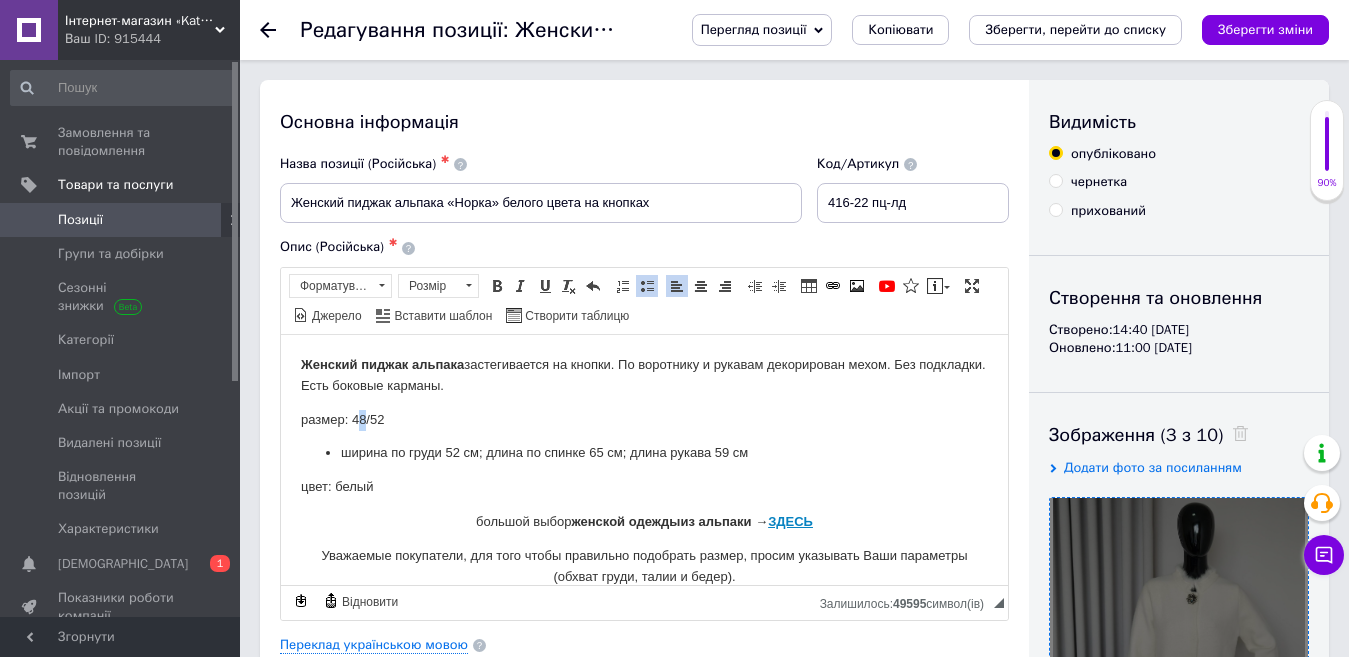 click on "размер: 48/52" at bounding box center [644, 419] 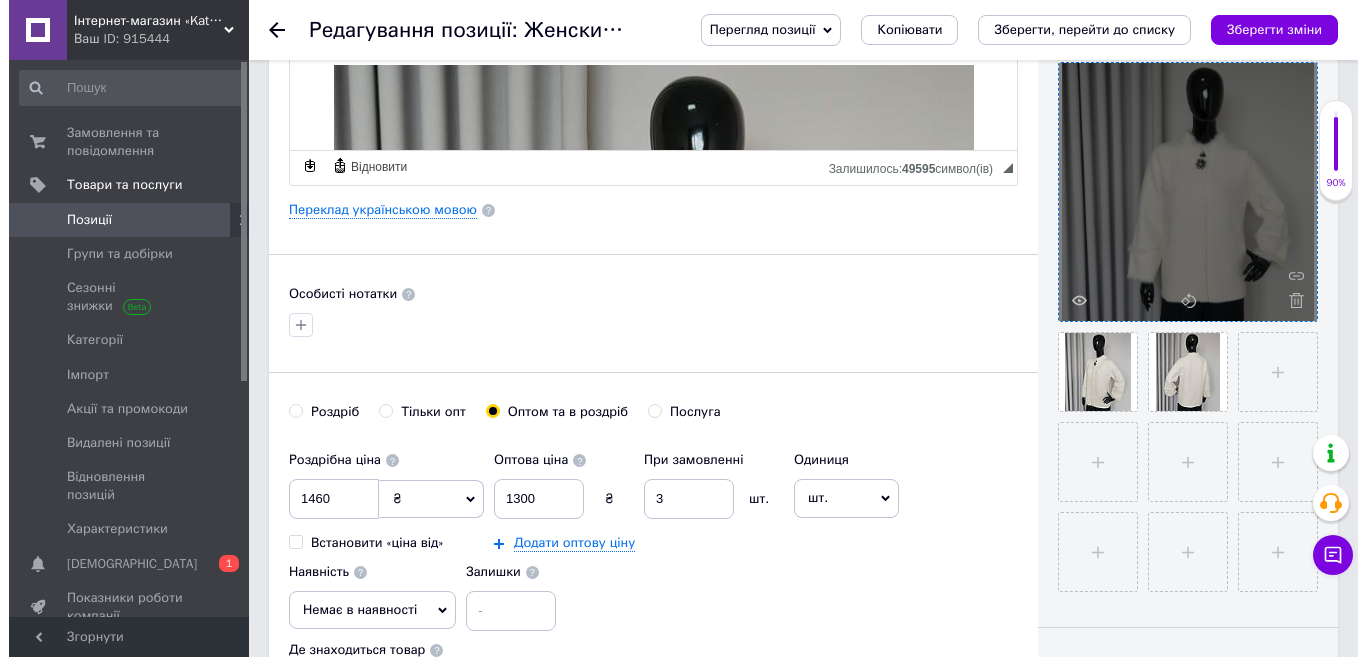 scroll, scrollTop: 400, scrollLeft: 0, axis: vertical 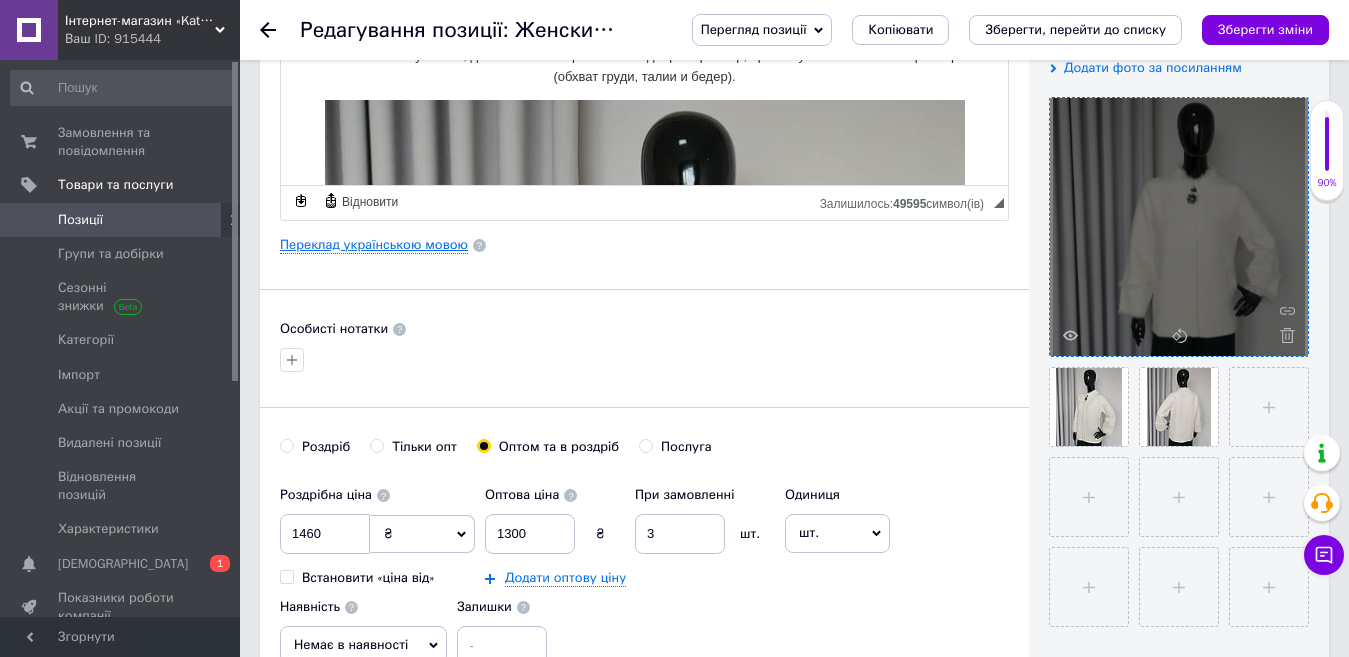 click on "Переклад українською мовою" at bounding box center (374, 245) 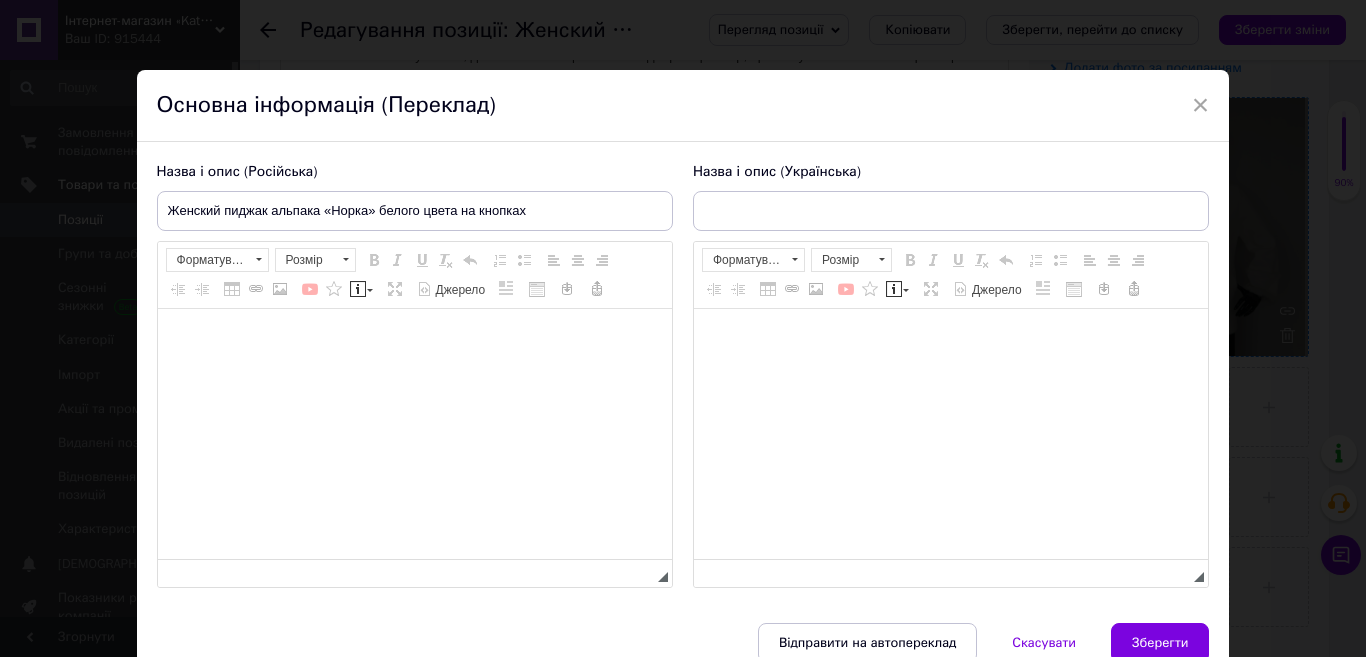 type on "Жіночий піджак альпака «Норка» білого кольору на кнопках" 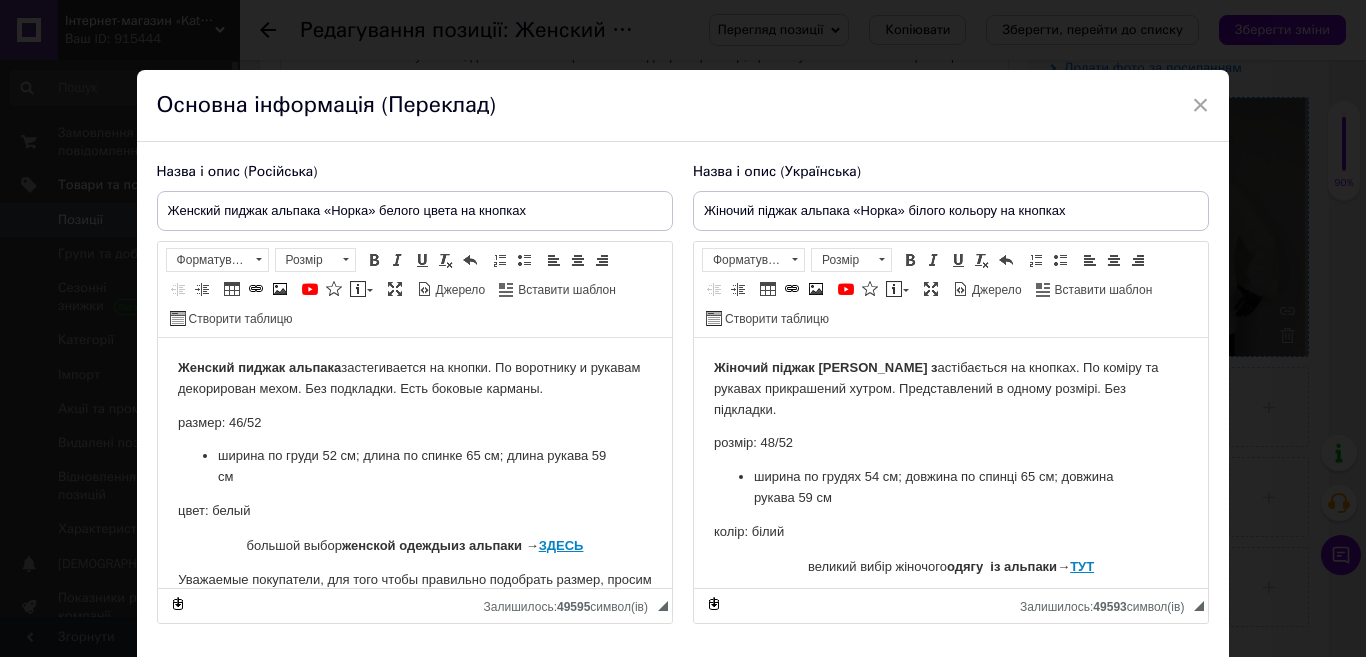 scroll, scrollTop: 0, scrollLeft: 0, axis: both 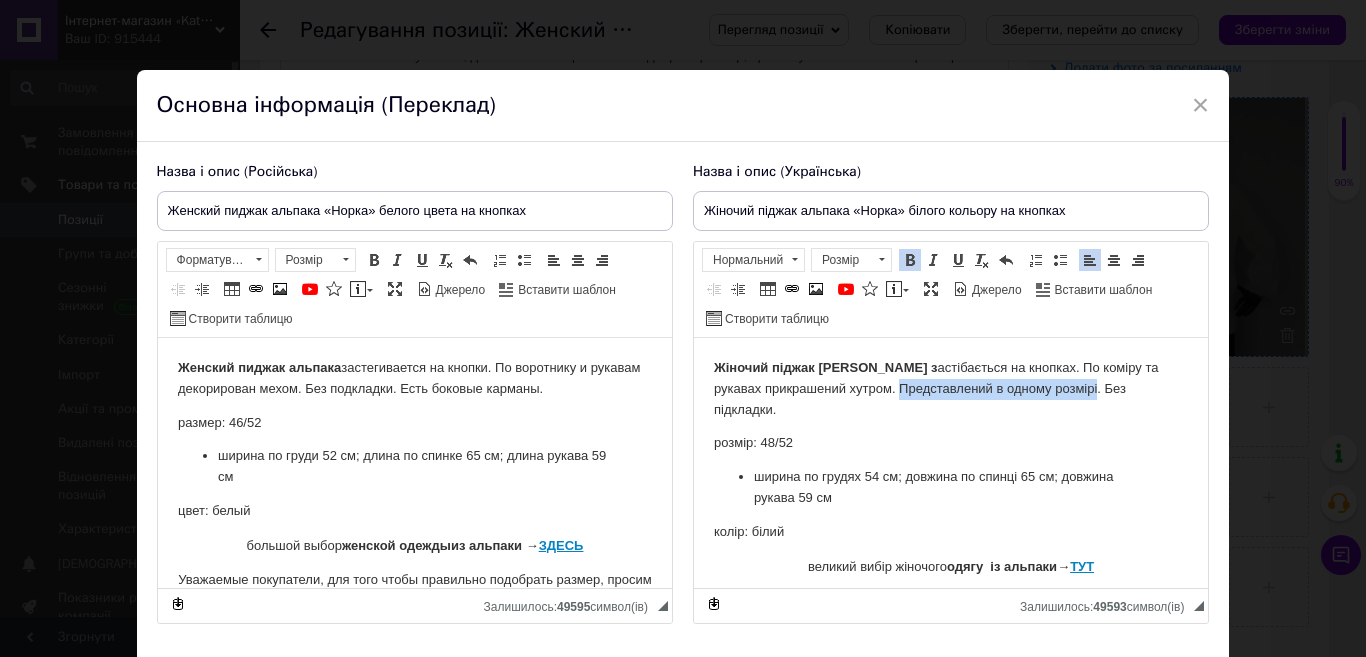 drag, startPoint x: 847, startPoint y: 387, endPoint x: 1046, endPoint y: 391, distance: 199.04019 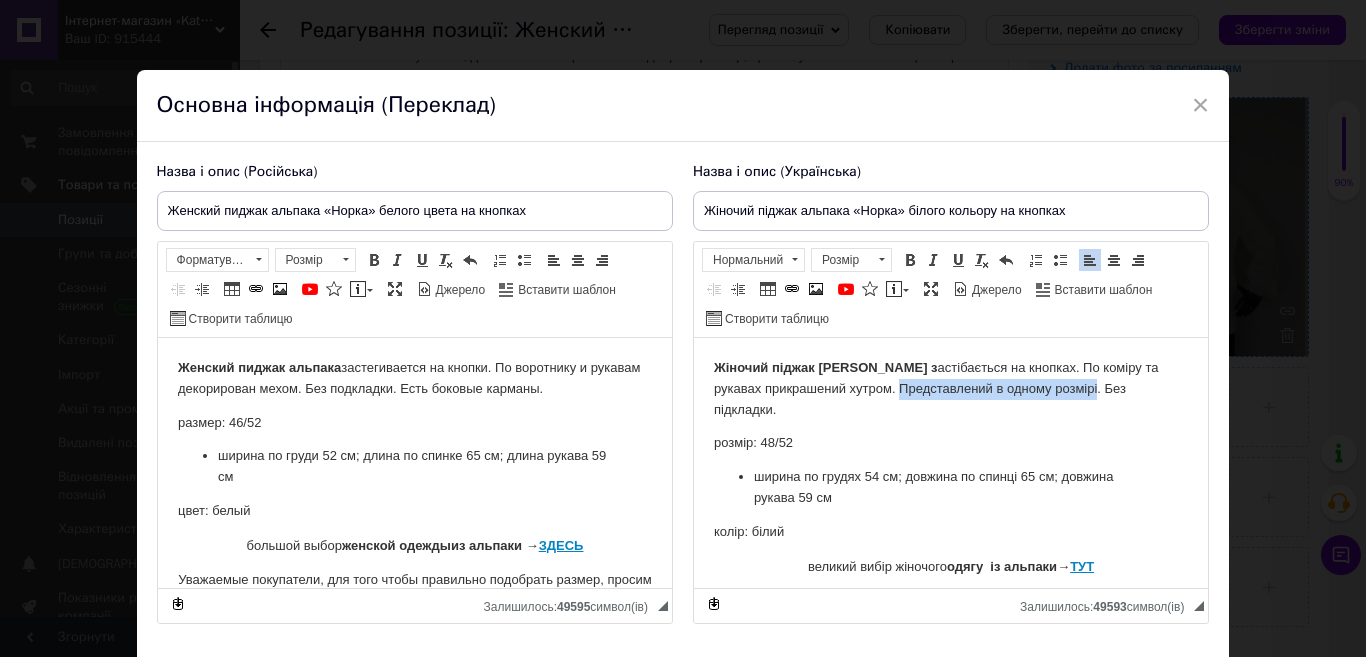 type 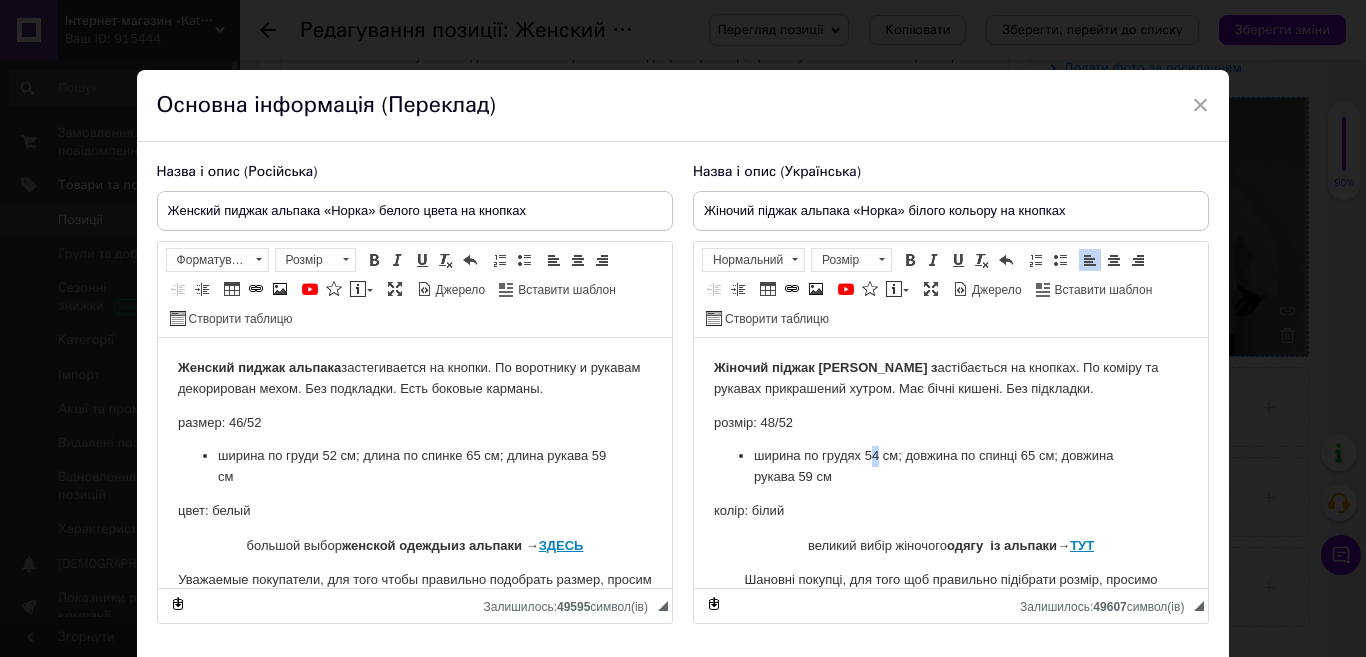 click on "ширина по грудях 54 см; довжина по спинці 65 см; довжина рукава 59 см" at bounding box center [950, 467] 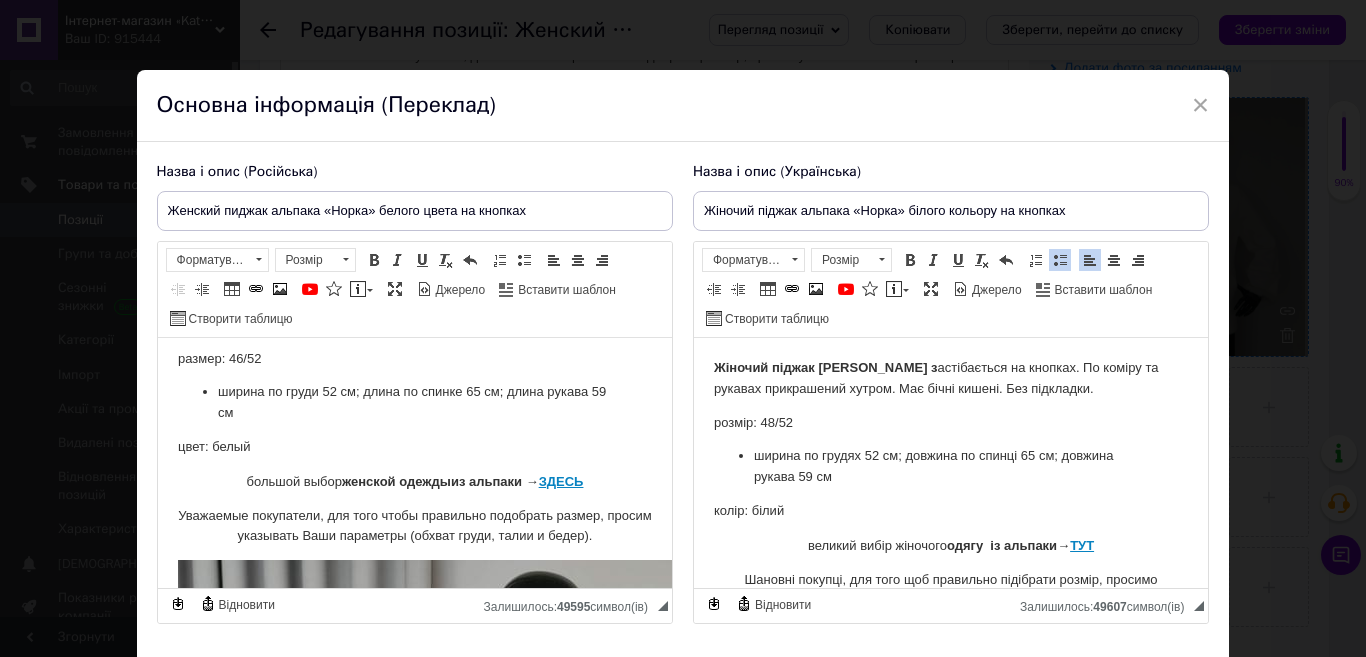 scroll, scrollTop: 100, scrollLeft: 0, axis: vertical 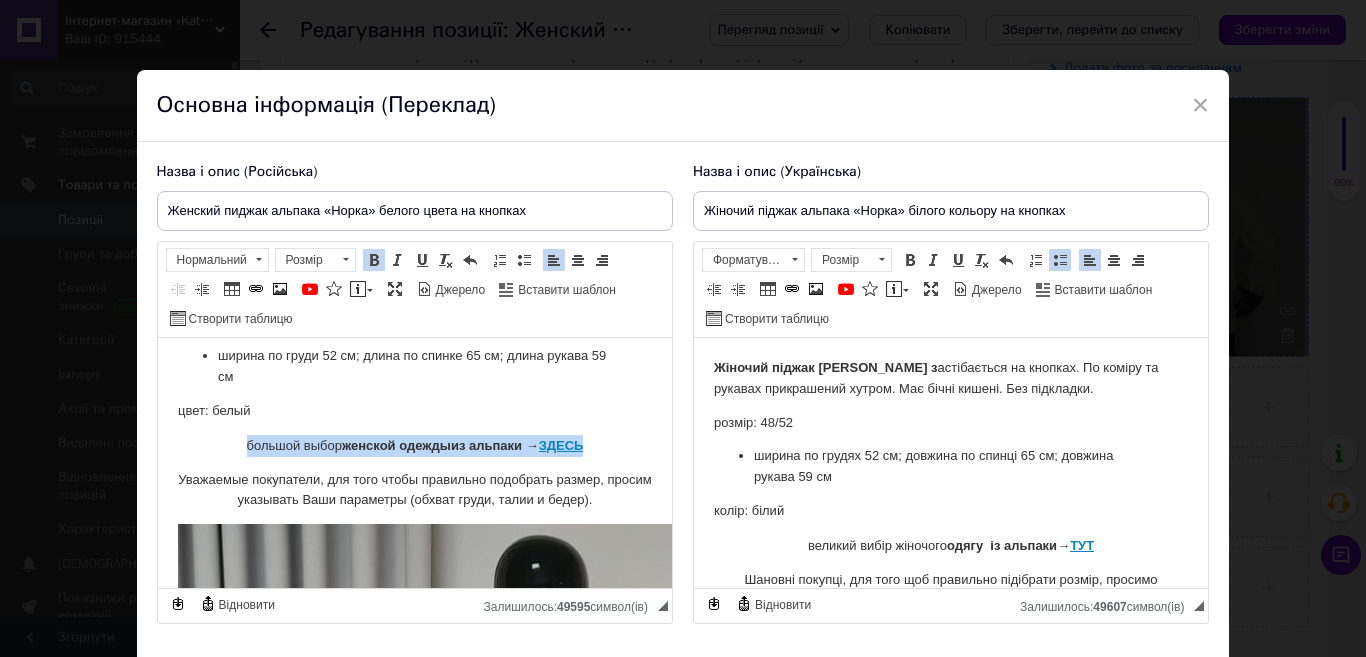 drag, startPoint x: 267, startPoint y: 440, endPoint x: 585, endPoint y: 441, distance: 318.0016 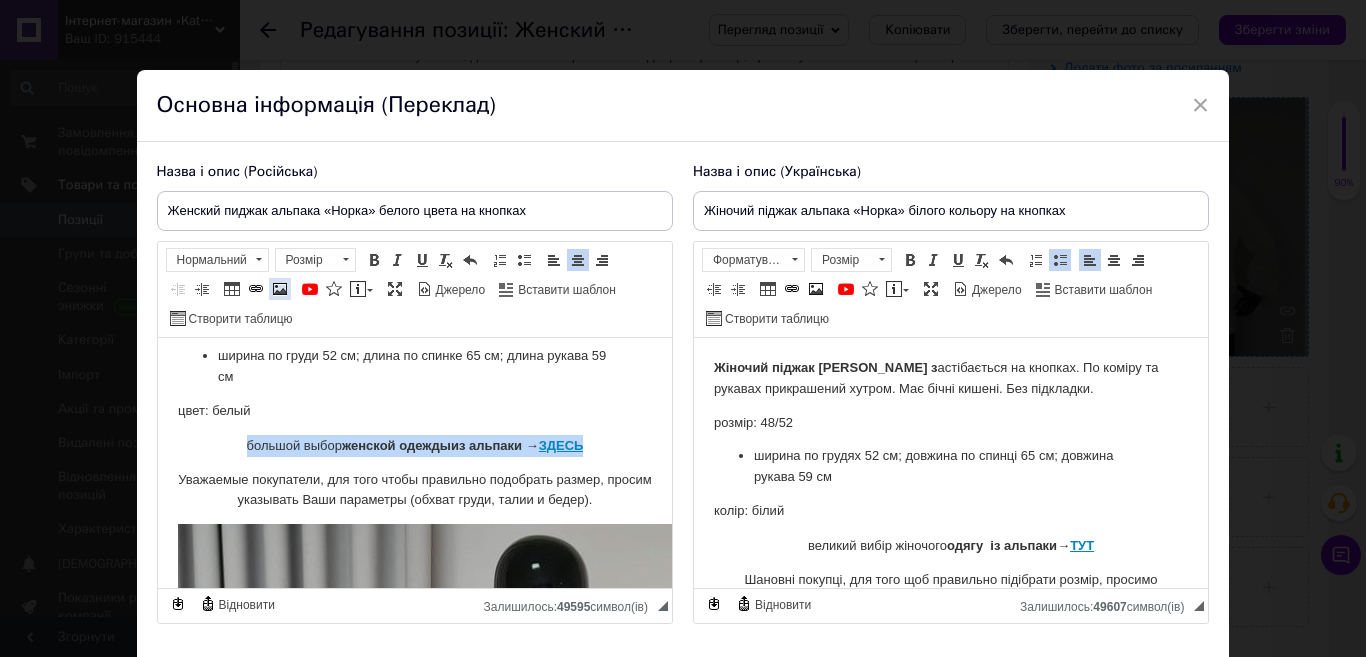click at bounding box center [280, 289] 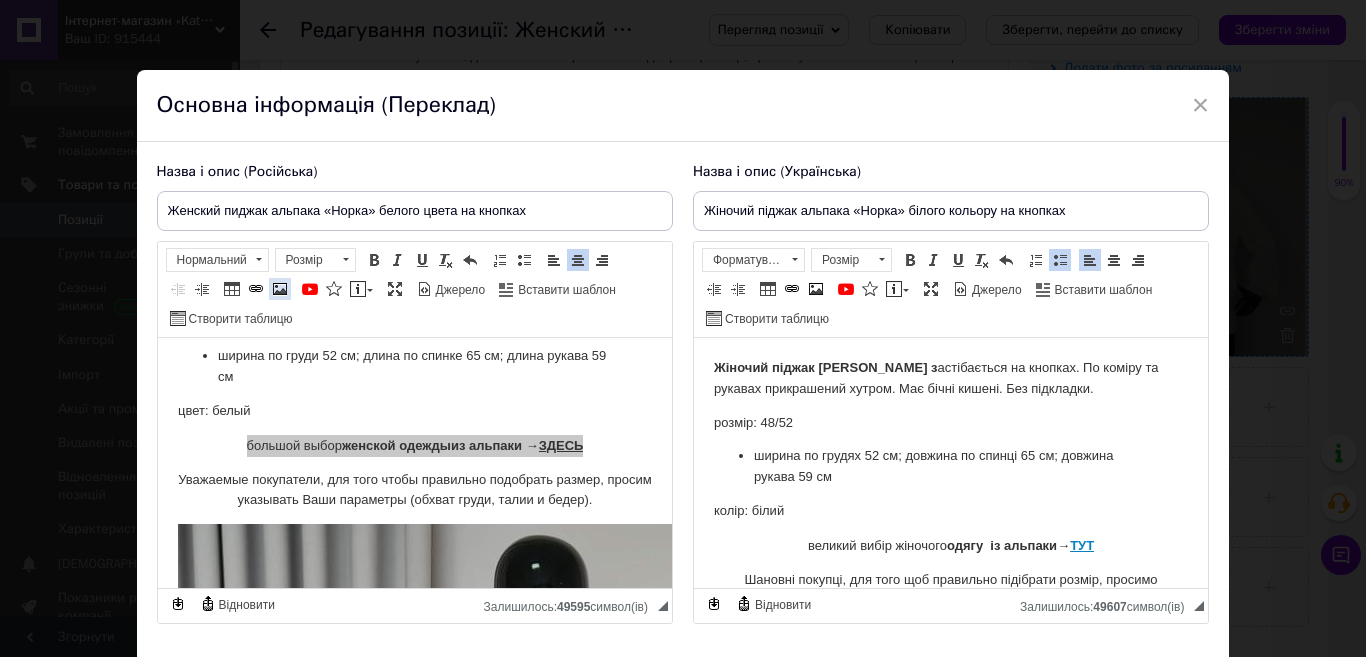 select 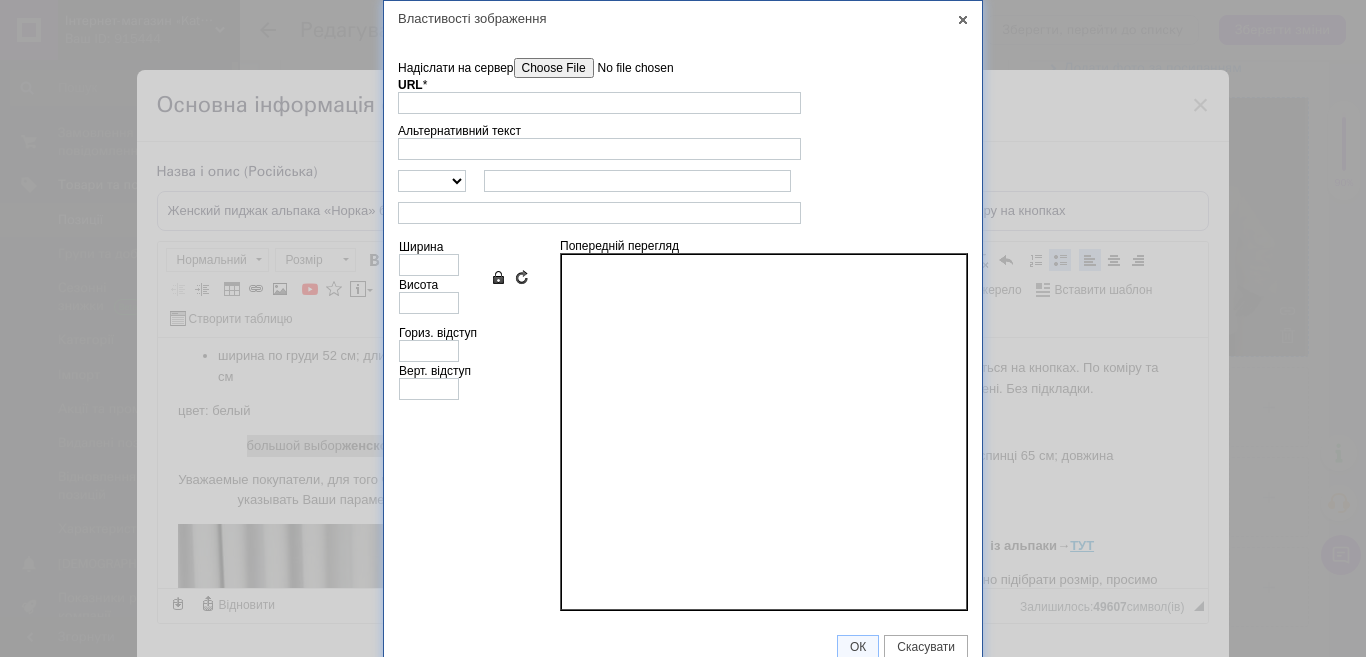 click on "Надіслати на сервер" at bounding box center [627, 68] 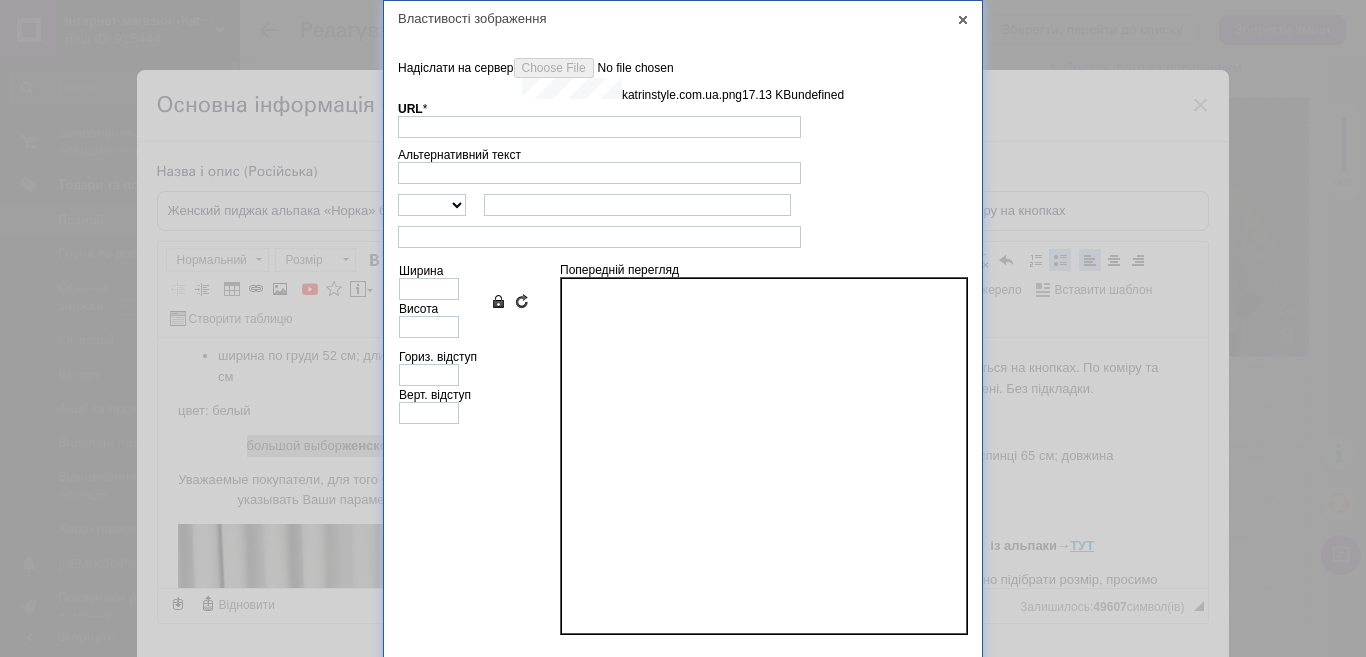 type on "[URL][DOMAIN_NAME]" 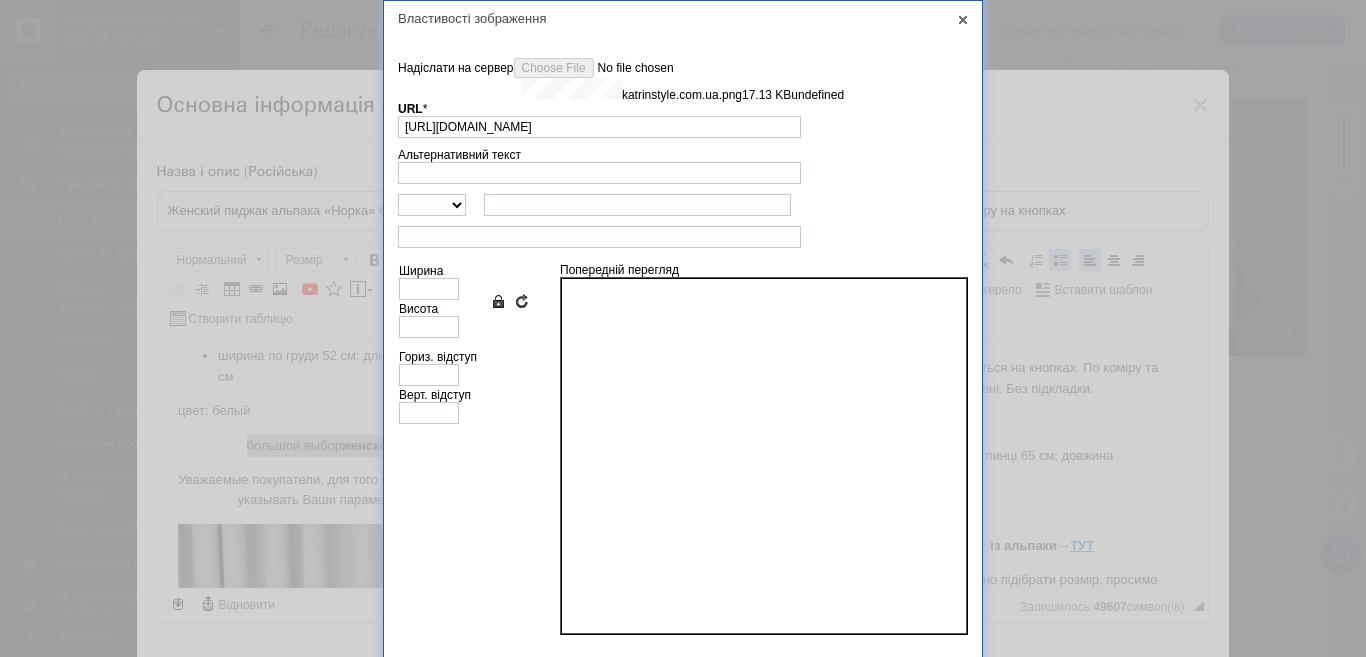 type on "329" 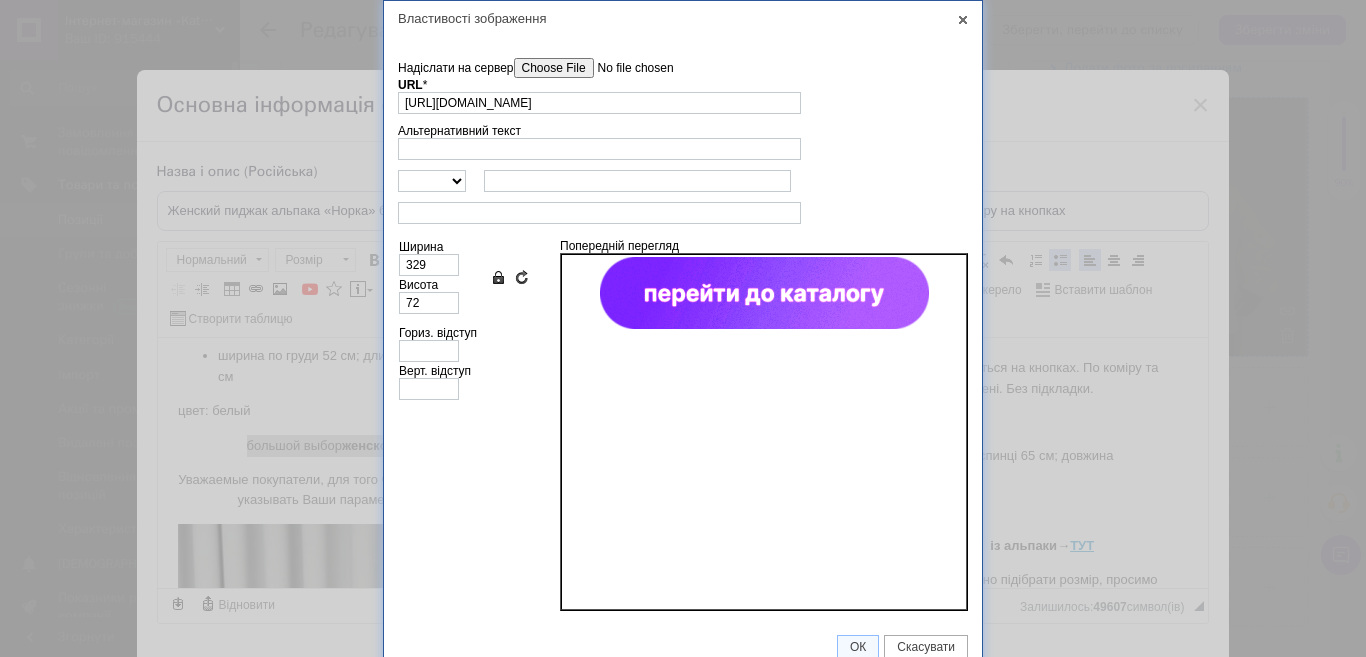 scroll, scrollTop: 17, scrollLeft: 0, axis: vertical 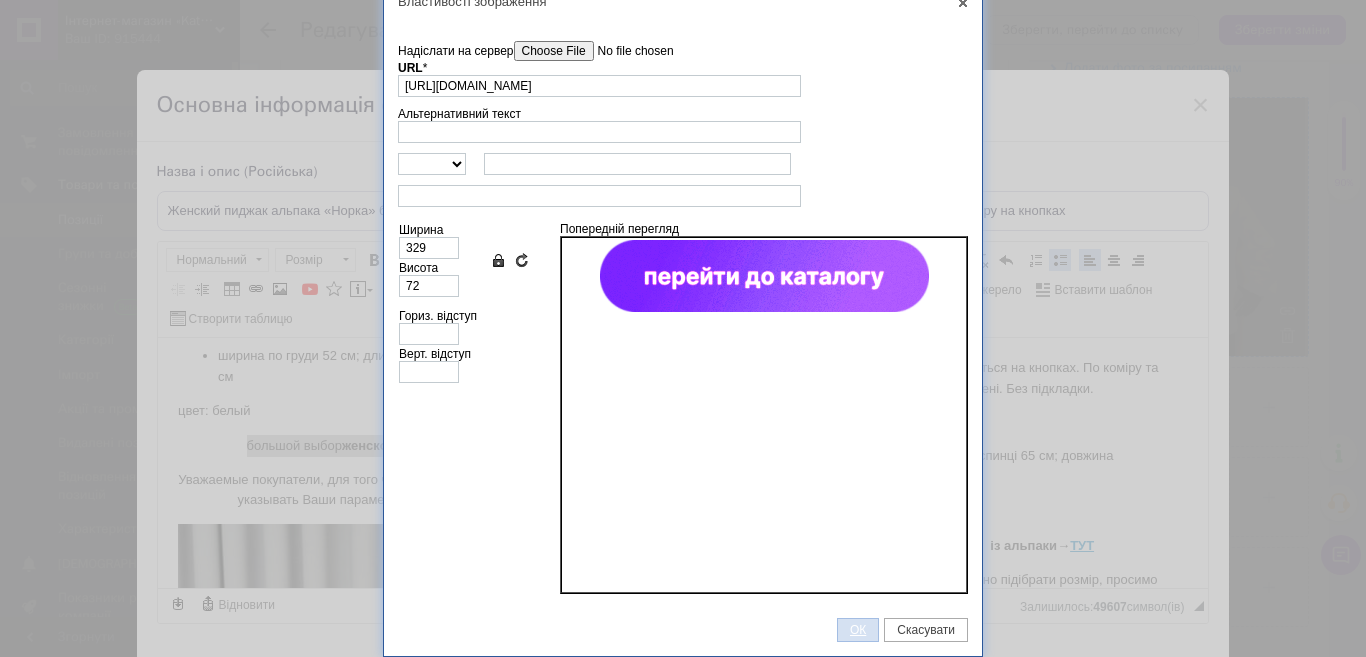 click on "ОК" at bounding box center (858, 630) 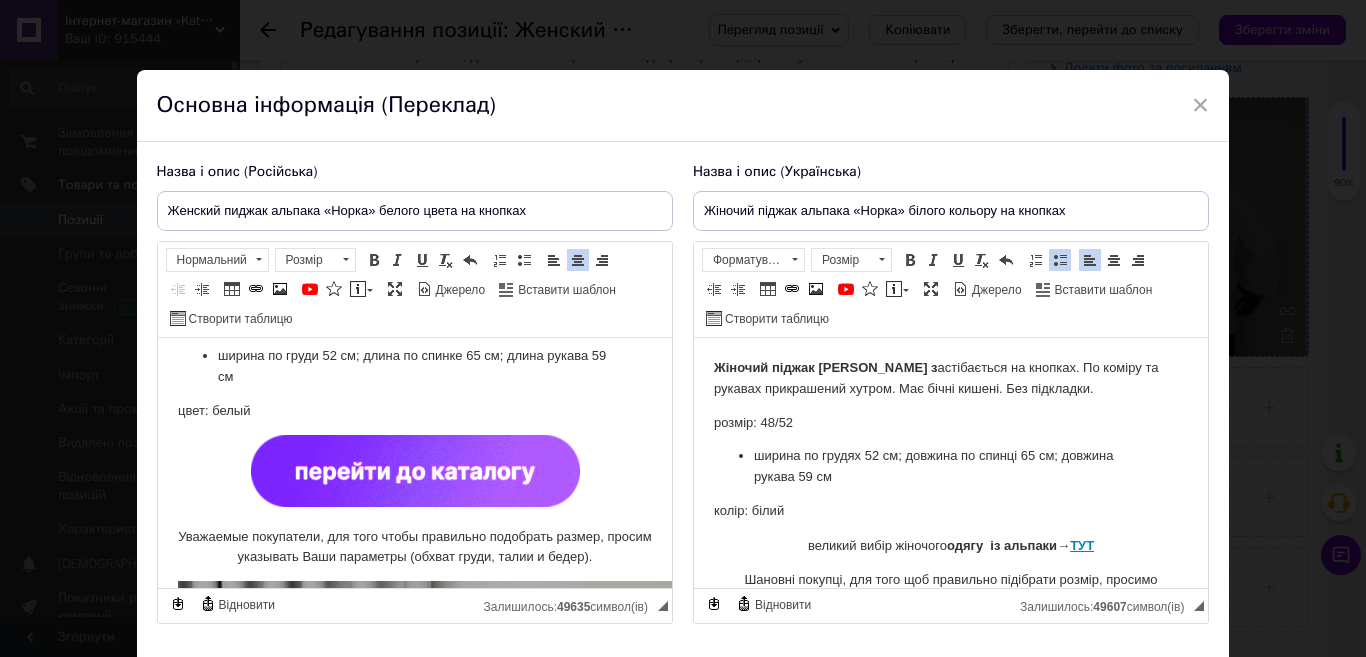scroll, scrollTop: 100, scrollLeft: 0, axis: vertical 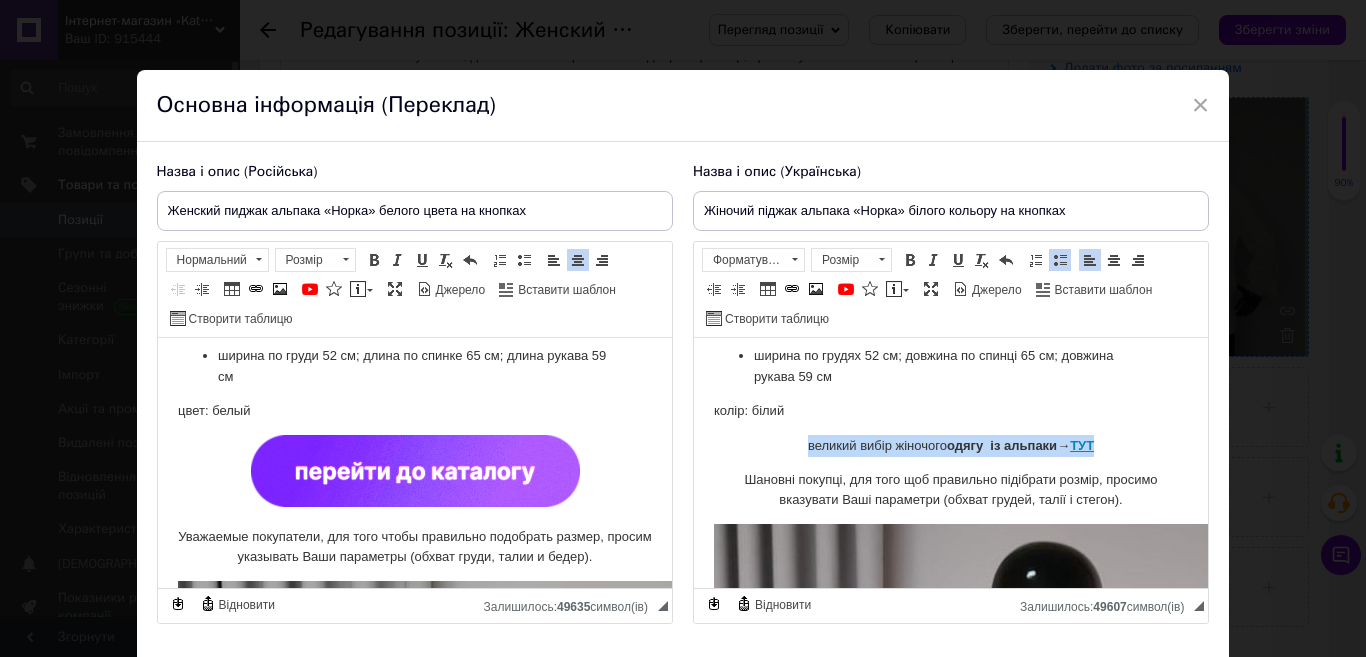 drag, startPoint x: 781, startPoint y: 438, endPoint x: 1126, endPoint y: 429, distance: 345.11737 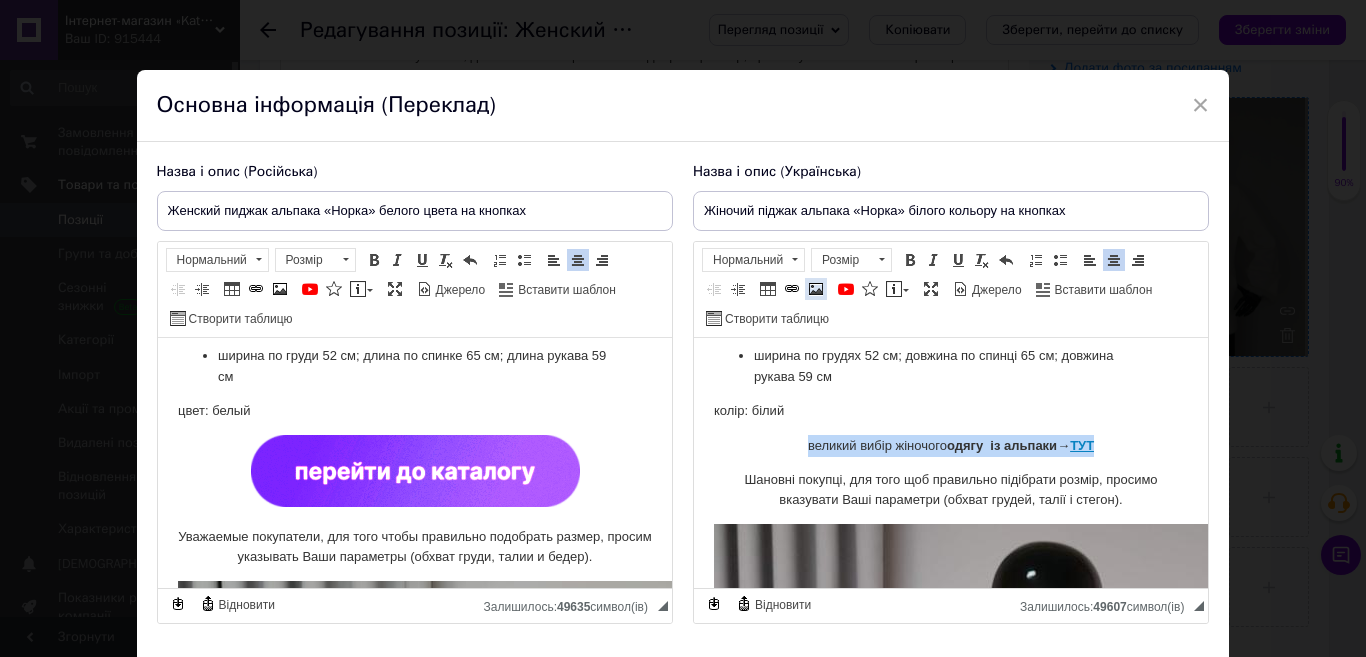 click at bounding box center [816, 289] 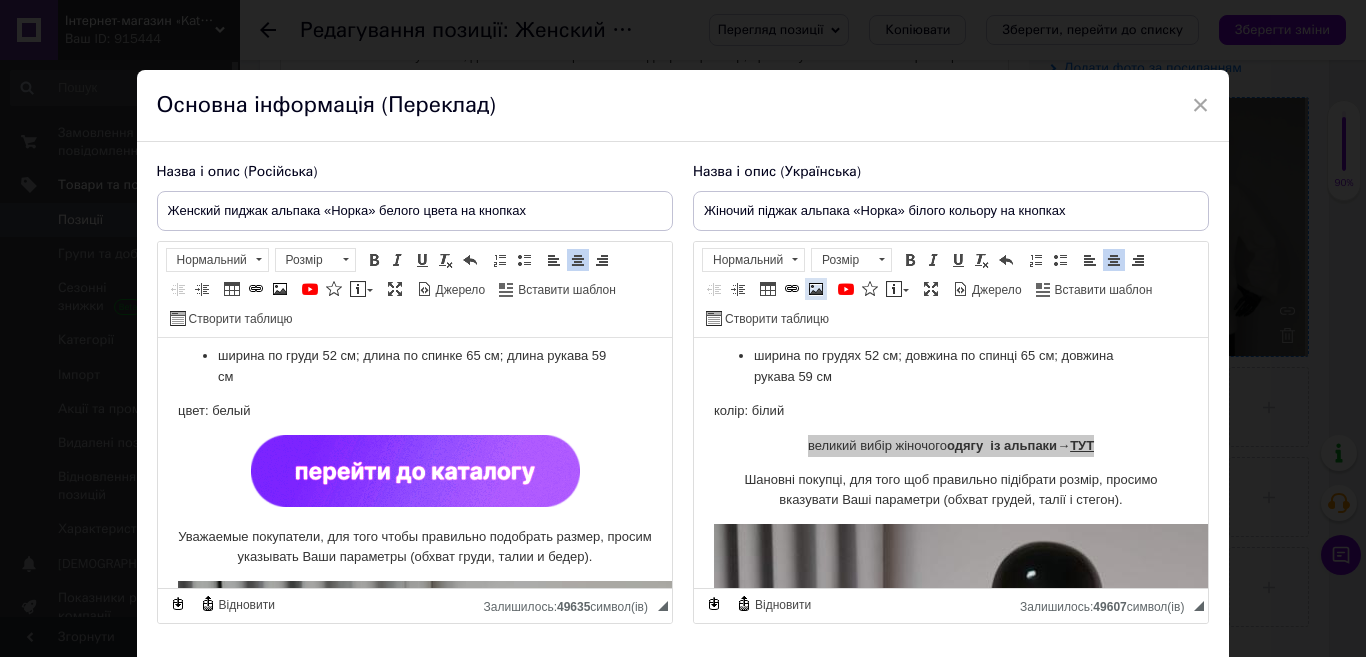 select 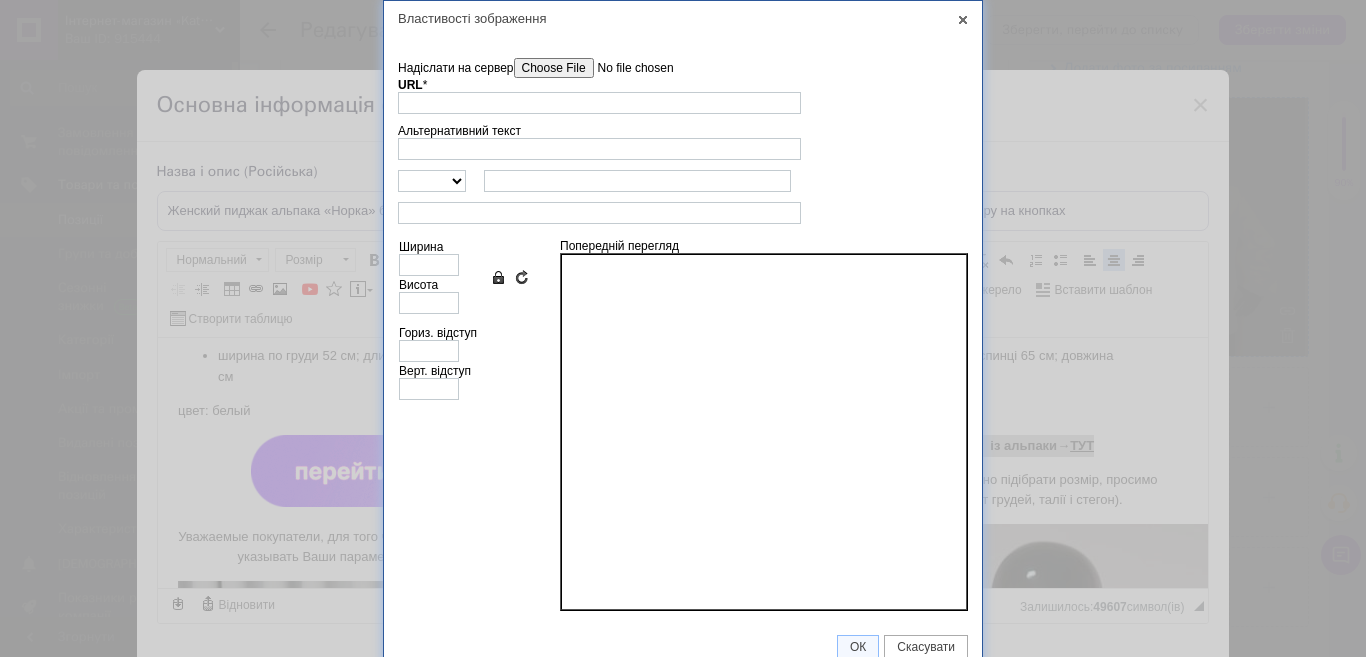 click on "Надіслати на сервер" at bounding box center (627, 68) 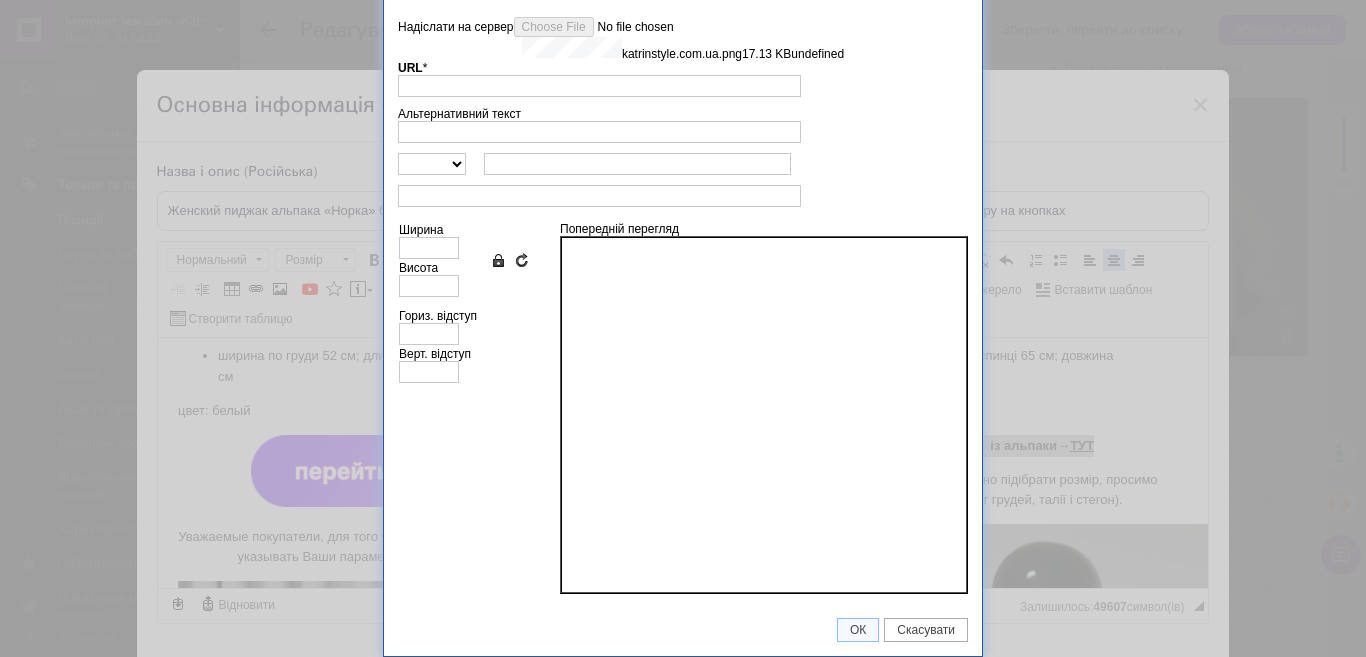type on "[URL][DOMAIN_NAME]" 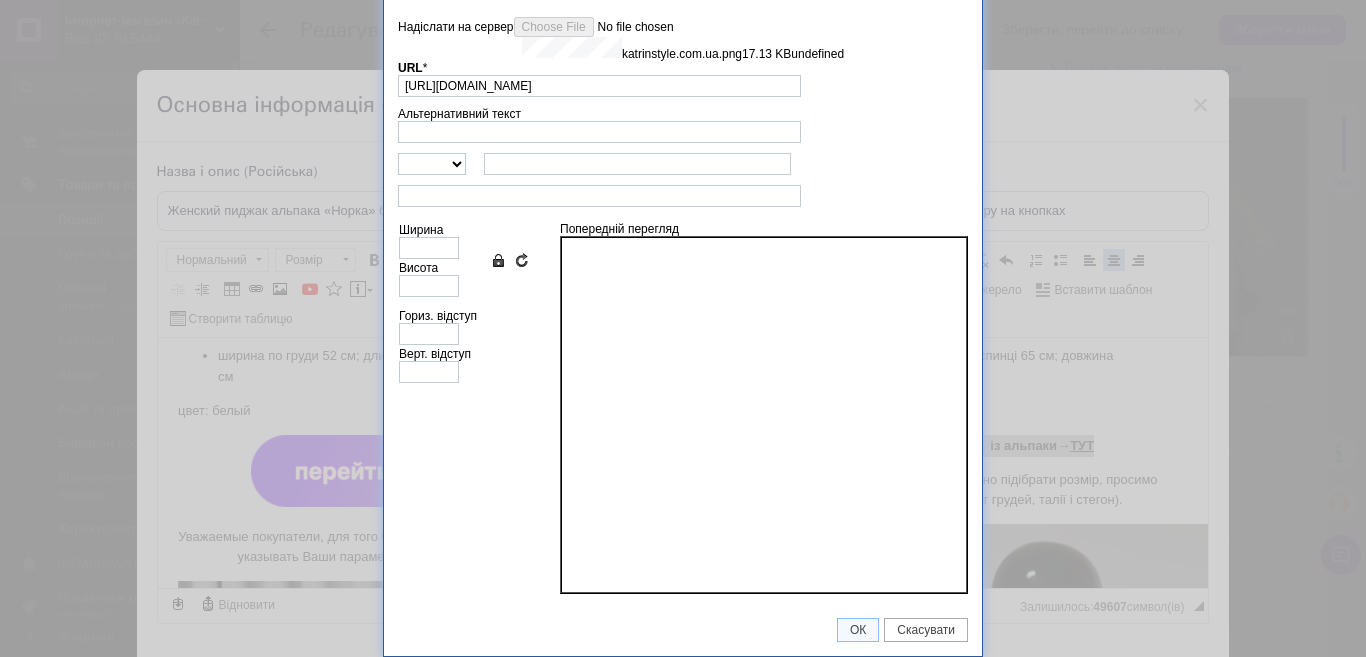 type on "329" 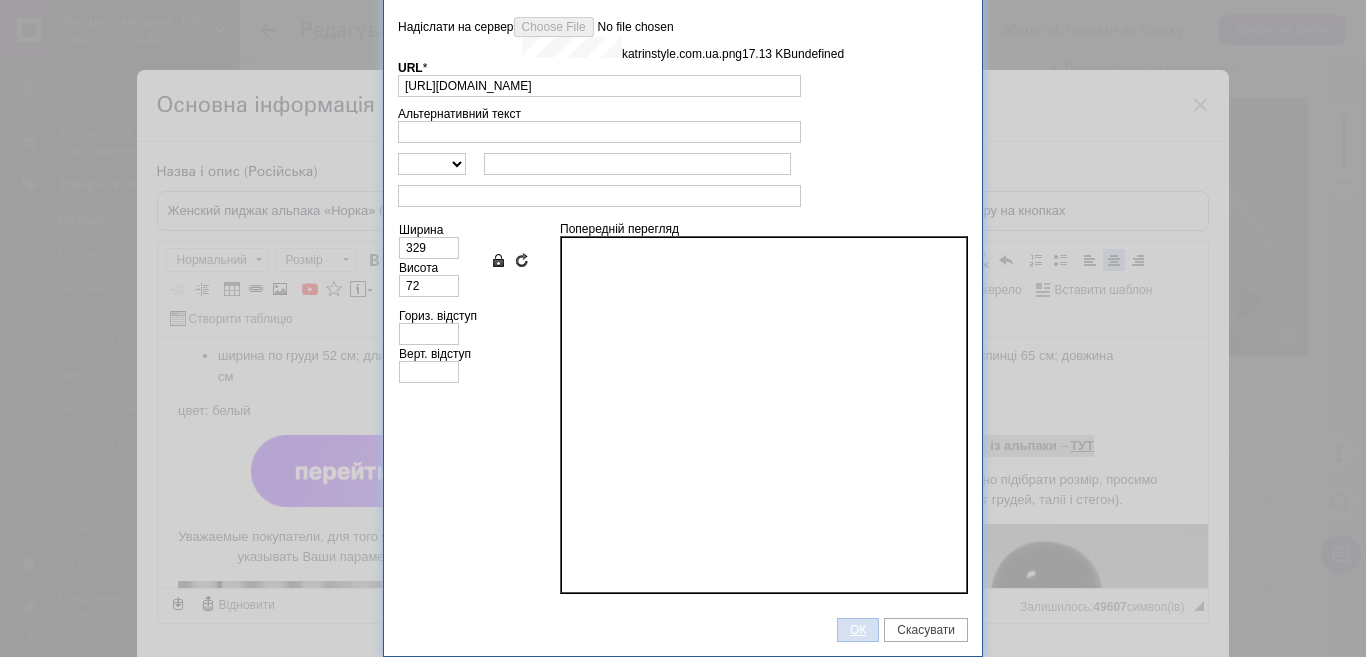 scroll, scrollTop: 17, scrollLeft: 0, axis: vertical 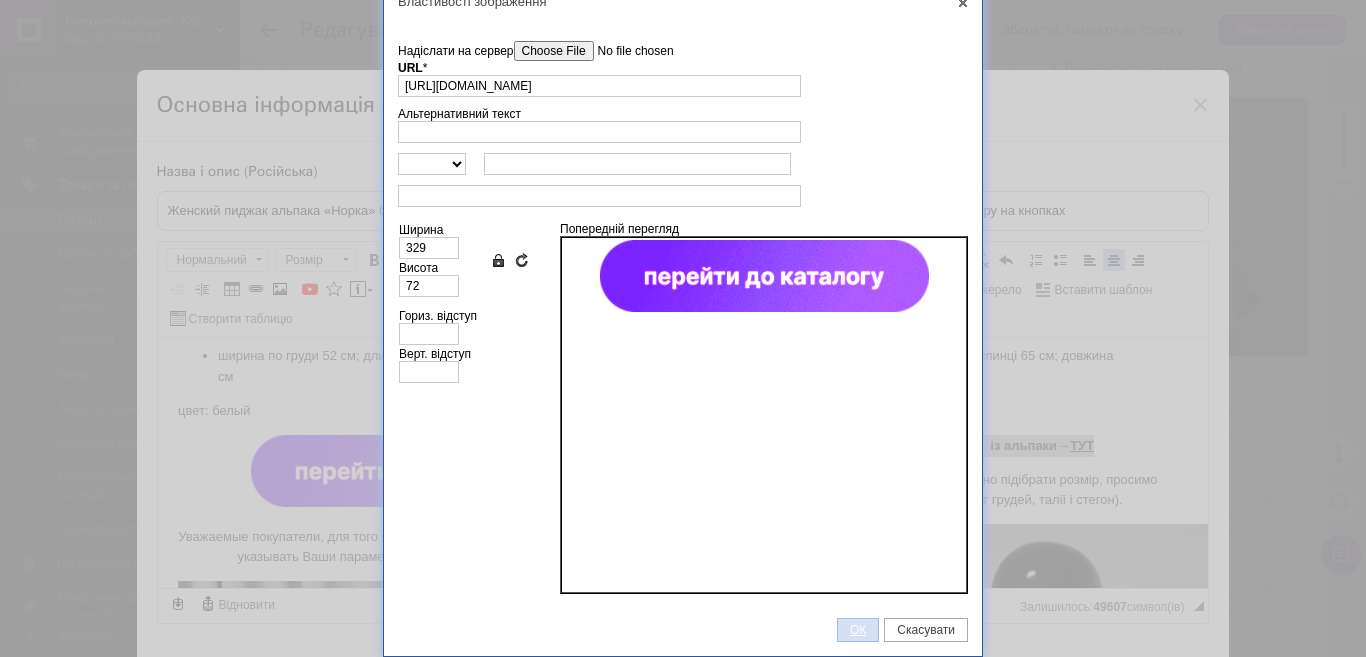 click on "ОК" at bounding box center (858, 630) 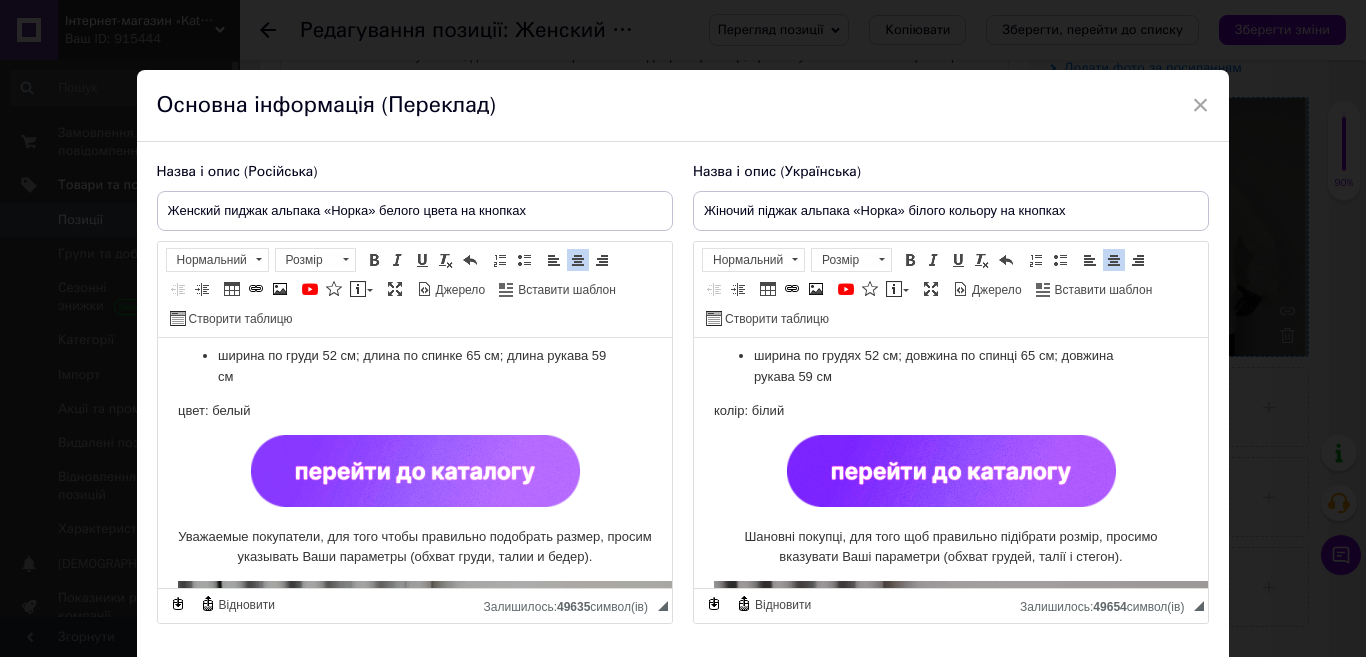 click 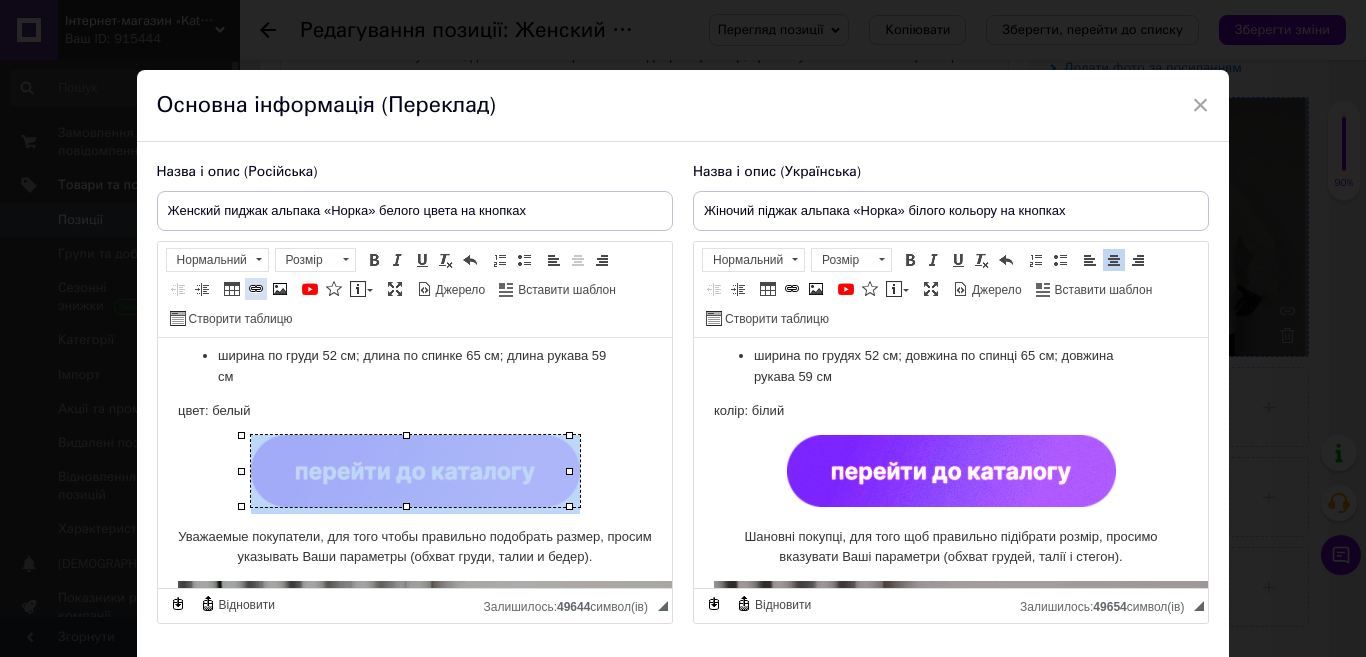 click at bounding box center (256, 289) 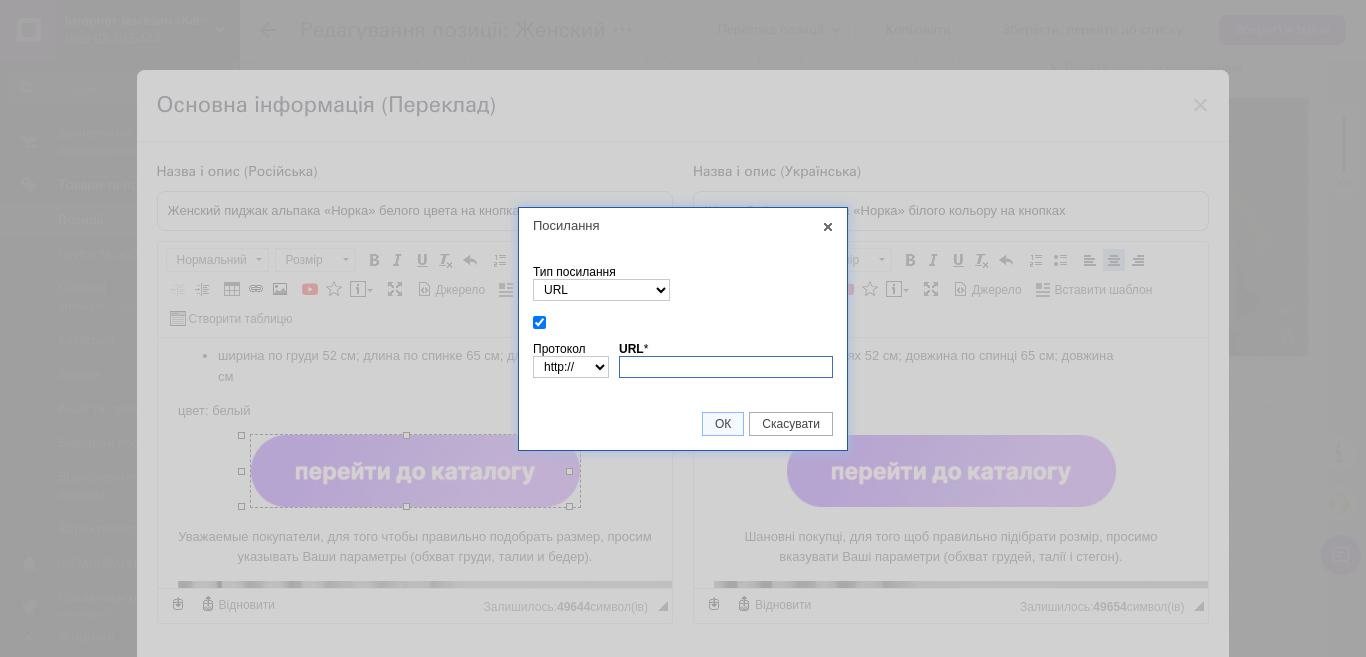 paste on "[URL][DOMAIN_NAME]" 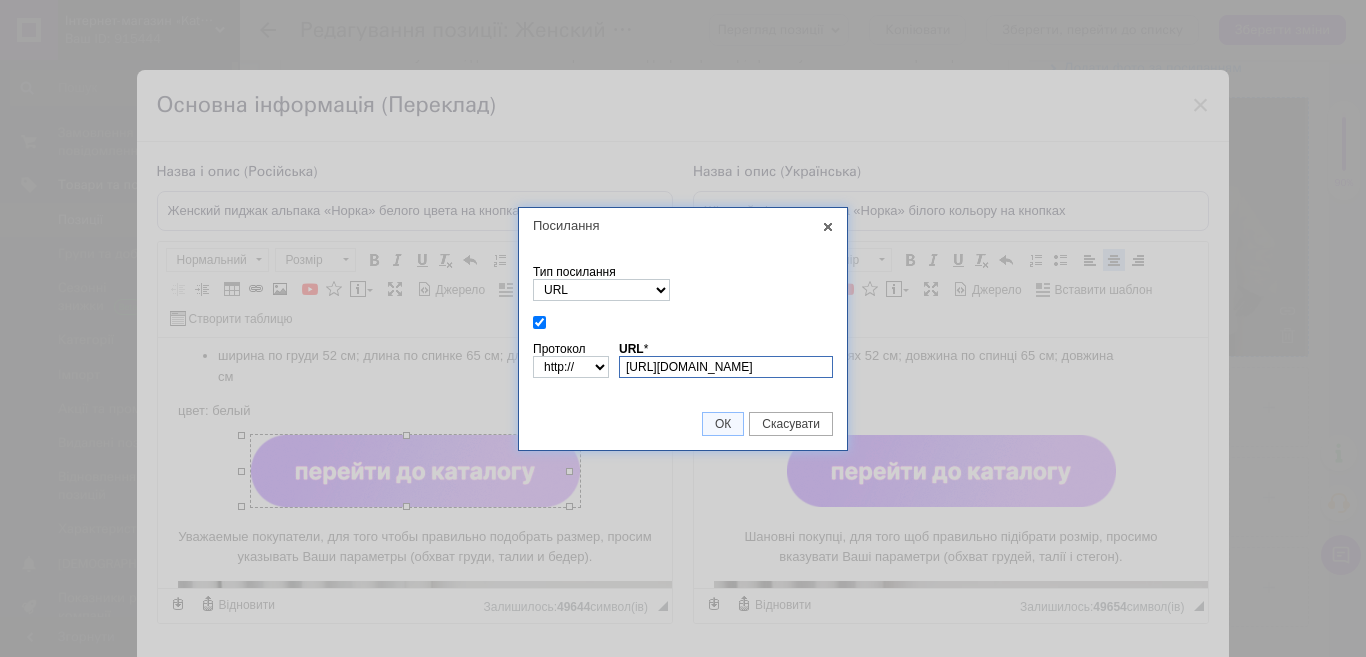 select on "https://" 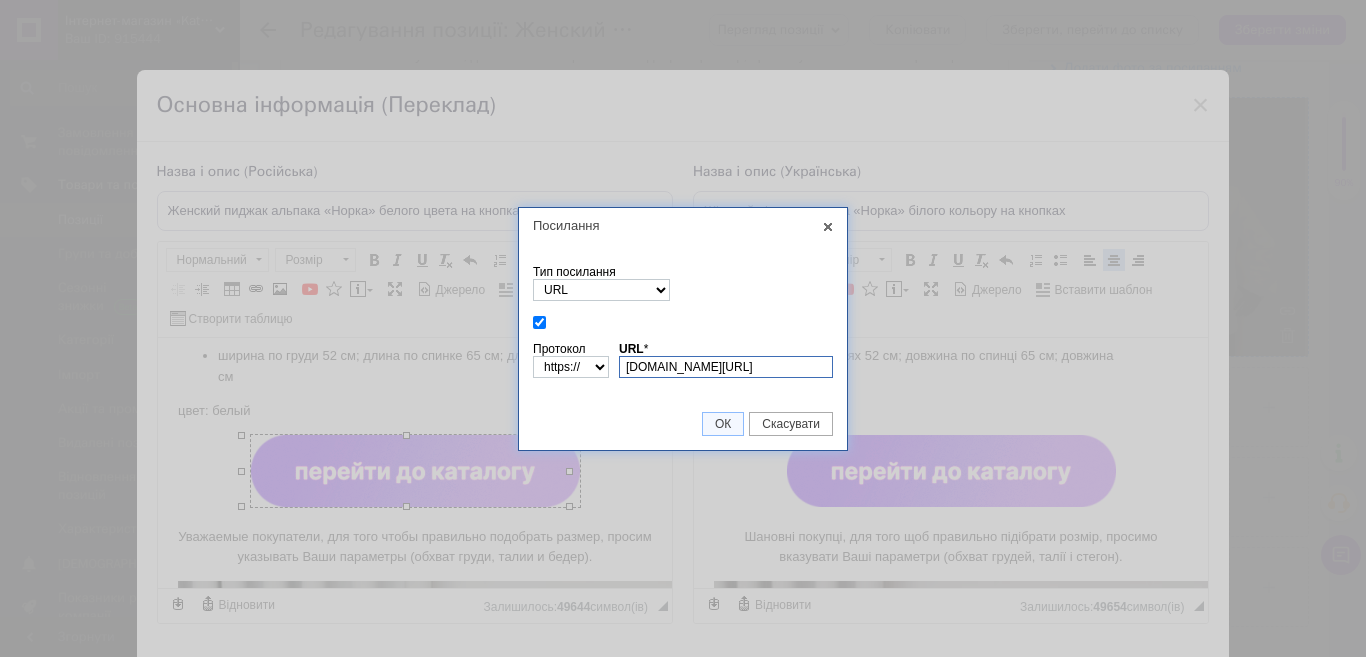 scroll, scrollTop: 0, scrollLeft: 64, axis: horizontal 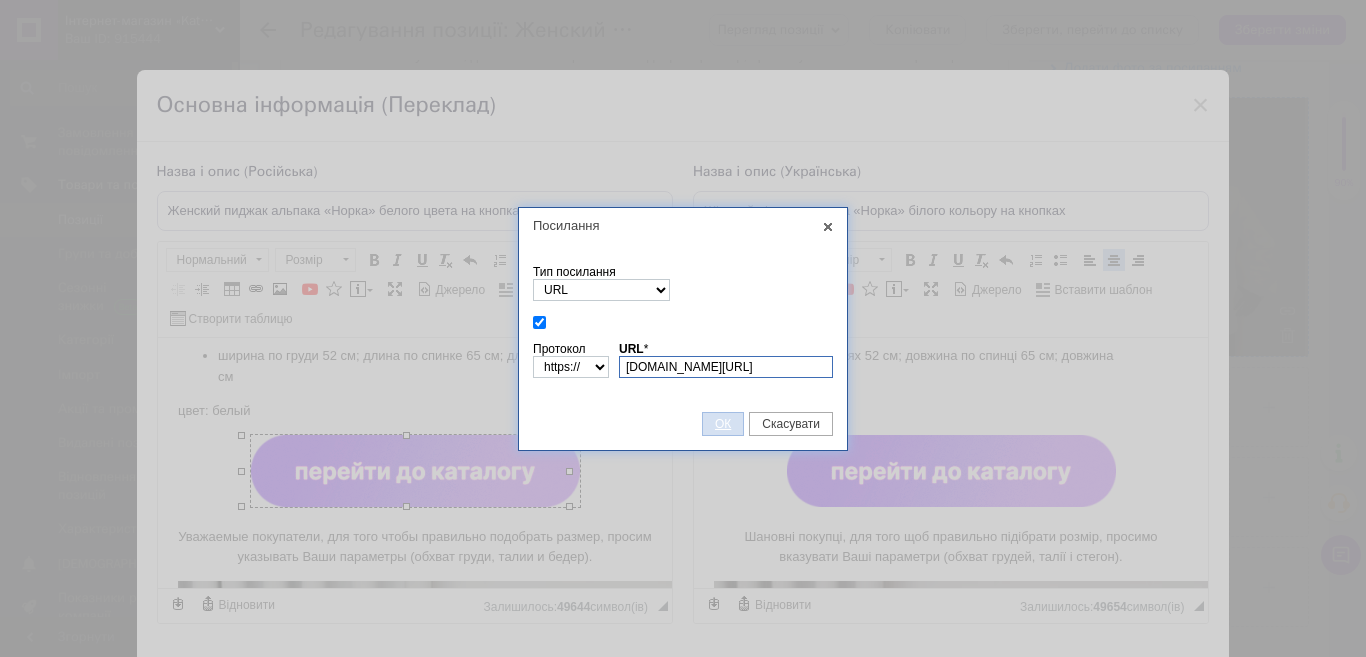 type on "[DOMAIN_NAME][URL]" 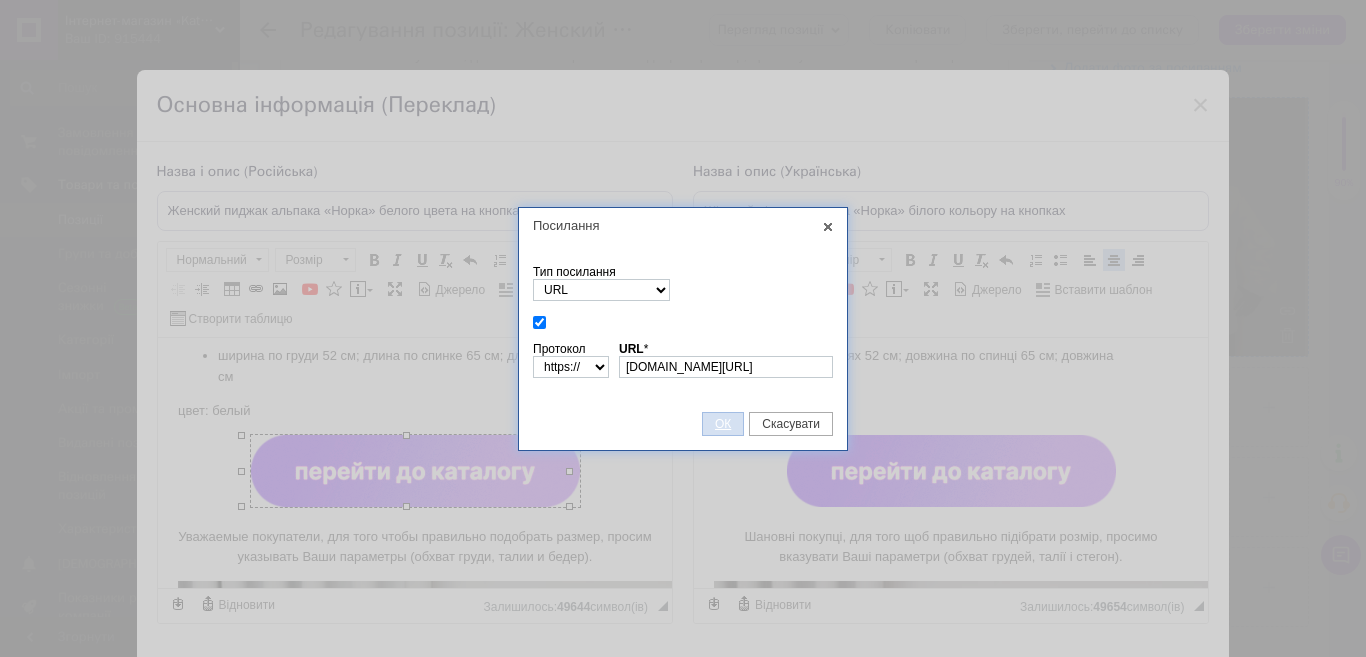 click on "ОК" at bounding box center [723, 424] 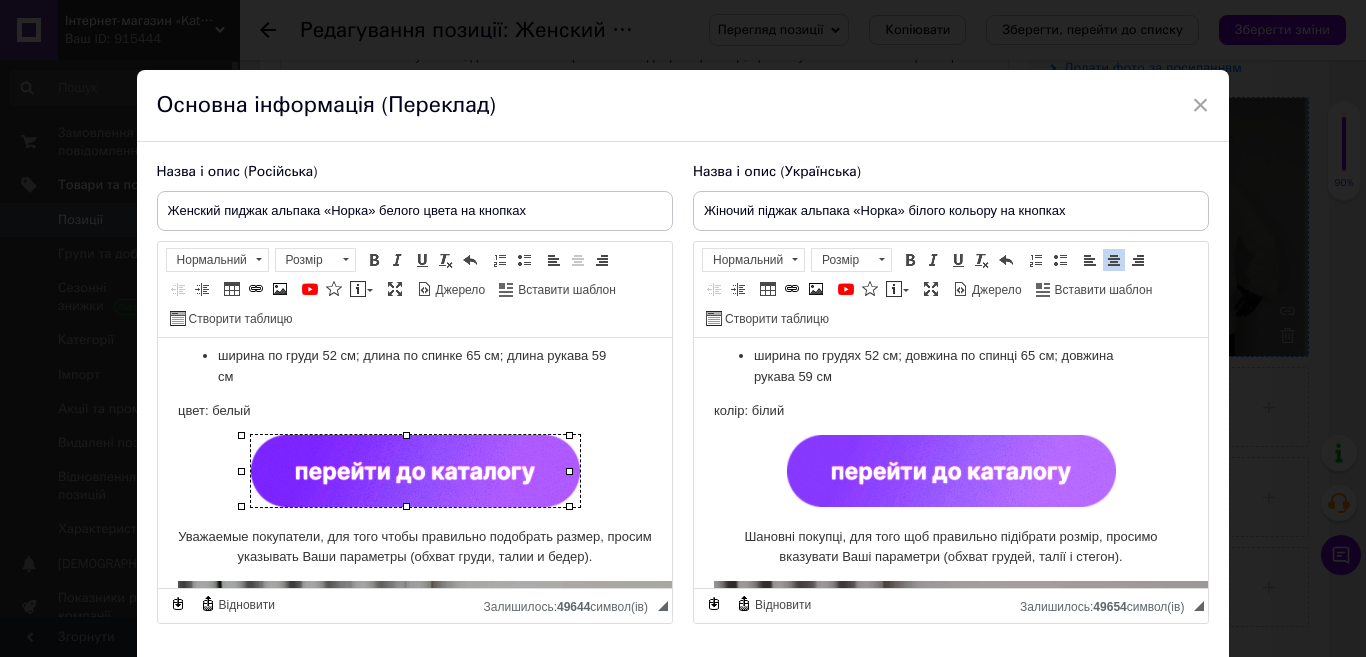 scroll, scrollTop: 0, scrollLeft: 0, axis: both 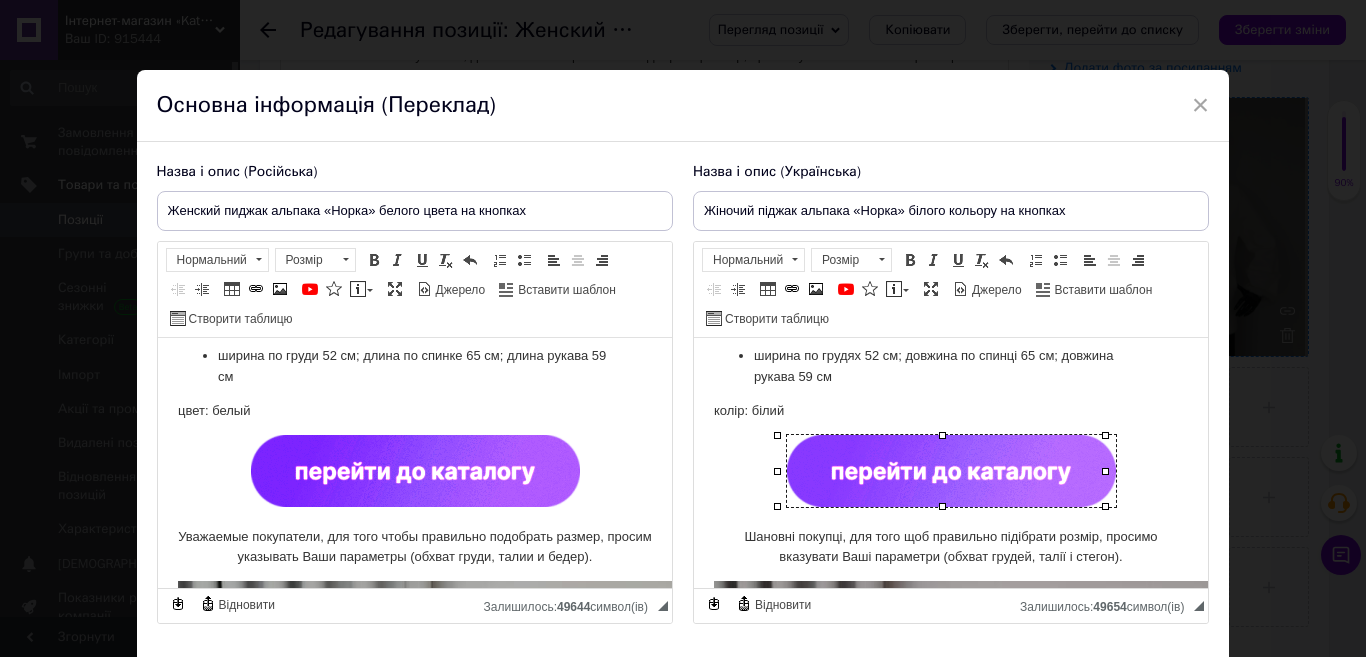 click 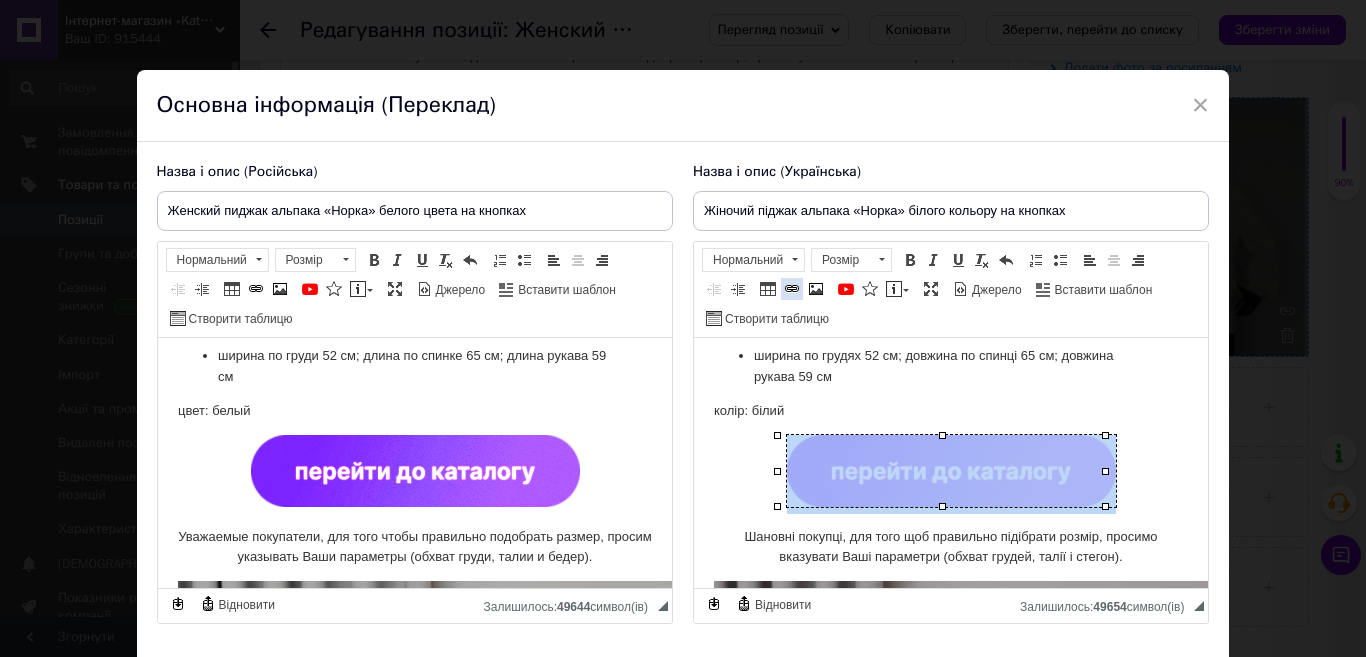 click at bounding box center (792, 289) 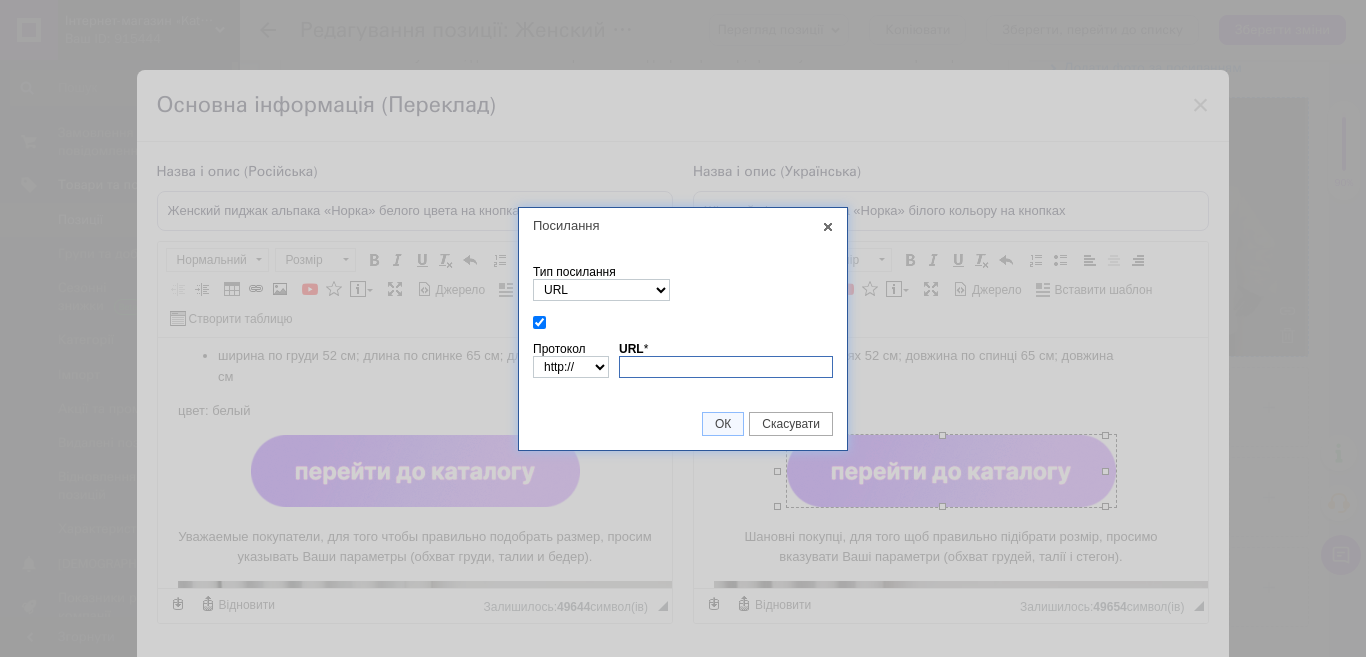 paste on "[URL][DOMAIN_NAME]" 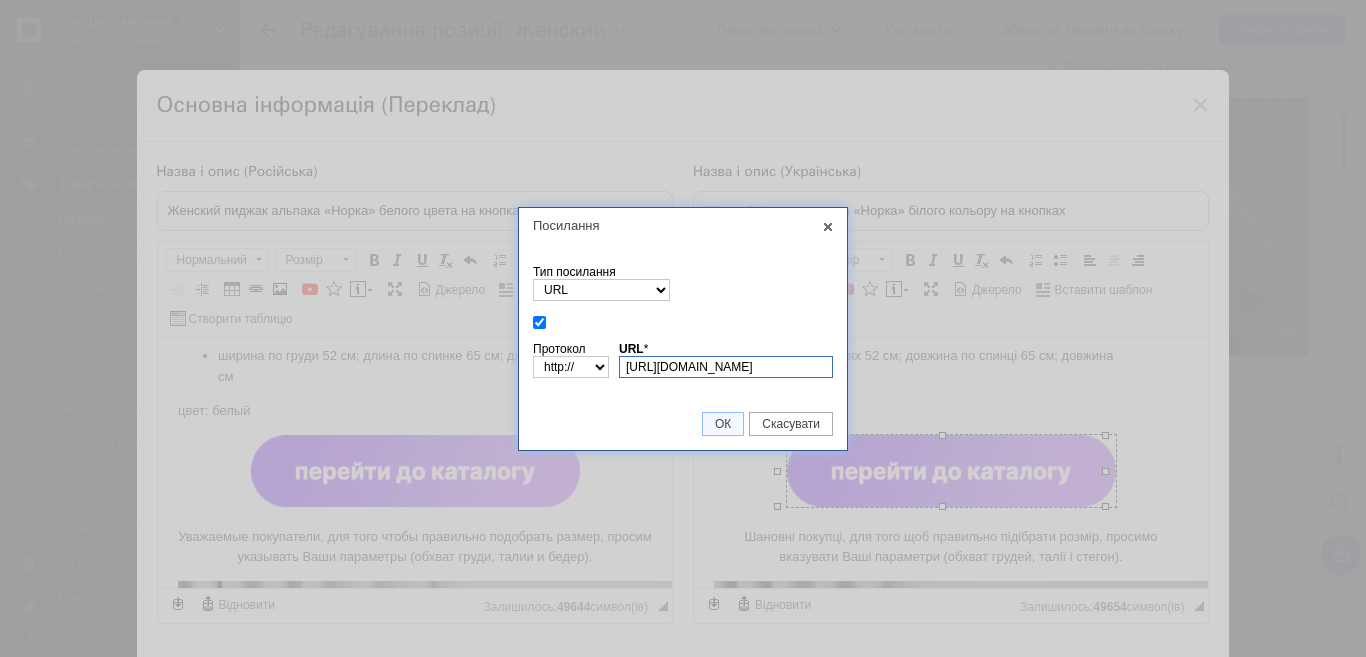 select on "https://" 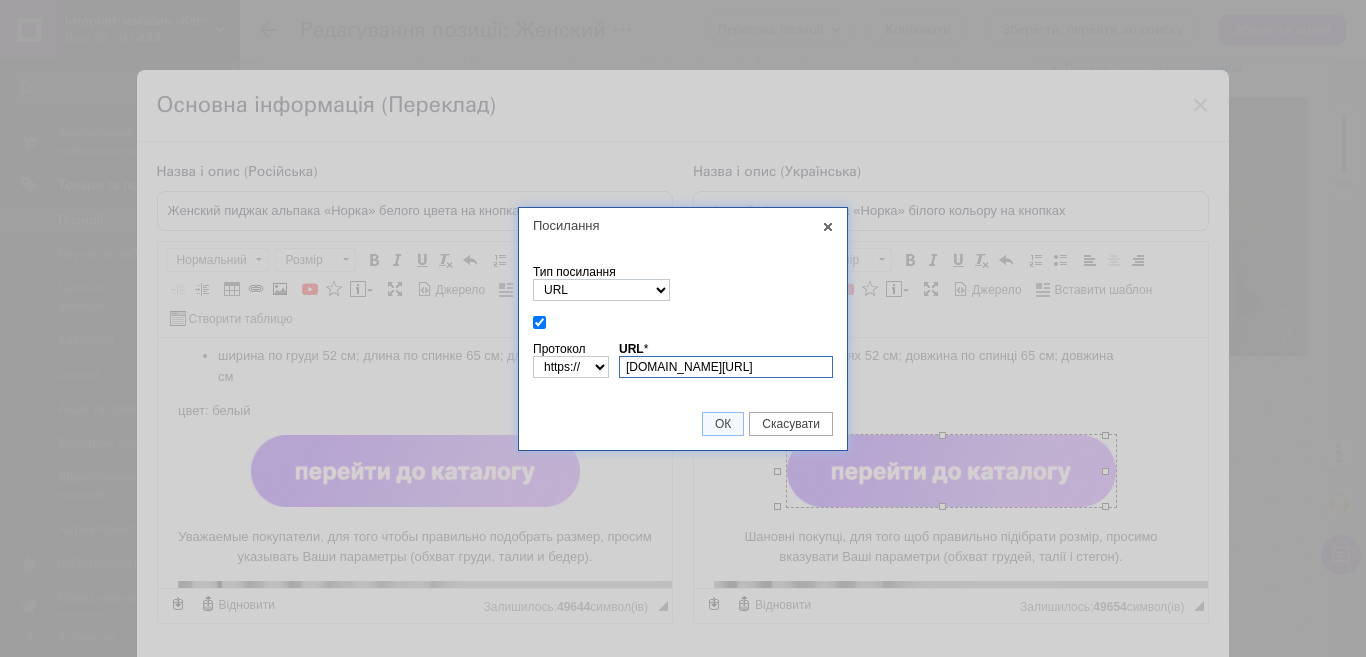 scroll, scrollTop: 0, scrollLeft: 81, axis: horizontal 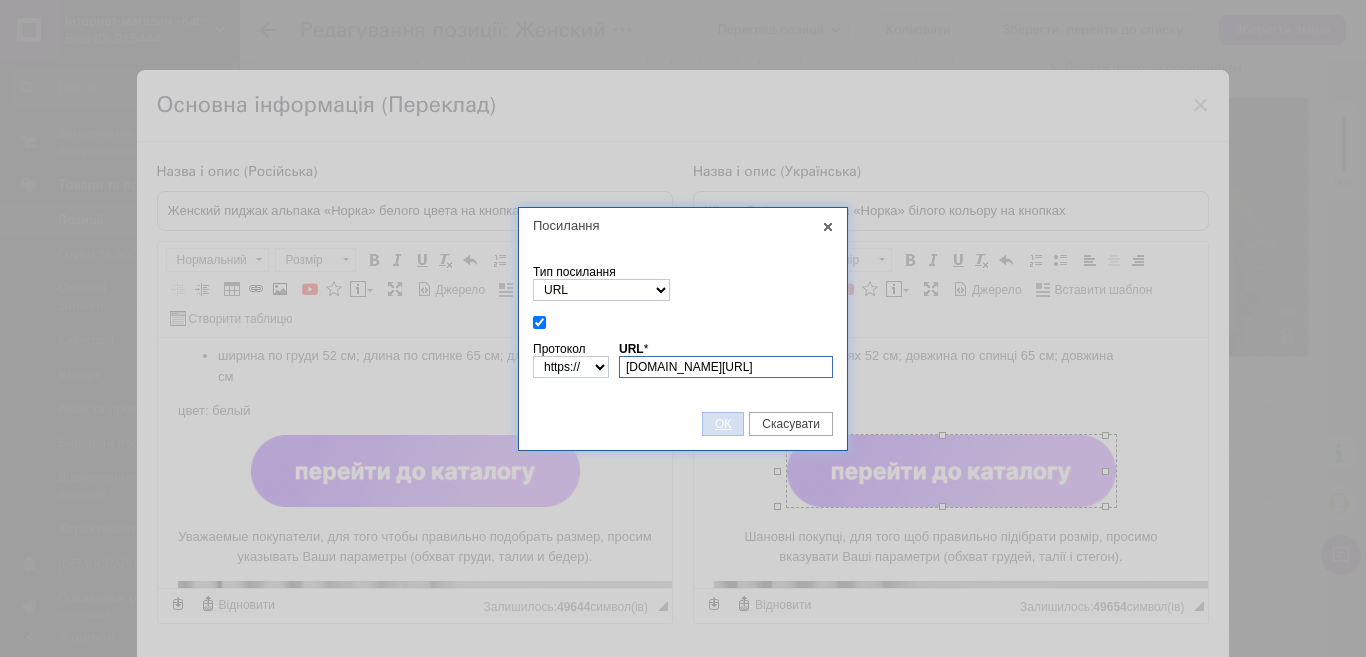type on "[DOMAIN_NAME][URL]" 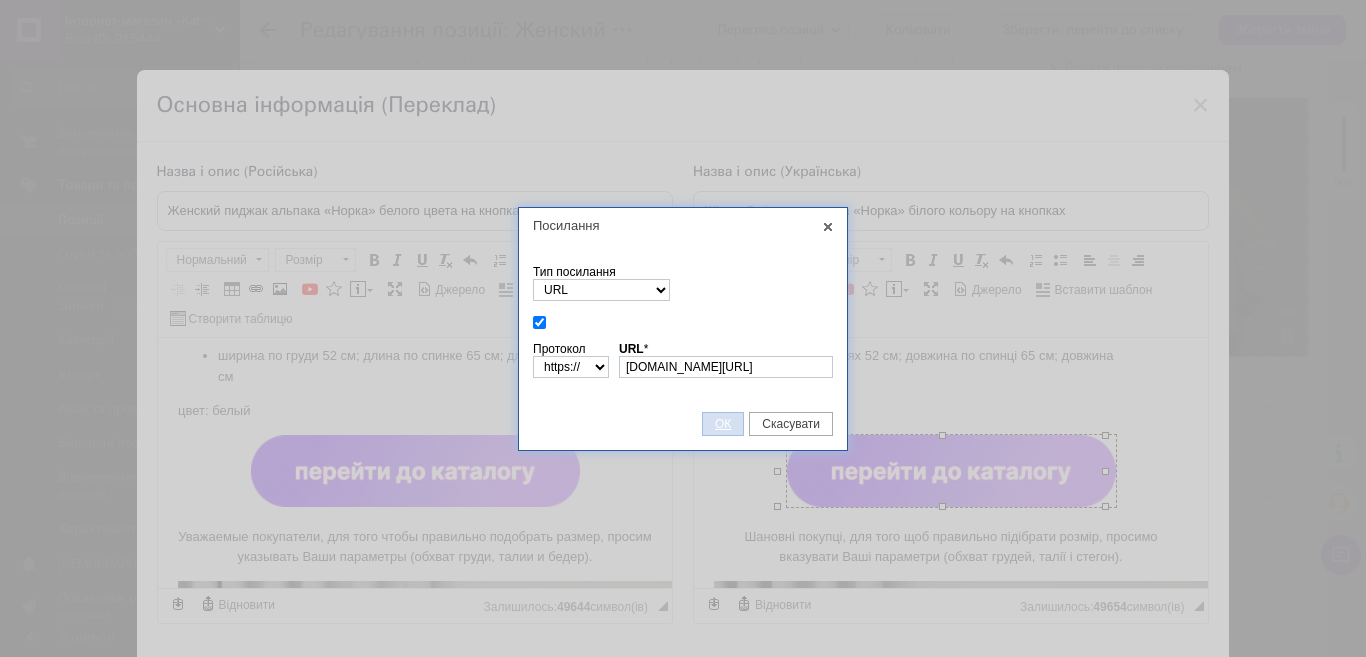 drag, startPoint x: 730, startPoint y: 419, endPoint x: 38, endPoint y: 81, distance: 770.1351 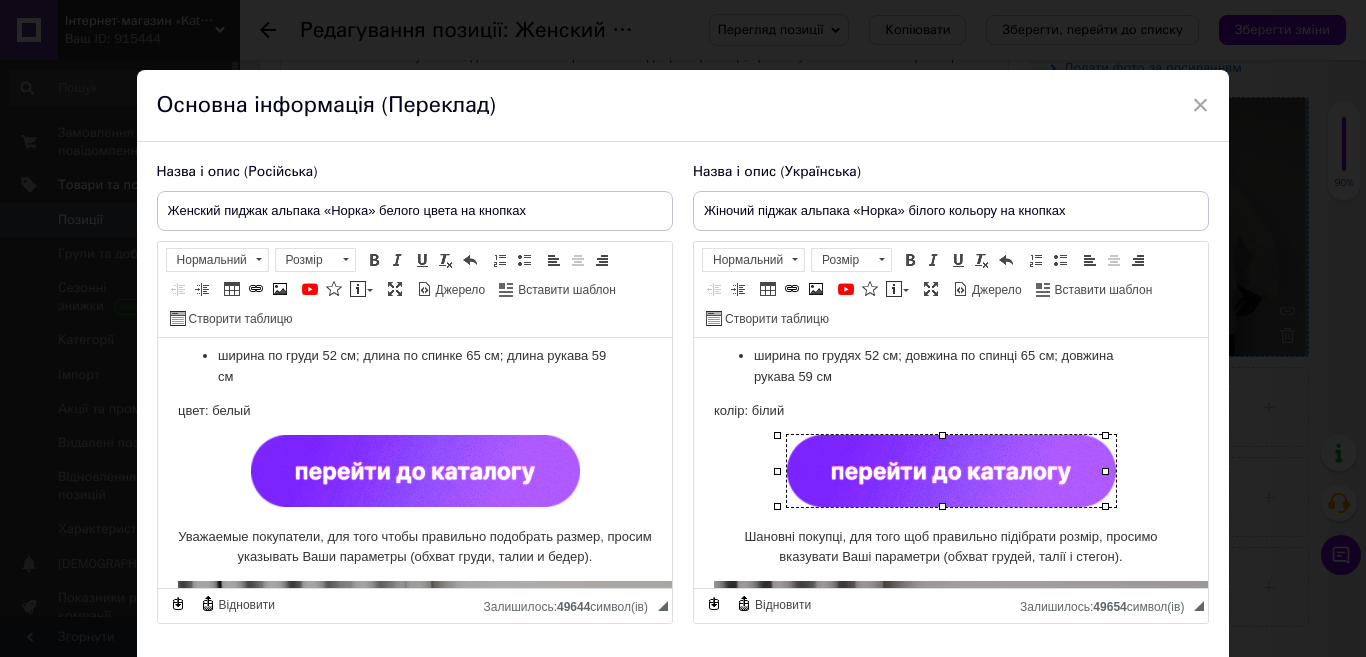 scroll, scrollTop: 0, scrollLeft: 0, axis: both 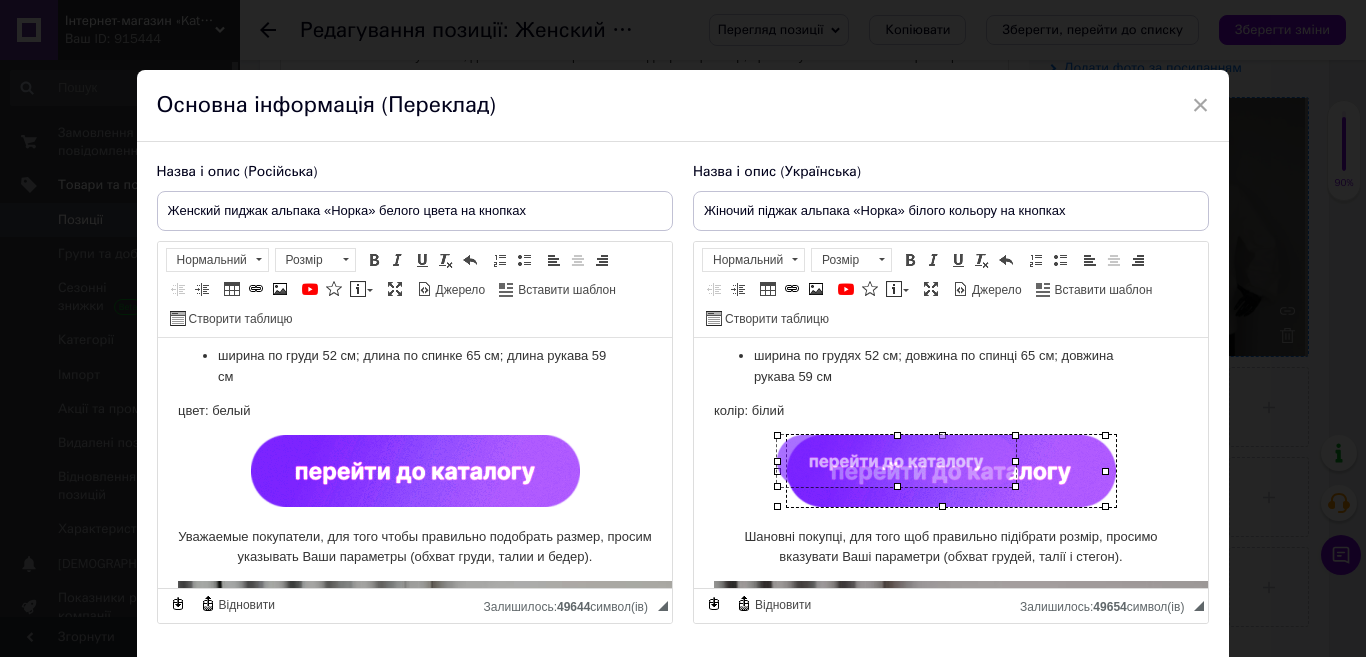 drag, startPoint x: 1101, startPoint y: 503, endPoint x: 1009, endPoint y: 475, distance: 96.16652 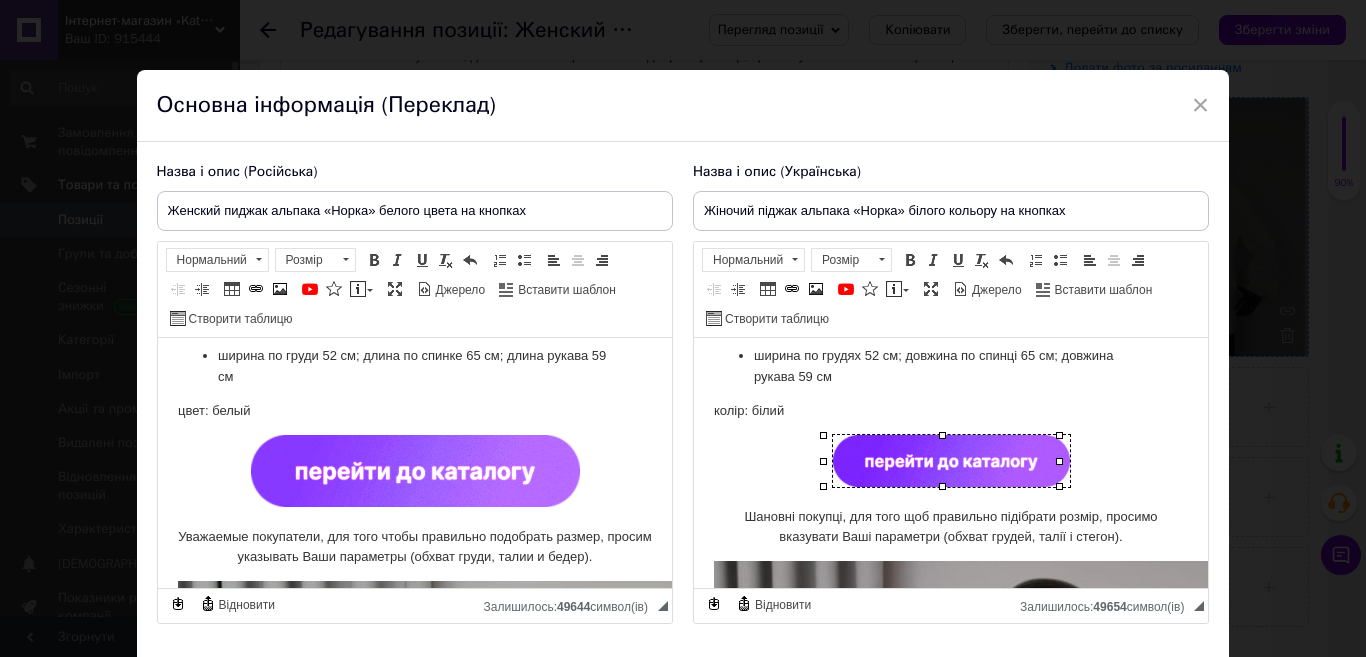 click at bounding box center [414, 471] 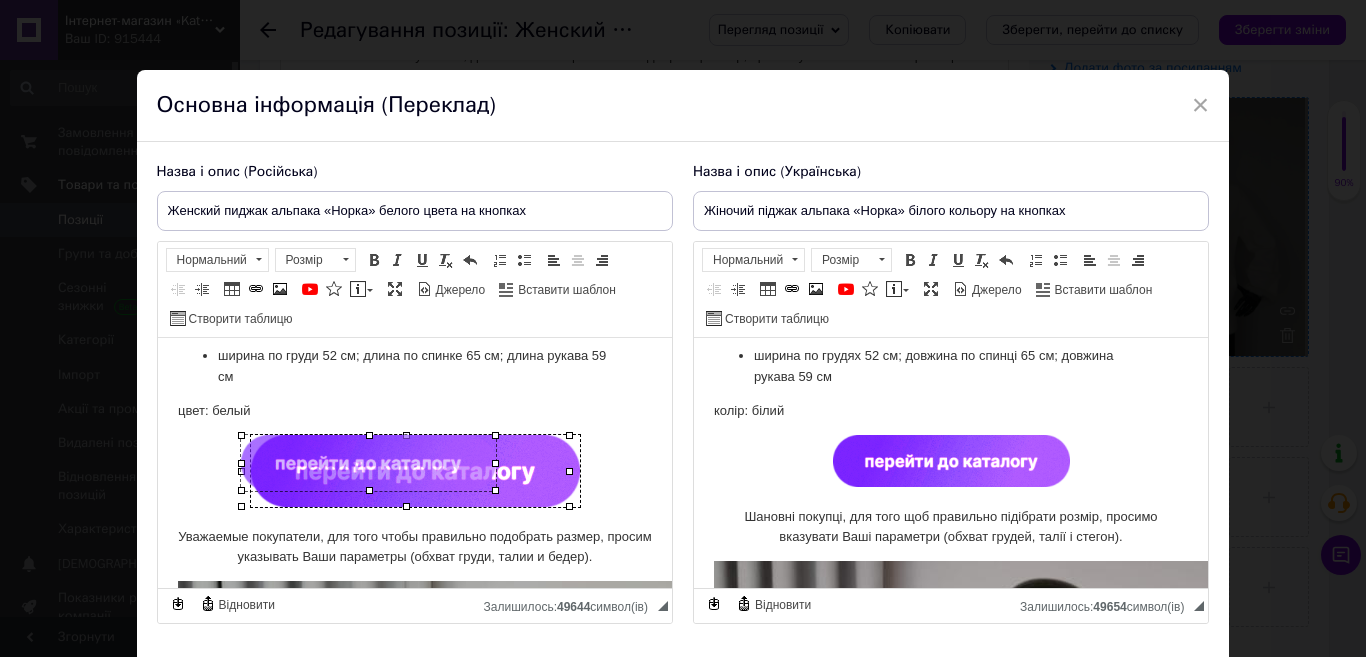 drag, startPoint x: 567, startPoint y: 502, endPoint x: 493, endPoint y: 472, distance: 79.84986 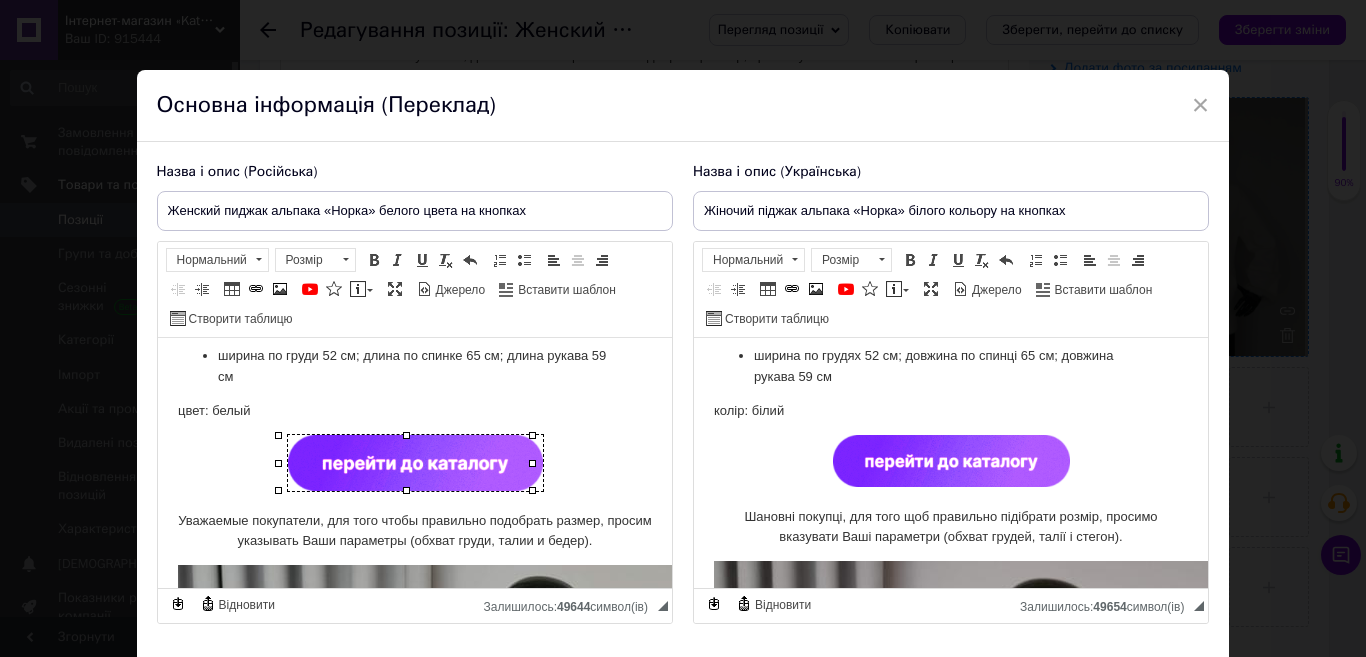 click at bounding box center (414, 466) 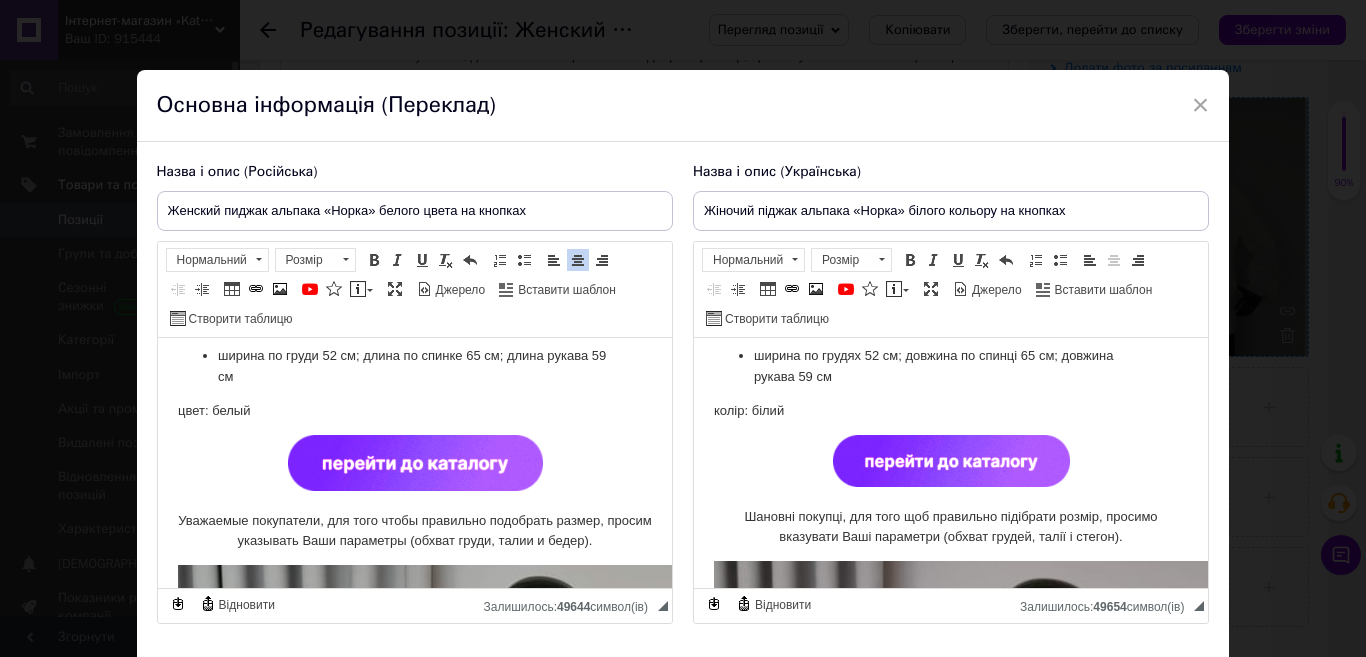 click at bounding box center [950, 464] 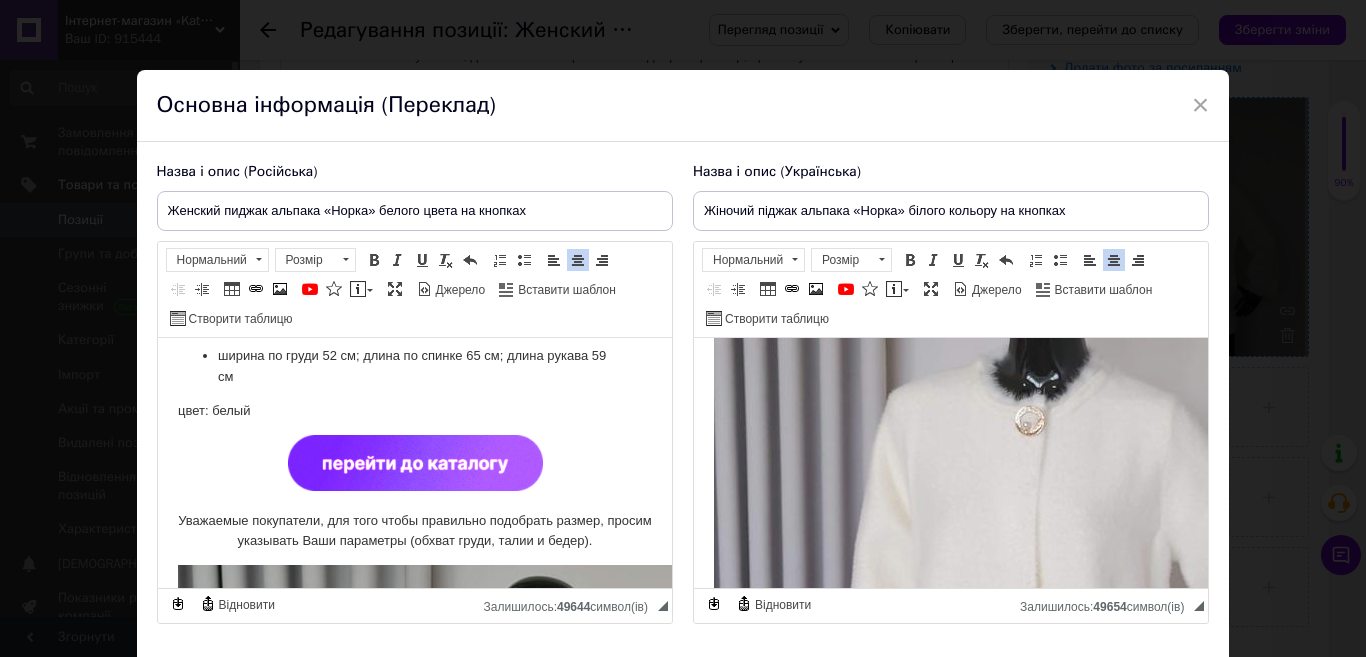 scroll, scrollTop: 400, scrollLeft: 0, axis: vertical 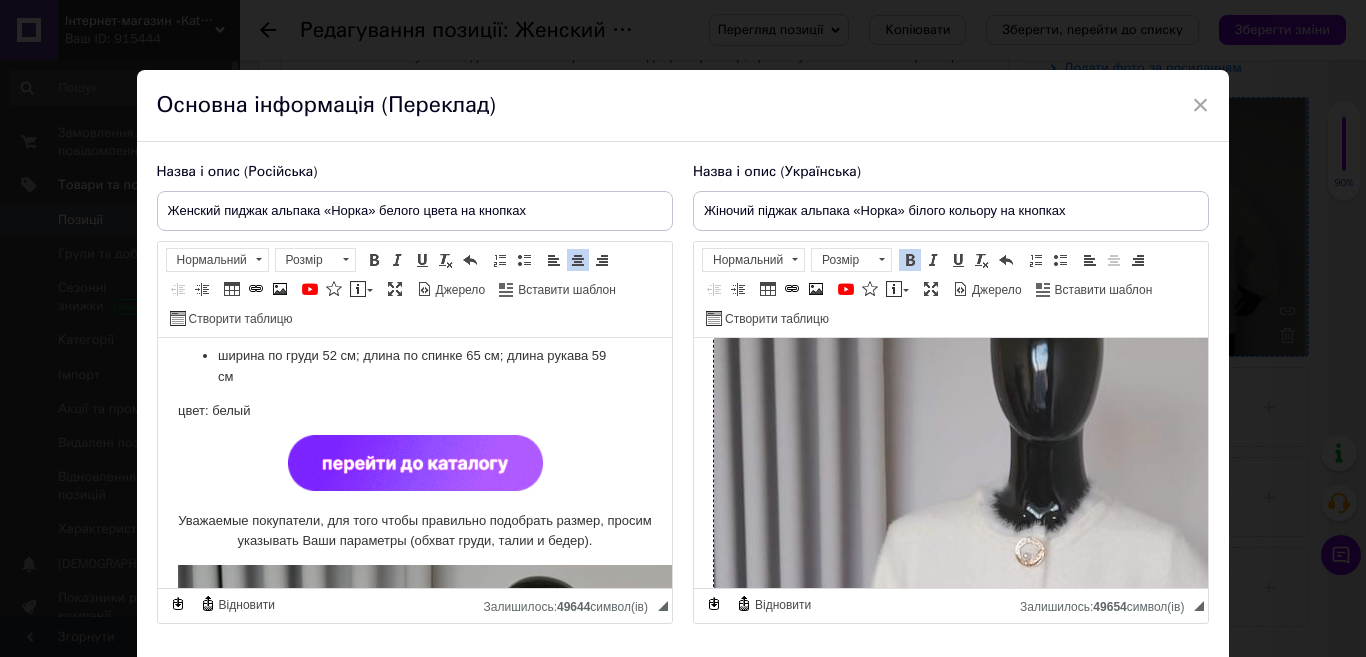 click at bounding box center (1033, 653) 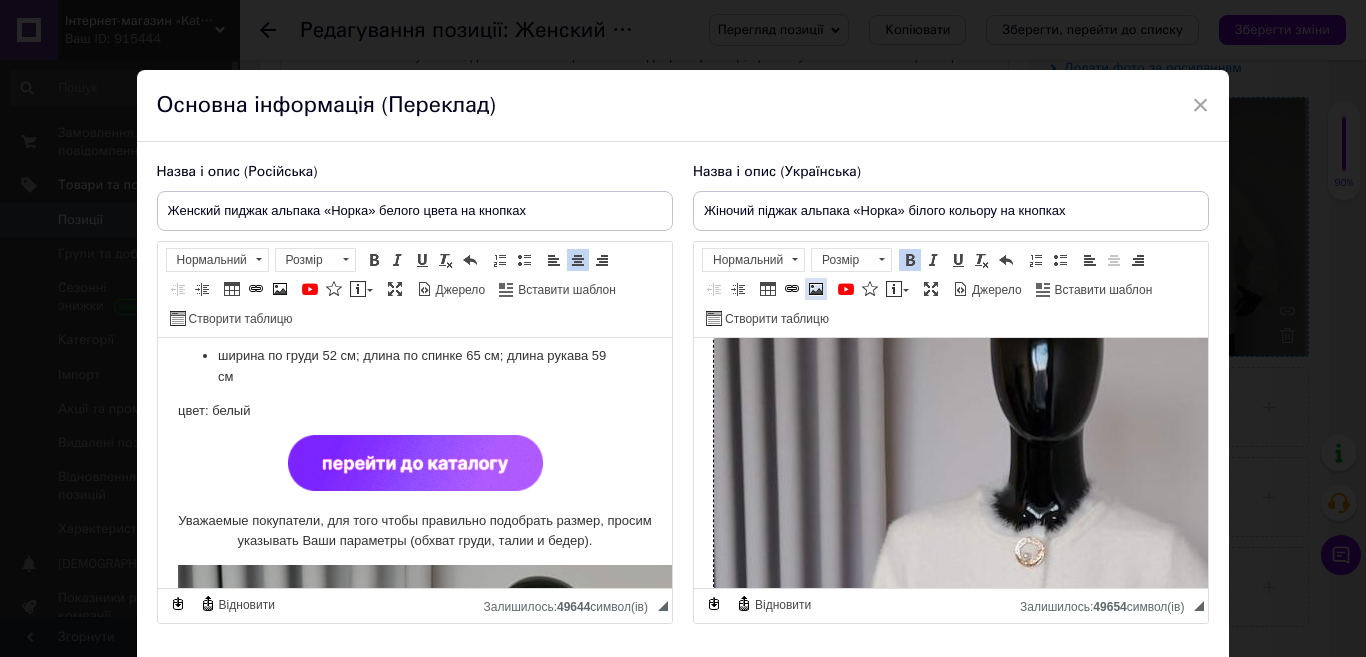 click at bounding box center [816, 289] 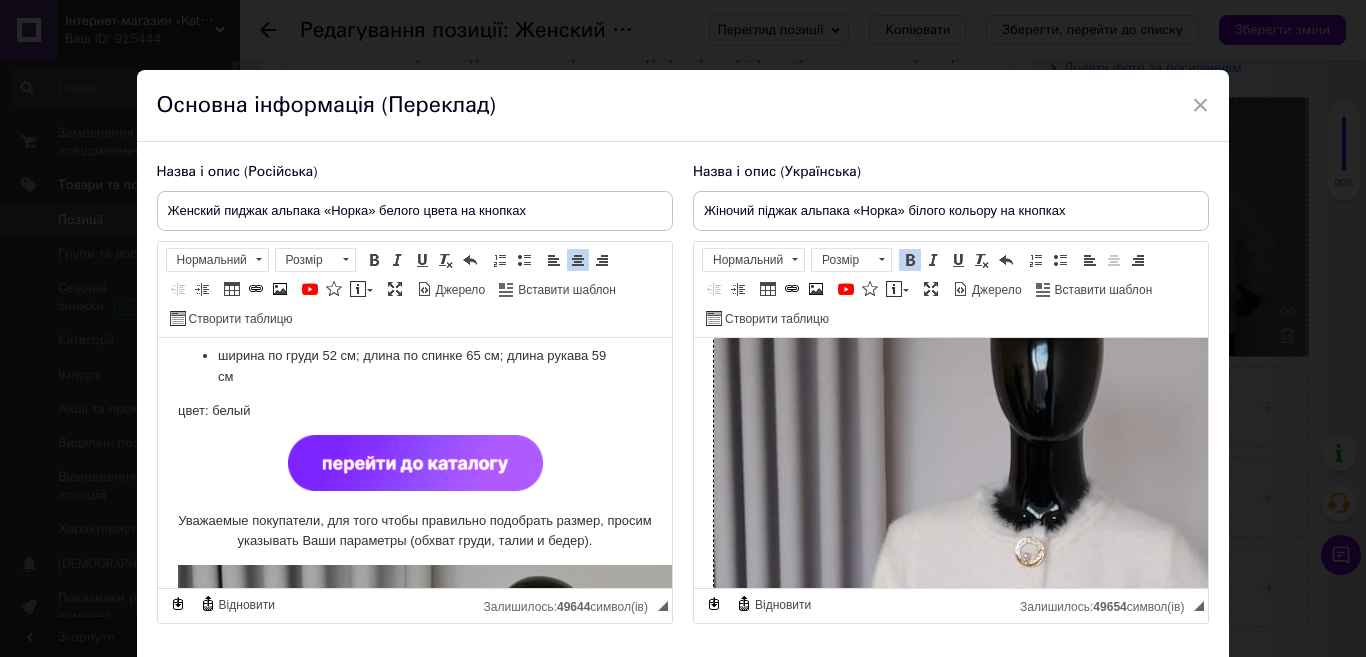 type 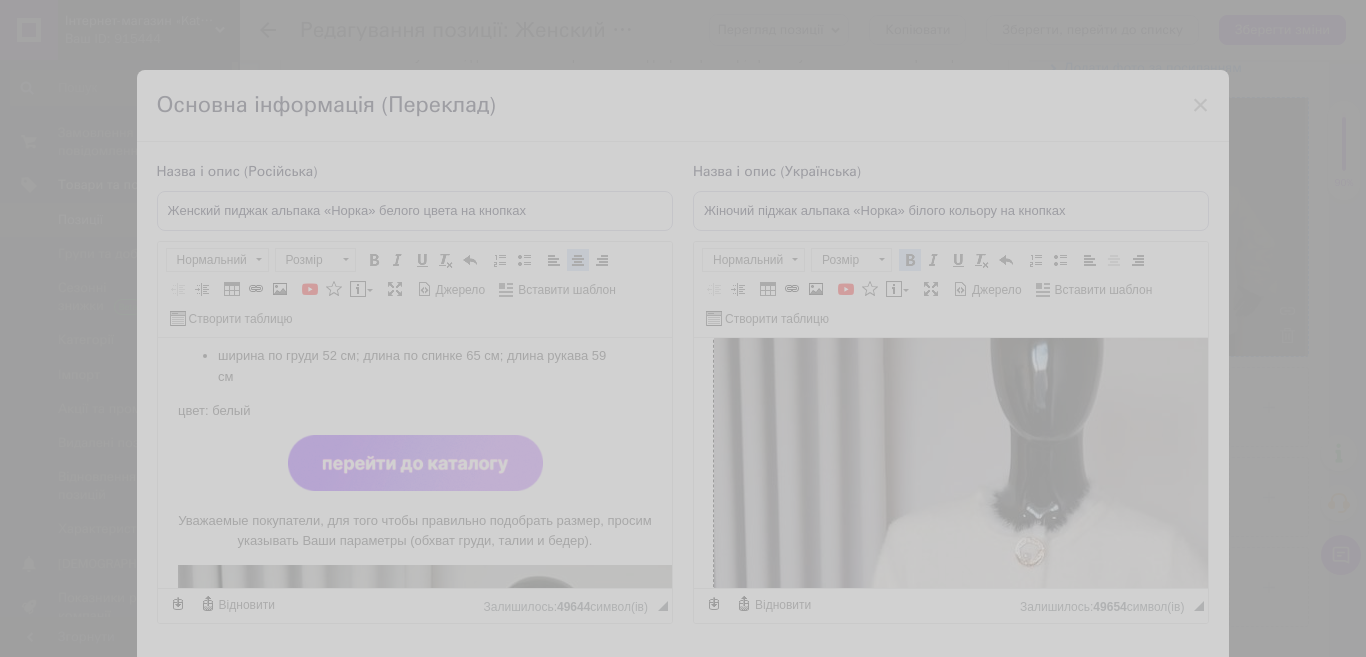 type on "[URL][DOMAIN_NAME]" 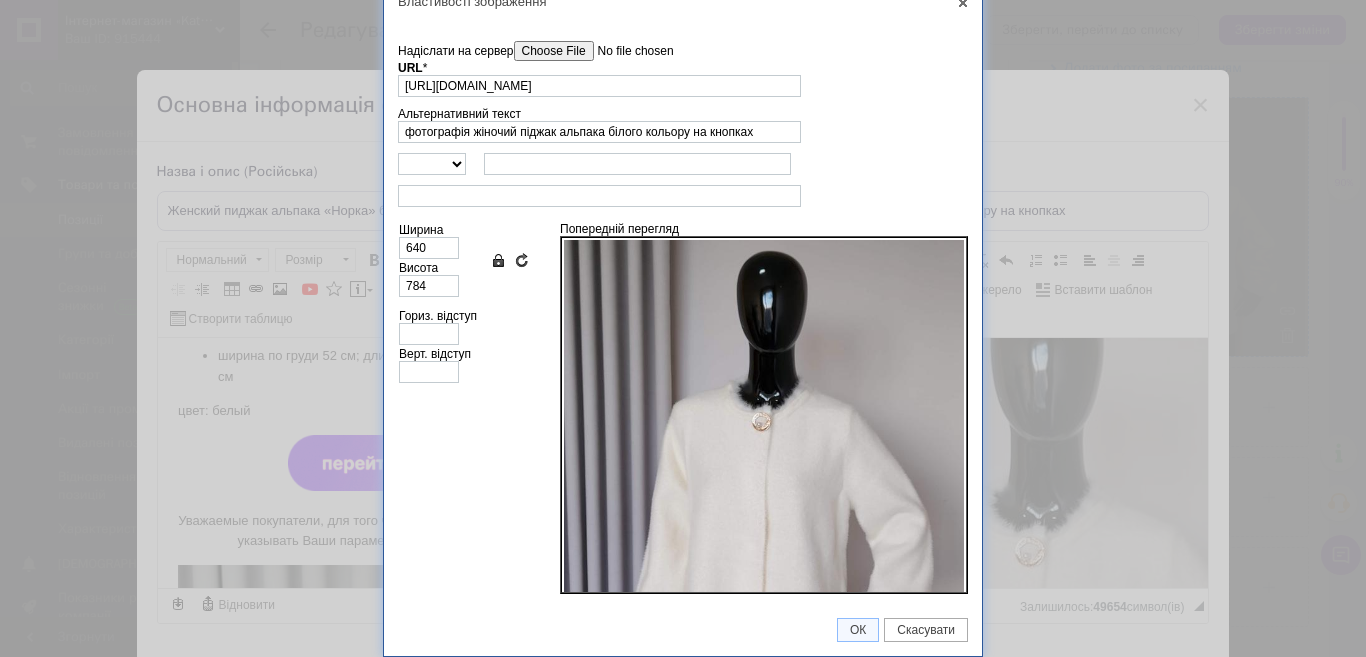 click on "Надіслати на сервер" at bounding box center [627, 51] 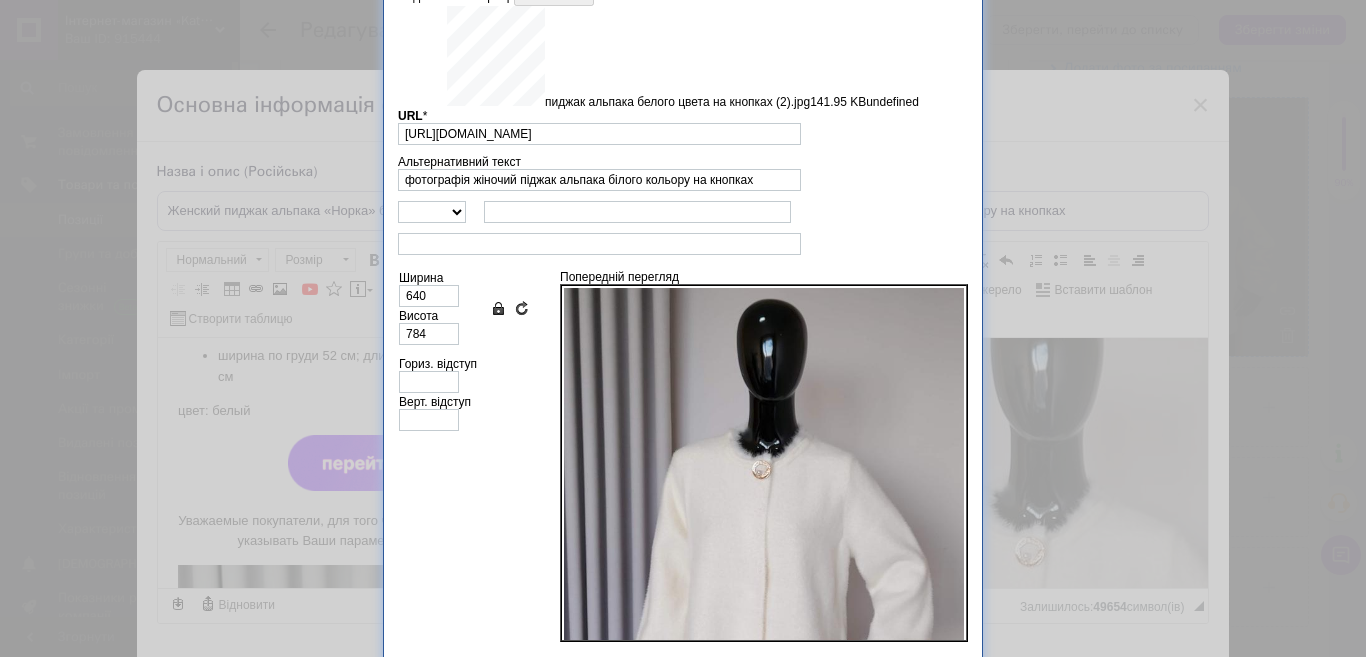type on "[URL][DOMAIN_NAME]" 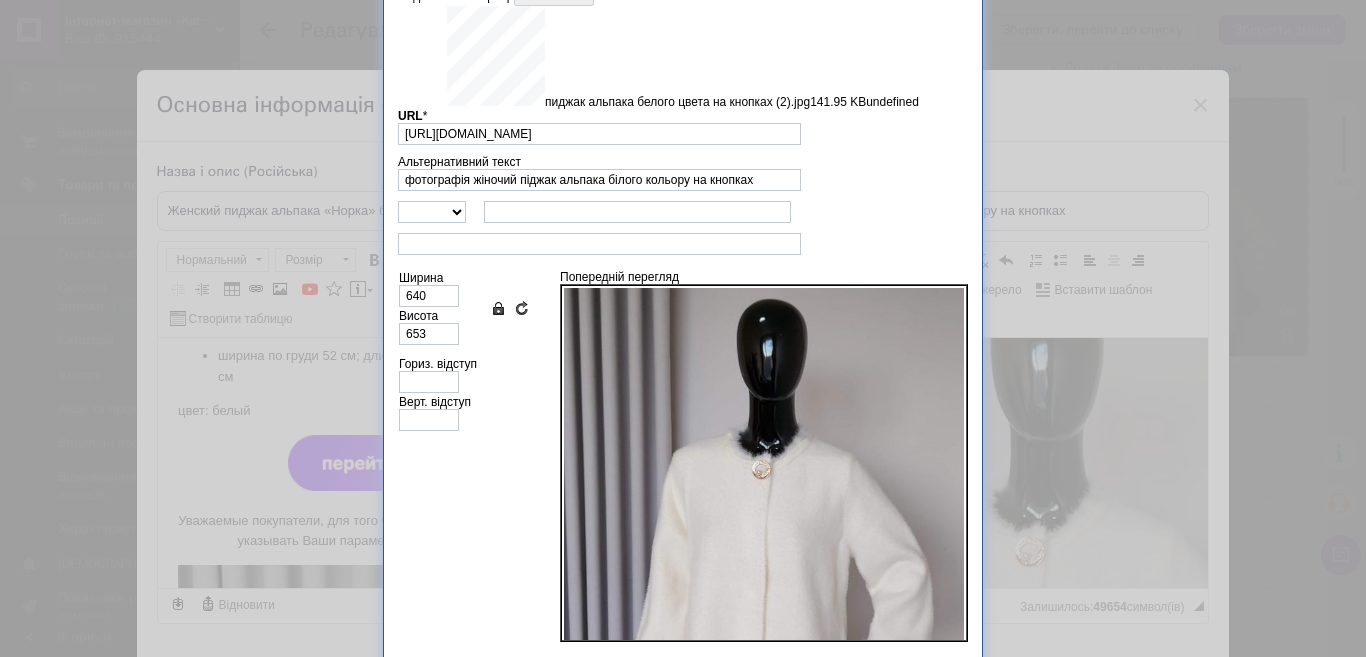scroll, scrollTop: 17, scrollLeft: 0, axis: vertical 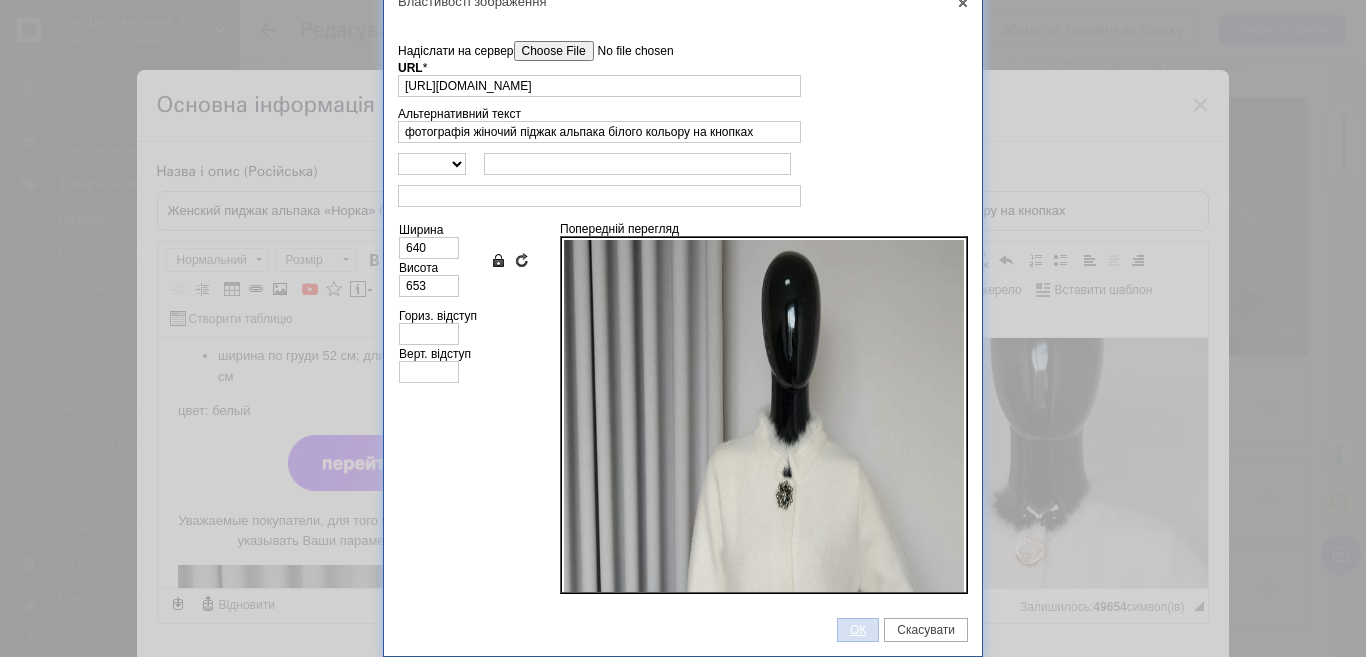 click on "ОК" at bounding box center [858, 630] 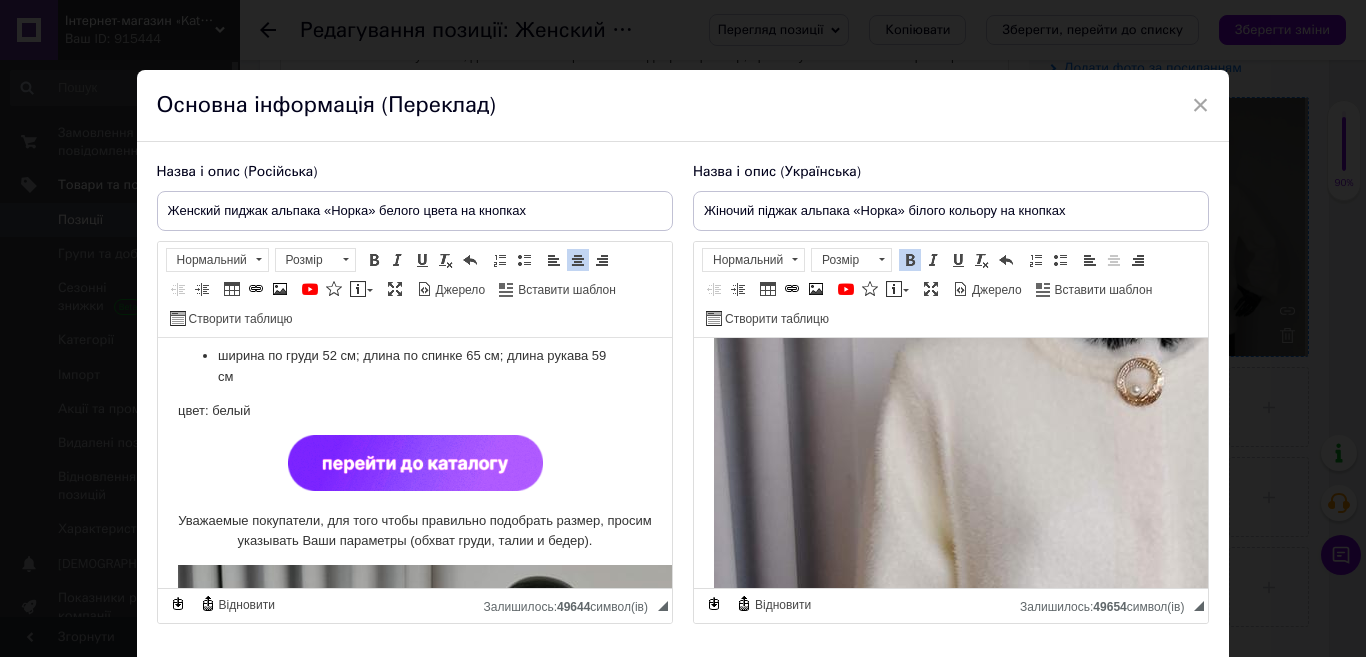 scroll, scrollTop: 1100, scrollLeft: 0, axis: vertical 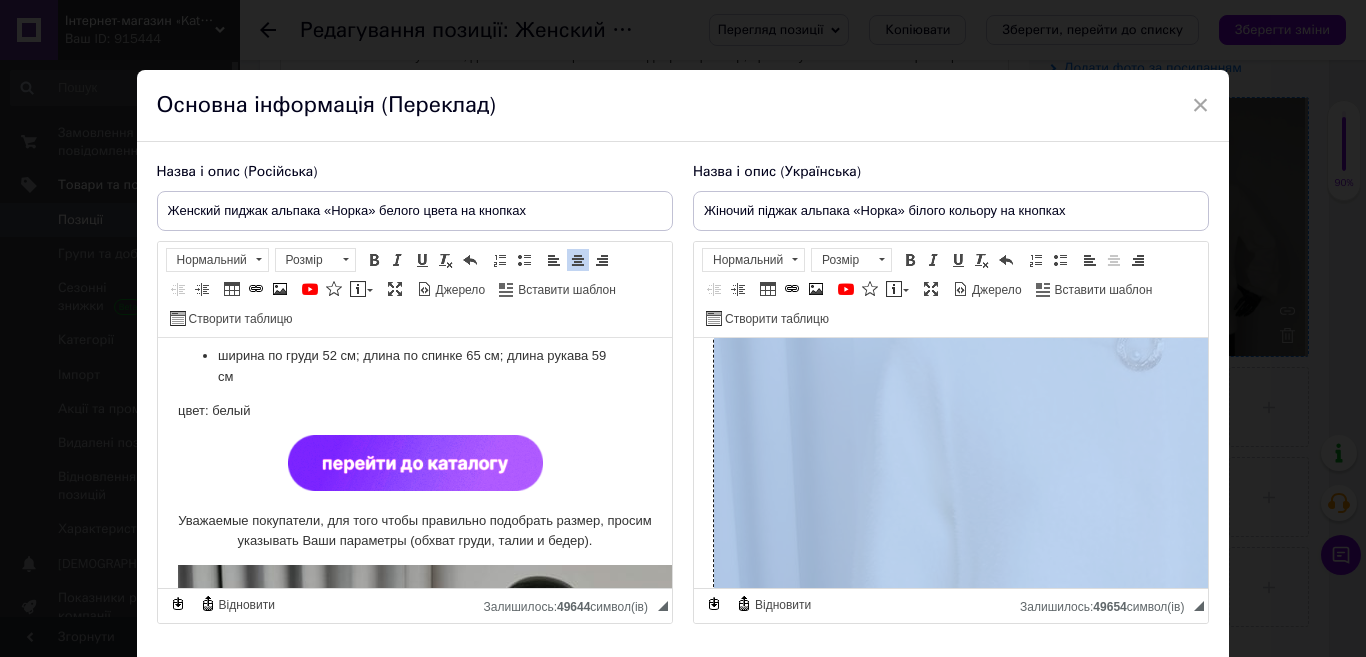 click at bounding box center (1033, 620) 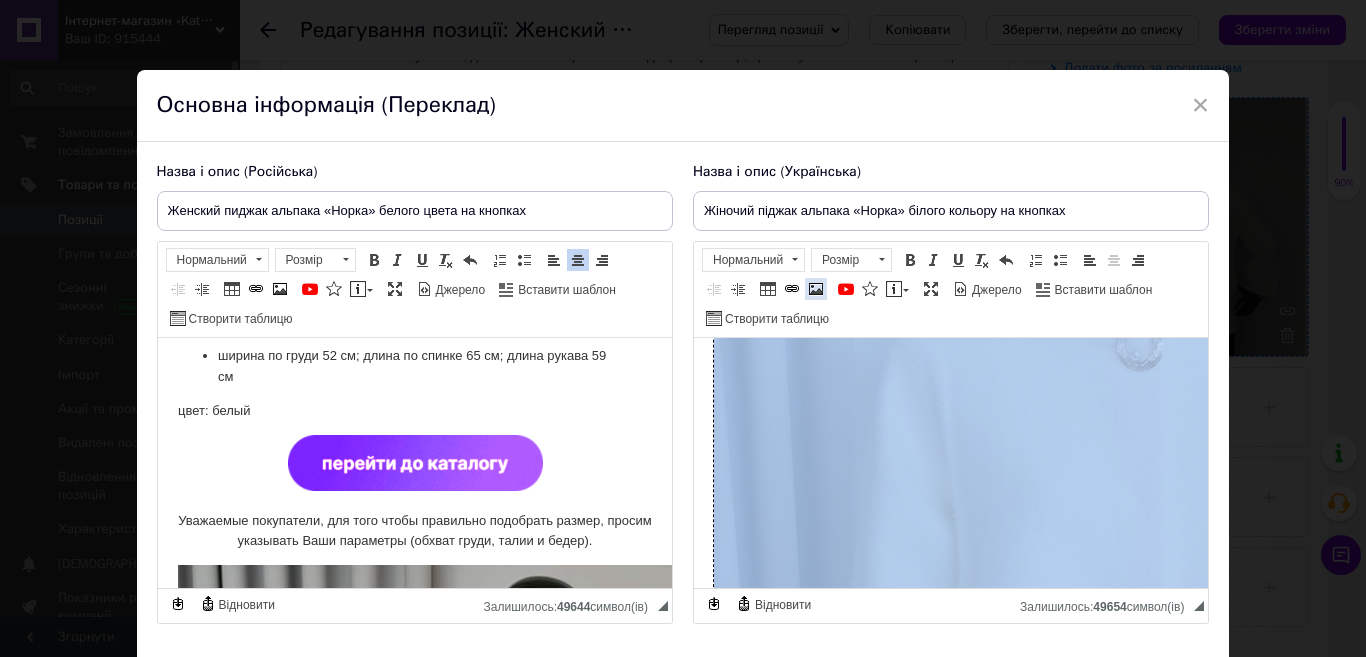 click at bounding box center [816, 289] 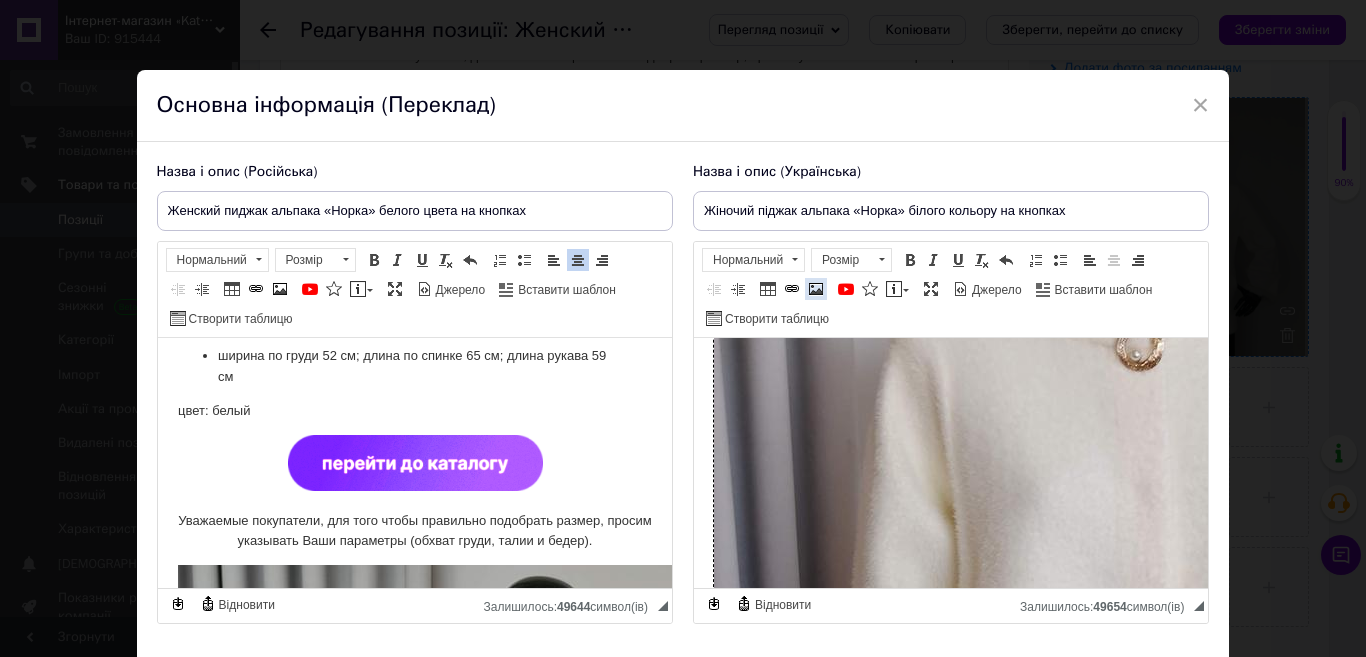 type 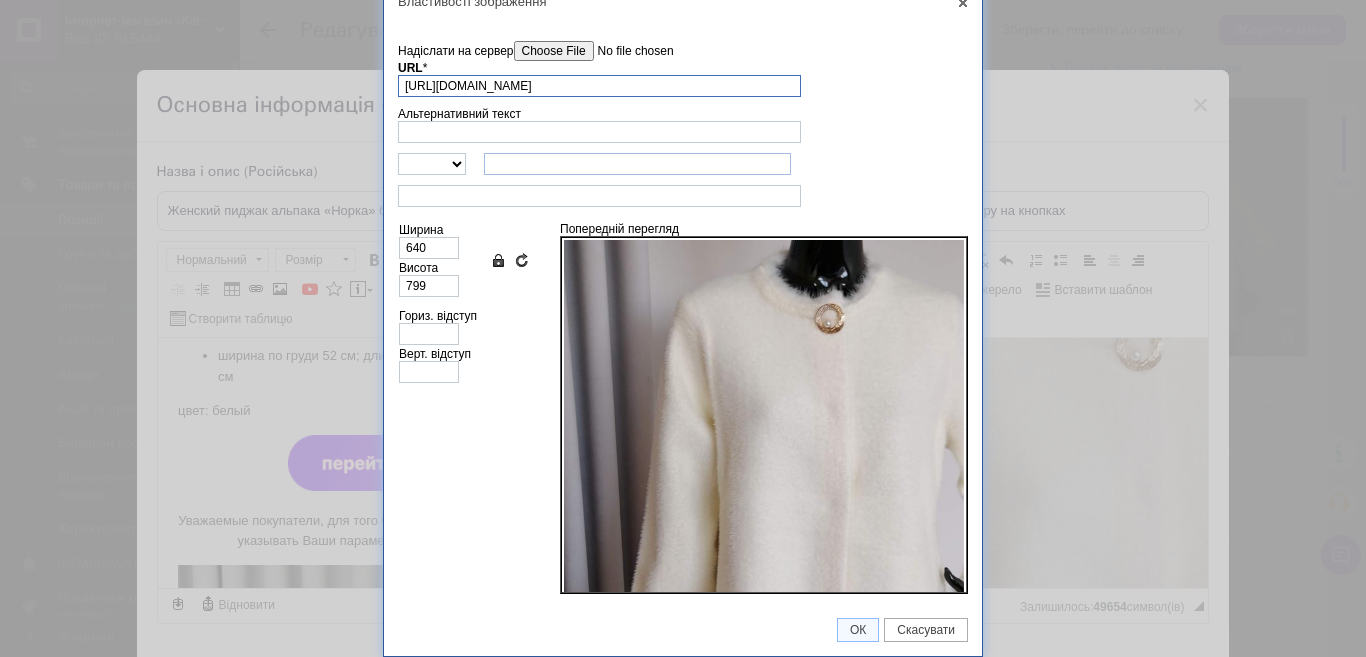 scroll, scrollTop: 0, scrollLeft: 390, axis: horizontal 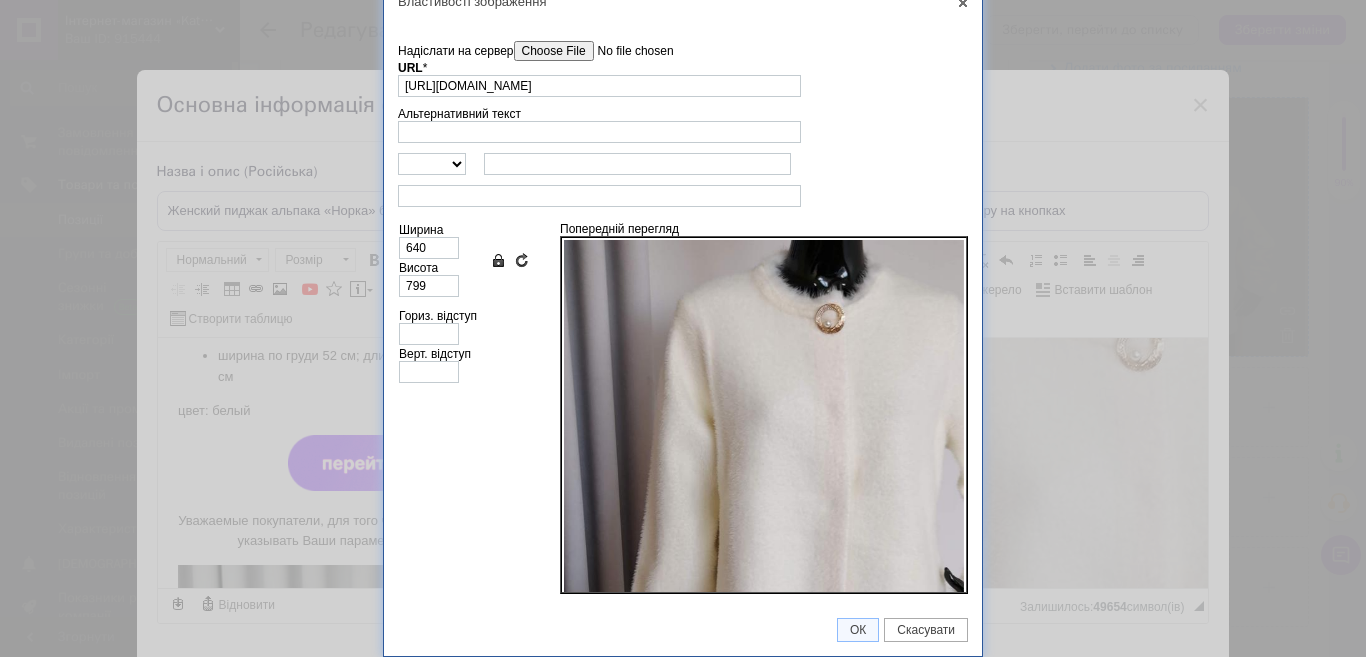 click on "Надіслати на сервер" at bounding box center (627, 51) 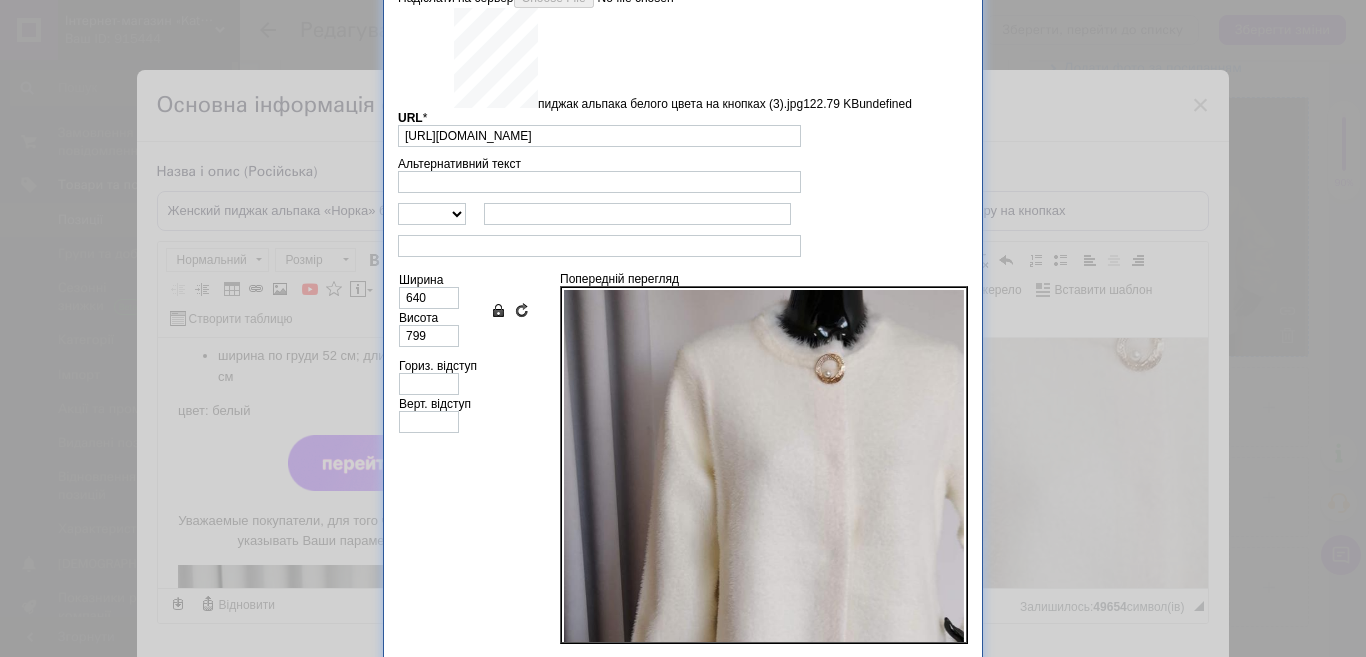 scroll, scrollTop: 17, scrollLeft: 0, axis: vertical 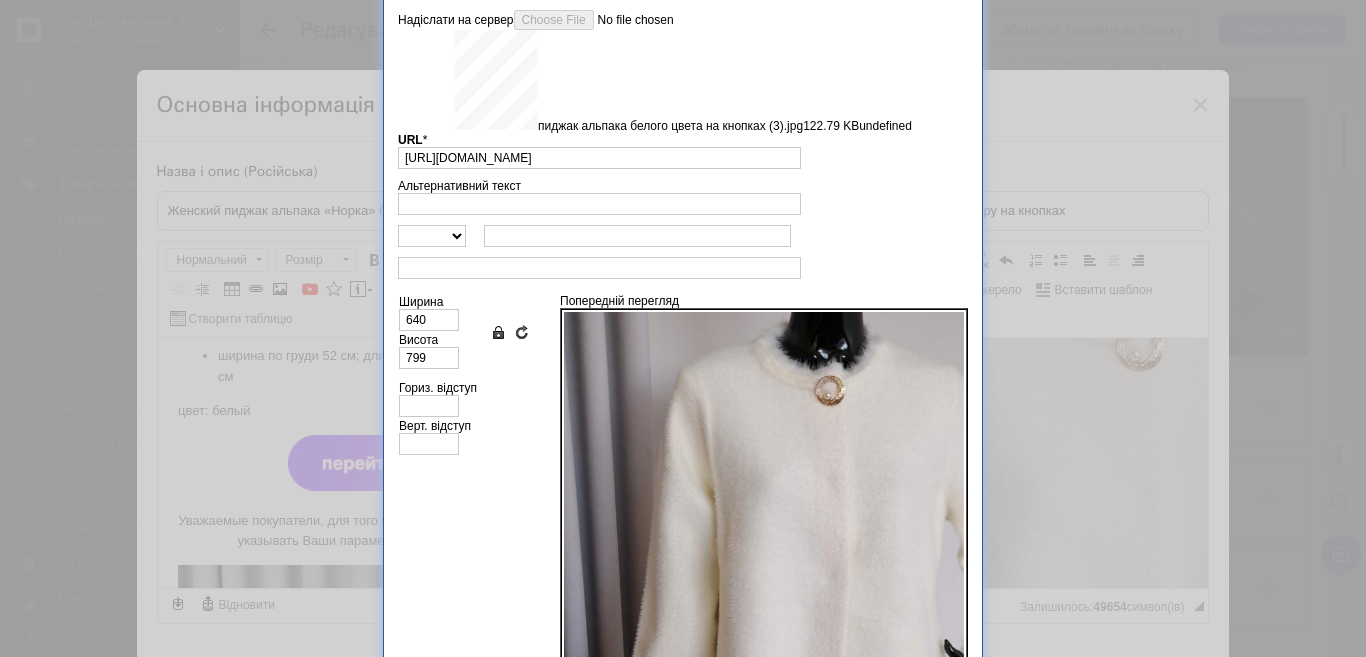 type on "[URL][DOMAIN_NAME]" 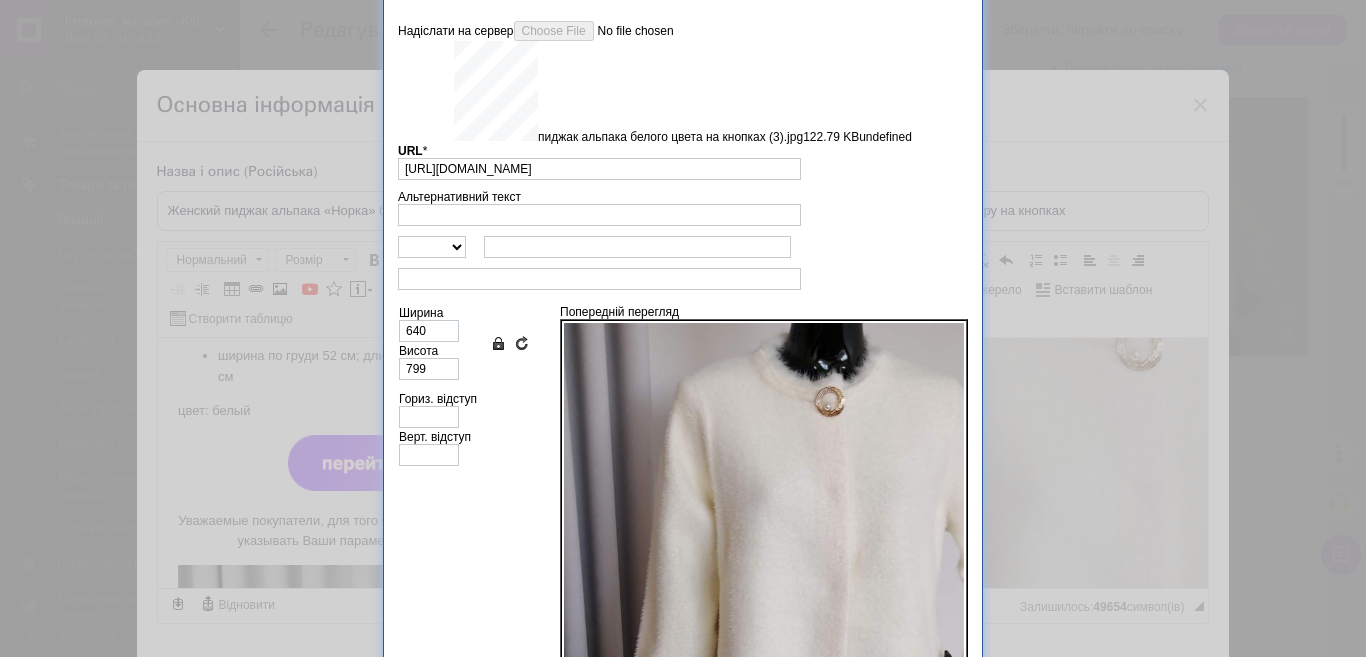 type on "759" 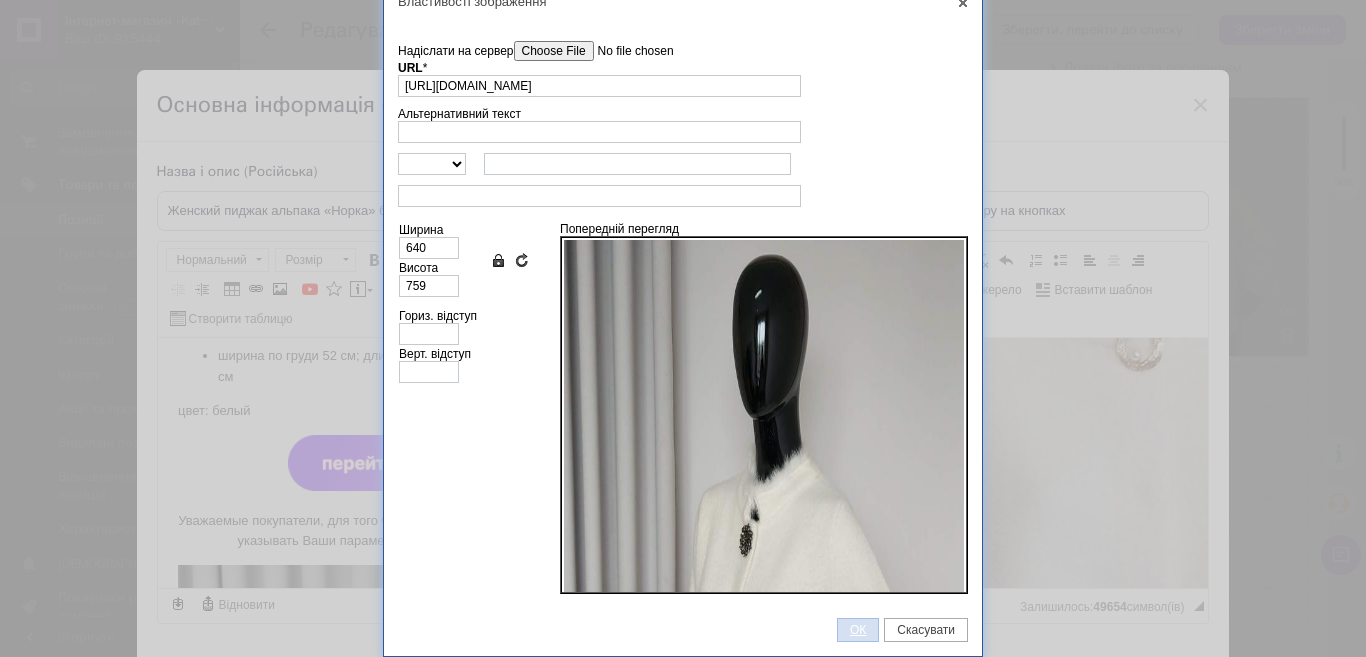 click on "ОК" at bounding box center [858, 630] 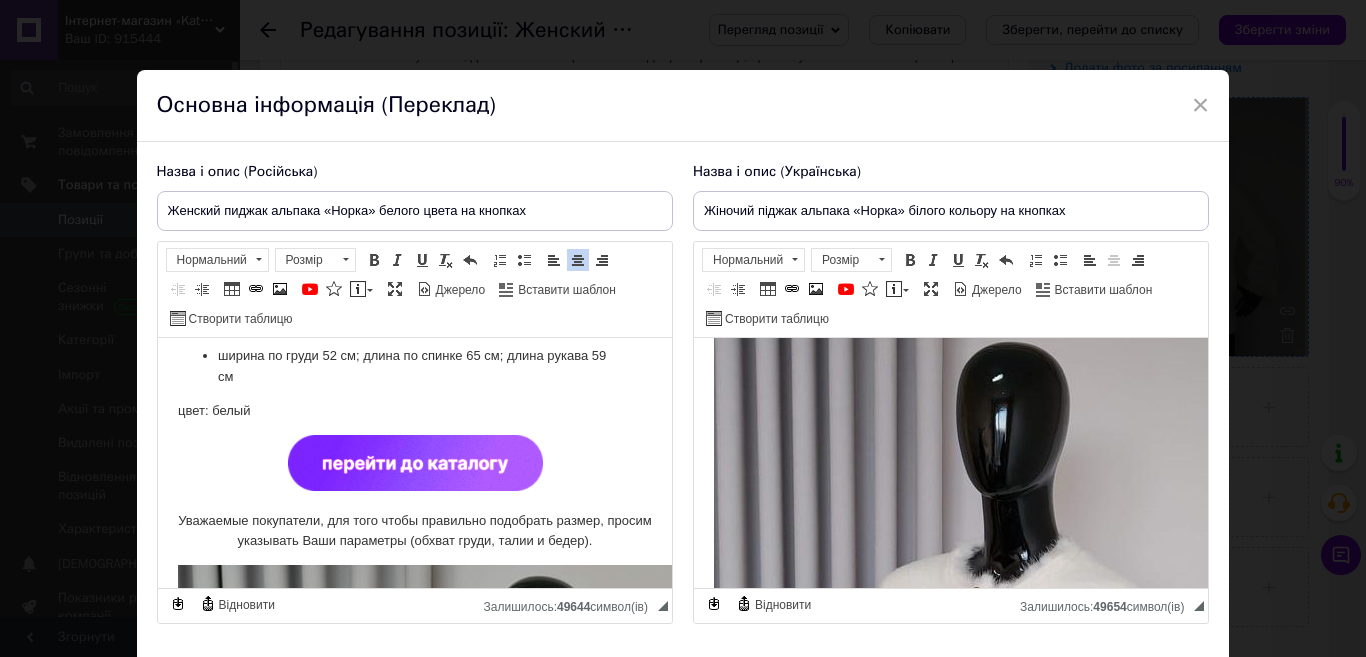 scroll, scrollTop: 1800, scrollLeft: 0, axis: vertical 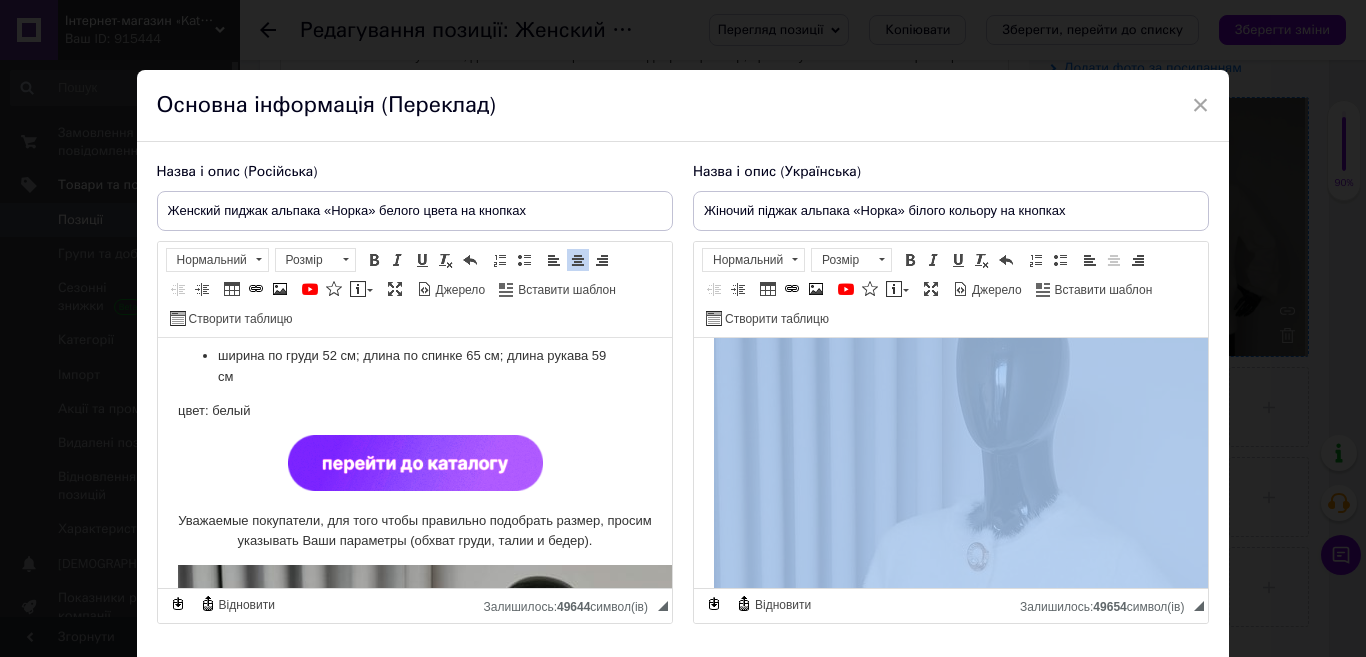 click at bounding box center (1033, 659) 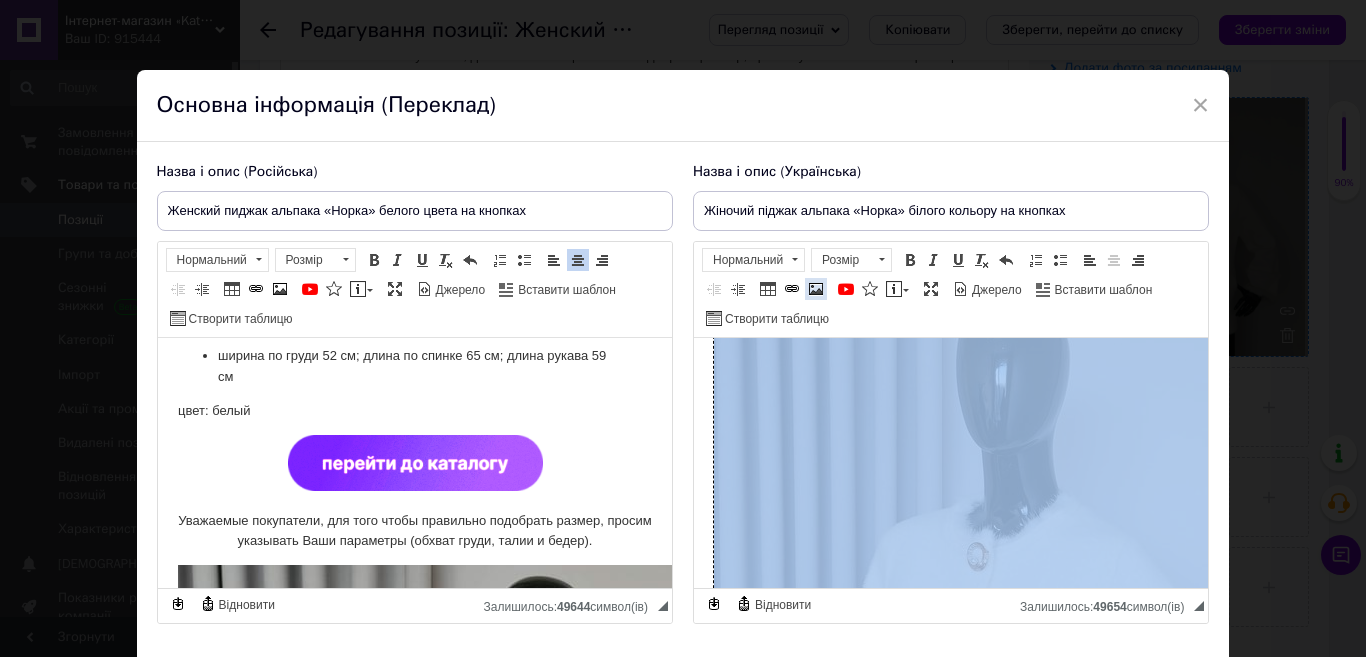 click at bounding box center (816, 289) 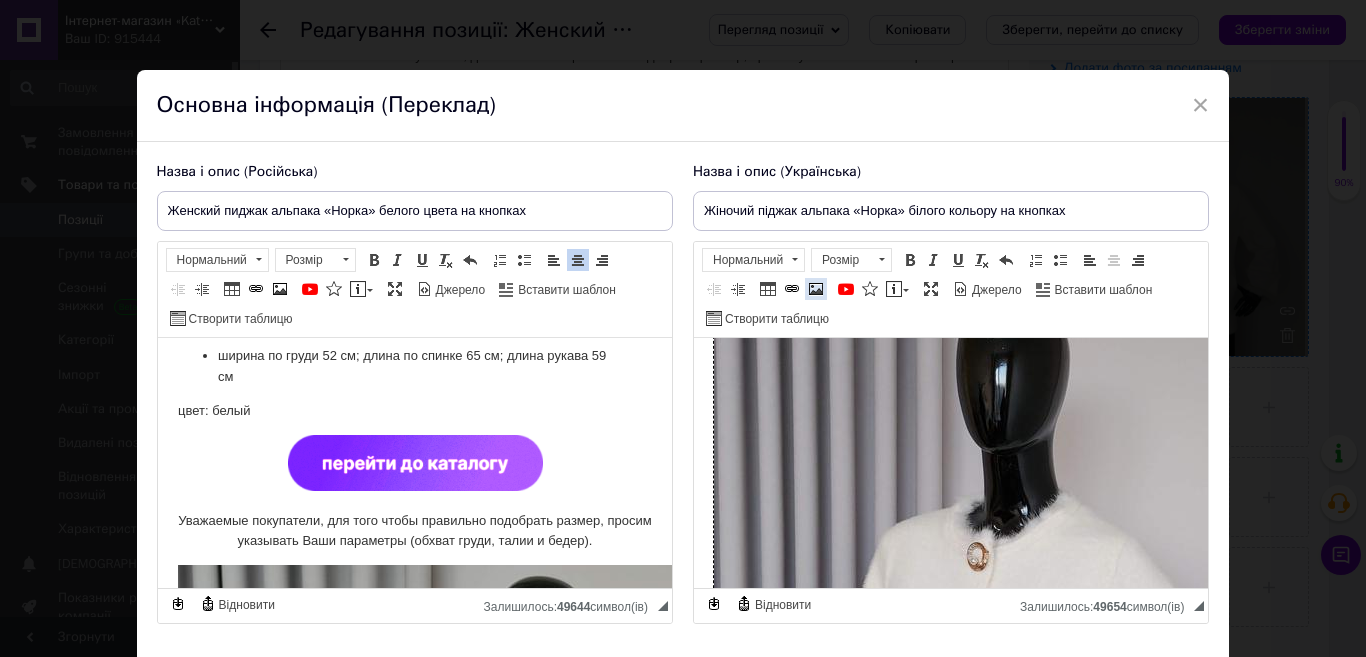 type 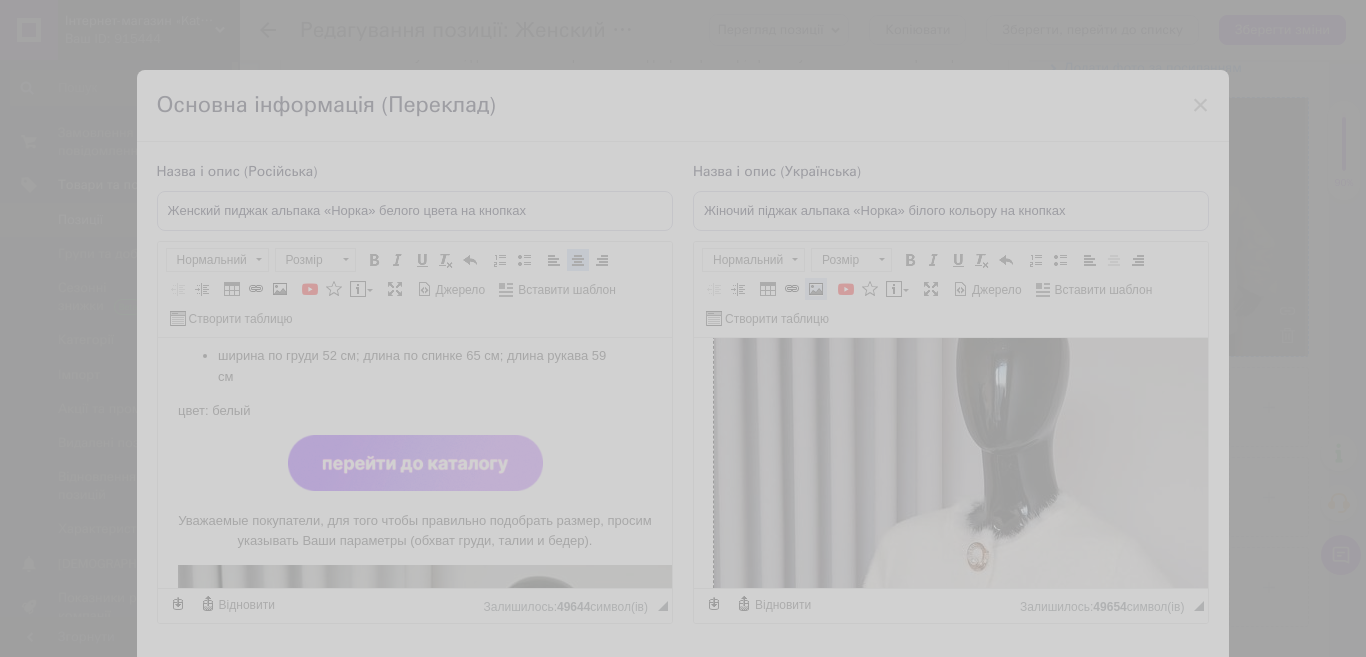 type on "[URL][DOMAIN_NAME]" 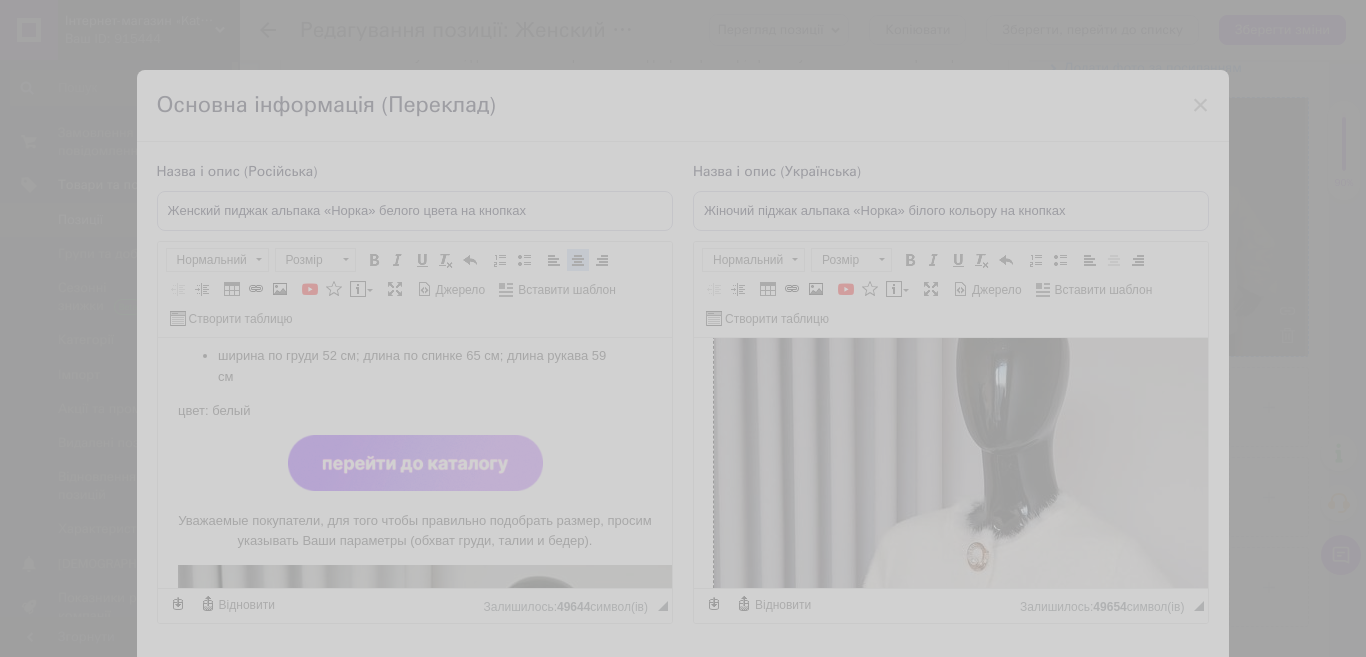 scroll, scrollTop: 0, scrollLeft: 390, axis: horizontal 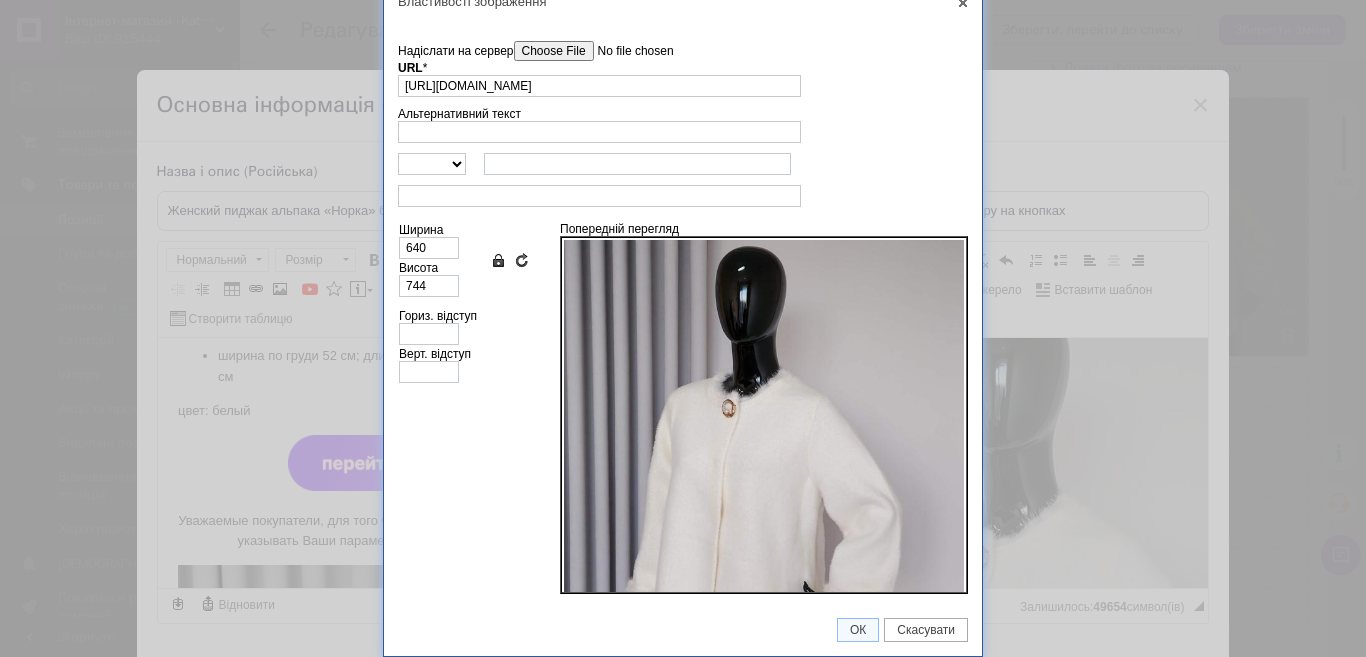 click on "Надіслати на сервер" at bounding box center (627, 51) 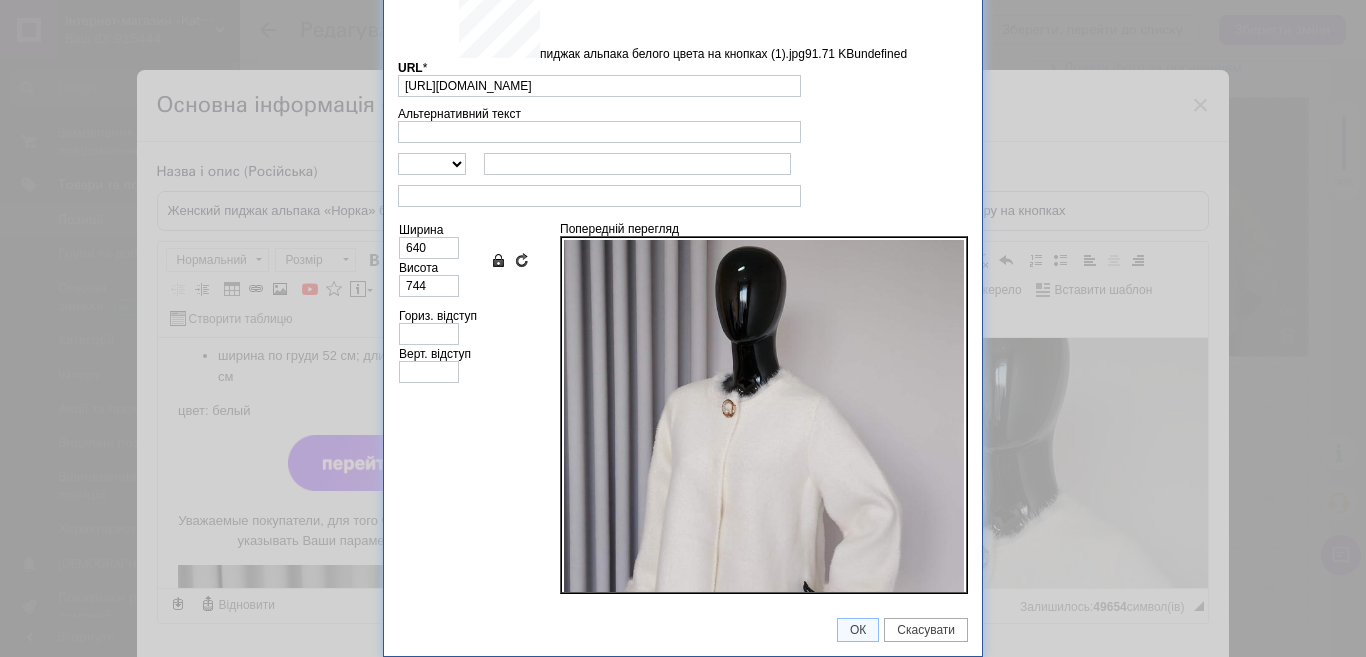 type on "[URL][DOMAIN_NAME]" 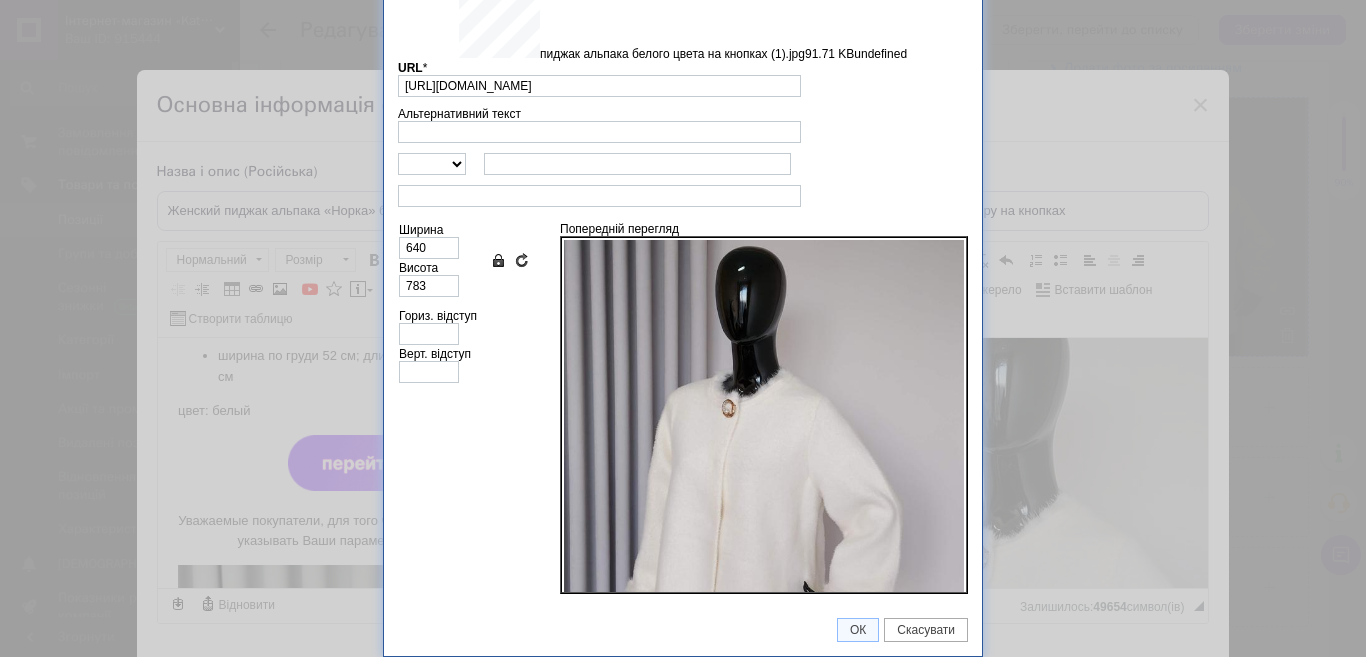 scroll, scrollTop: 17, scrollLeft: 0, axis: vertical 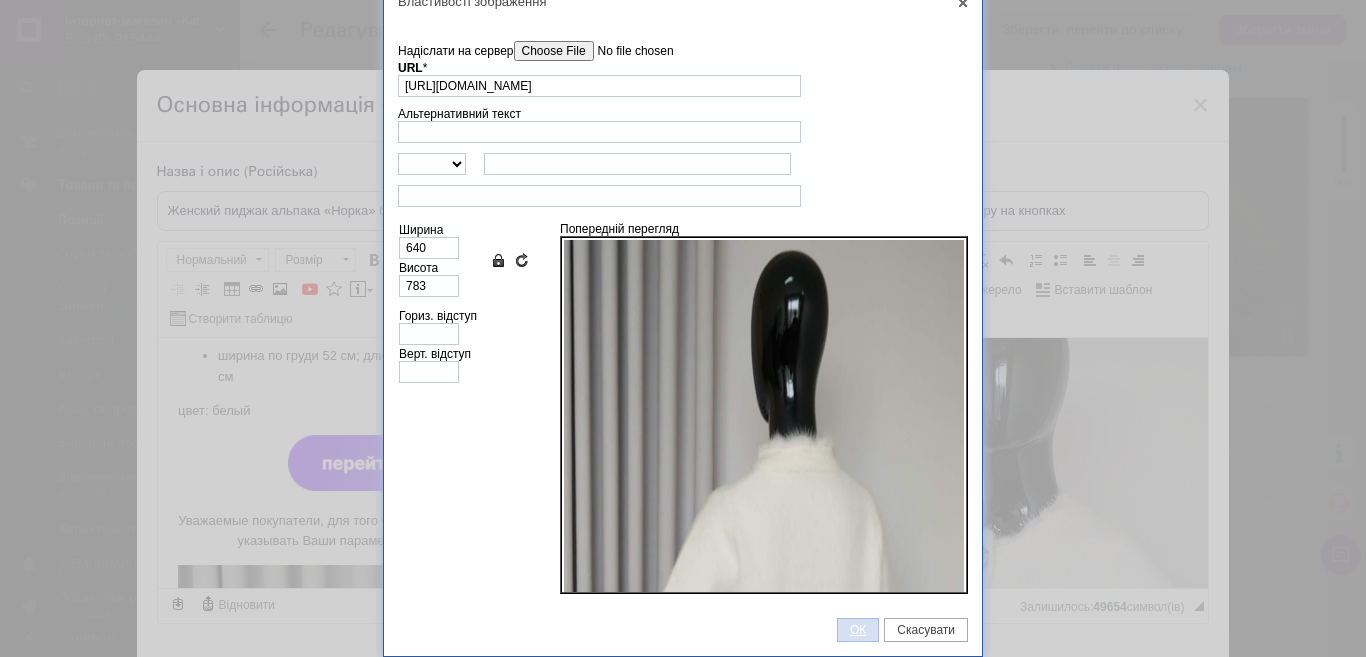 click on "ОК" at bounding box center [858, 630] 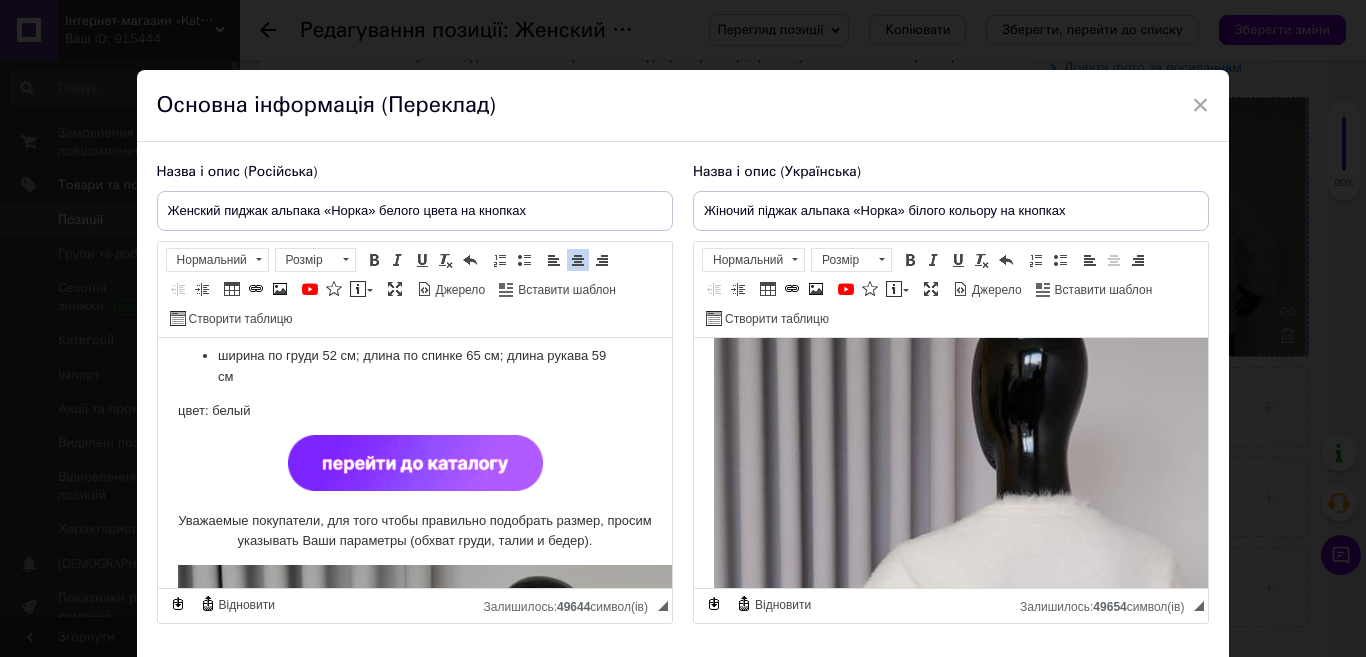 scroll, scrollTop: 2700, scrollLeft: 0, axis: vertical 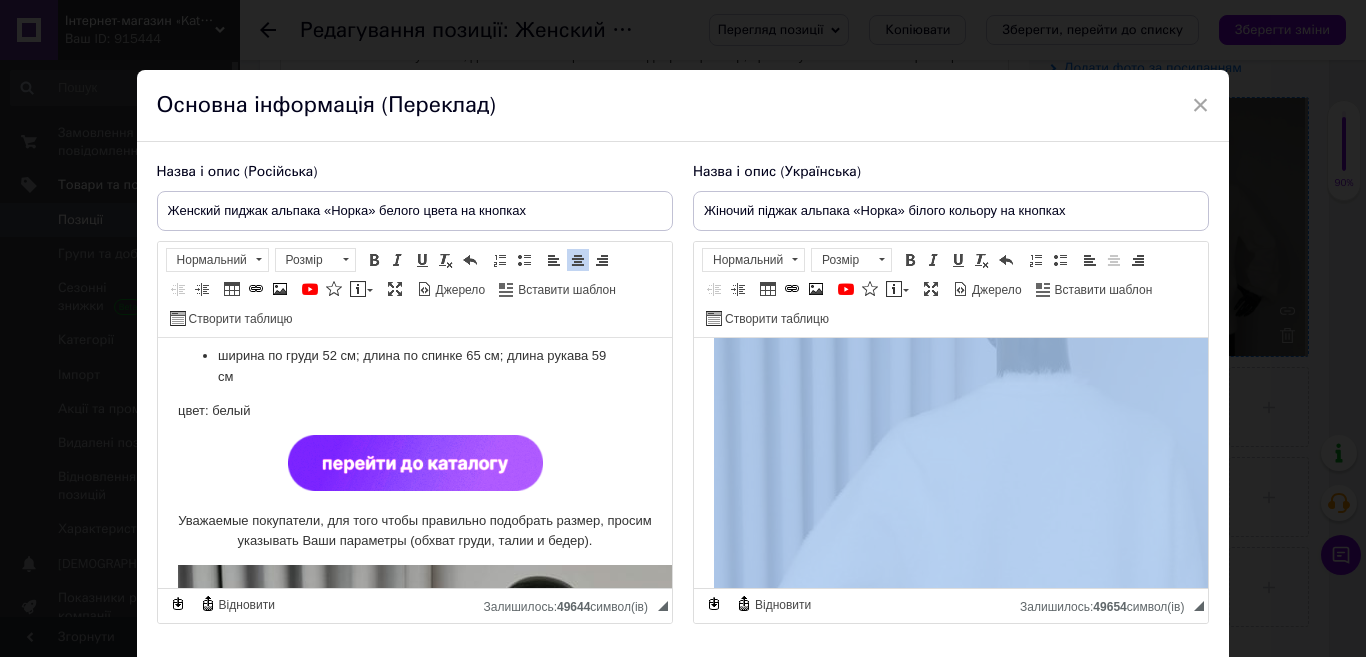 click at bounding box center [1033, 569] 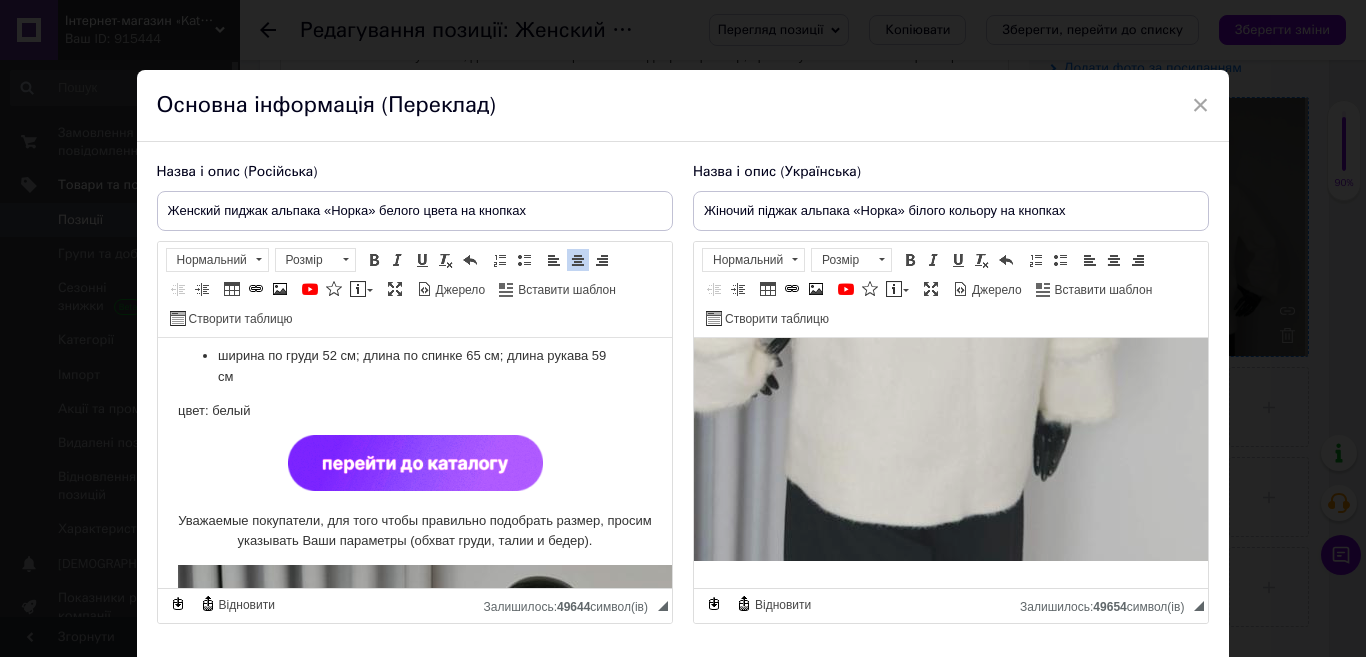 scroll, scrollTop: 2326, scrollLeft: 165, axis: both 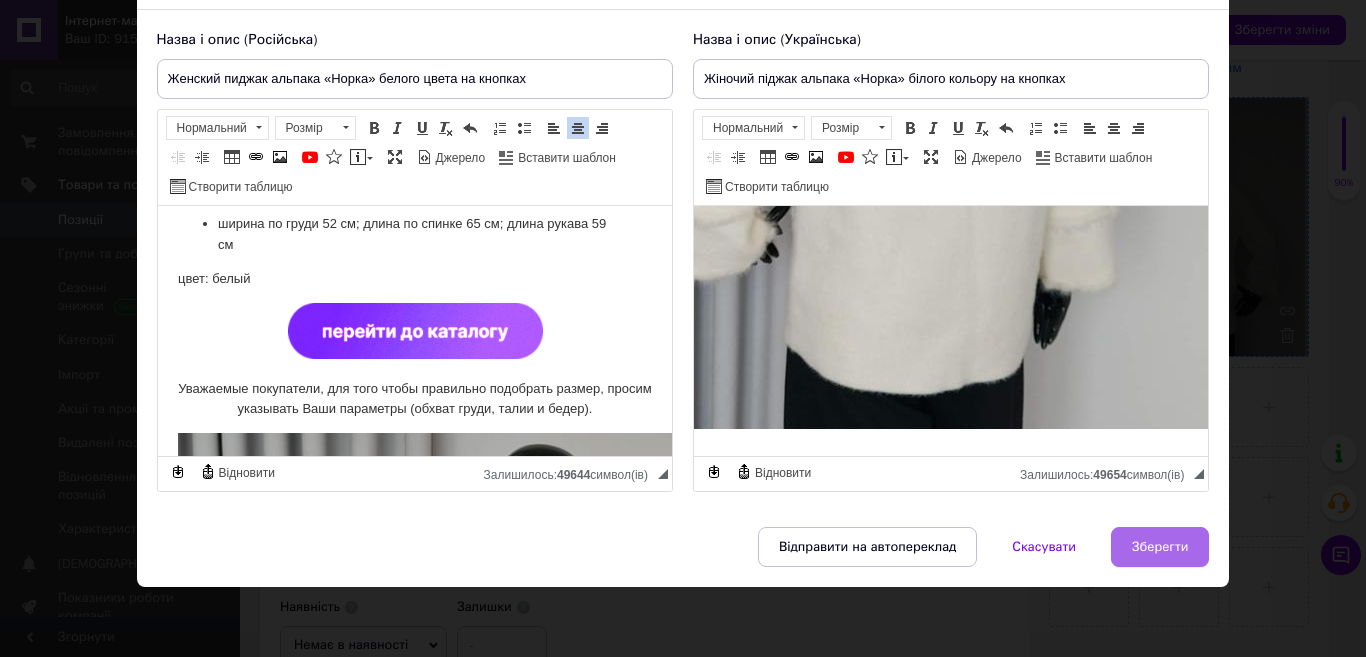 click on "Зберегти" at bounding box center (1160, 547) 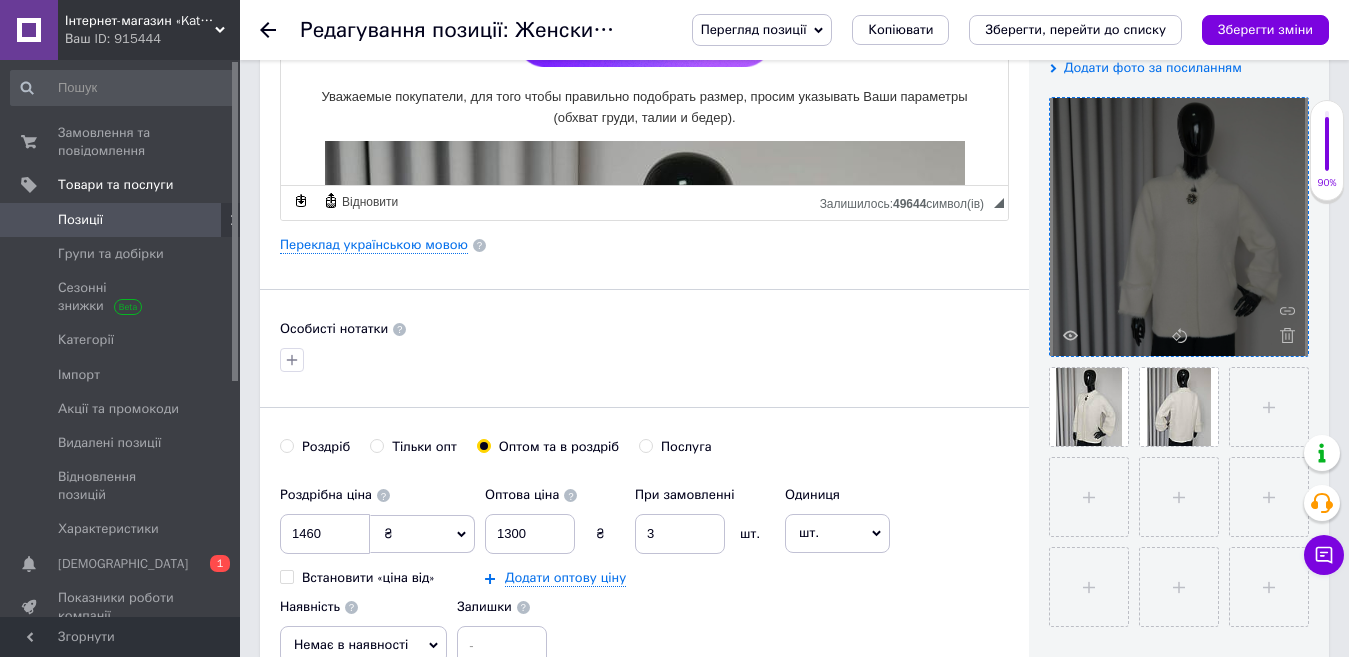 scroll, scrollTop: 100, scrollLeft: 0, axis: vertical 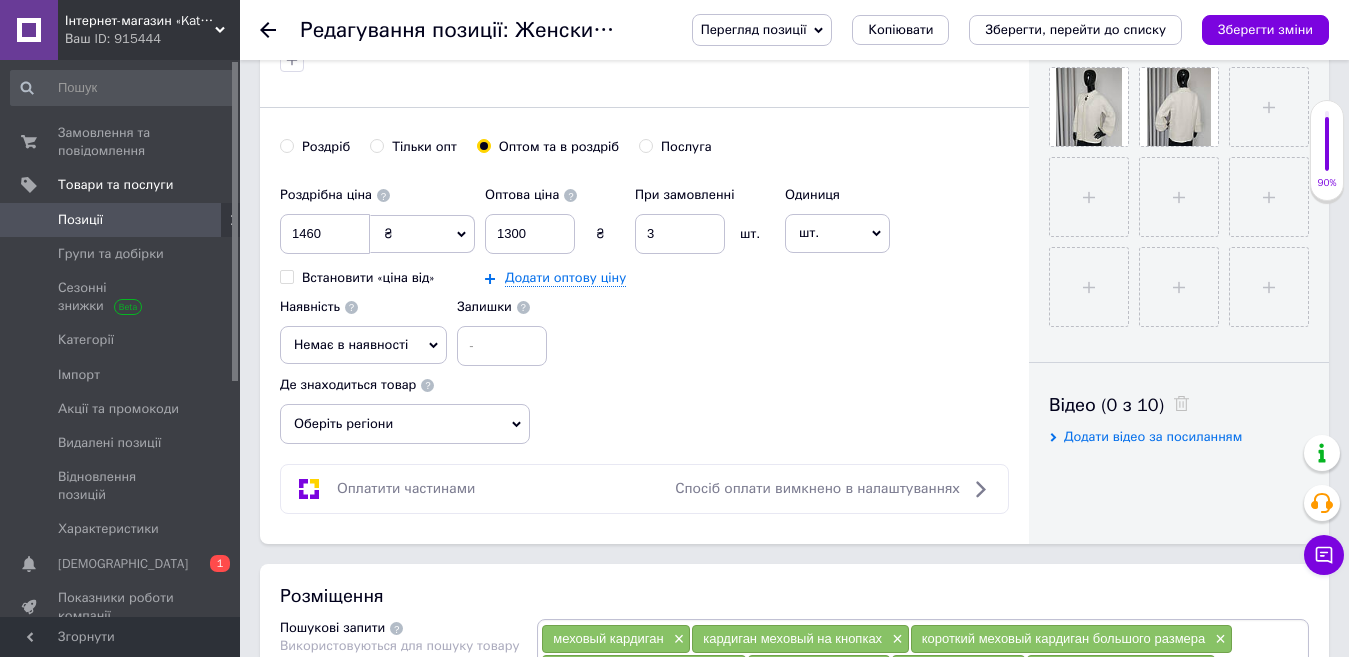 click on "Немає в наявності" at bounding box center (363, 345) 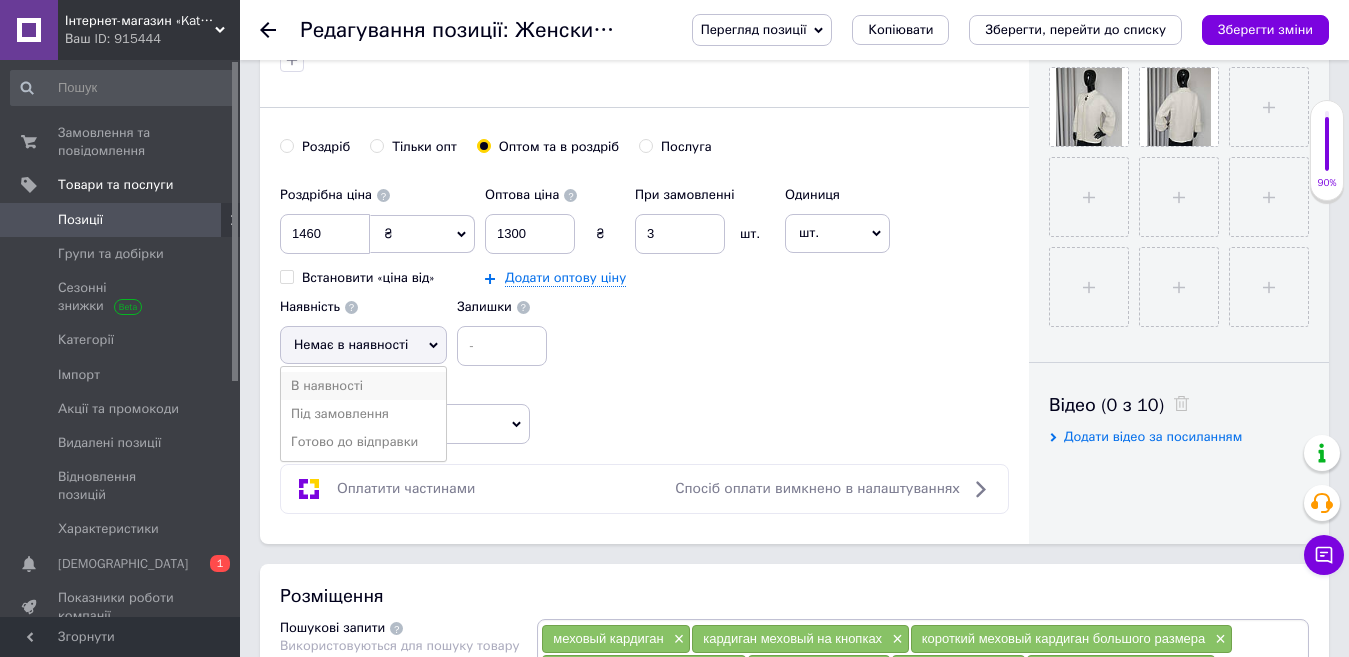 click on "В наявності" at bounding box center (363, 386) 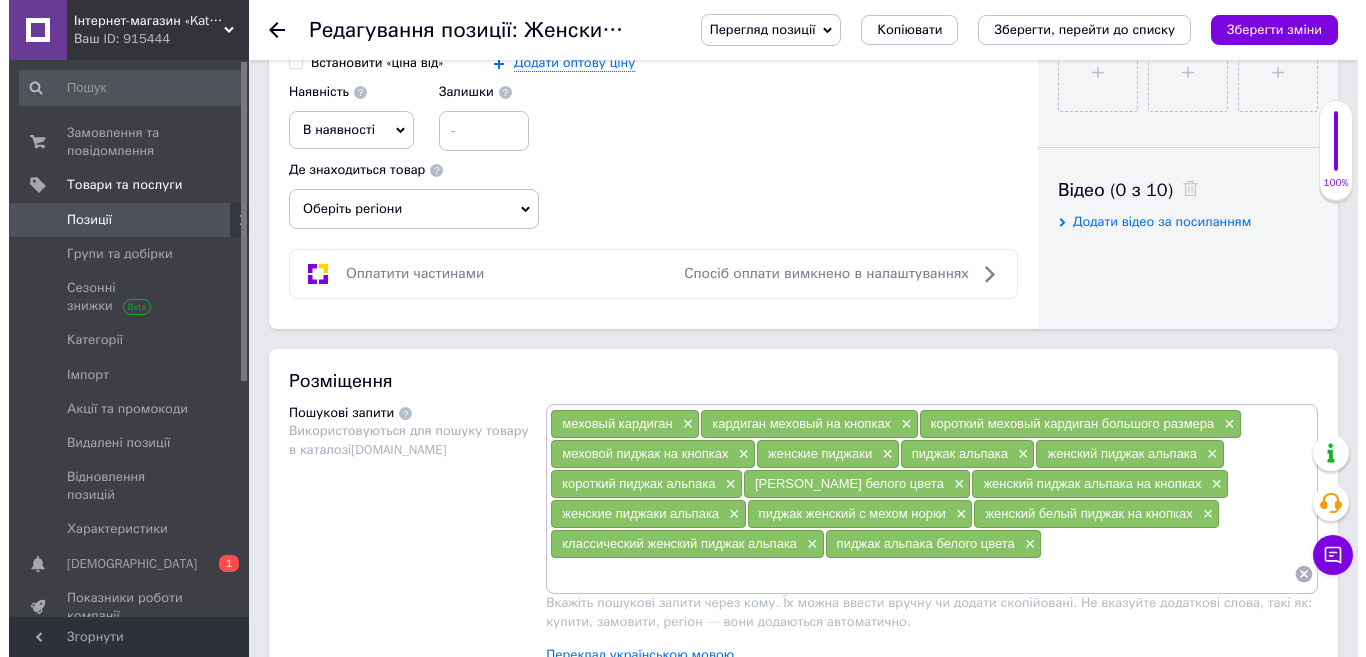 scroll, scrollTop: 1200, scrollLeft: 0, axis: vertical 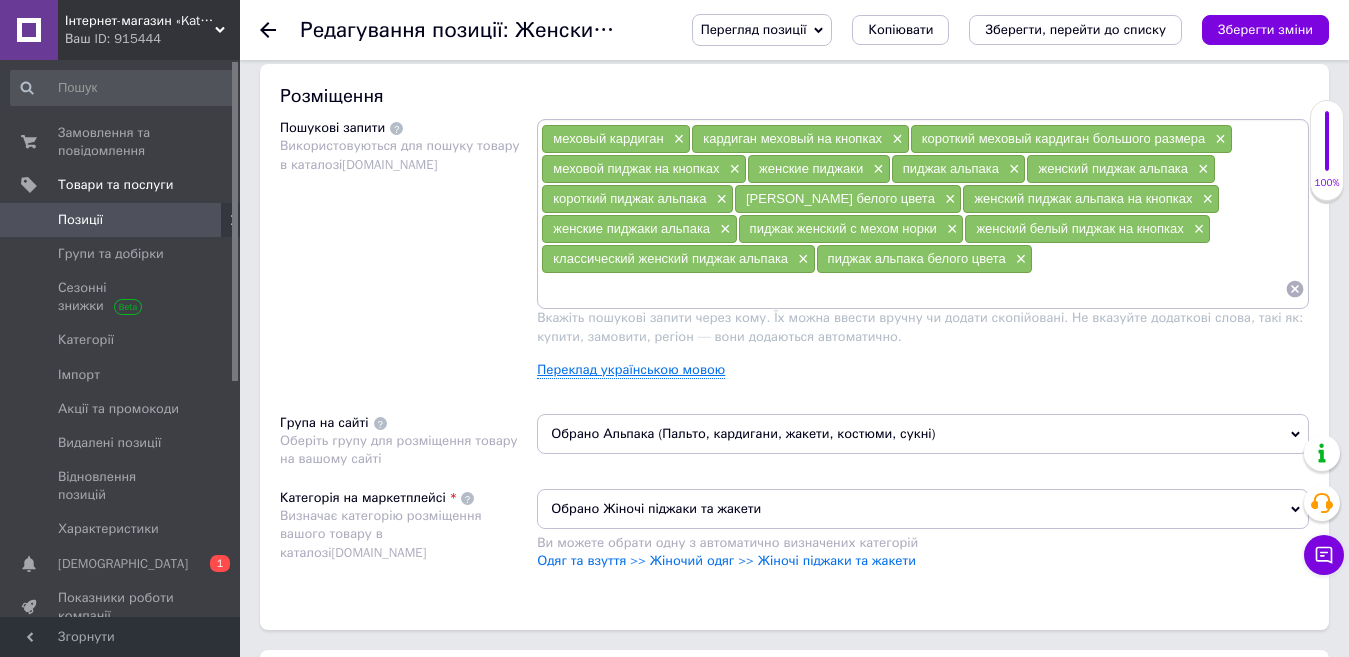 click on "Переклад українською мовою" at bounding box center [631, 370] 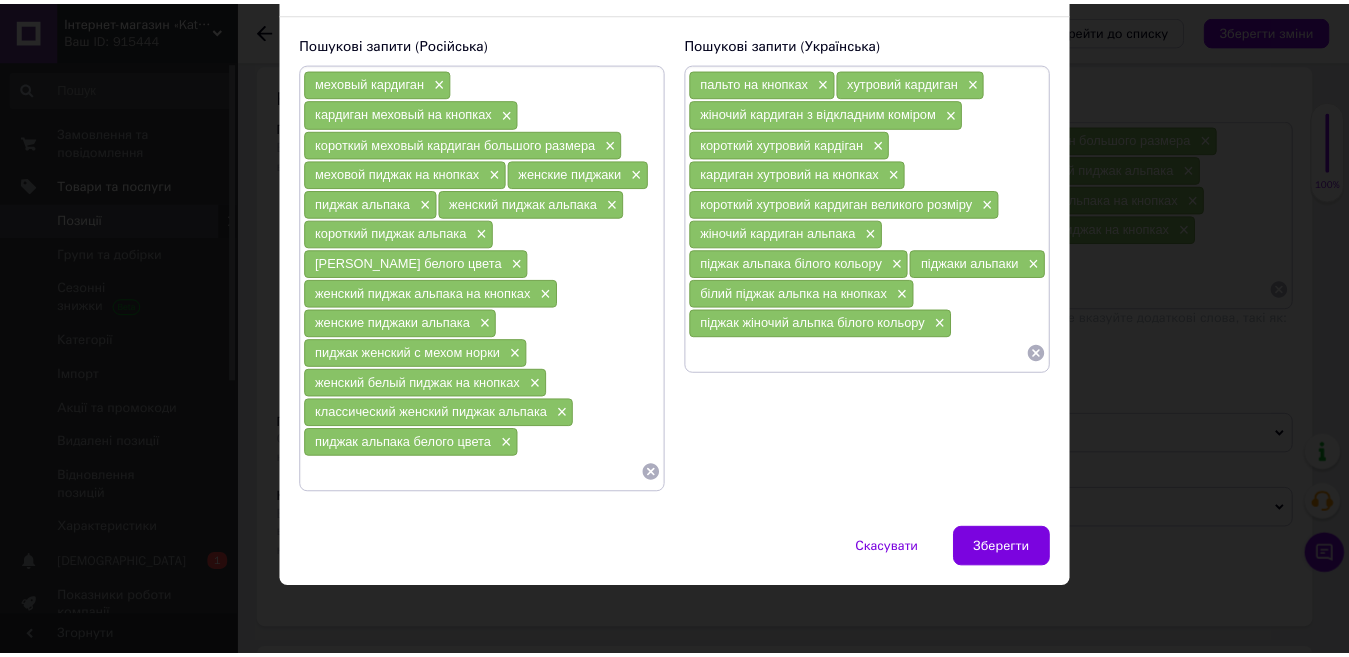 scroll, scrollTop: 131, scrollLeft: 0, axis: vertical 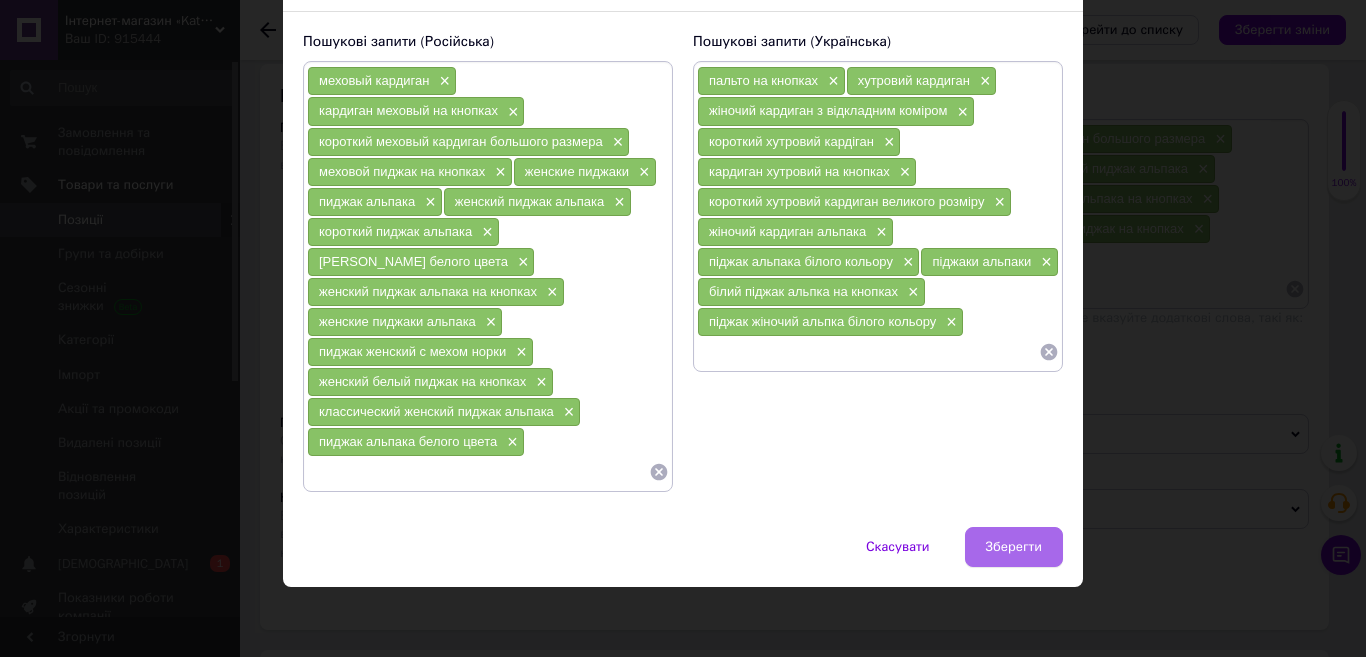 click on "Зберегти" at bounding box center (1014, 547) 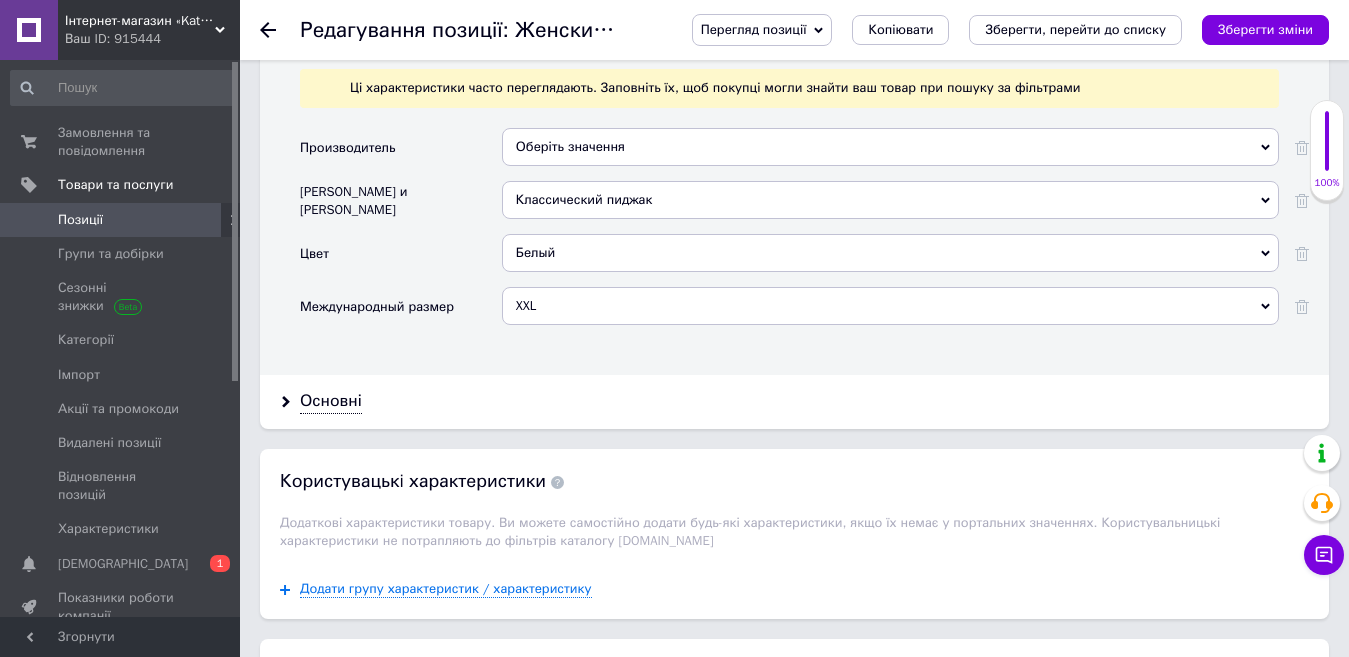 scroll, scrollTop: 2000, scrollLeft: 0, axis: vertical 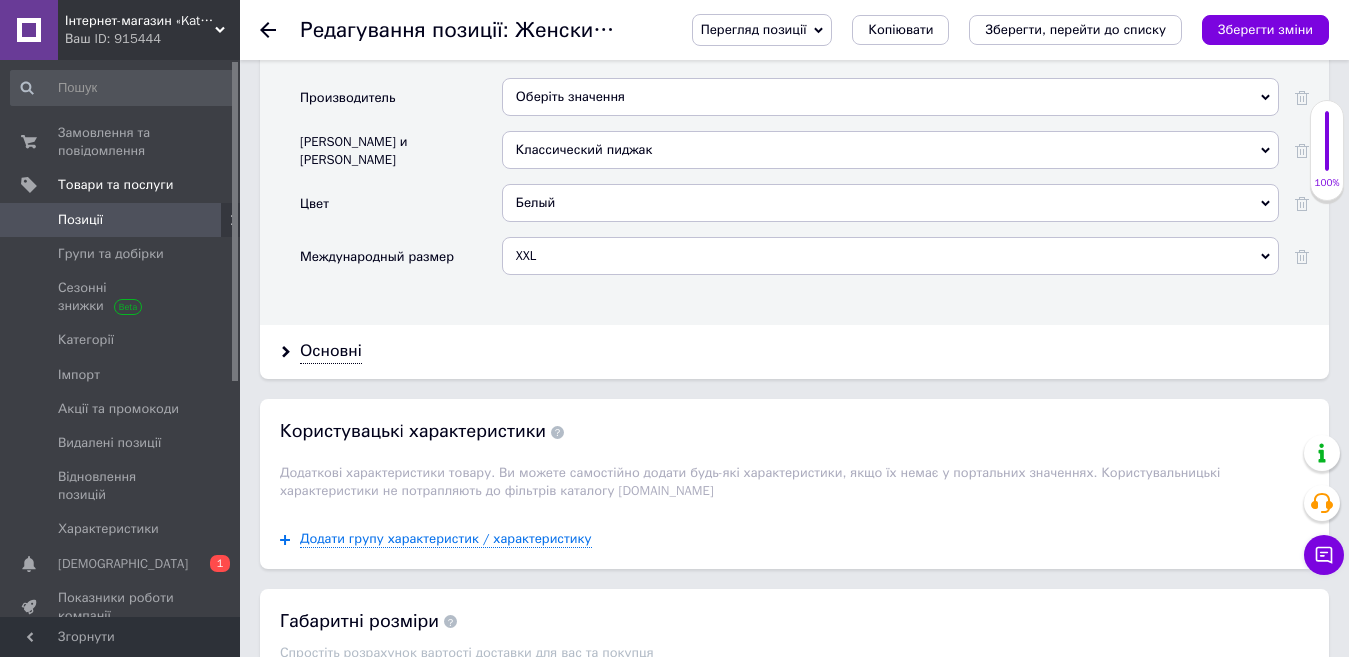 click on "Классический пиджак" at bounding box center (890, 150) 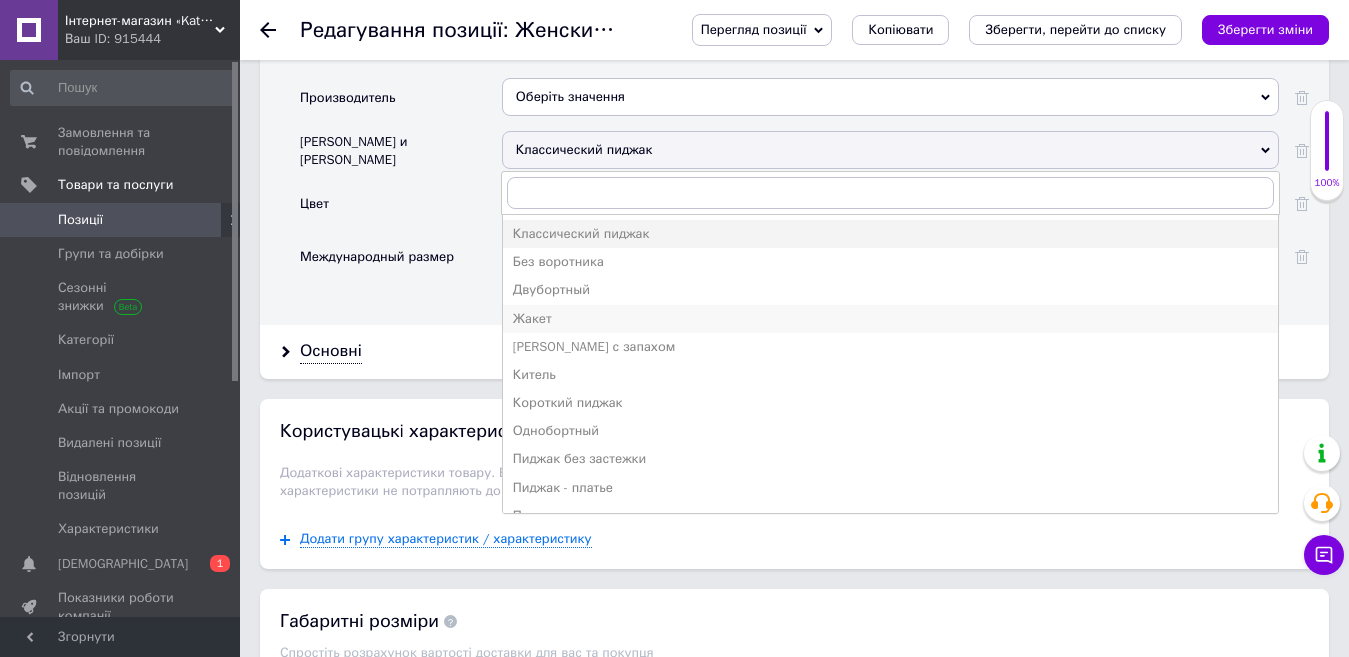 click on "Жакет" at bounding box center (890, 319) 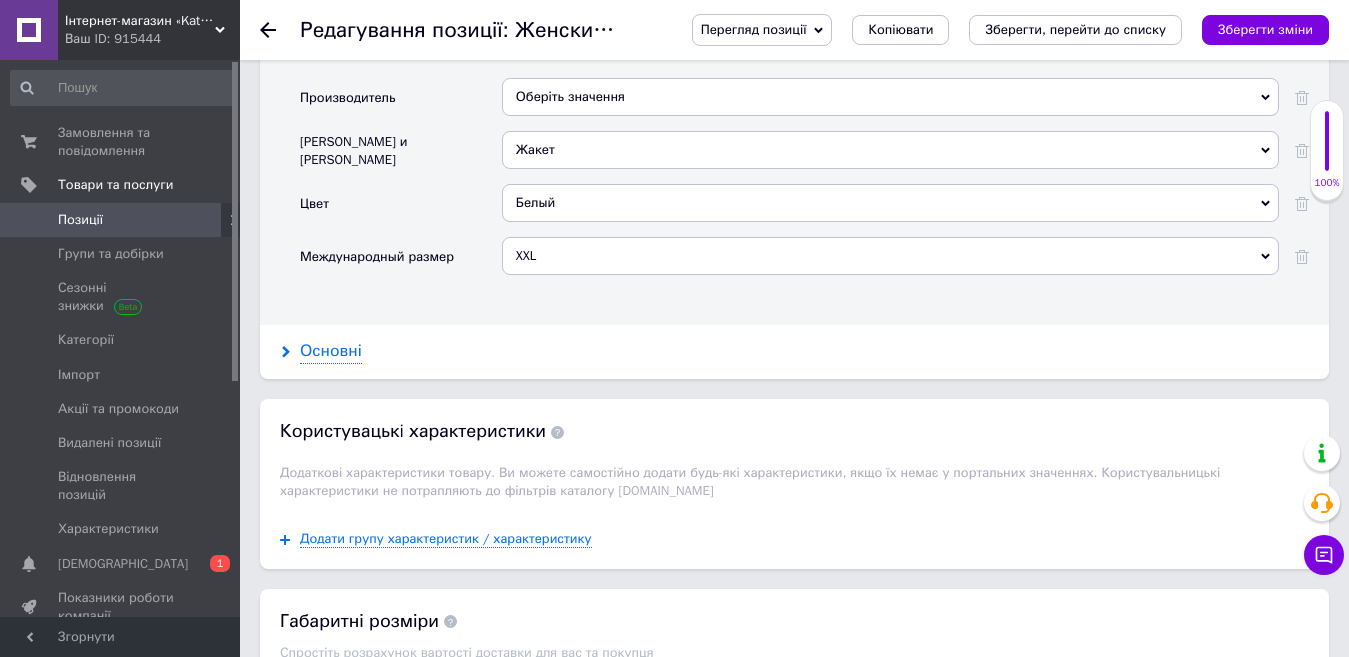 click on "Основні" at bounding box center [331, 351] 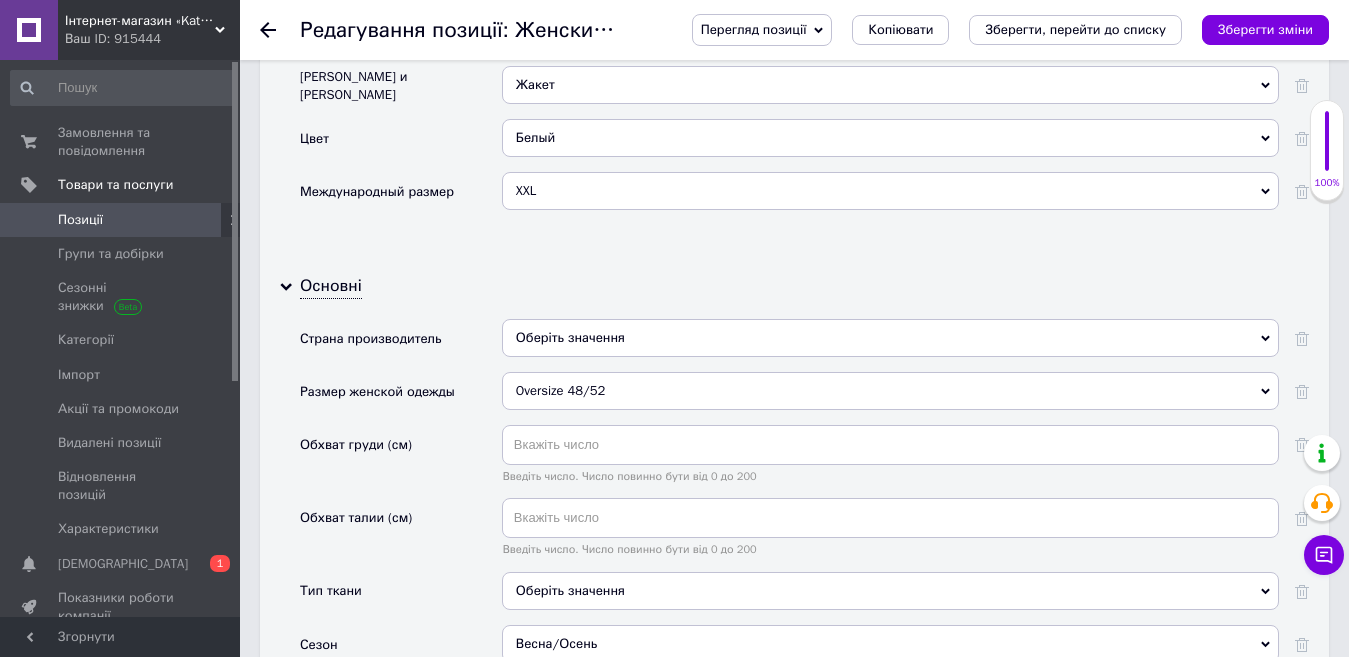 scroll, scrollTop: 2100, scrollLeft: 0, axis: vertical 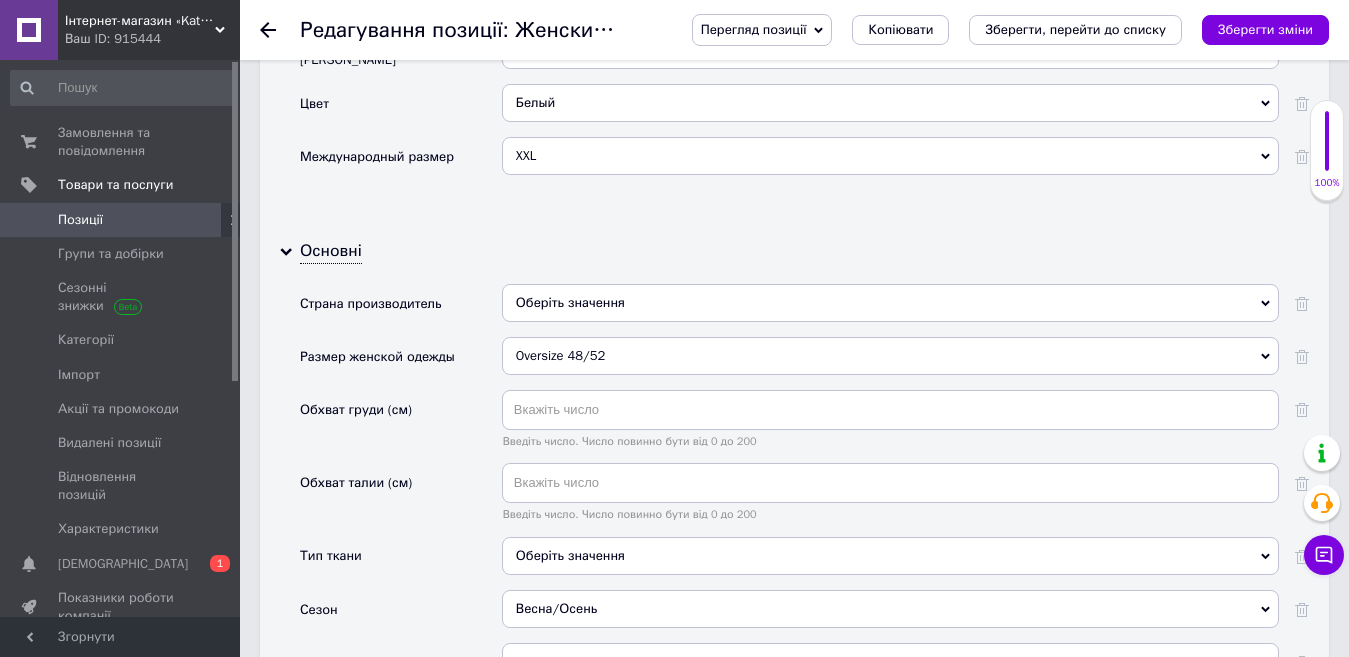 click on "Oversize 48/52" at bounding box center (890, 356) 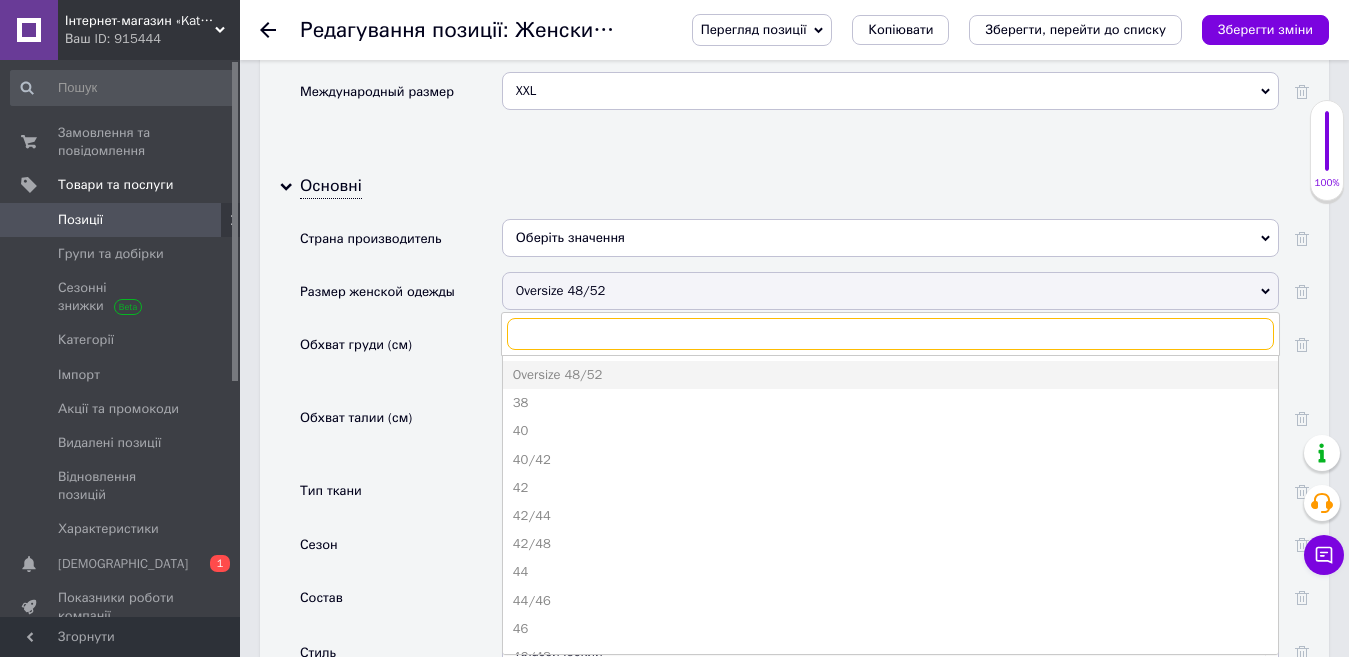 scroll, scrollTop: 2200, scrollLeft: 0, axis: vertical 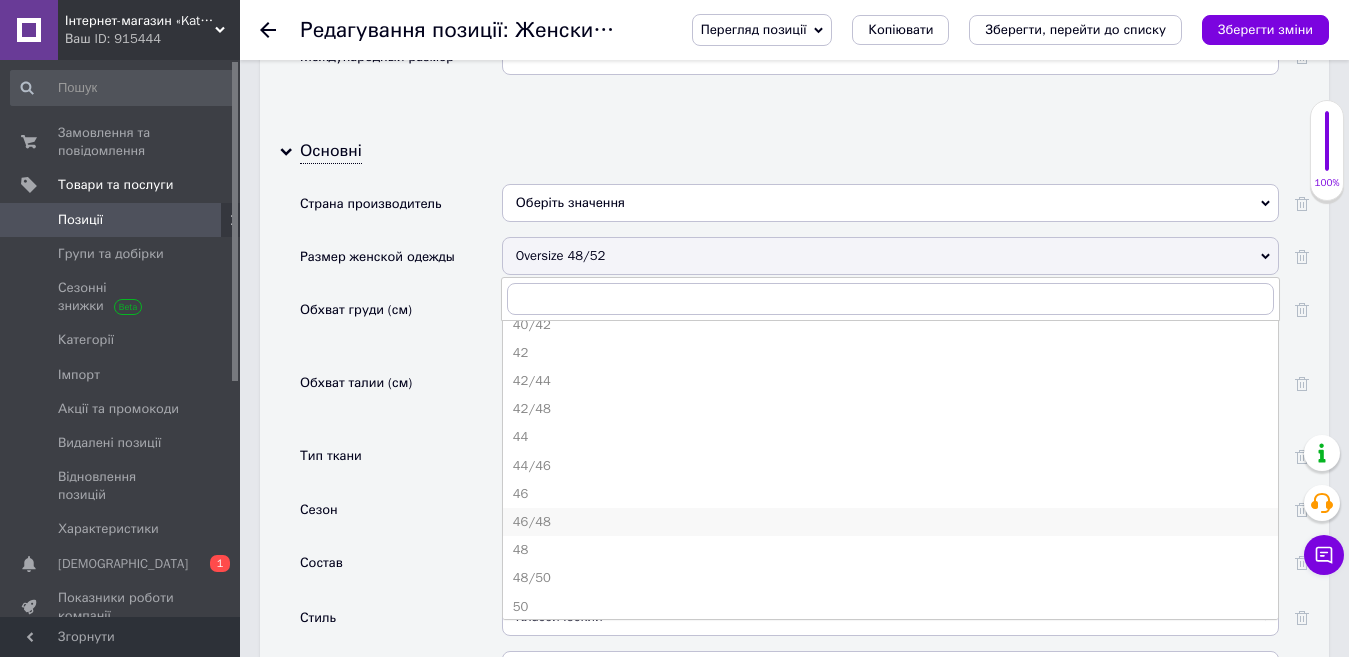 click on "46/48" at bounding box center (890, 522) 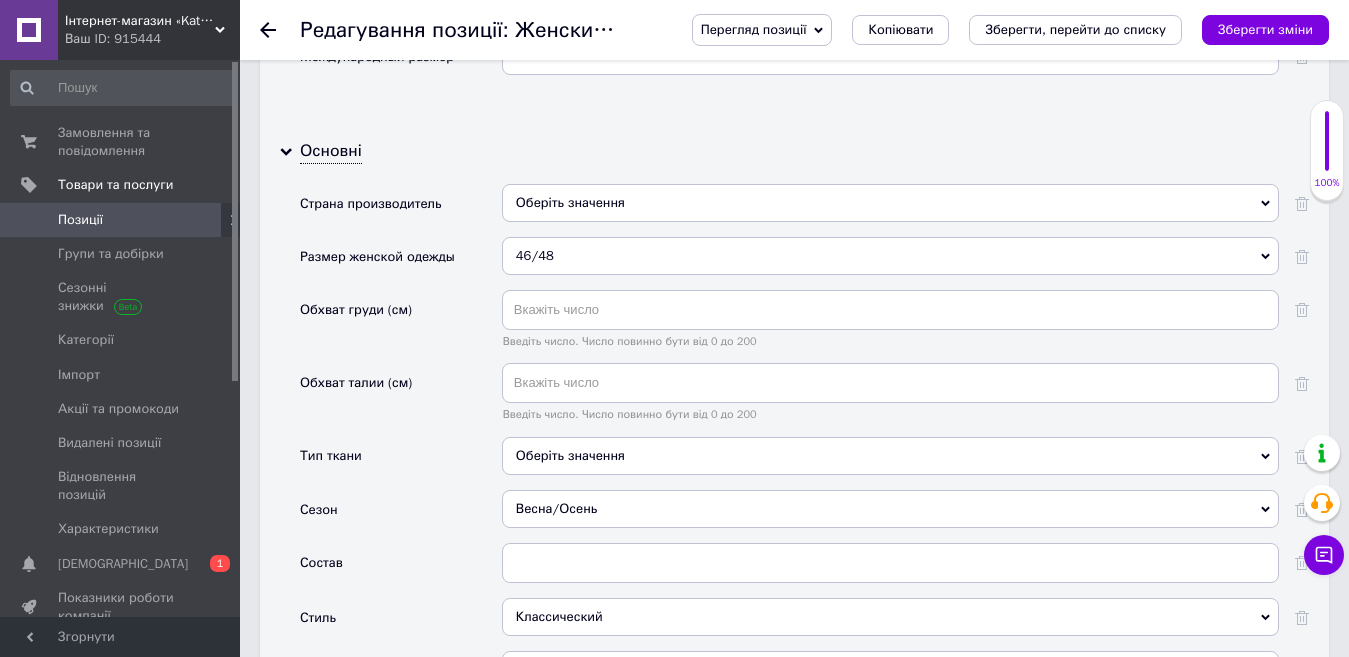 scroll, scrollTop: 2300, scrollLeft: 0, axis: vertical 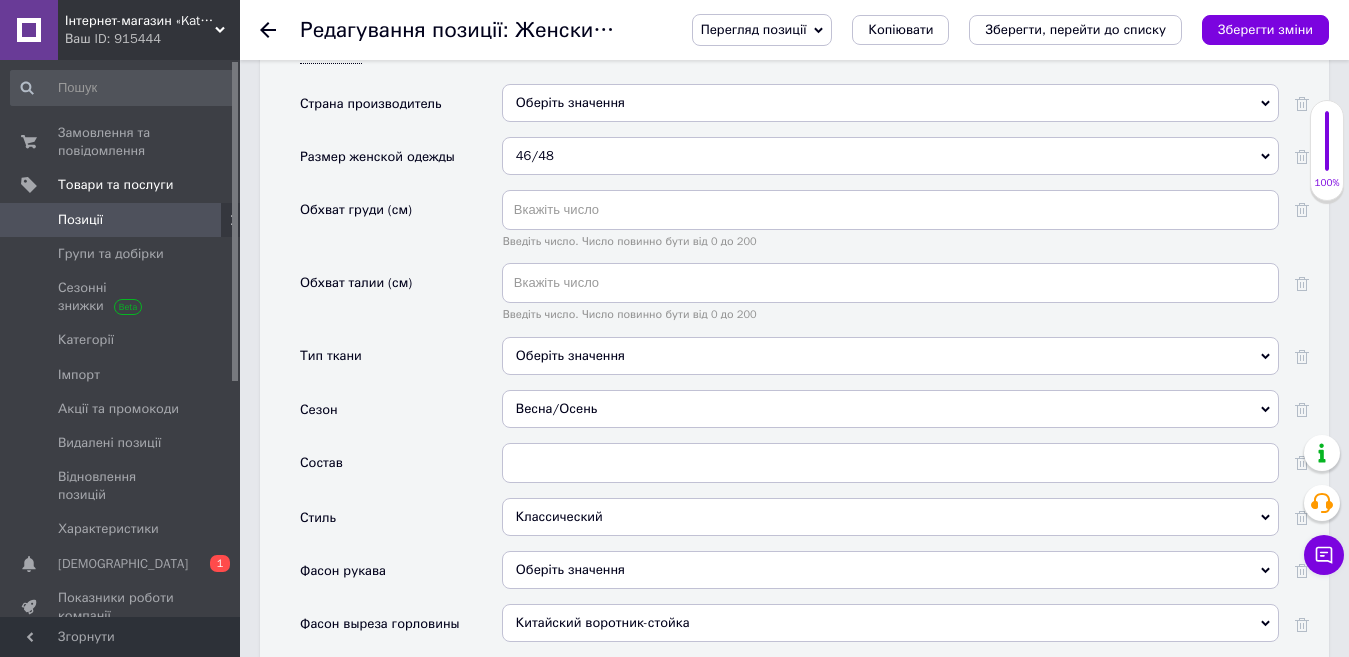 click on "Оберіть значення" at bounding box center [890, 356] 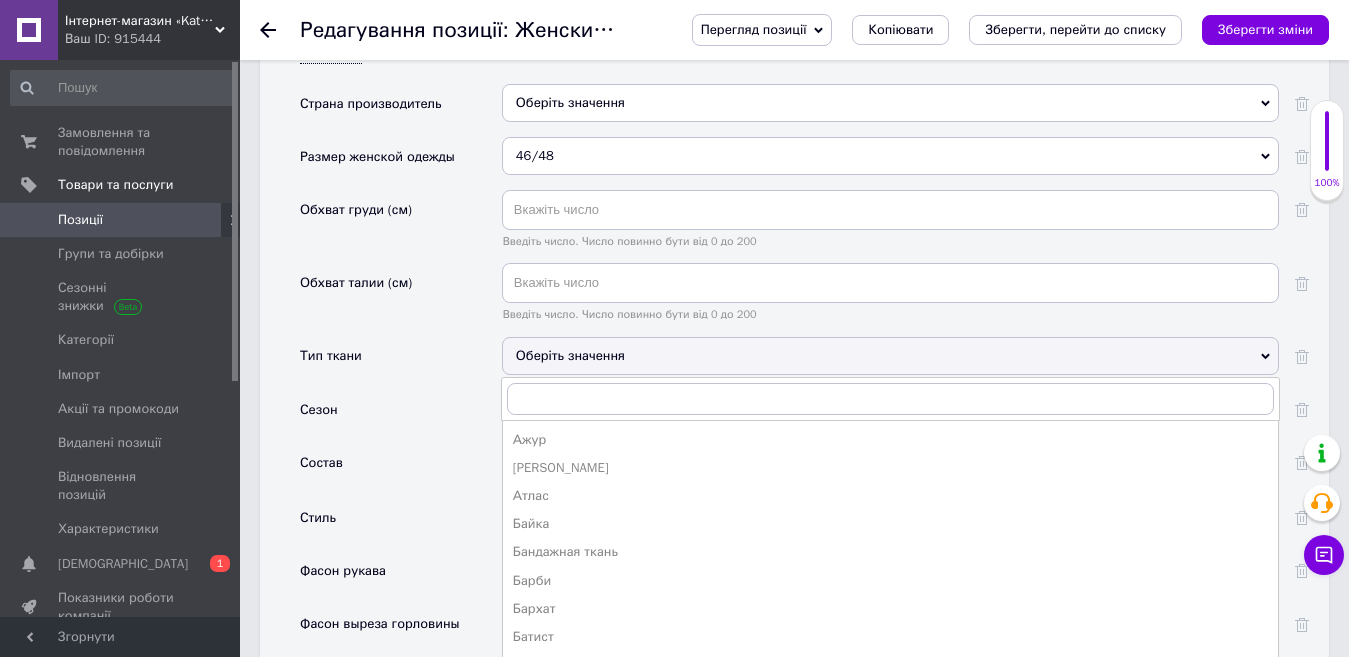 click on "Обхват груди (см)" at bounding box center [401, 226] 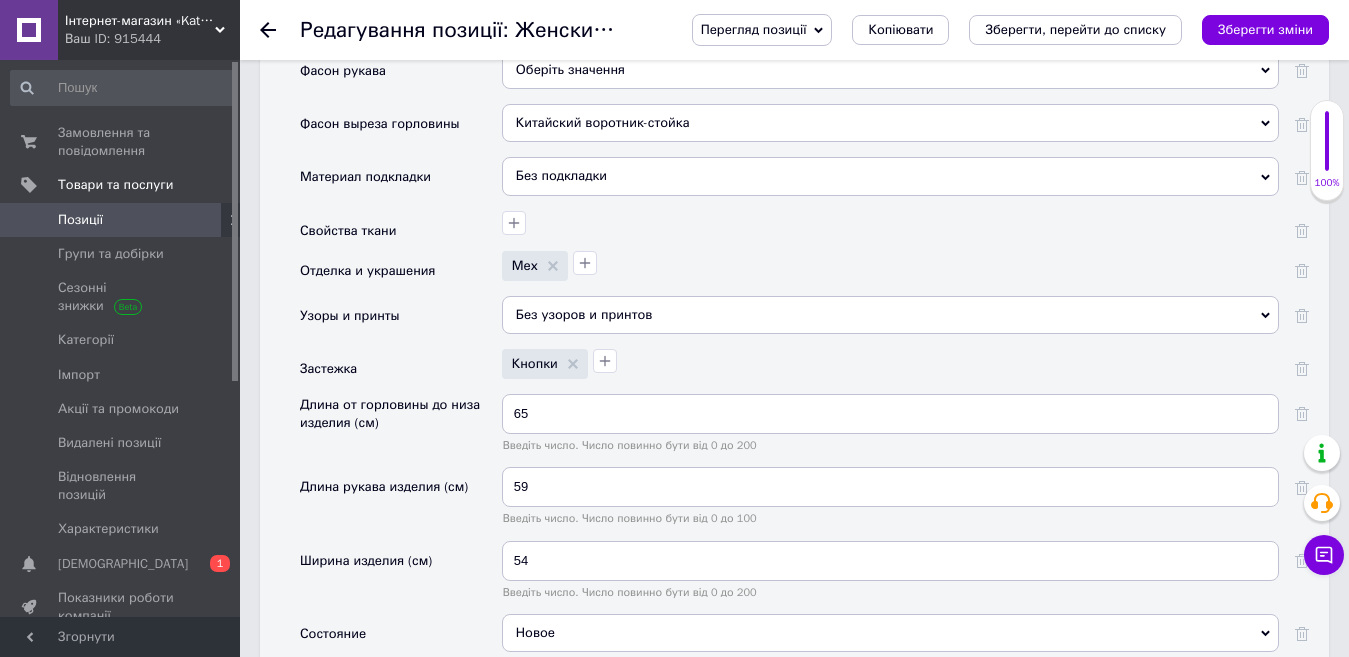 scroll, scrollTop: 2900, scrollLeft: 0, axis: vertical 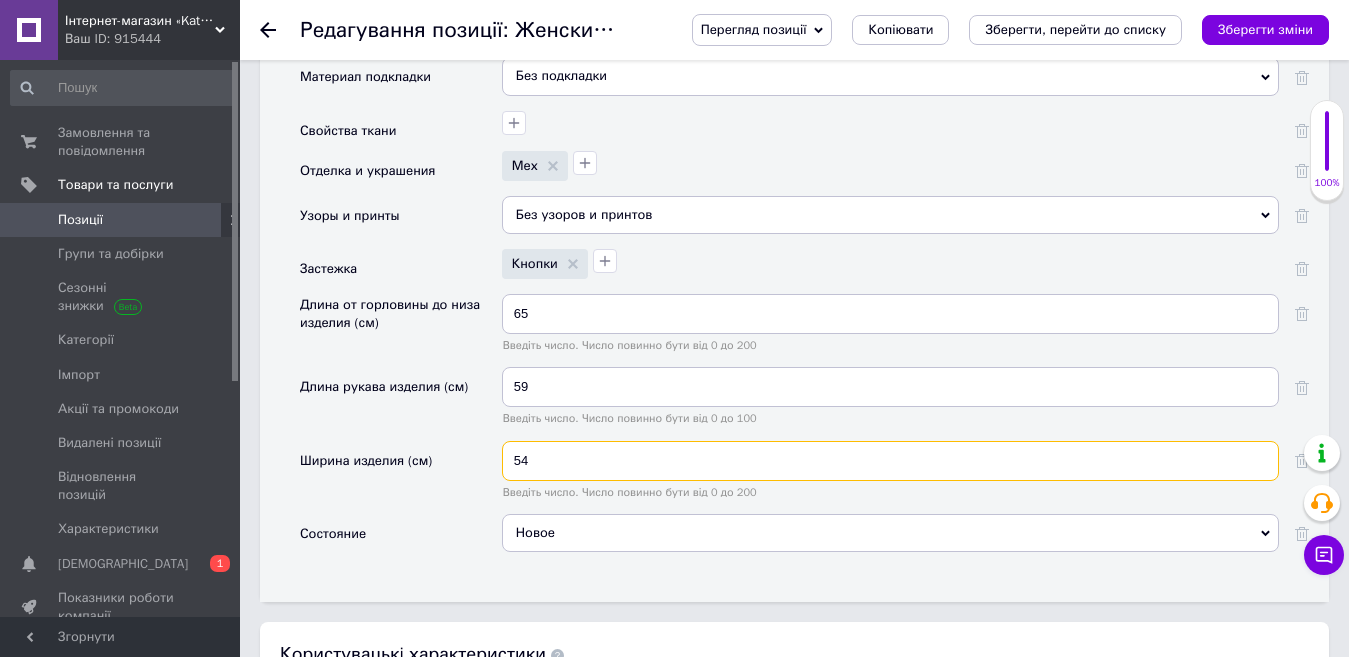 click on "54" at bounding box center [890, 461] 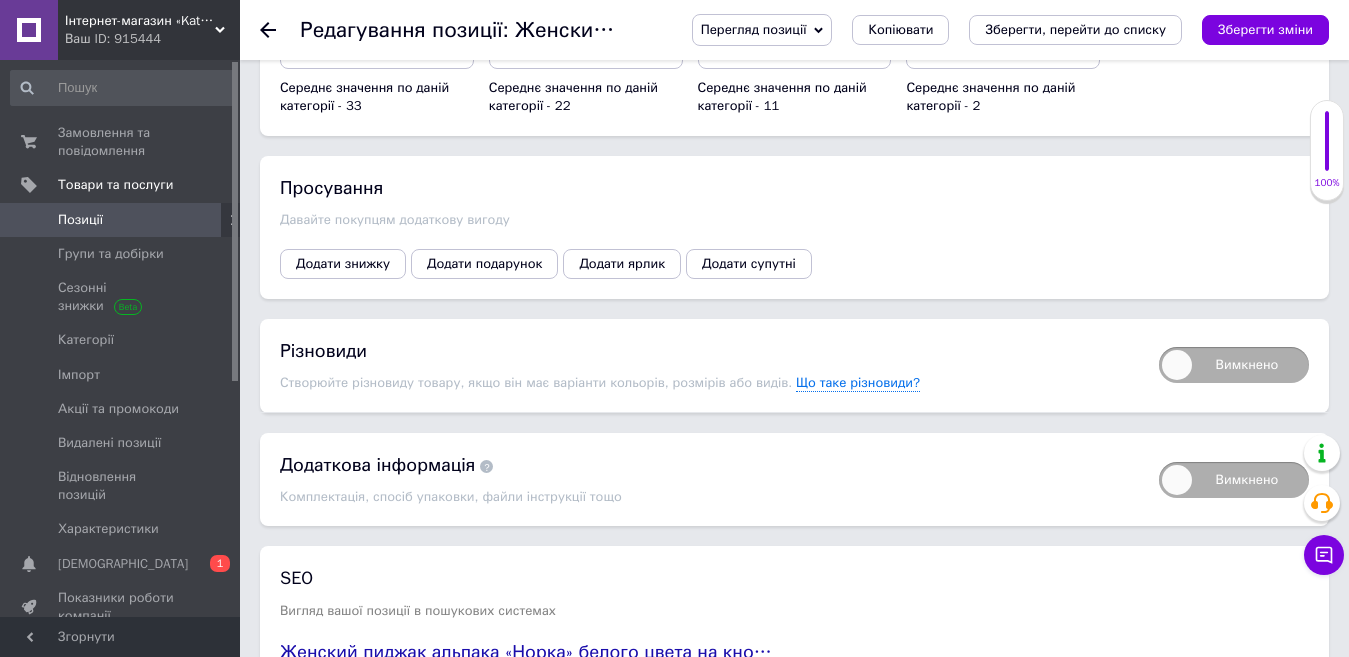 scroll, scrollTop: 3985, scrollLeft: 0, axis: vertical 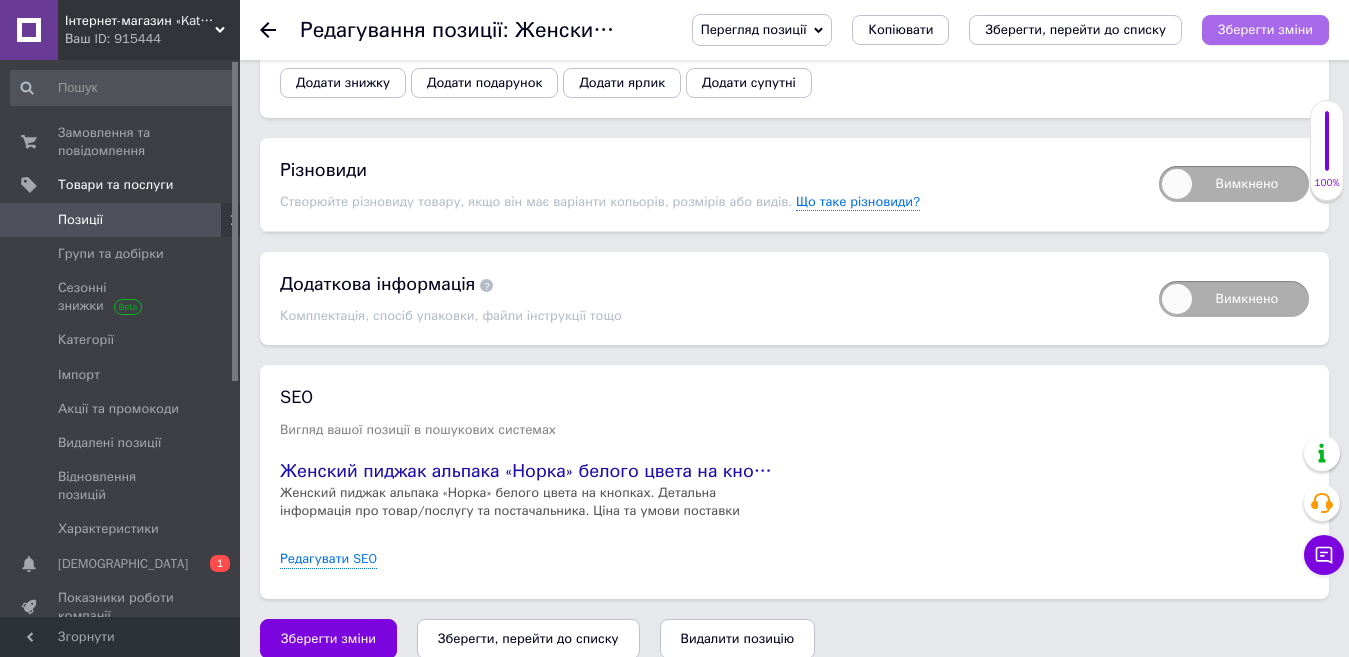 type on "52" 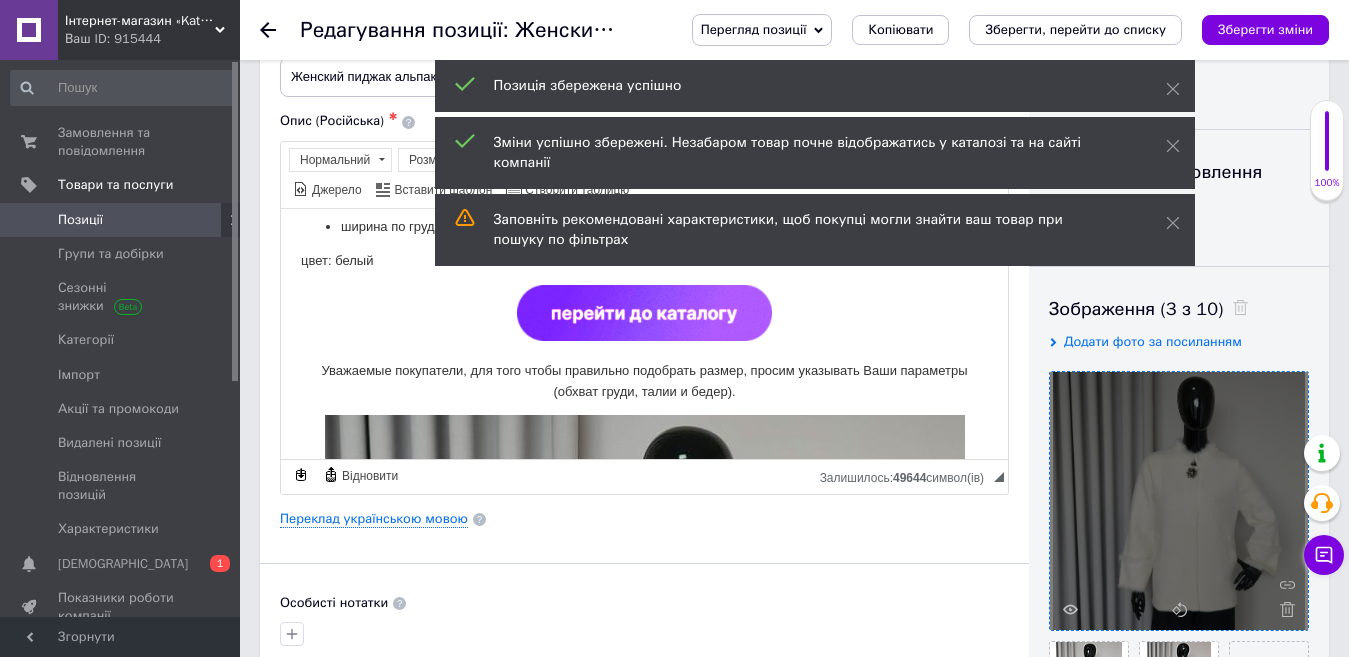 scroll, scrollTop: 0, scrollLeft: 0, axis: both 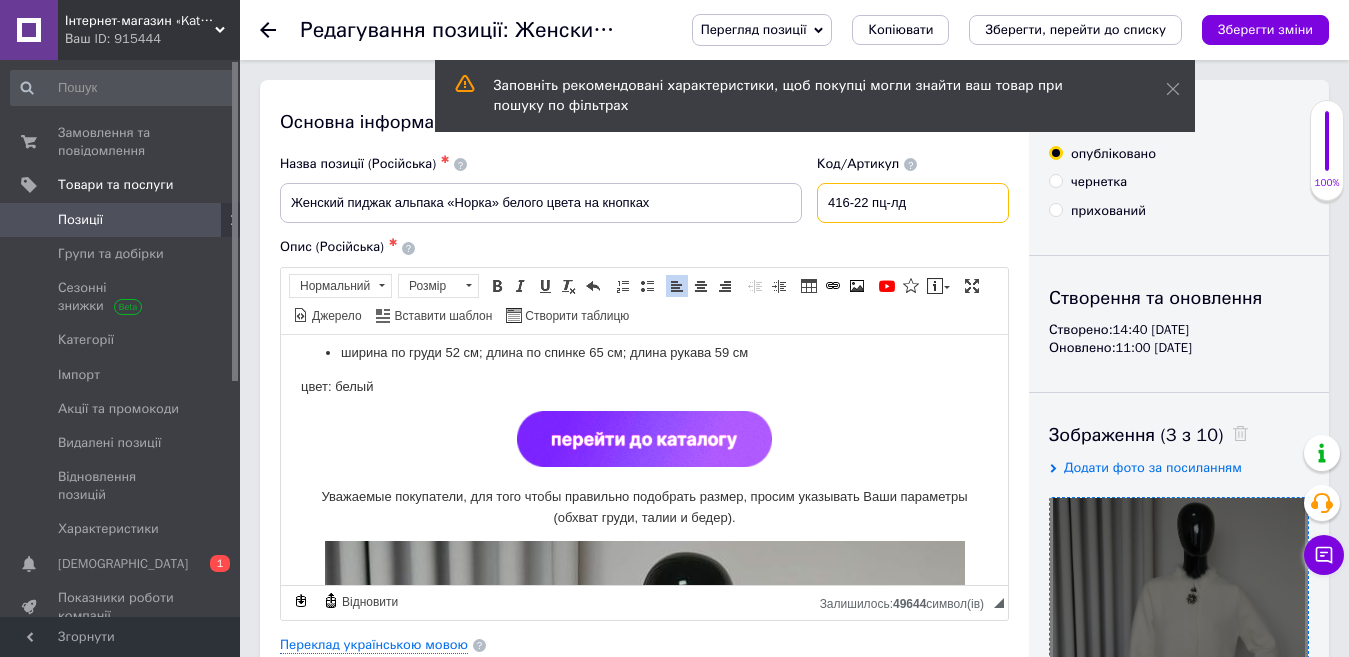 click on "416-22 пц-лд" at bounding box center [913, 203] 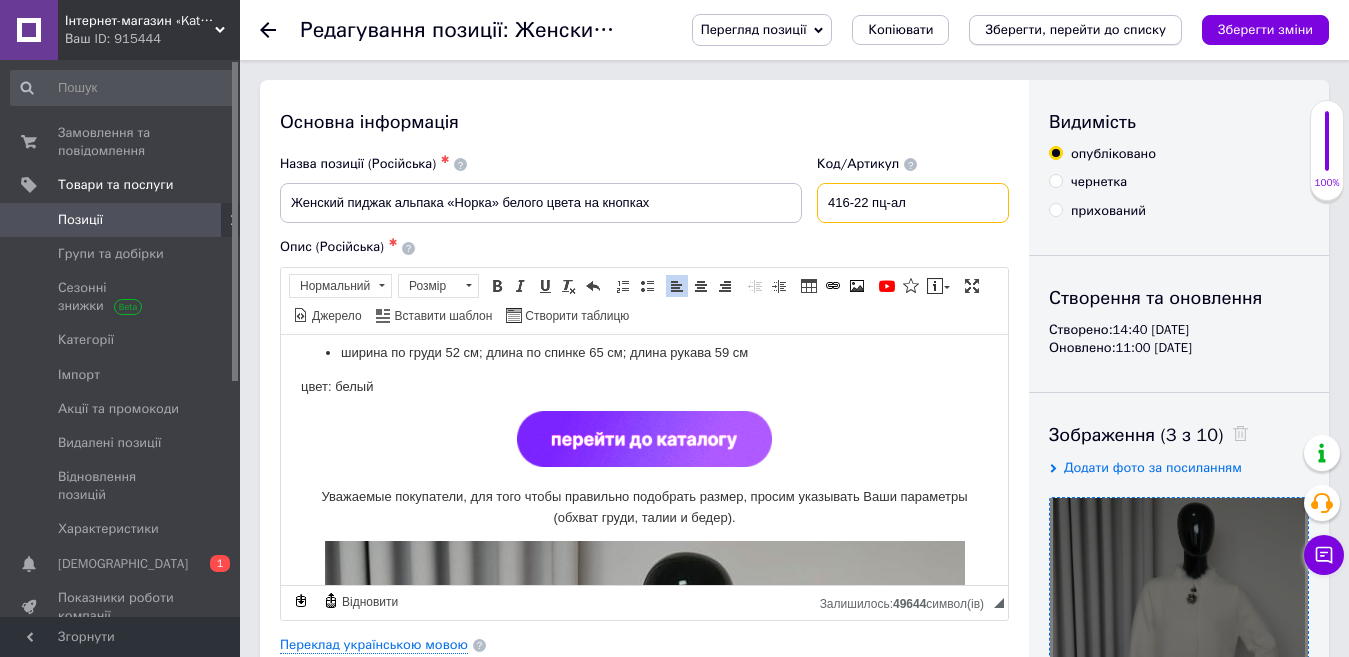 type on "416-22 пц-ал" 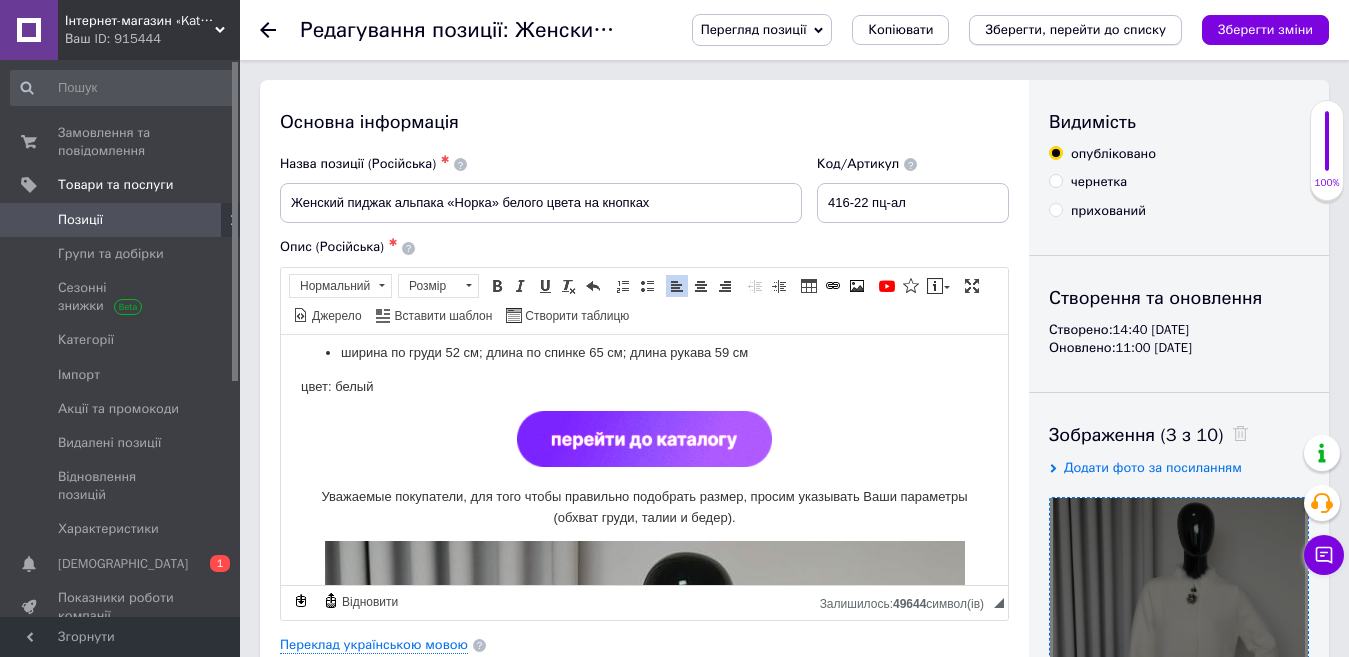 click on "Зберегти, перейти до списку" at bounding box center (1075, 29) 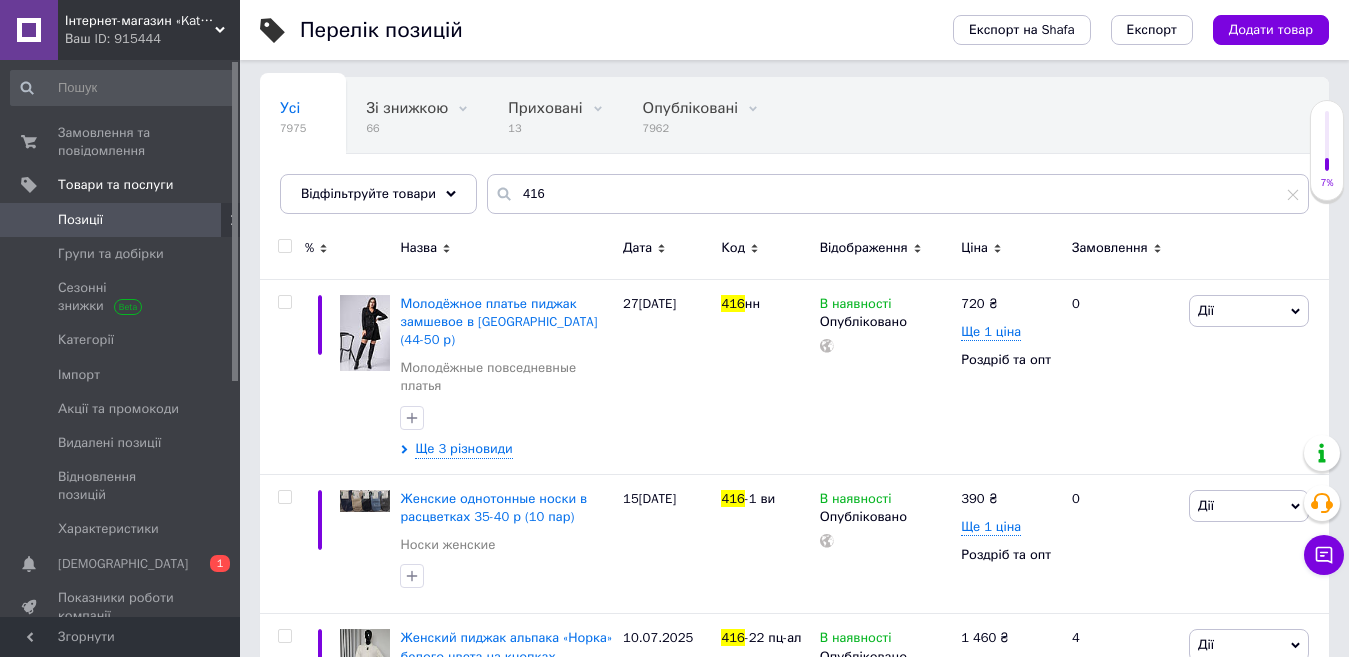 scroll, scrollTop: 286, scrollLeft: 0, axis: vertical 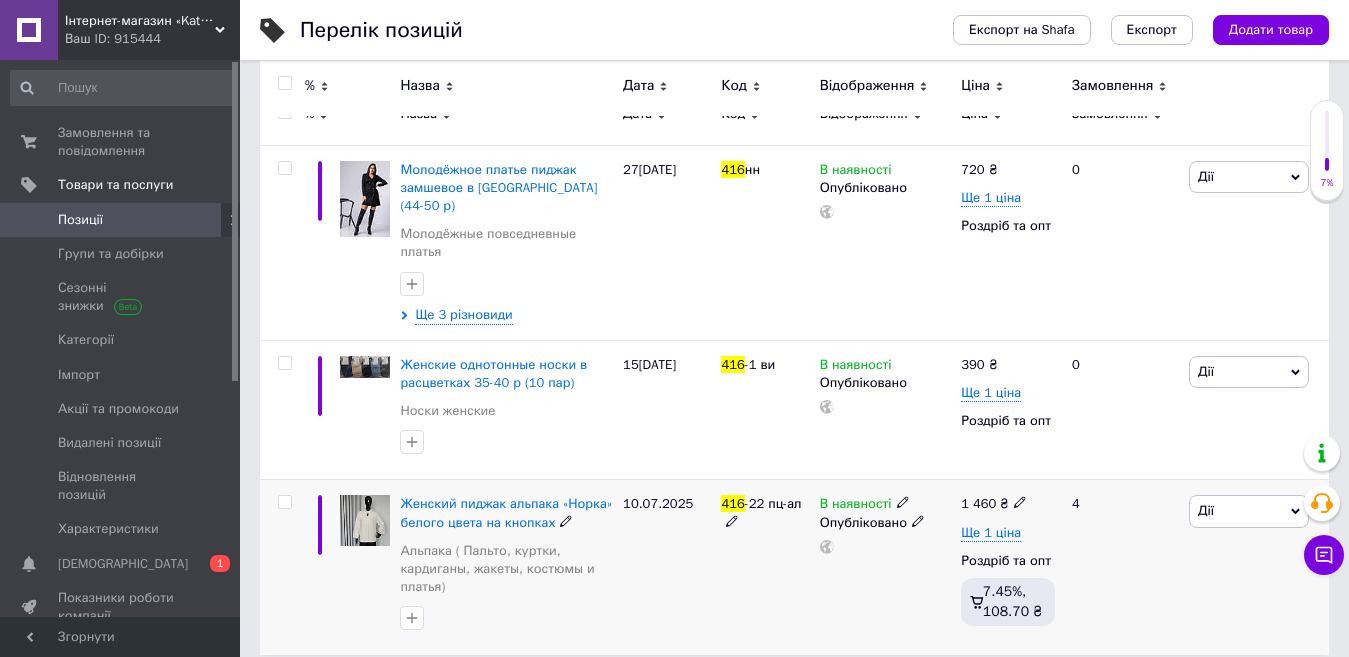 click on "Дії" at bounding box center [1249, 511] 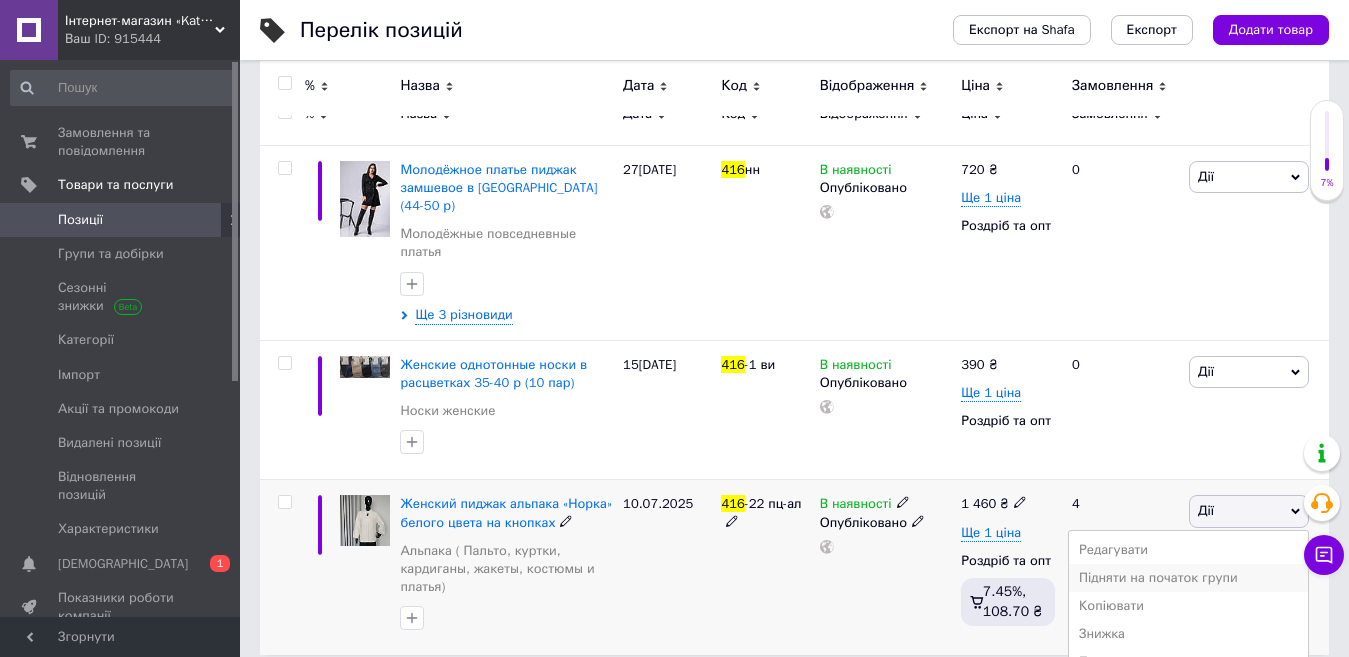 click on "Підняти на початок групи" at bounding box center (1188, 578) 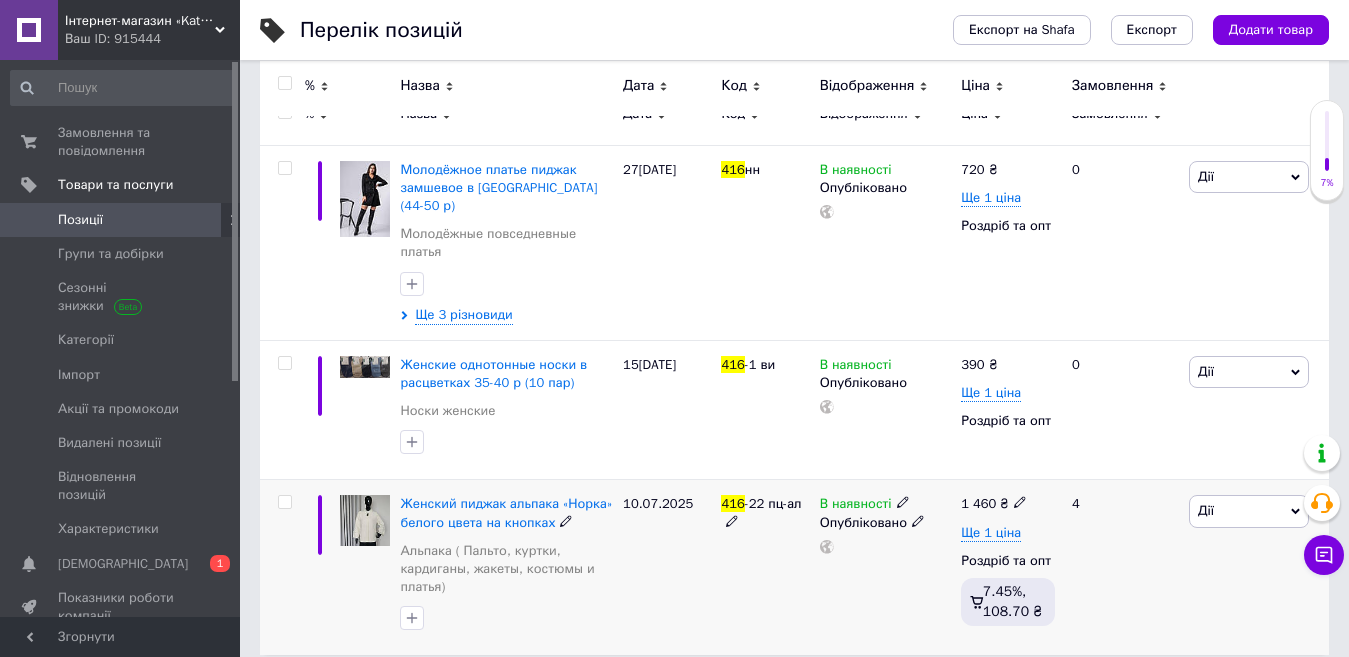click on "Дії" at bounding box center [1249, 511] 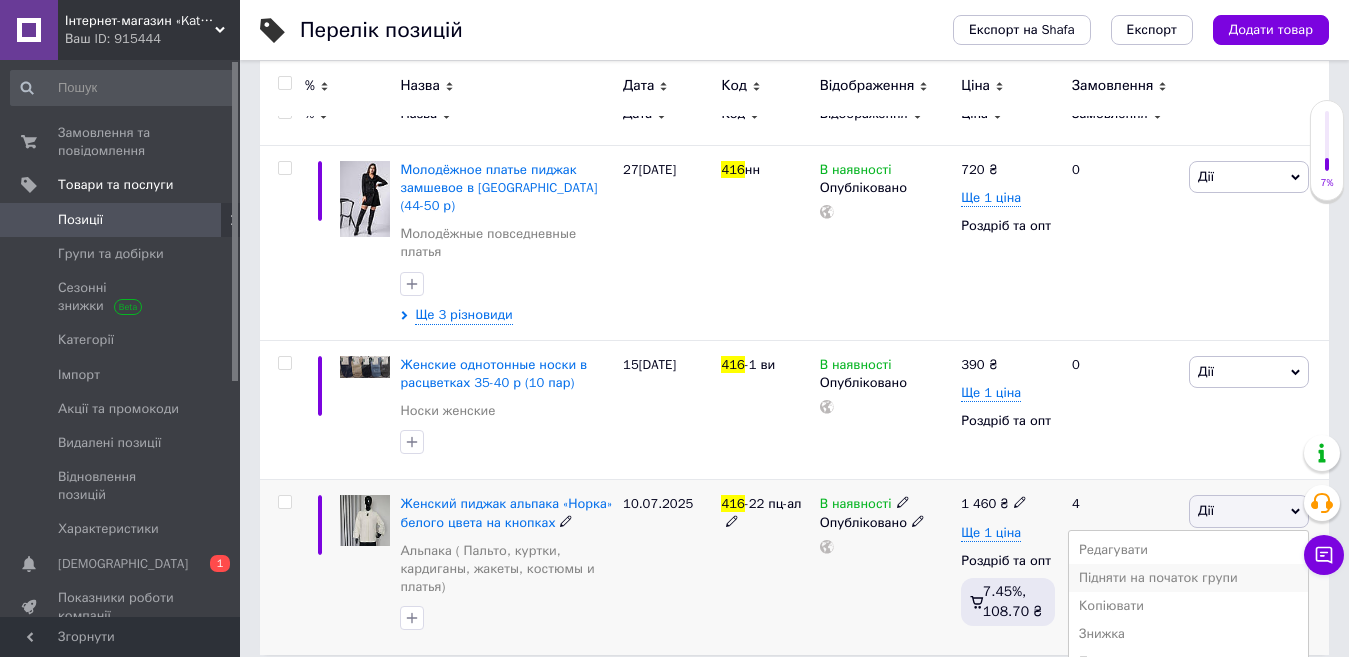 click on "Підняти на початок групи" at bounding box center [1188, 578] 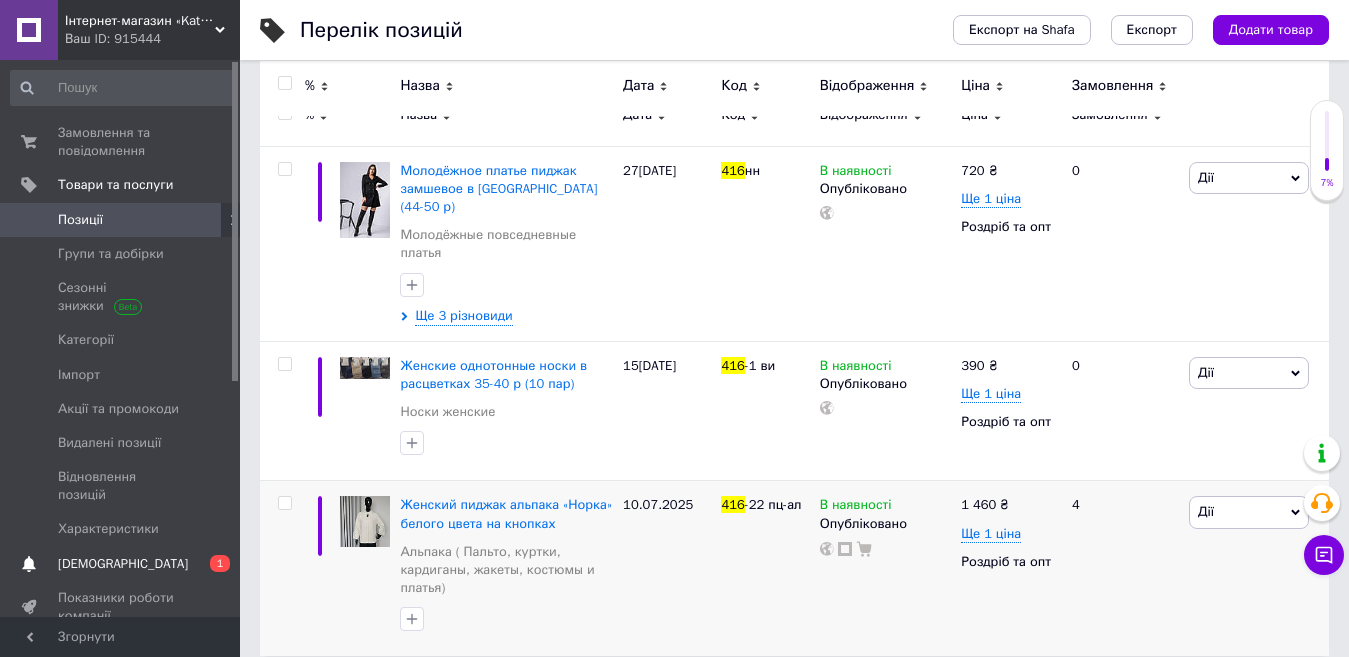 scroll, scrollTop: 286, scrollLeft: 0, axis: vertical 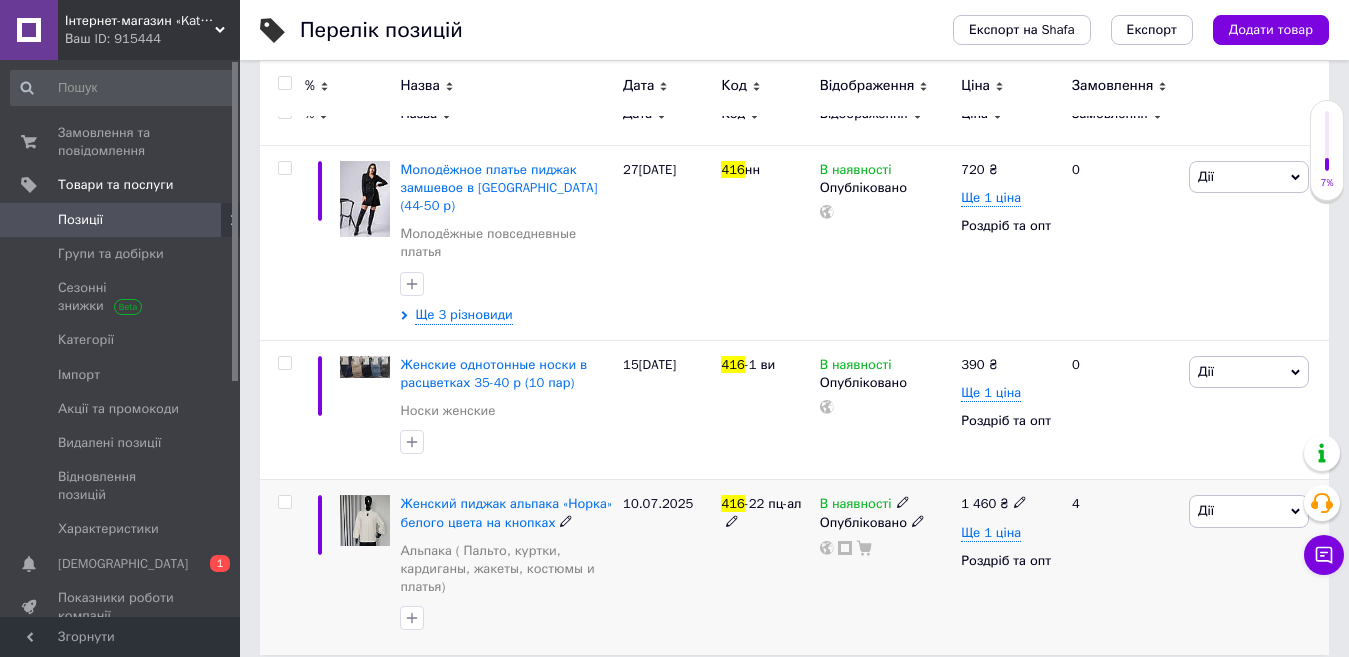 click on "Дії" at bounding box center [1249, 511] 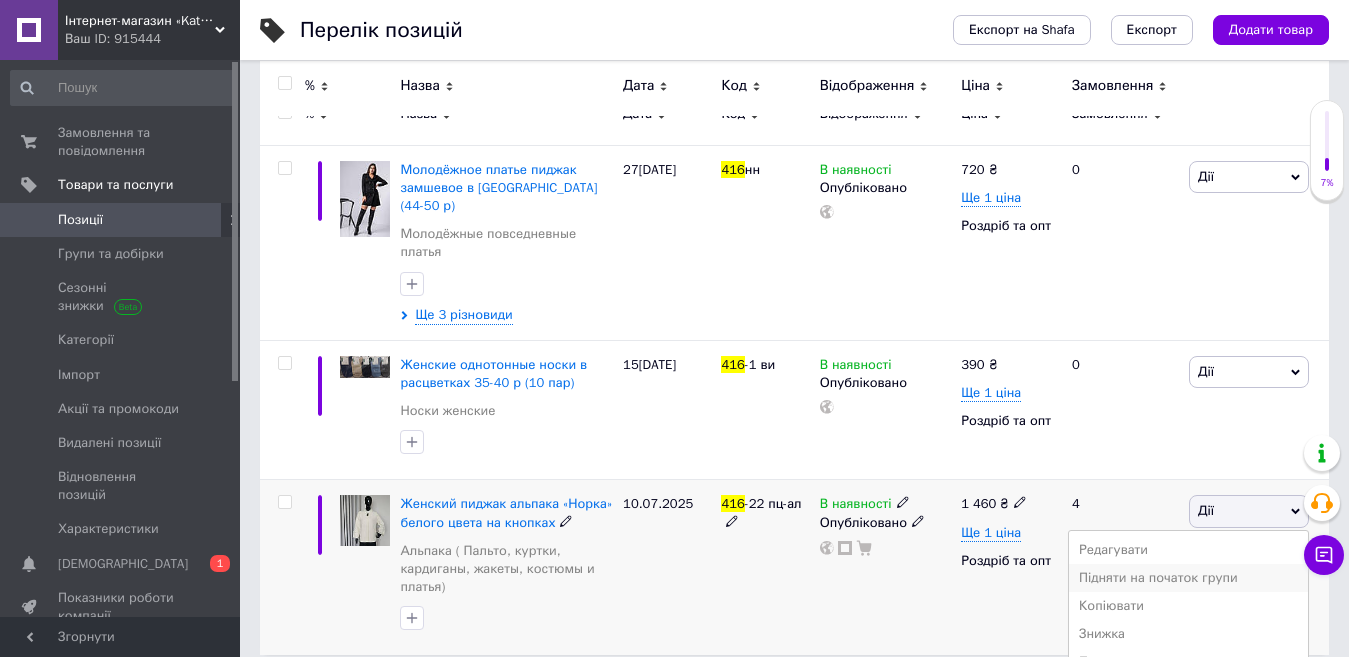 click on "Підняти на початок групи" at bounding box center [1188, 578] 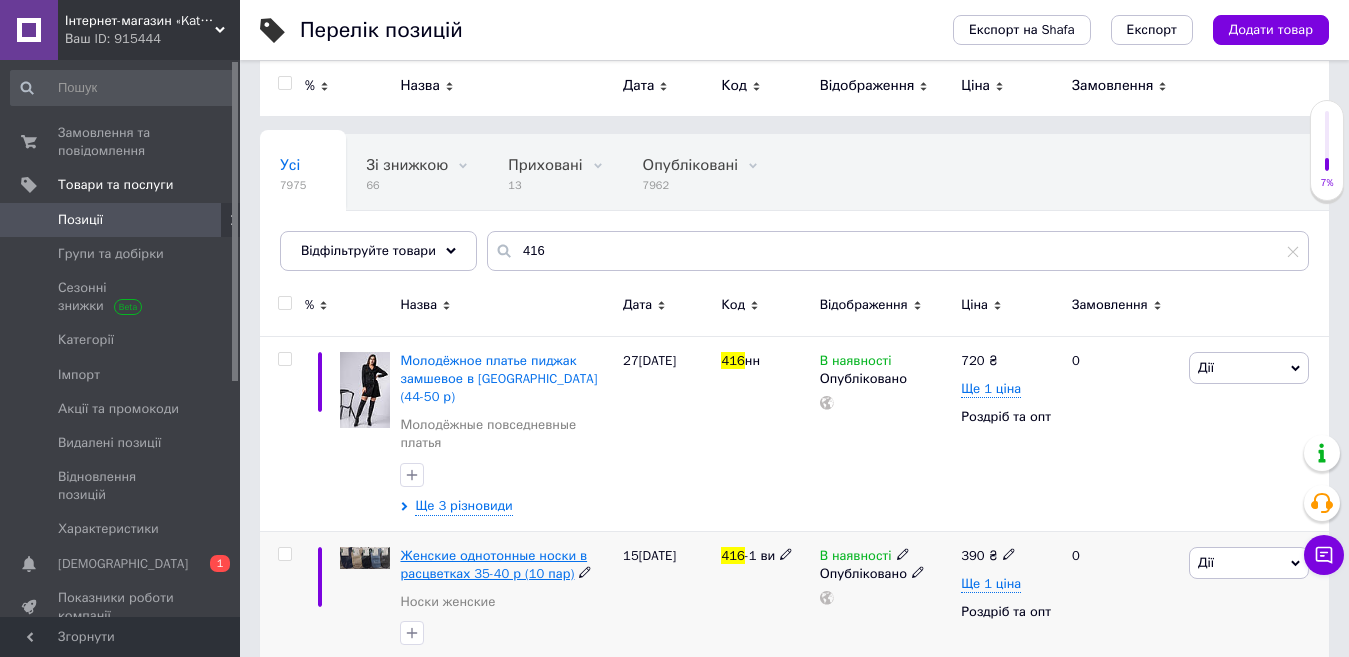 scroll, scrollTop: 0, scrollLeft: 0, axis: both 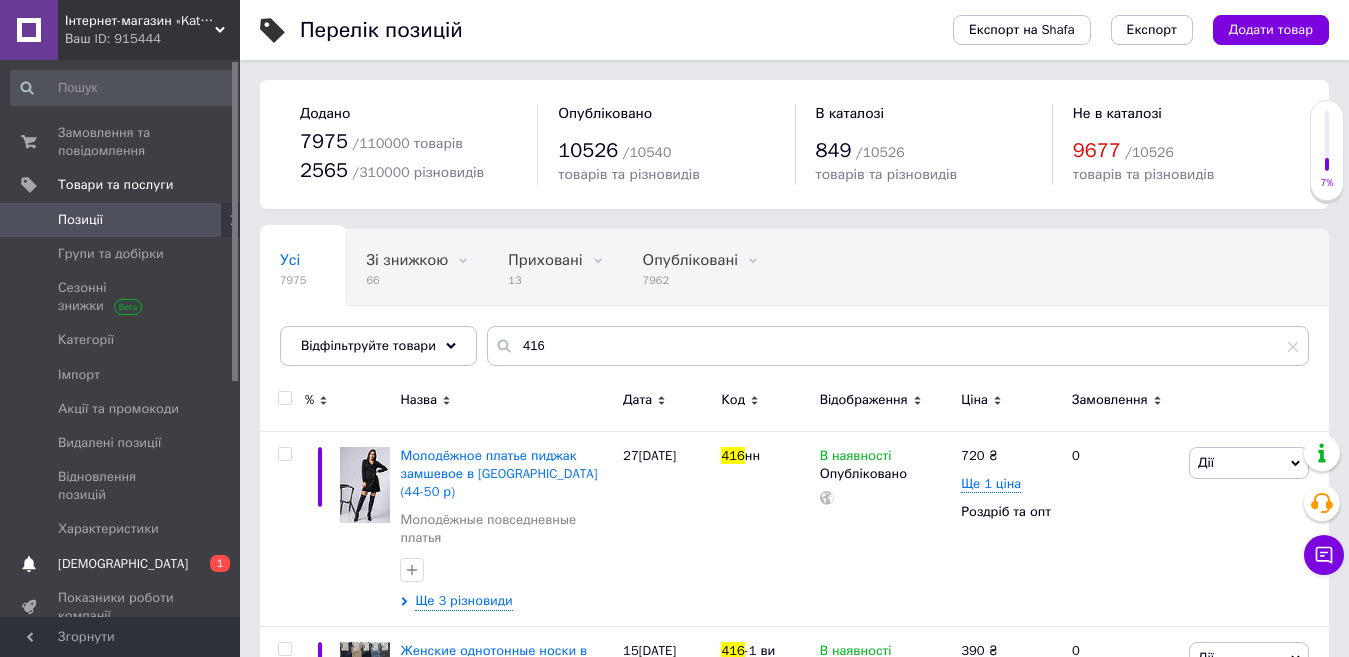 click on "[DEMOGRAPHIC_DATA]" at bounding box center [123, 564] 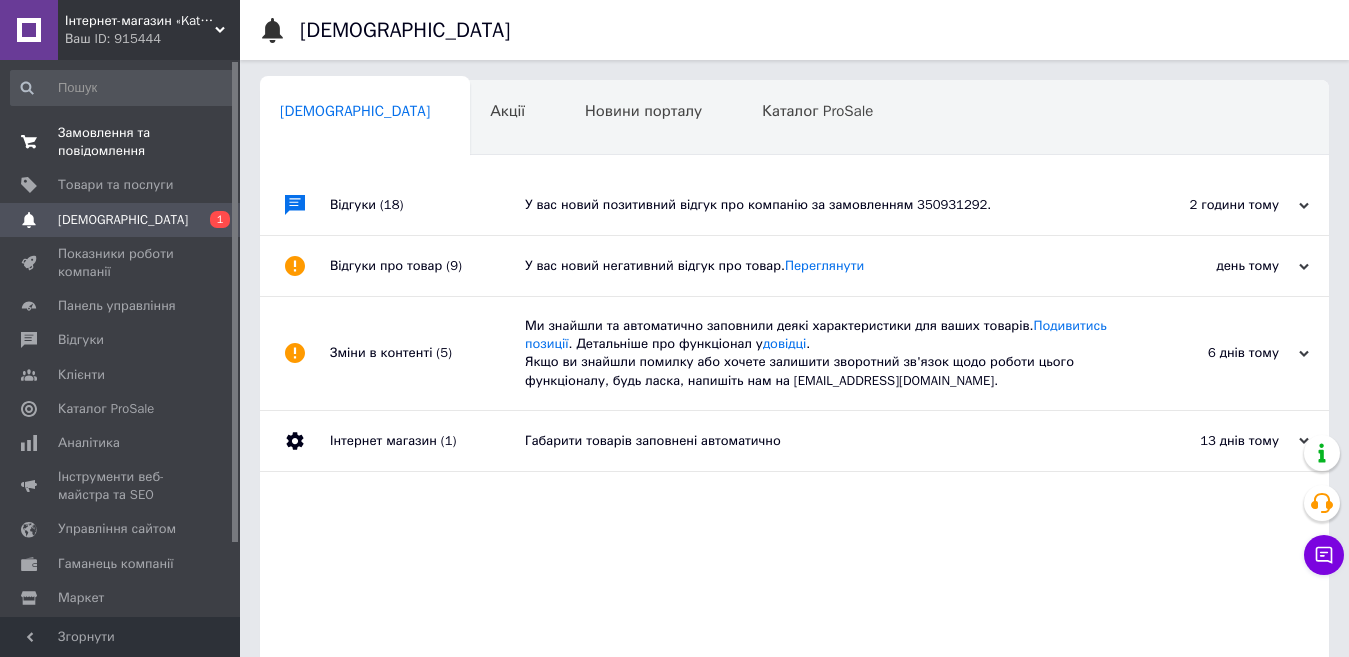 click on "Замовлення та повідомлення" at bounding box center (121, 142) 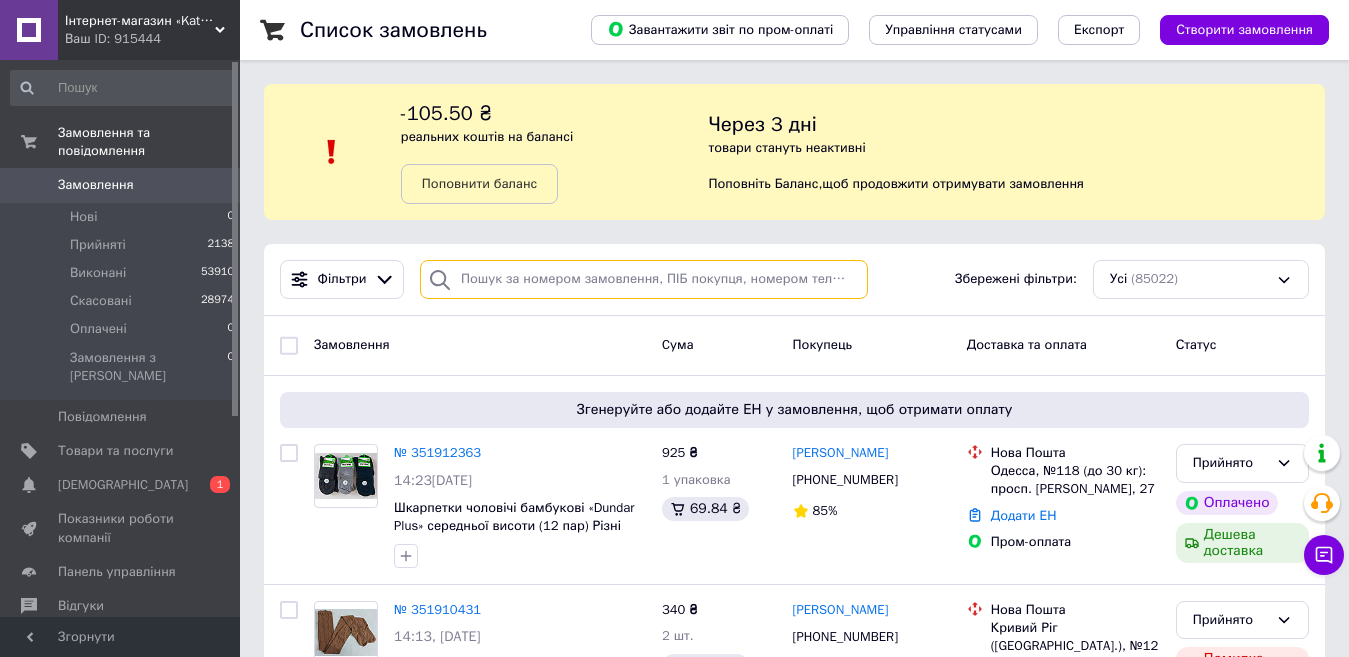 click at bounding box center (644, 279) 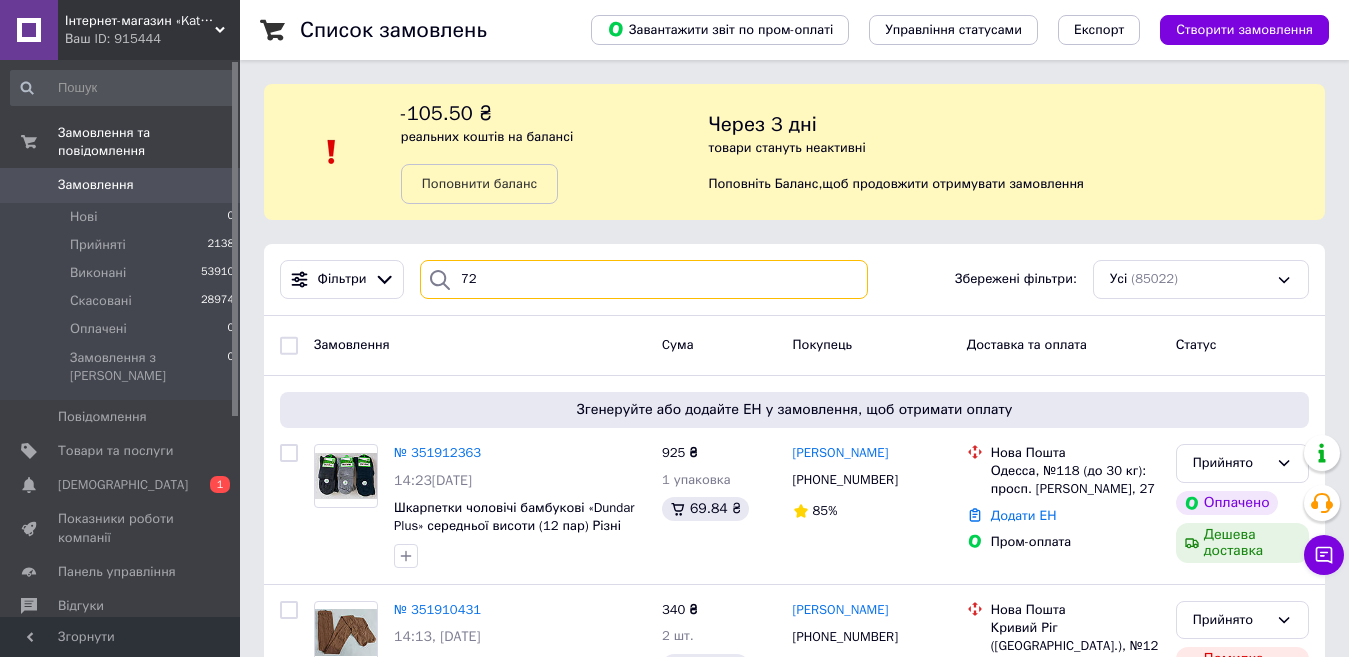 type on "726" 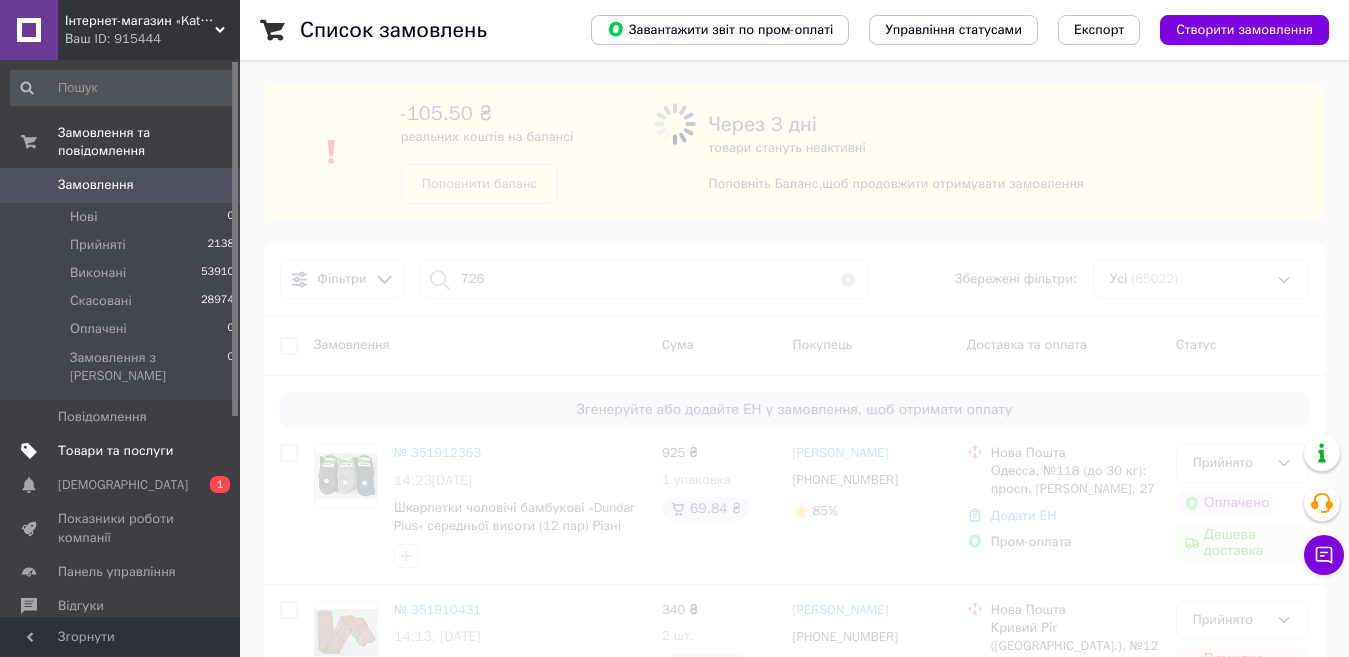 click on "Товари та послуги" at bounding box center (115, 451) 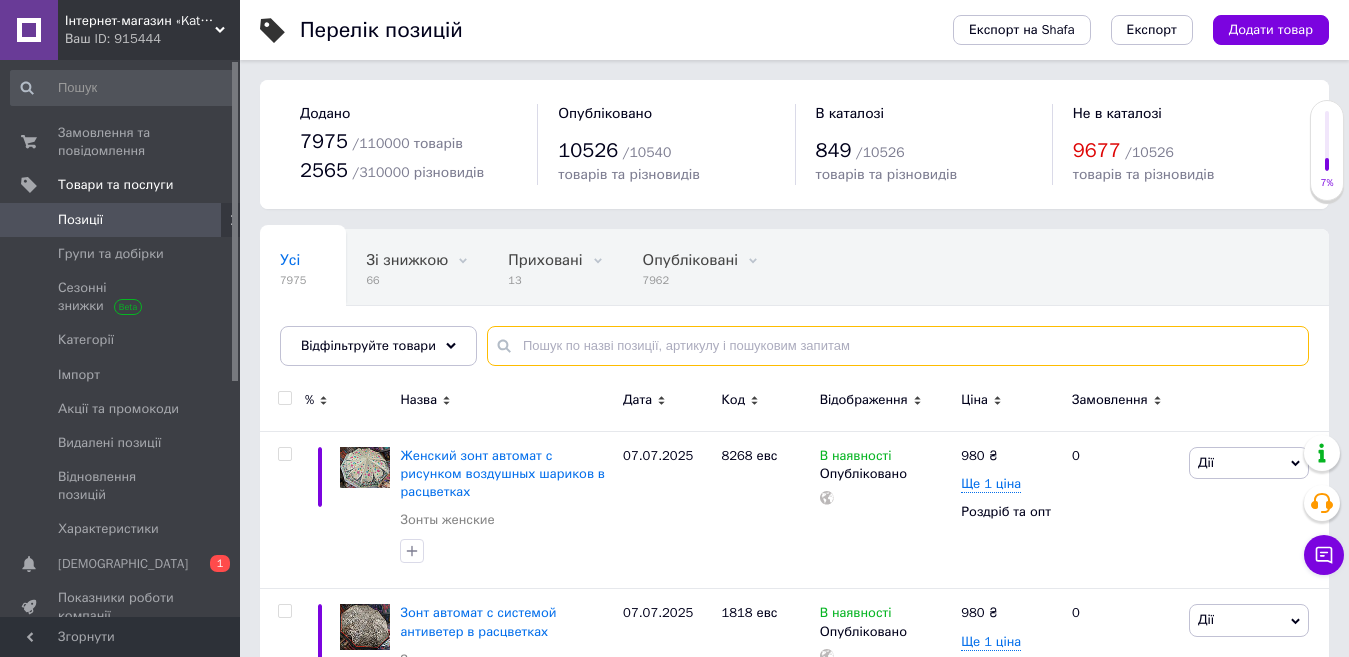 click at bounding box center (898, 346) 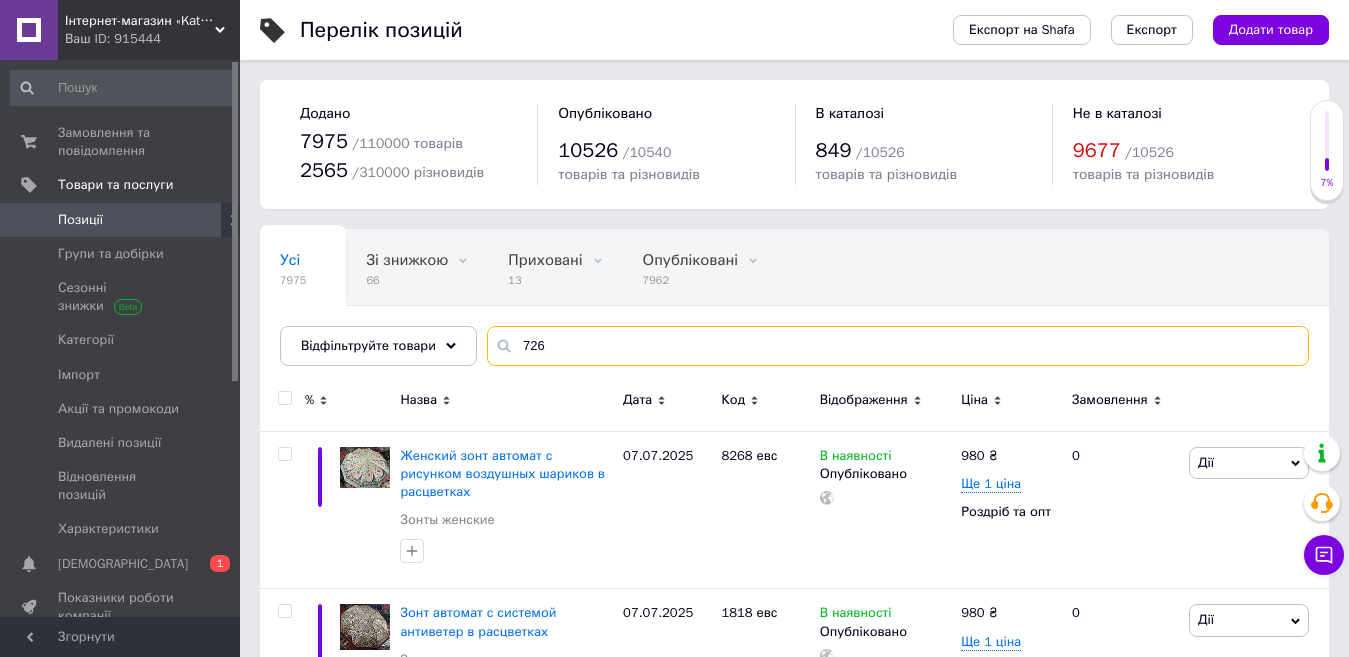 type on "726" 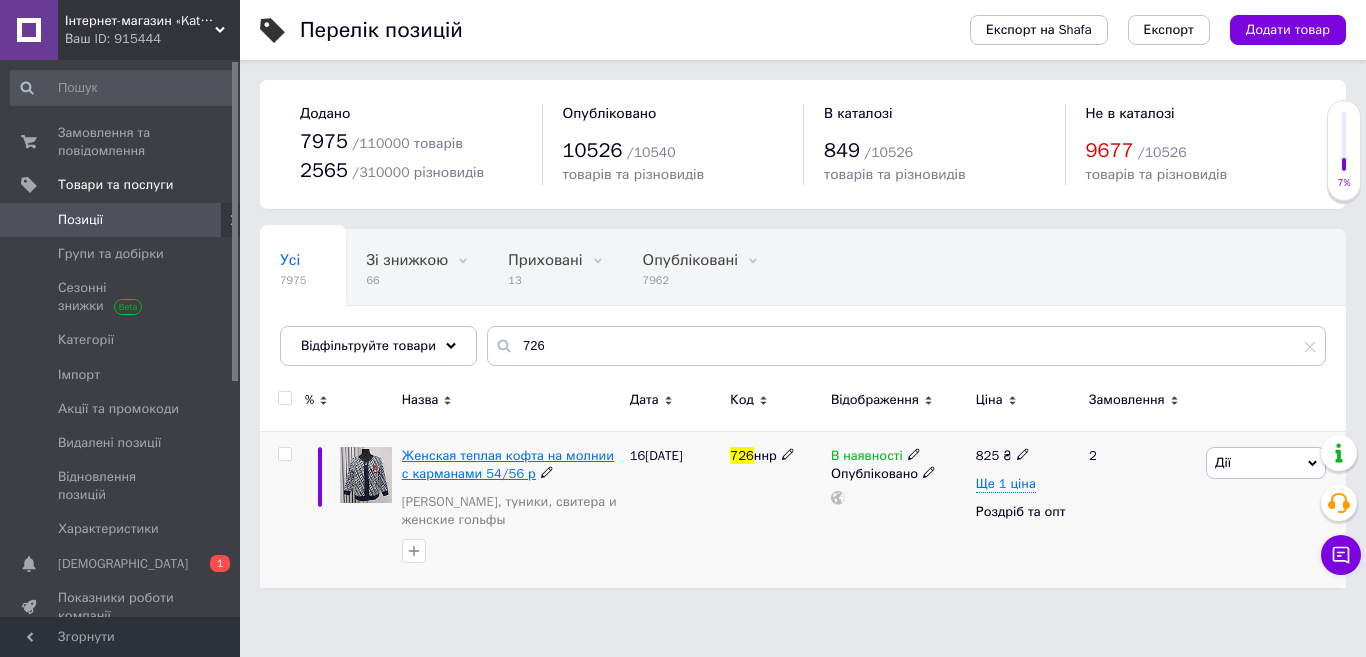 click on "Женская теплая кофта на молнии с карманами 54/56 р" at bounding box center [508, 464] 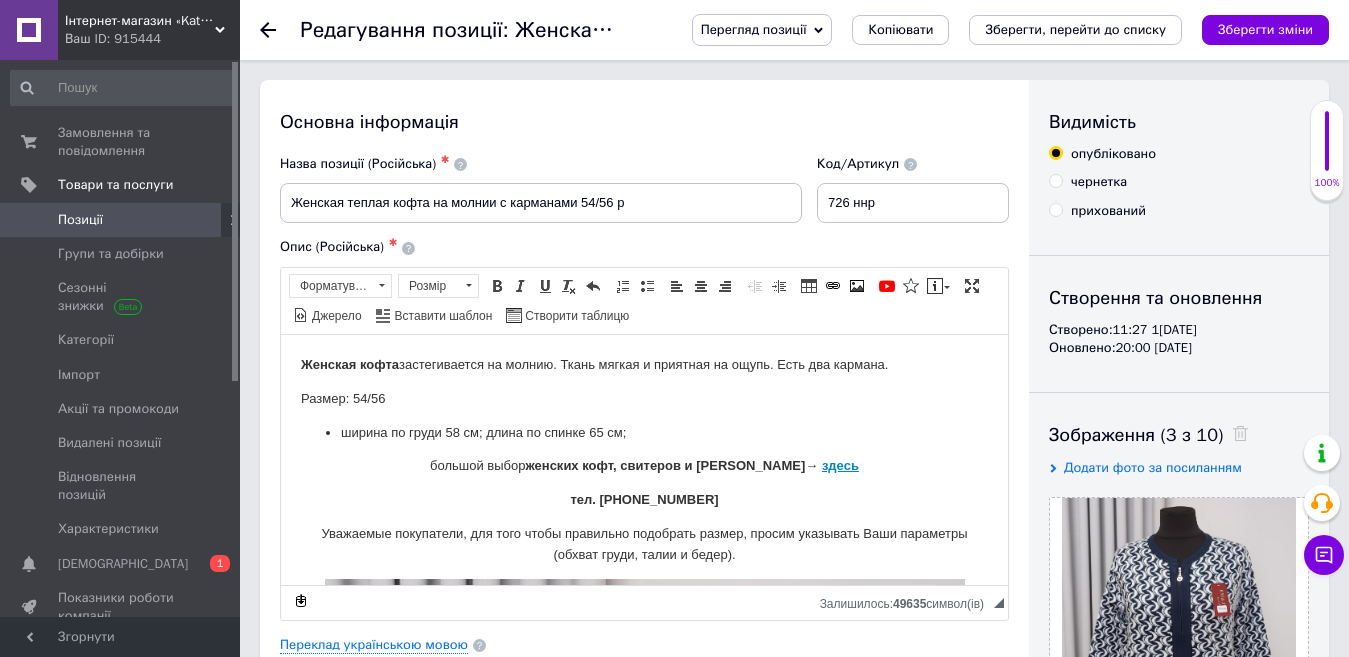 scroll, scrollTop: 0, scrollLeft: 0, axis: both 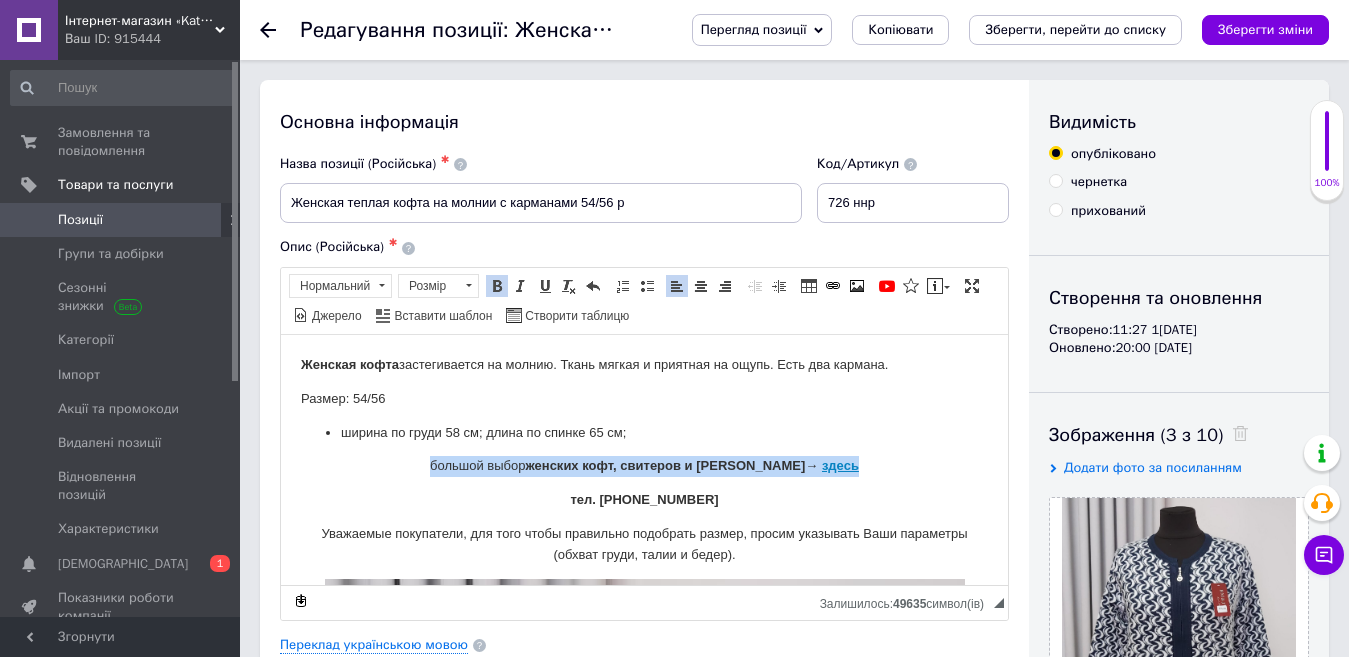 drag, startPoint x: 438, startPoint y: 463, endPoint x: 841, endPoint y: 456, distance: 403.0608 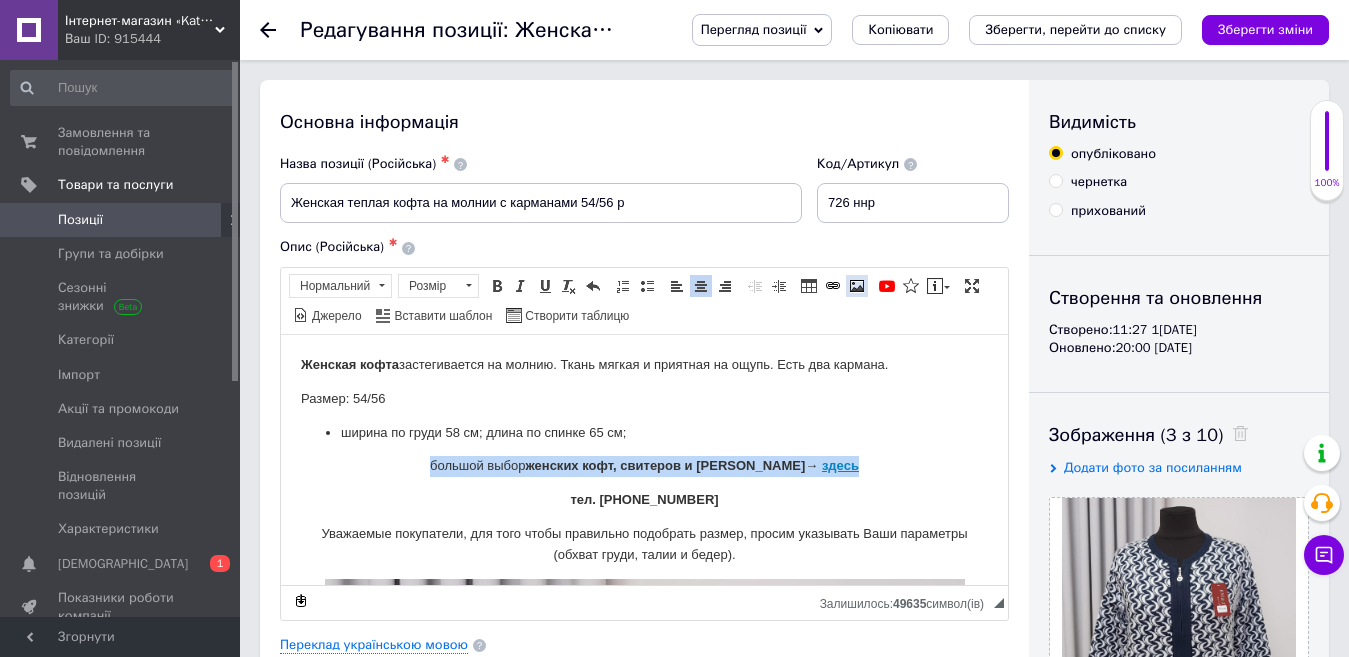 click at bounding box center (857, 286) 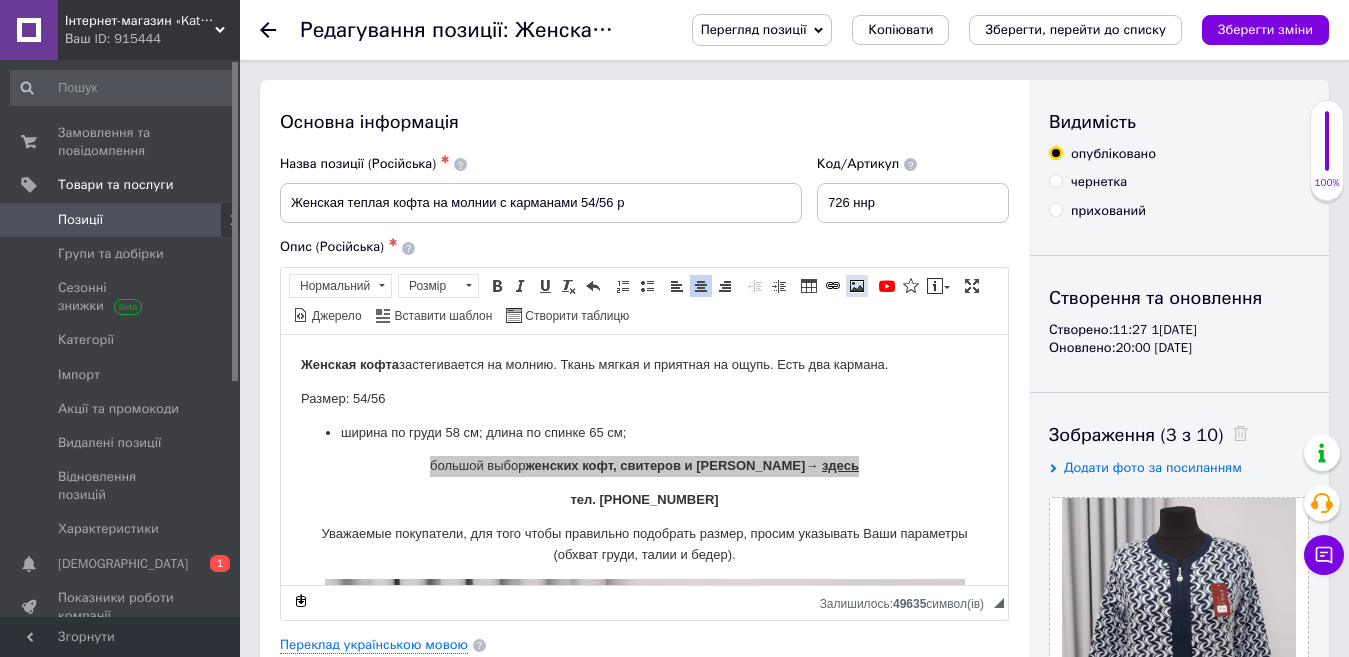 select 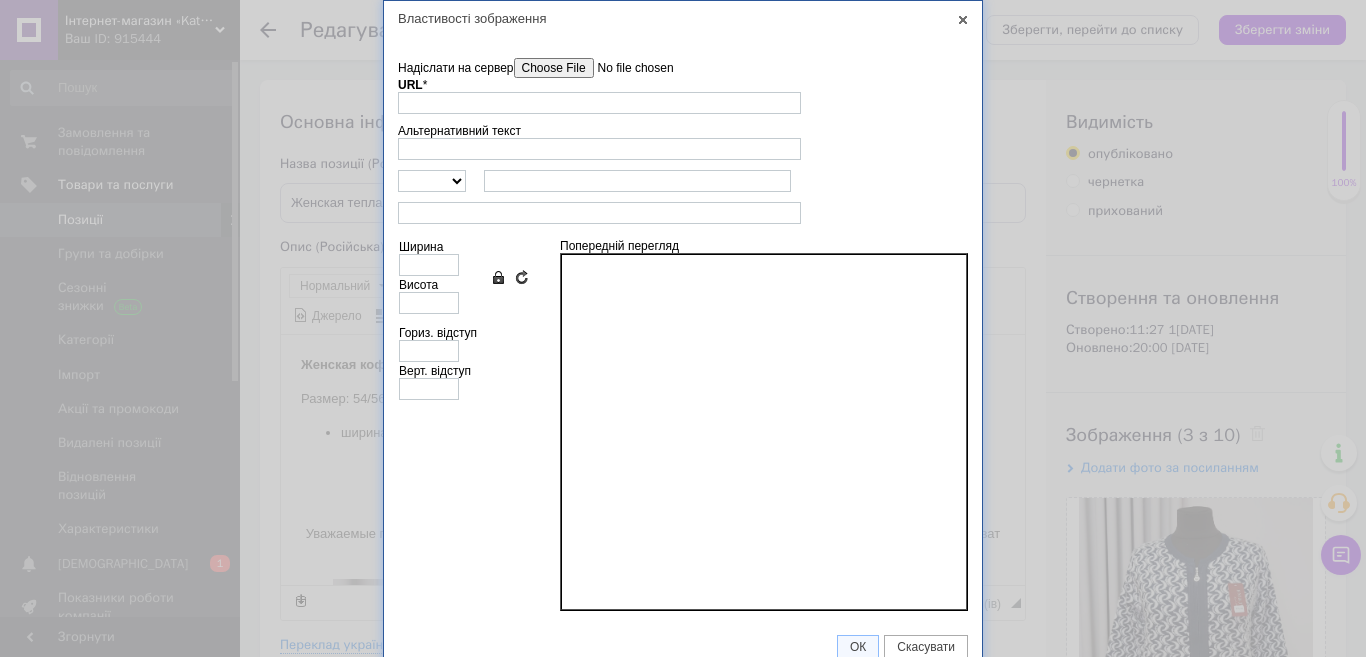 click on "Надіслати на сервер" at bounding box center [627, 68] 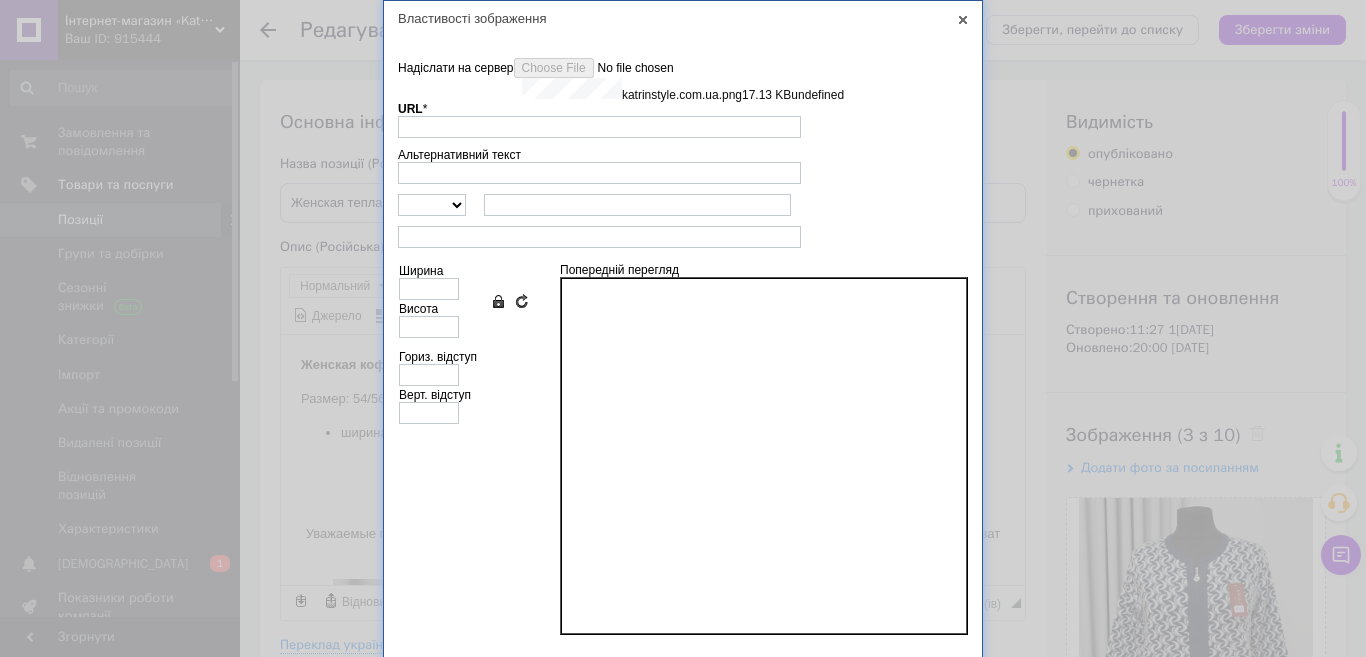type on "[URL][DOMAIN_NAME]" 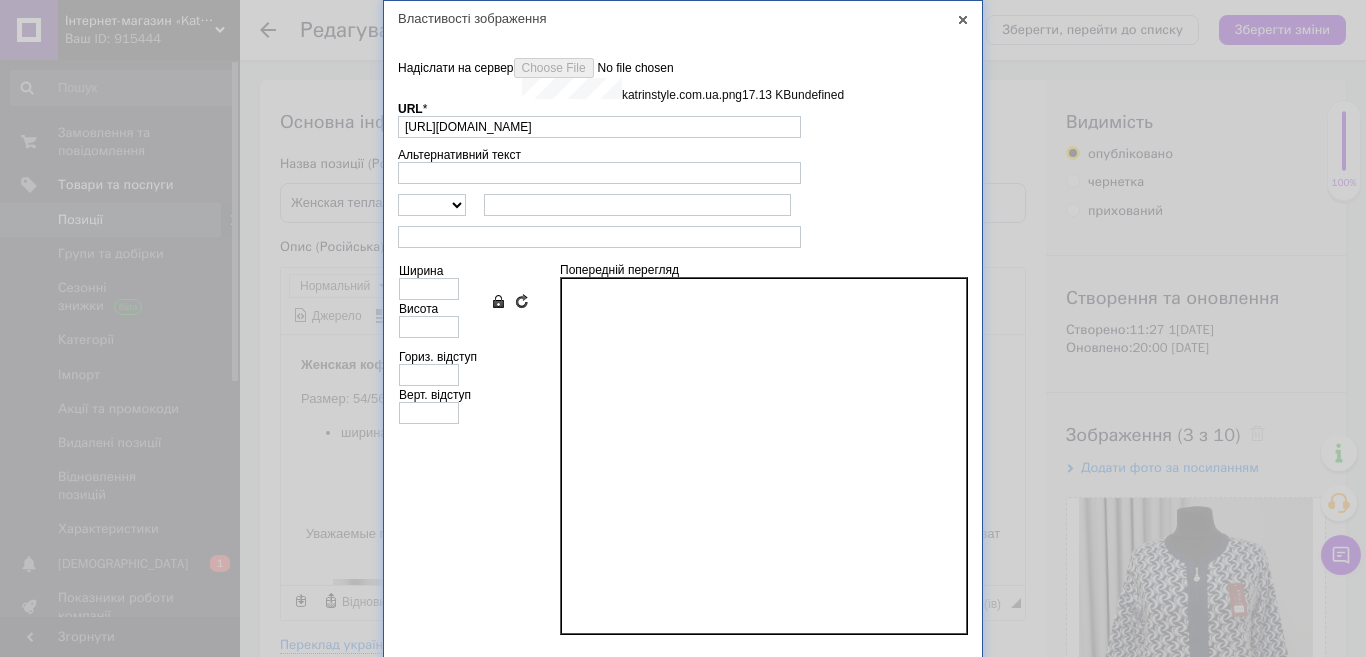 type on "329" 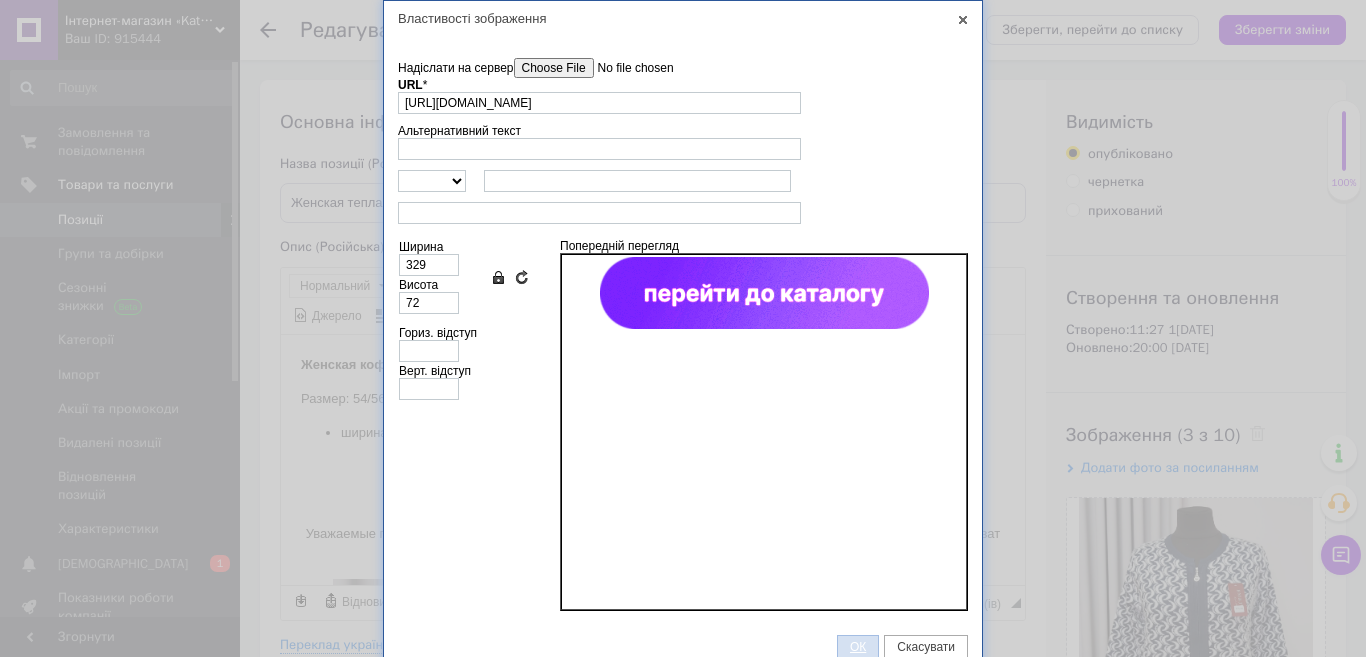 click on "ОК" at bounding box center (858, 647) 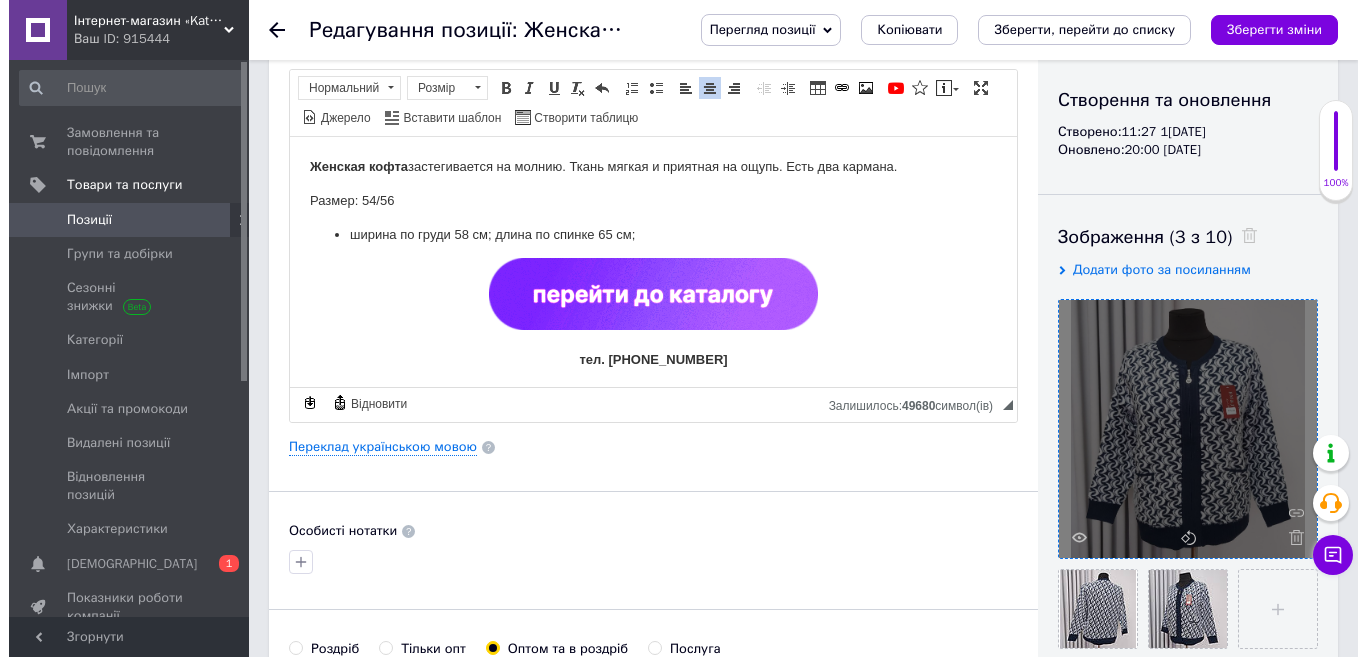 scroll, scrollTop: 200, scrollLeft: 0, axis: vertical 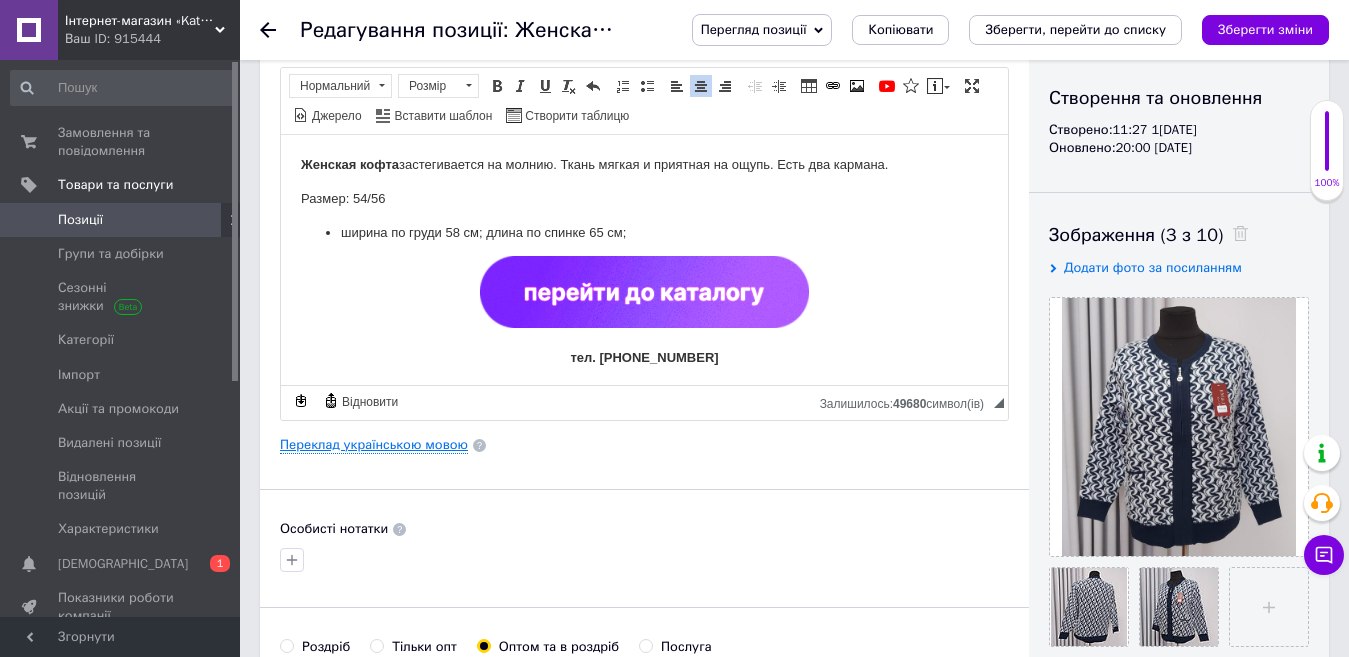 click on "Переклад українською мовою" at bounding box center (374, 445) 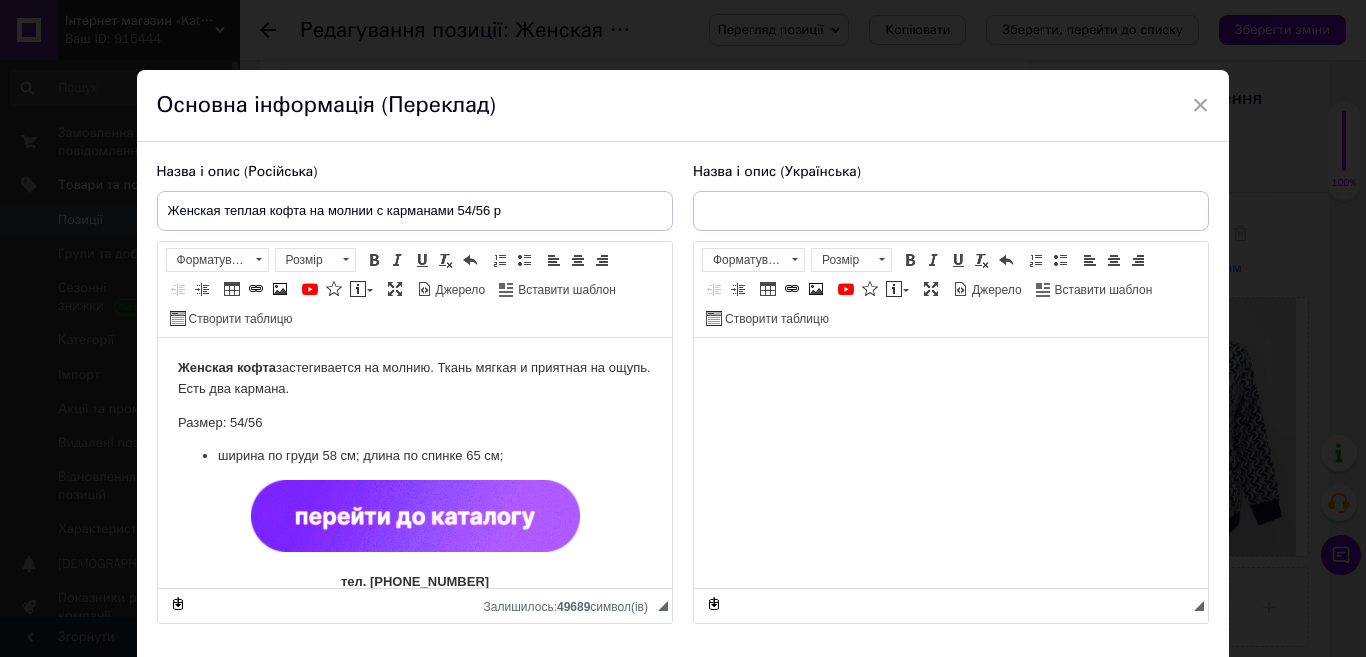 type on "Тепла жіноча кофта з кишенями 54/56 р" 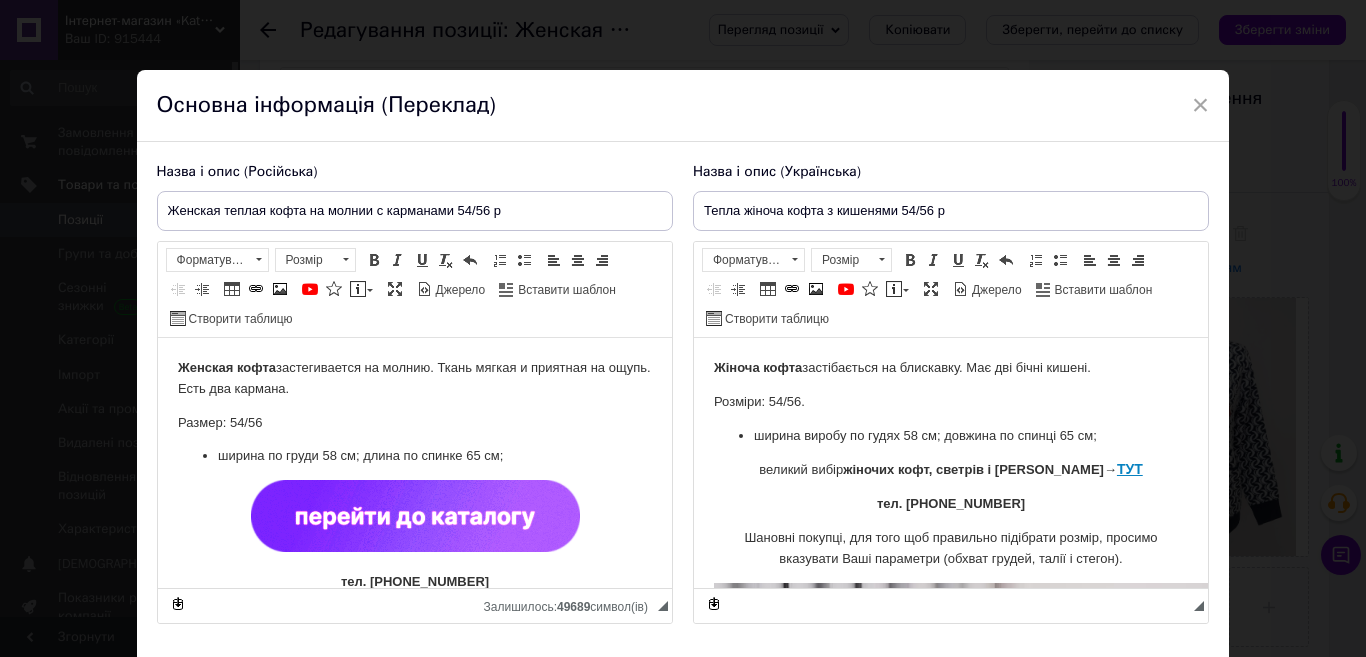 scroll, scrollTop: 0, scrollLeft: 0, axis: both 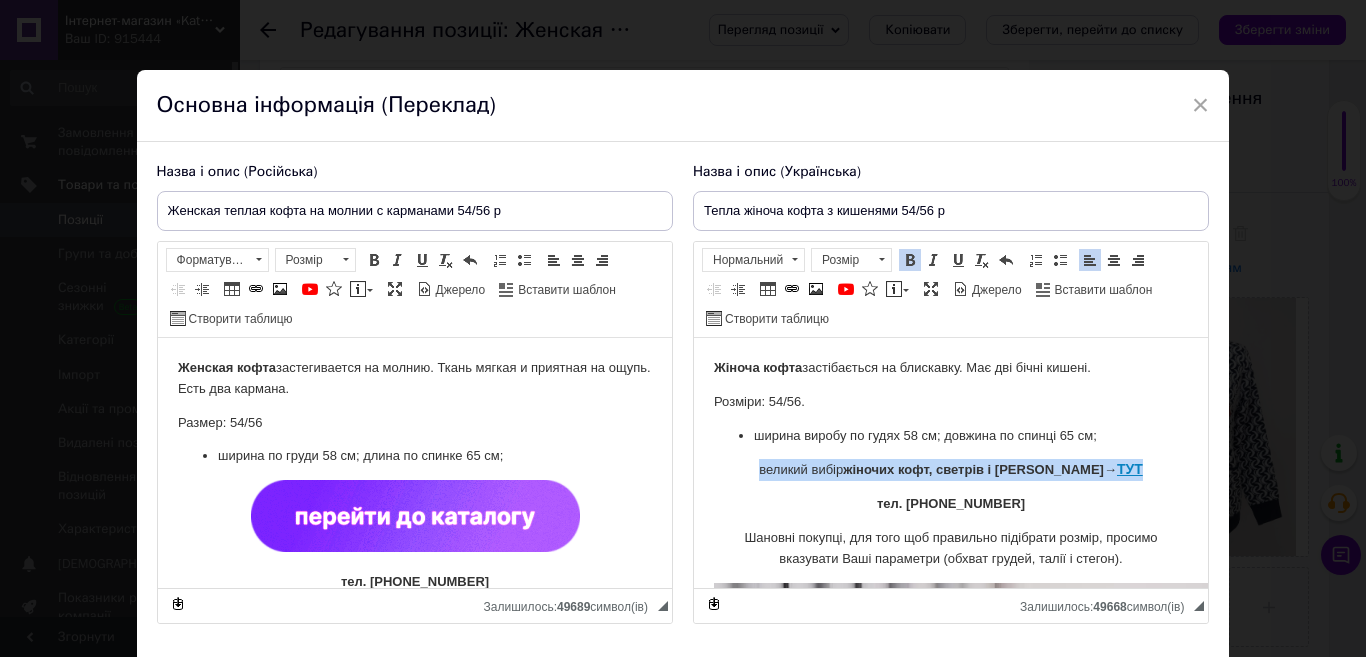 drag, startPoint x: 776, startPoint y: 464, endPoint x: 1101, endPoint y: 456, distance: 325.09845 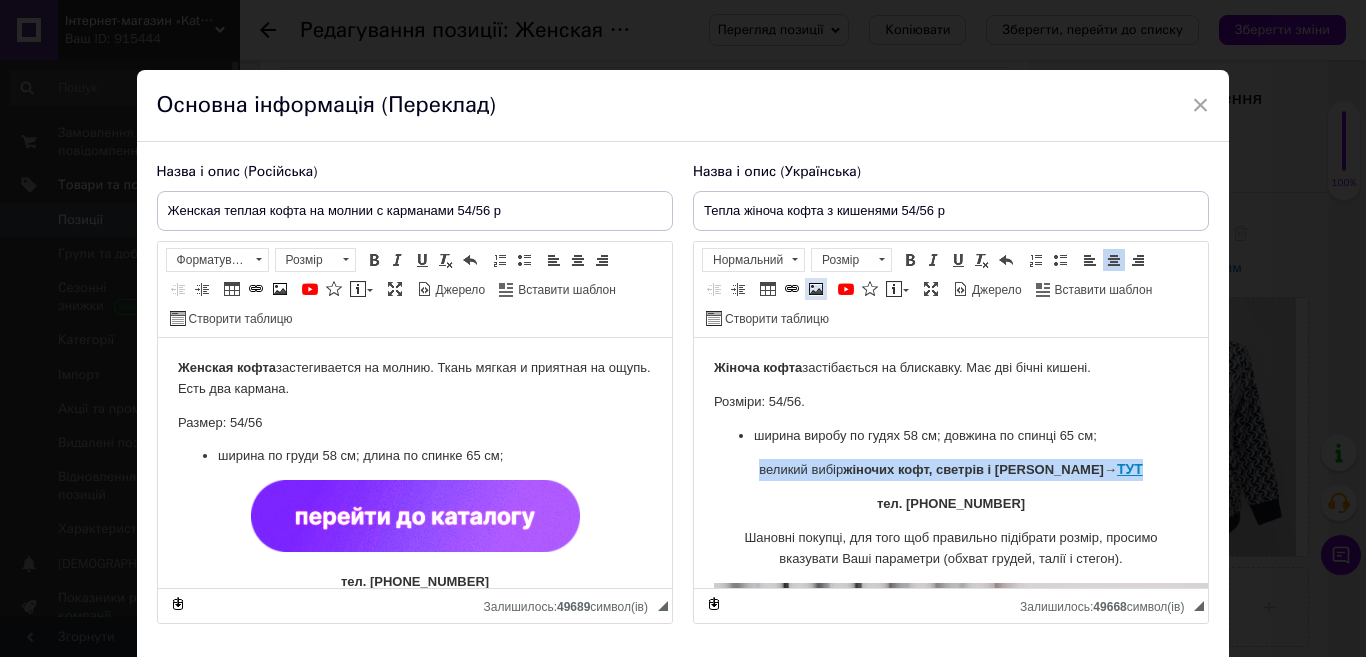 click at bounding box center [816, 289] 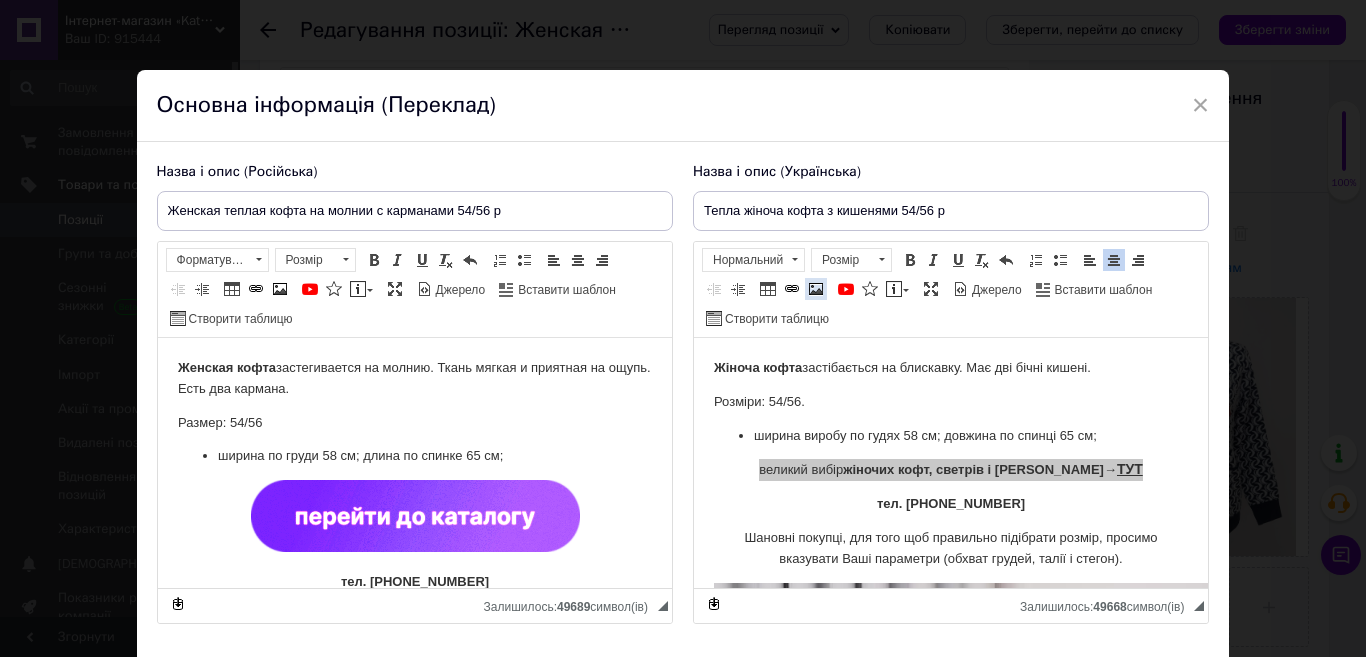 select 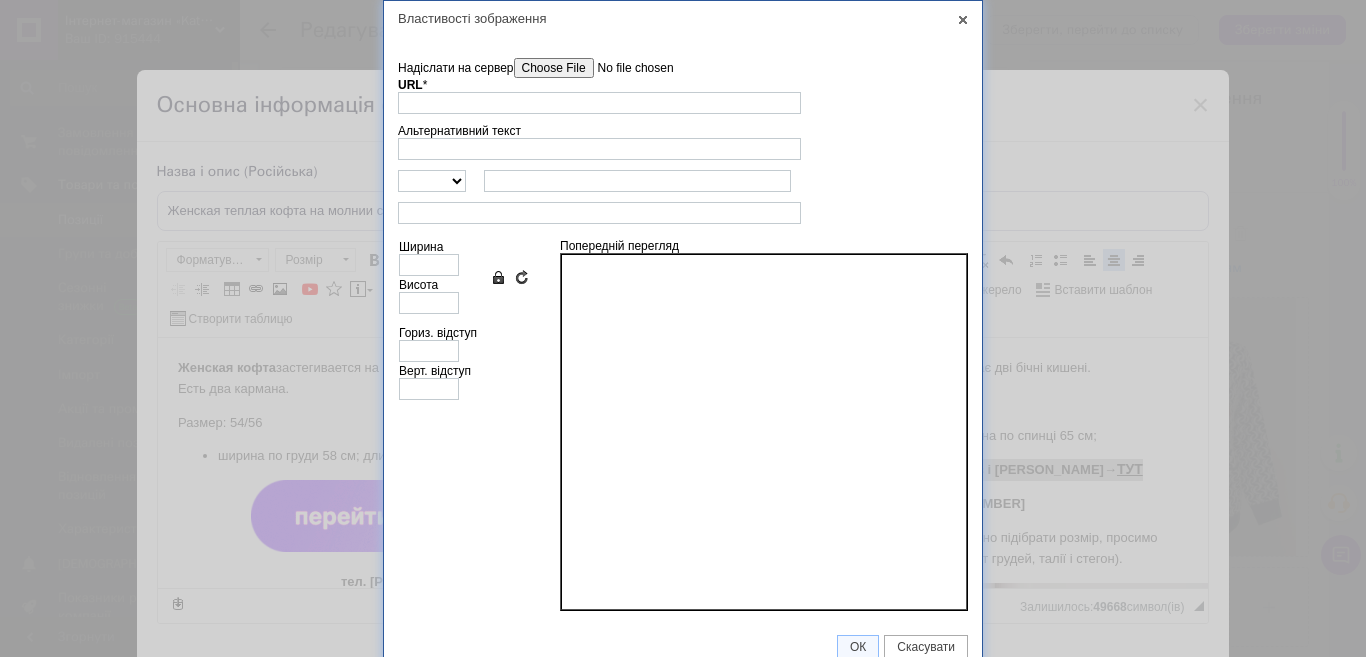 click on "Надіслати на сервер" at bounding box center (627, 68) 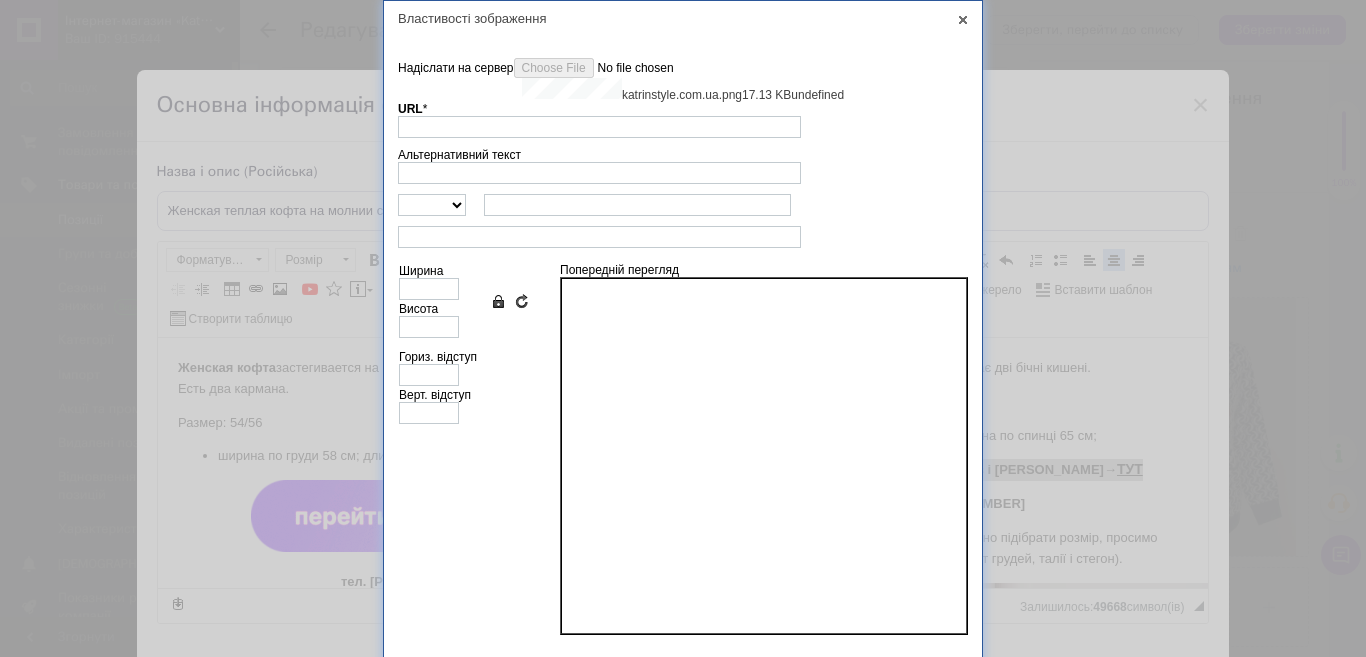 type on "[URL][DOMAIN_NAME]" 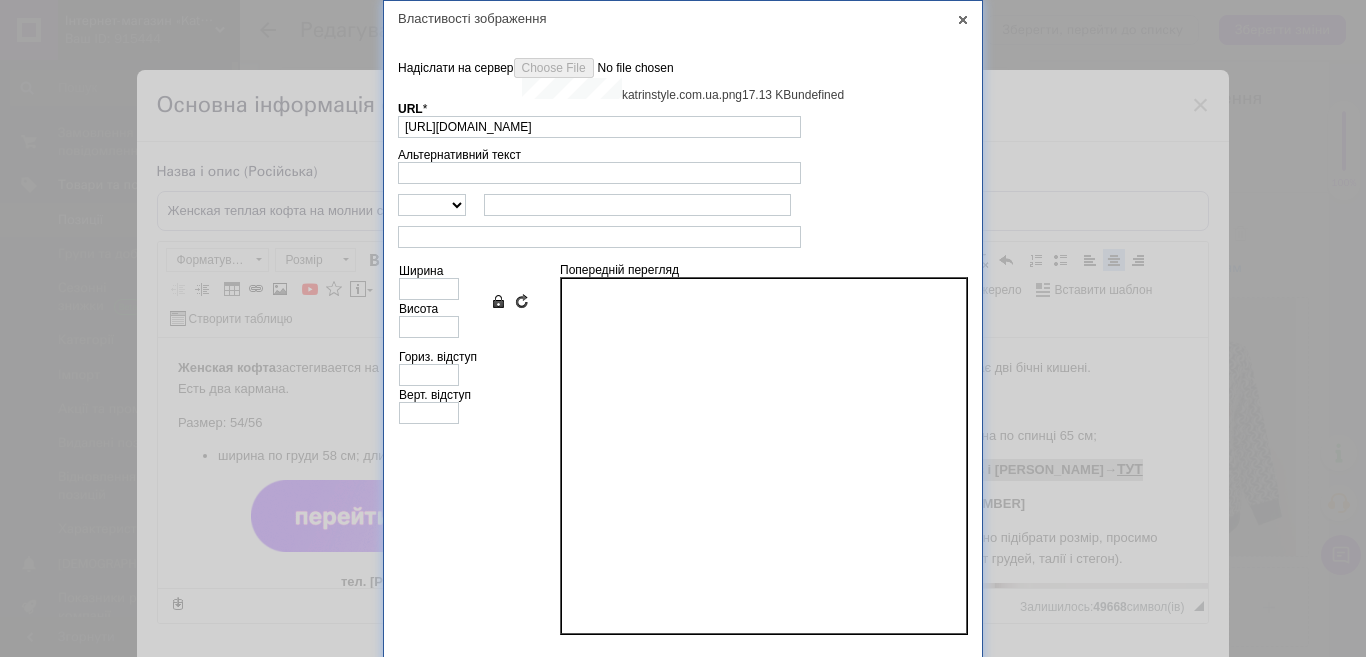 type on "329" 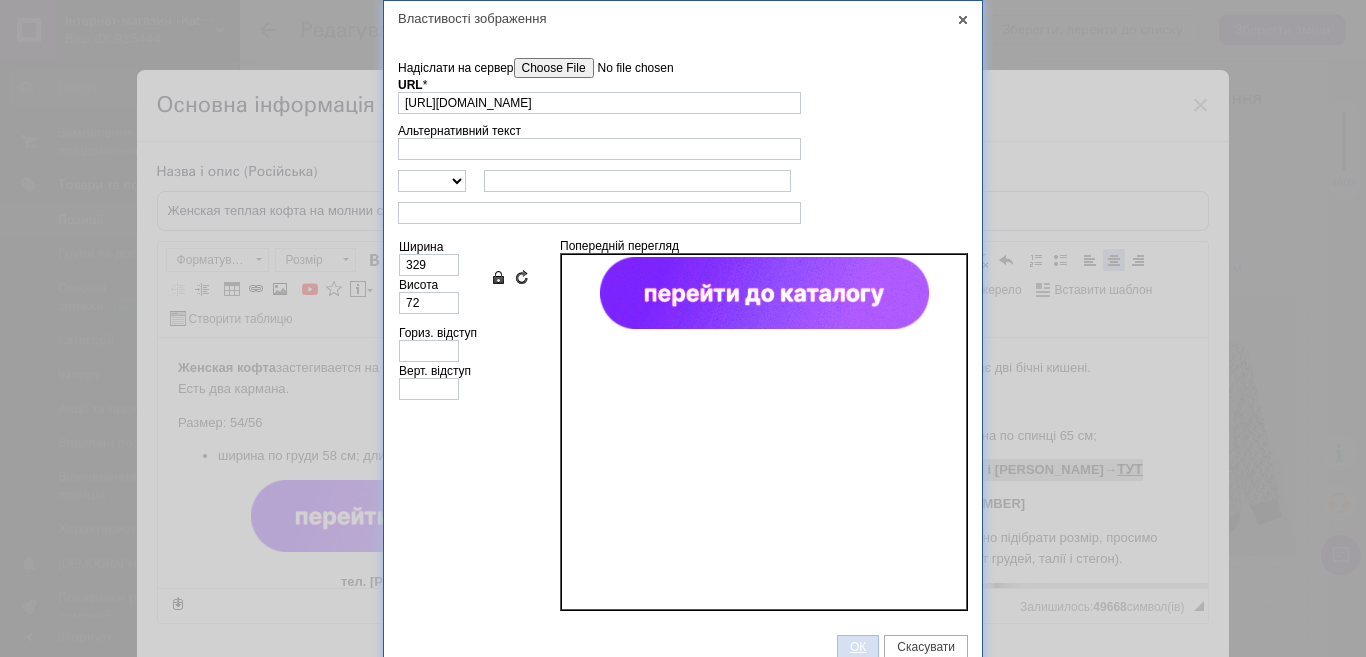 click on "ОК" at bounding box center (858, 647) 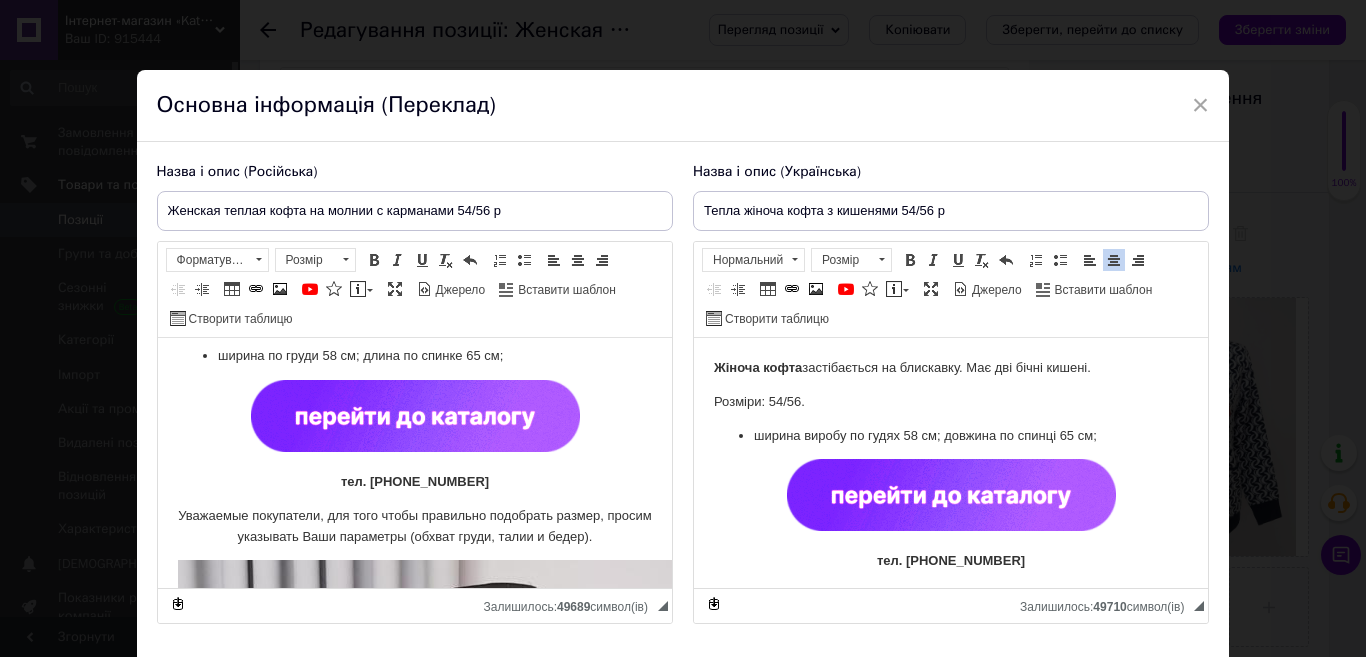 scroll, scrollTop: 0, scrollLeft: 0, axis: both 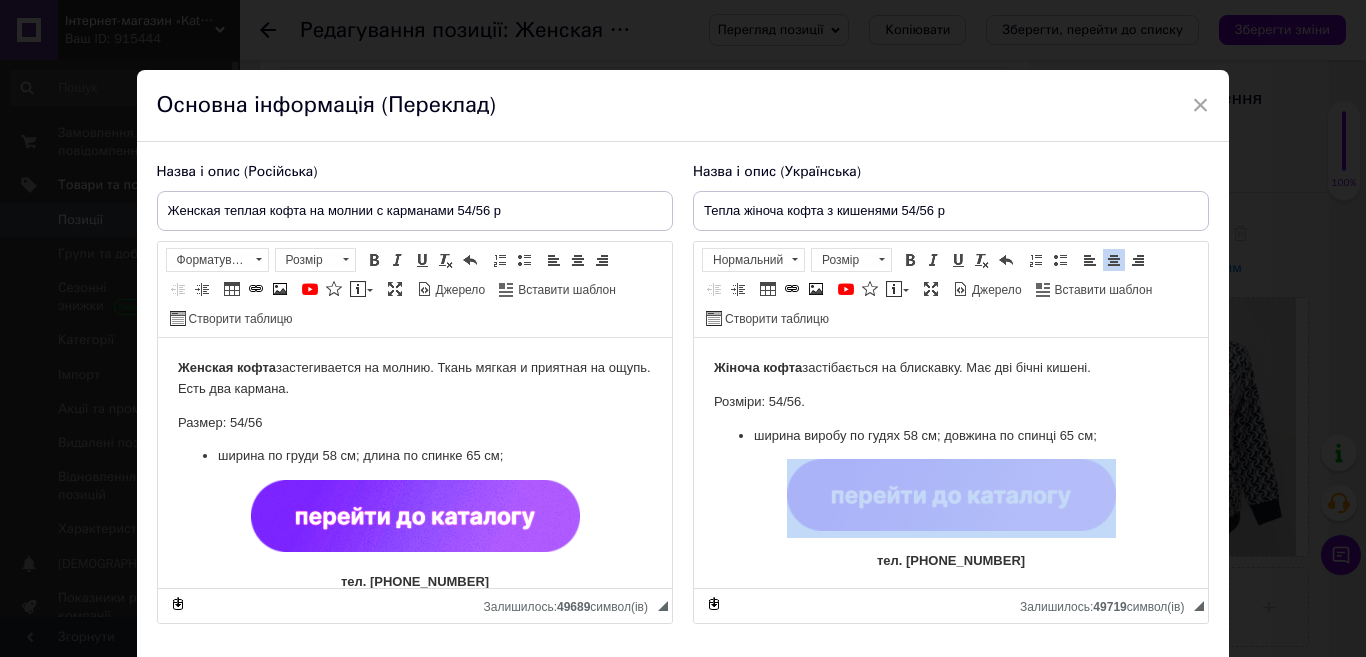 click 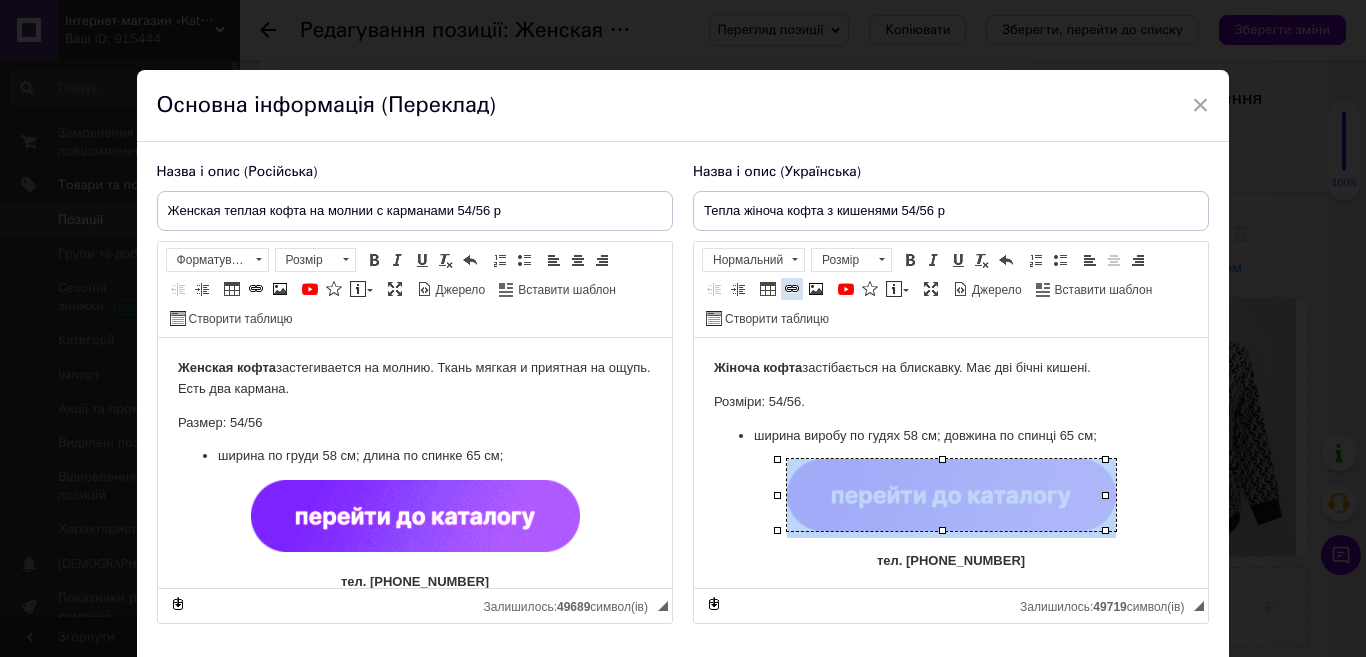 click at bounding box center [792, 289] 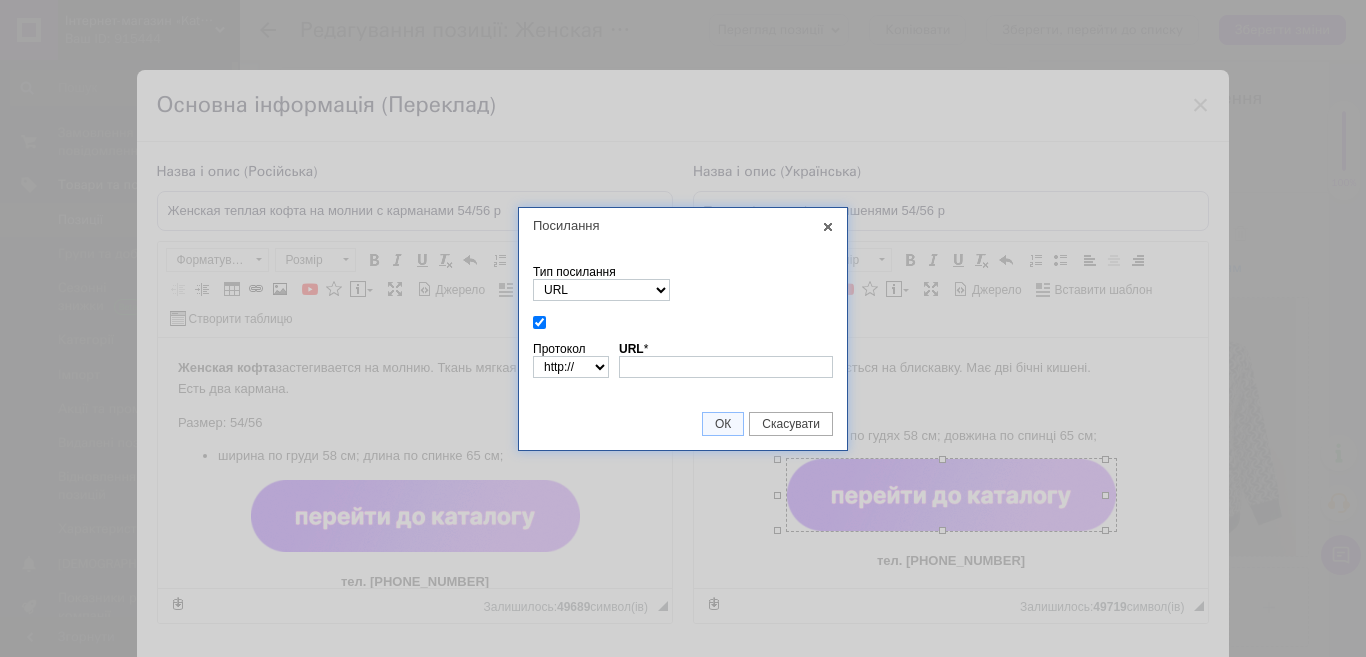 type on "[URL][DOMAIN_NAME]" 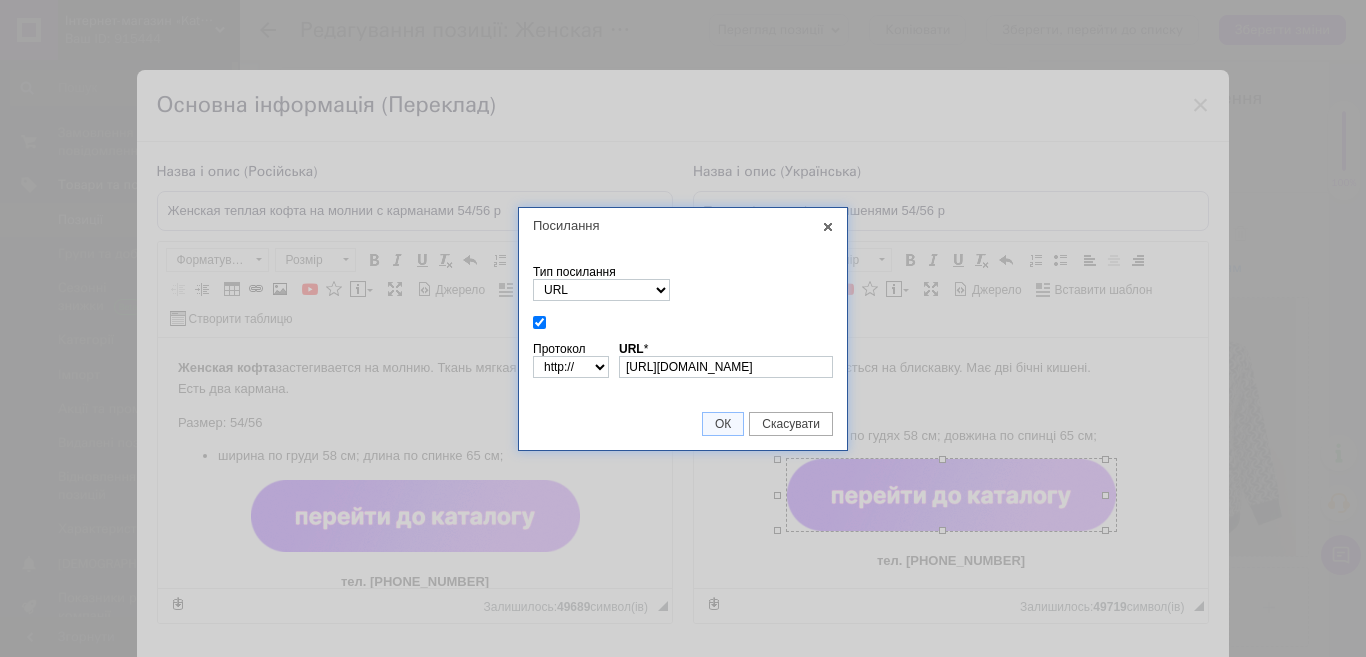 select on "https://" 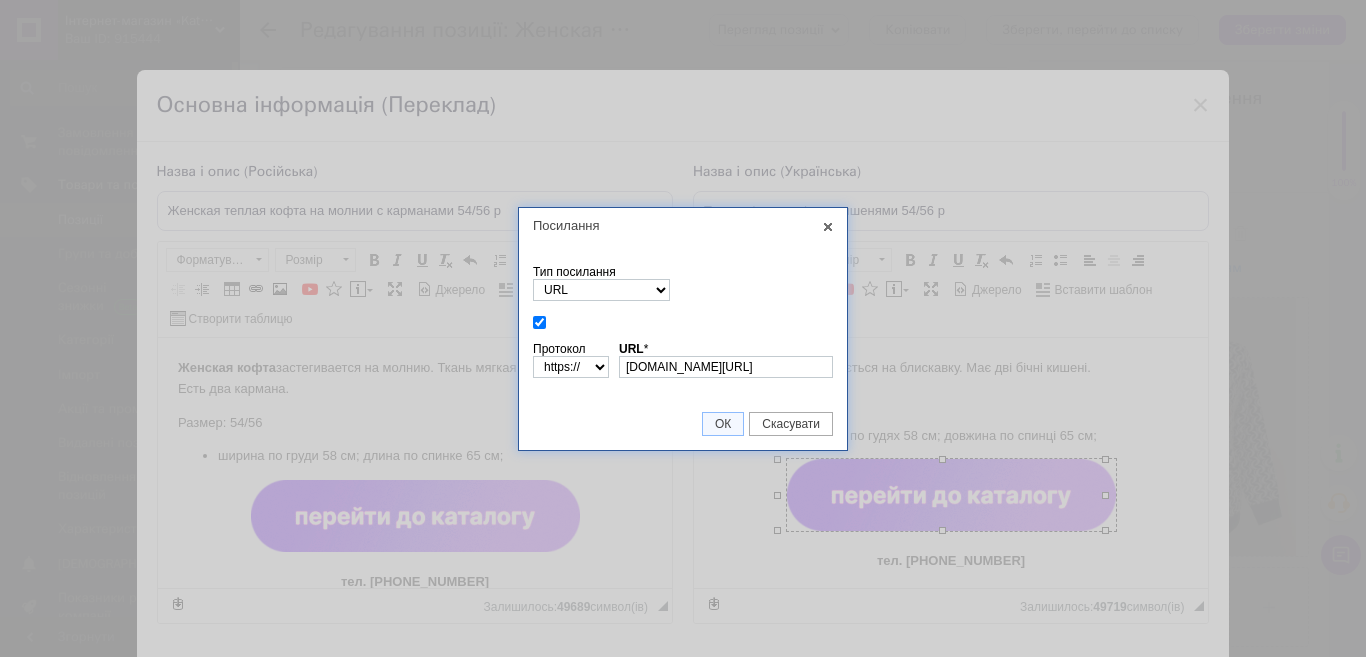 scroll, scrollTop: 0, scrollLeft: 73, axis: horizontal 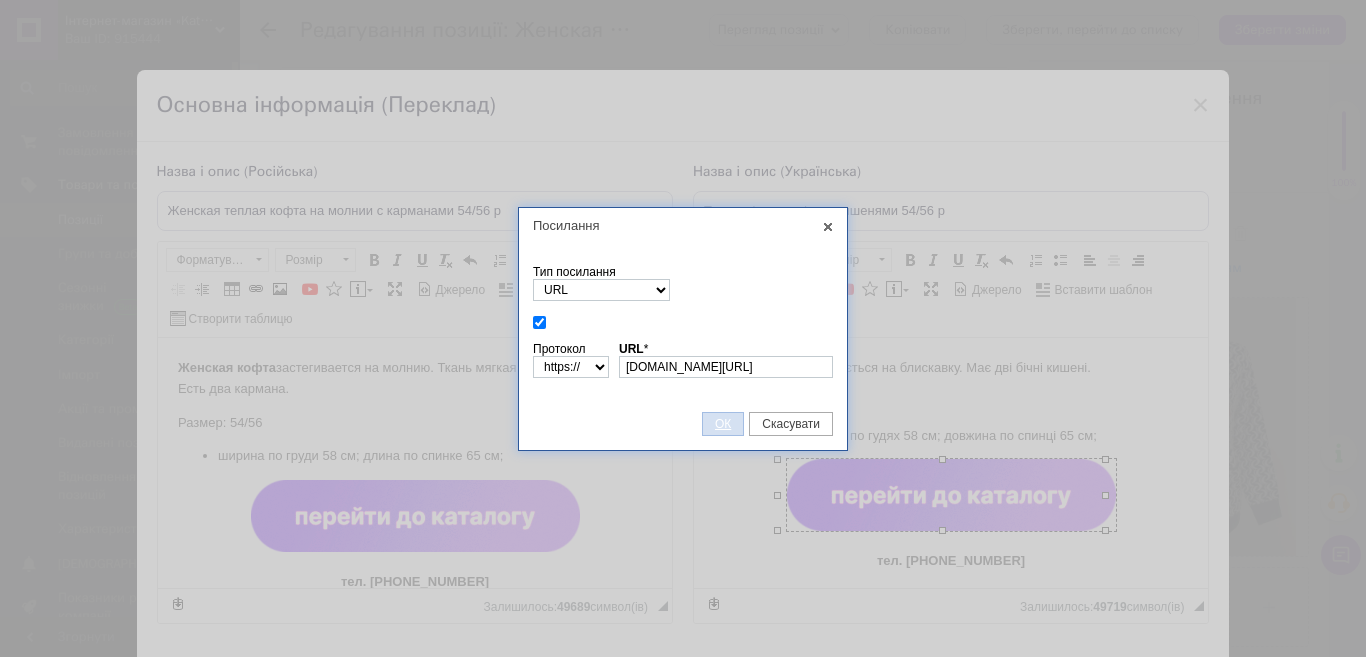 type on "[DOMAIN_NAME][URL]" 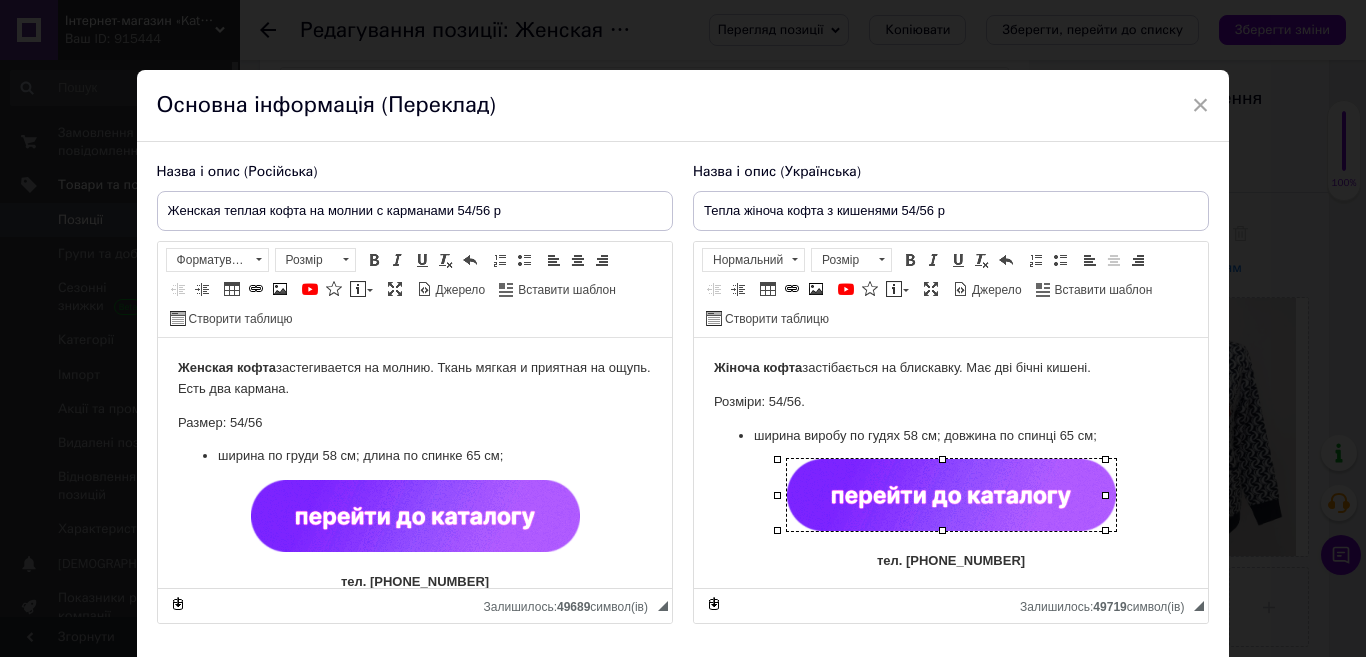 scroll, scrollTop: 0, scrollLeft: 0, axis: both 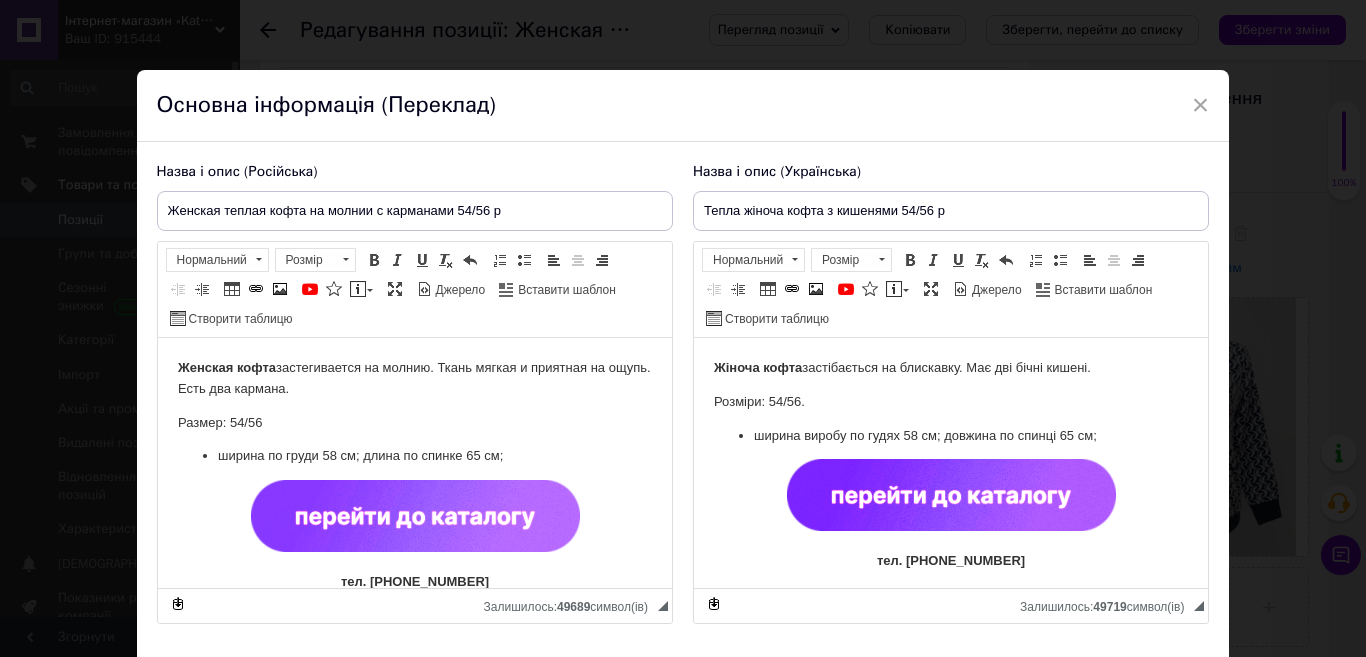 click at bounding box center [414, 516] 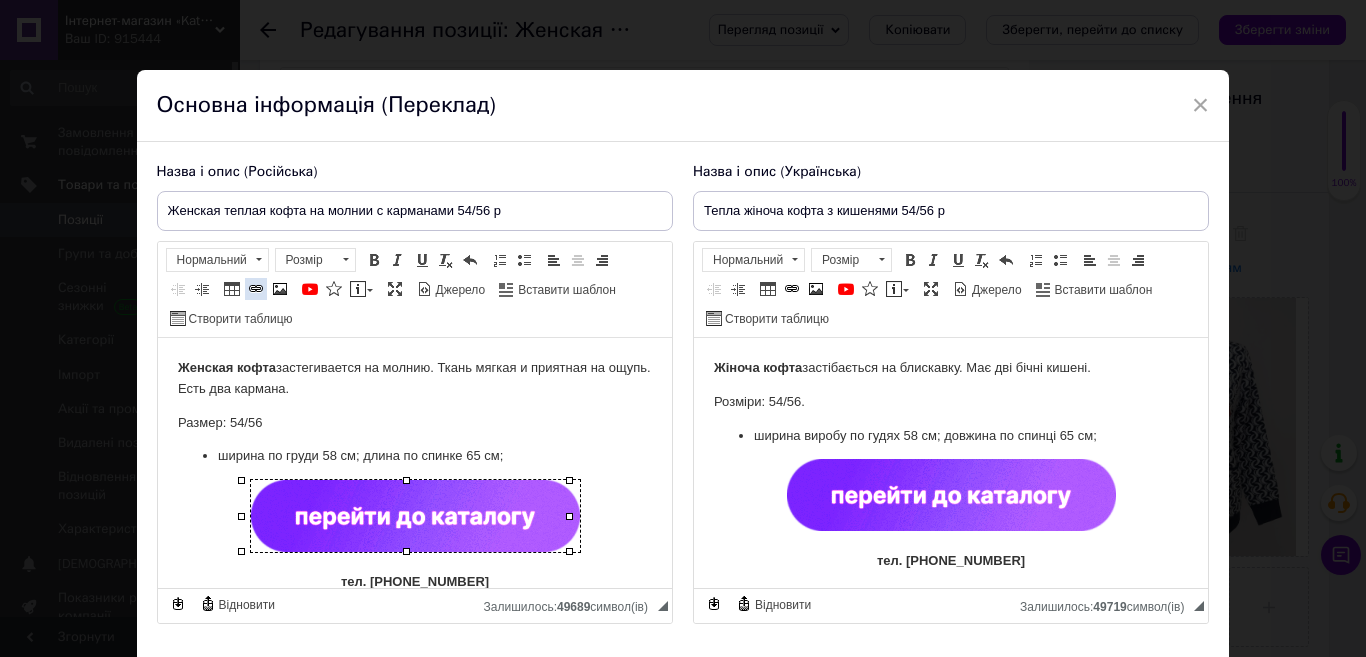 click at bounding box center [256, 289] 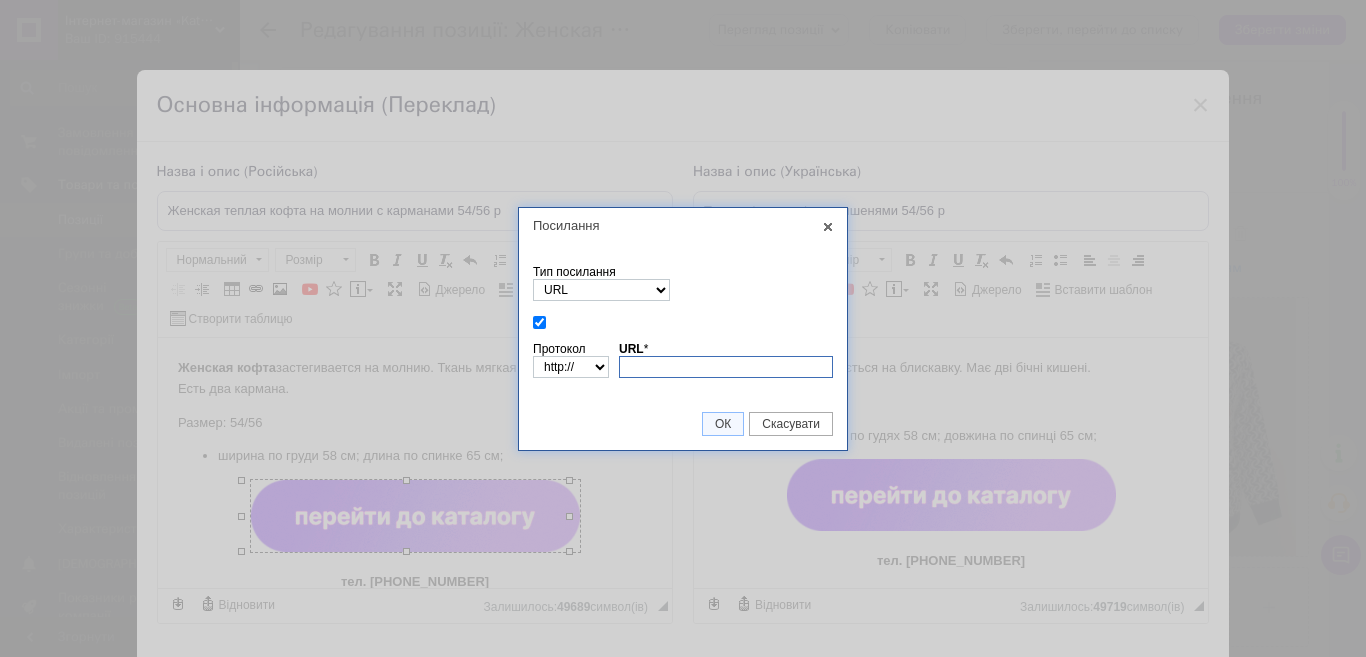 paste on "[URL][DOMAIN_NAME]" 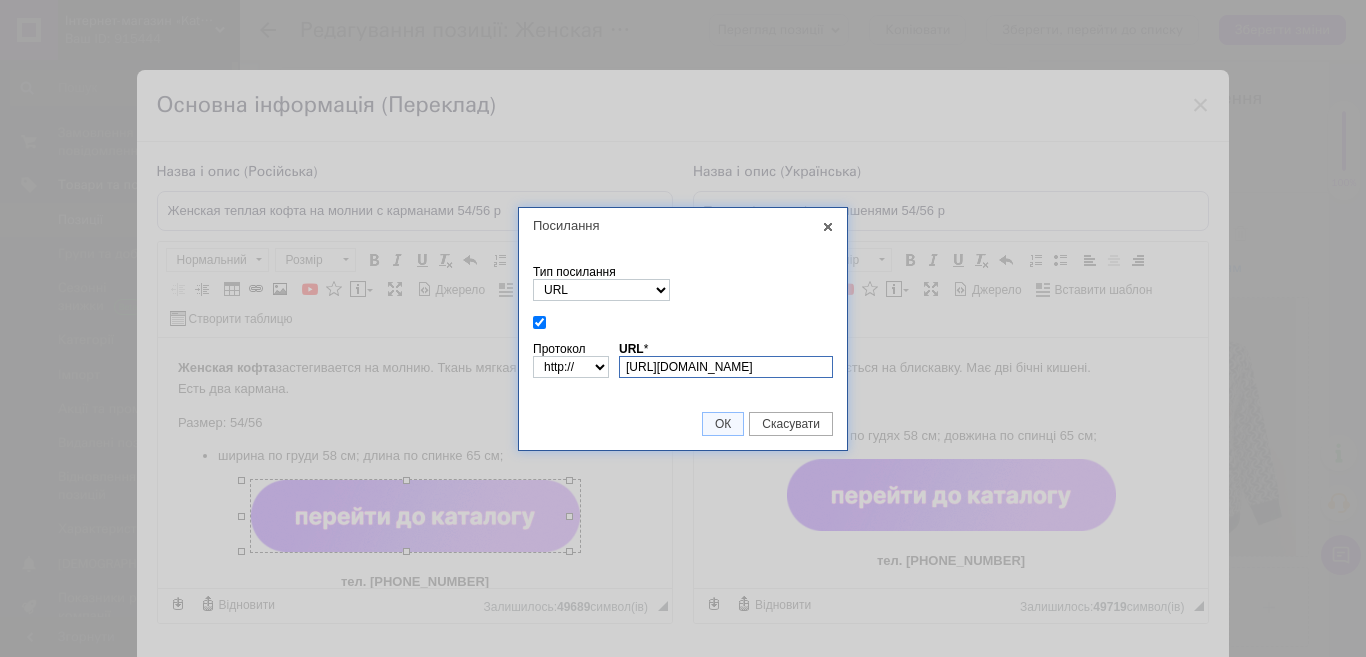 select on "https://" 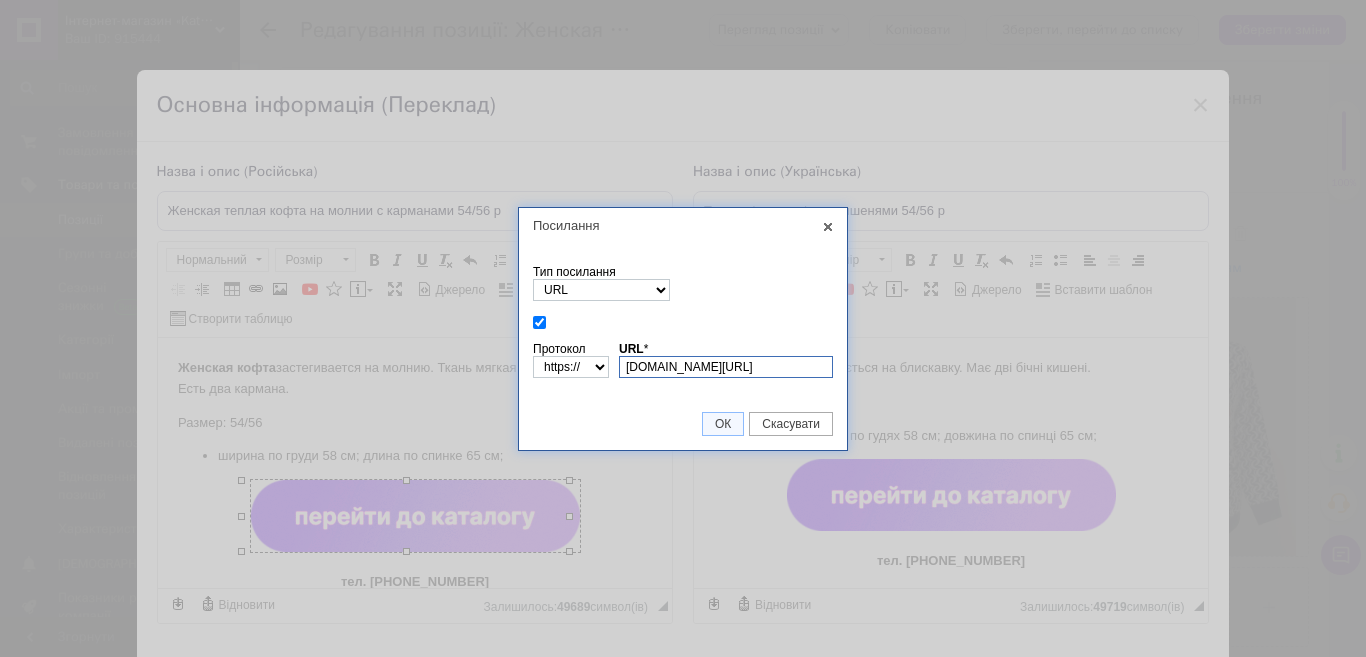 scroll, scrollTop: 0, scrollLeft: 56, axis: horizontal 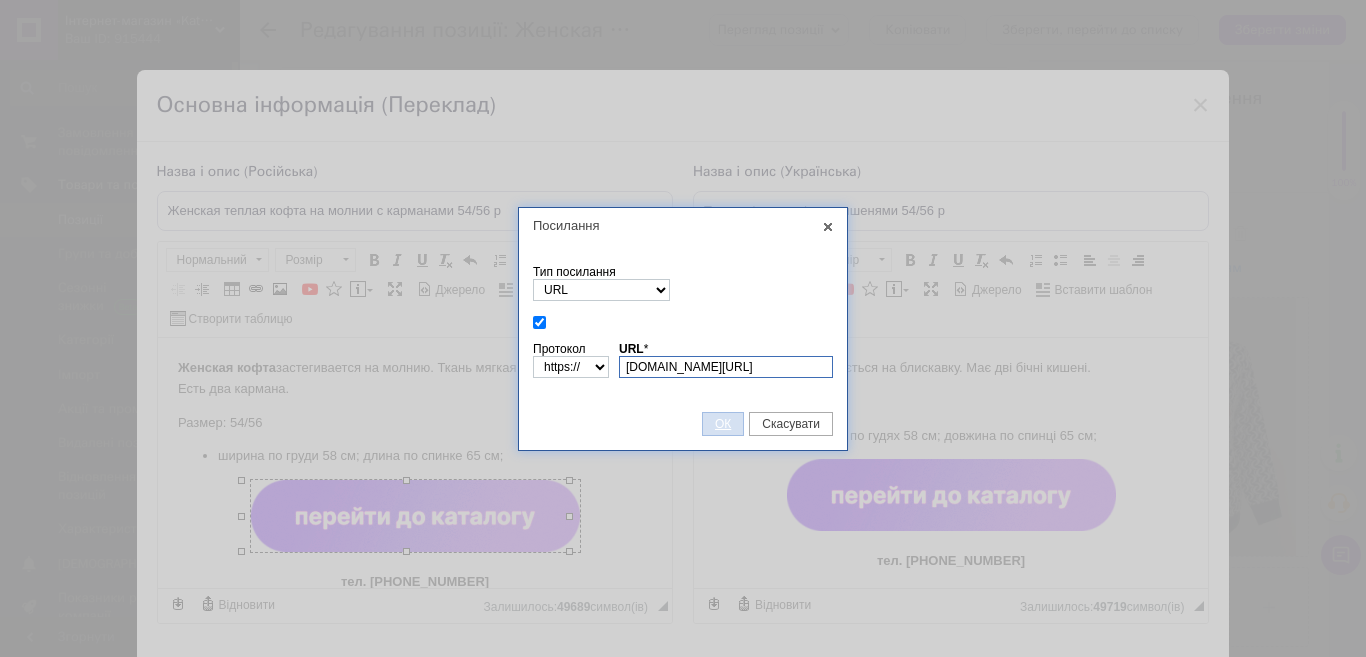 type on "[DOMAIN_NAME][URL]" 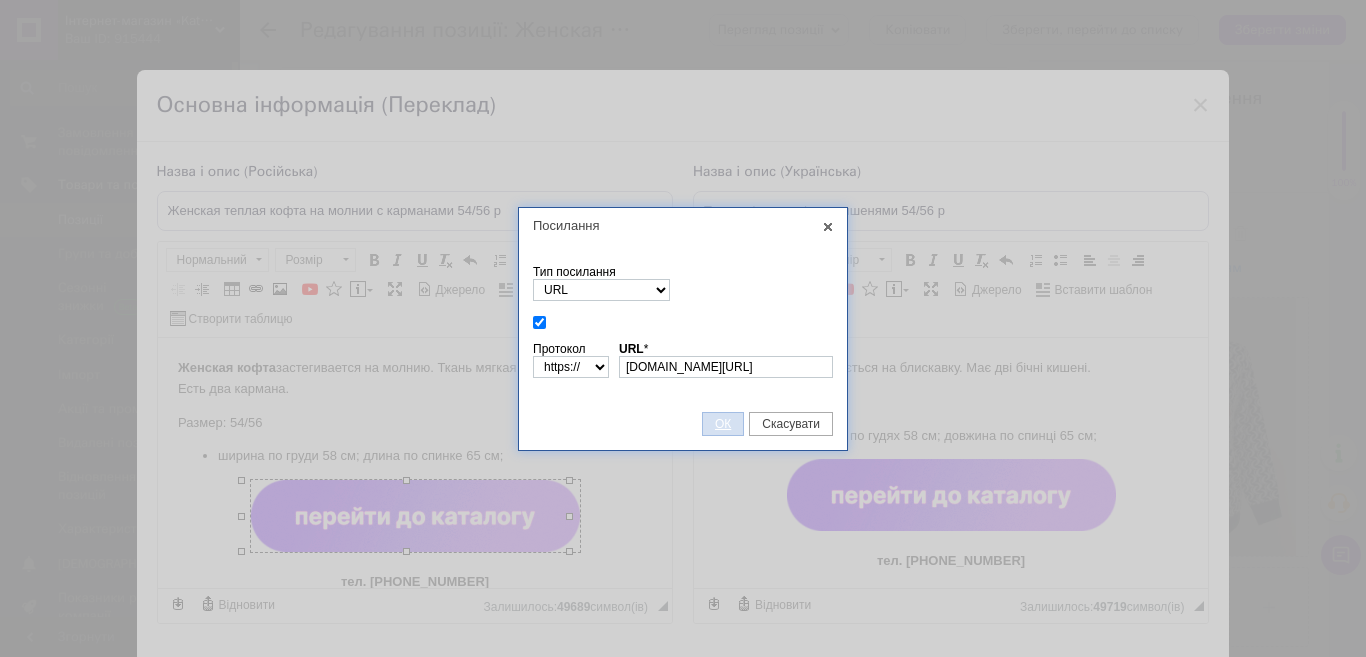click on "ОК" at bounding box center [723, 424] 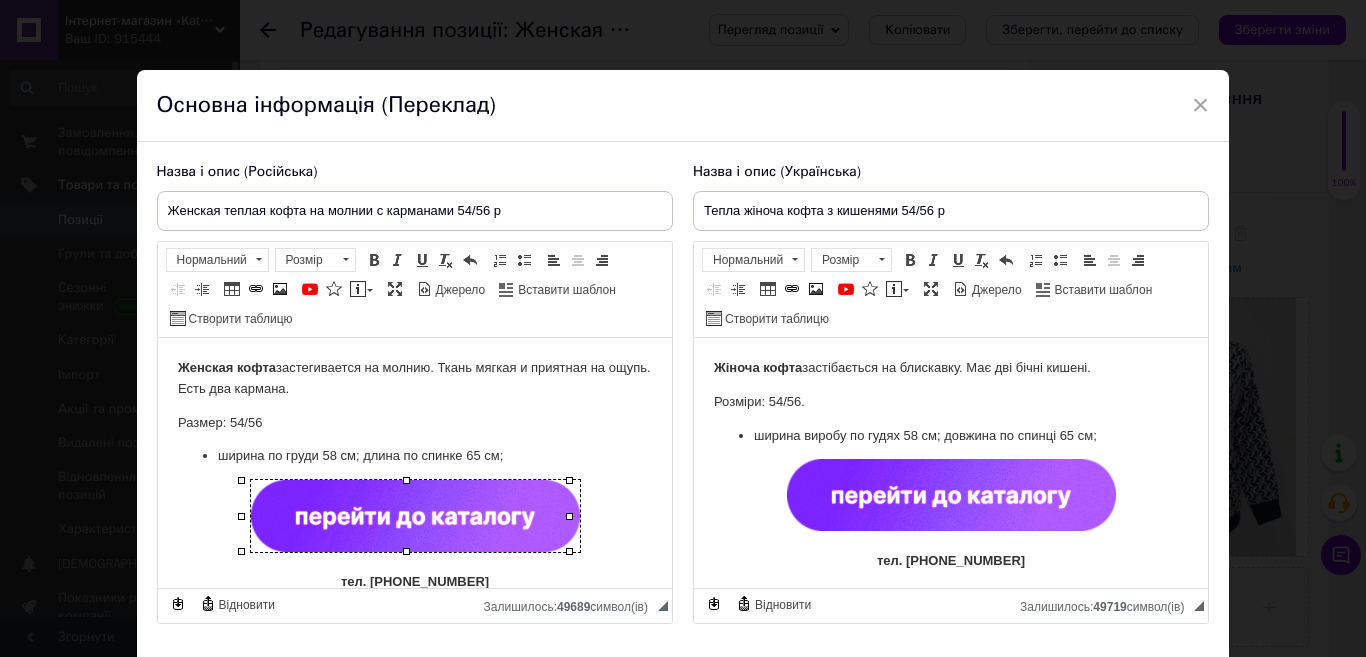 scroll, scrollTop: 0, scrollLeft: 0, axis: both 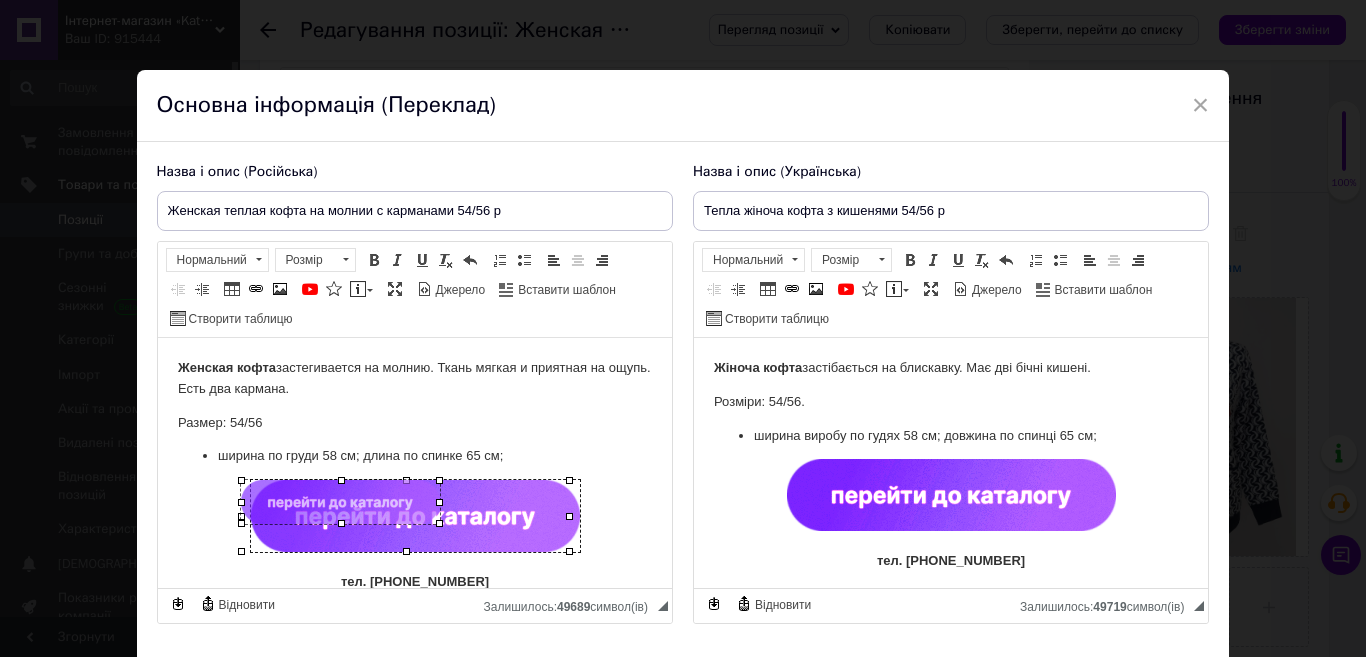 drag, startPoint x: 571, startPoint y: 550, endPoint x: 440, endPoint y: 511, distance: 136.68211 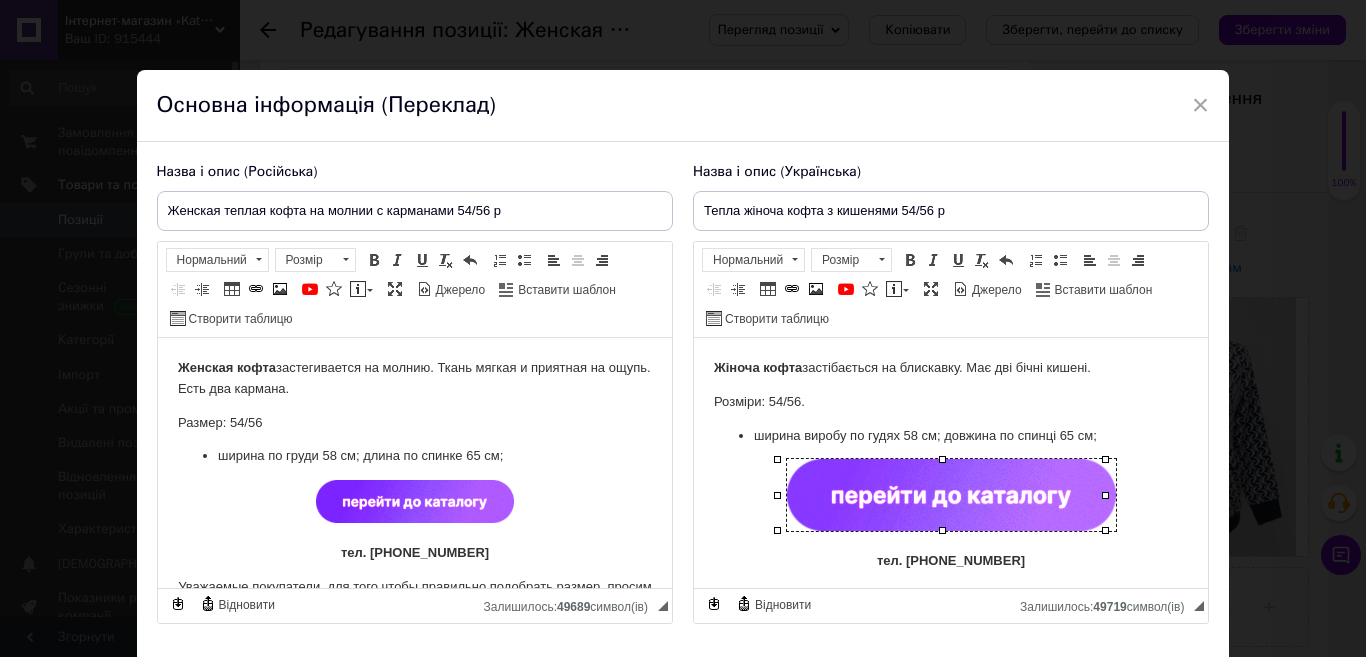 click at bounding box center (950, 495) 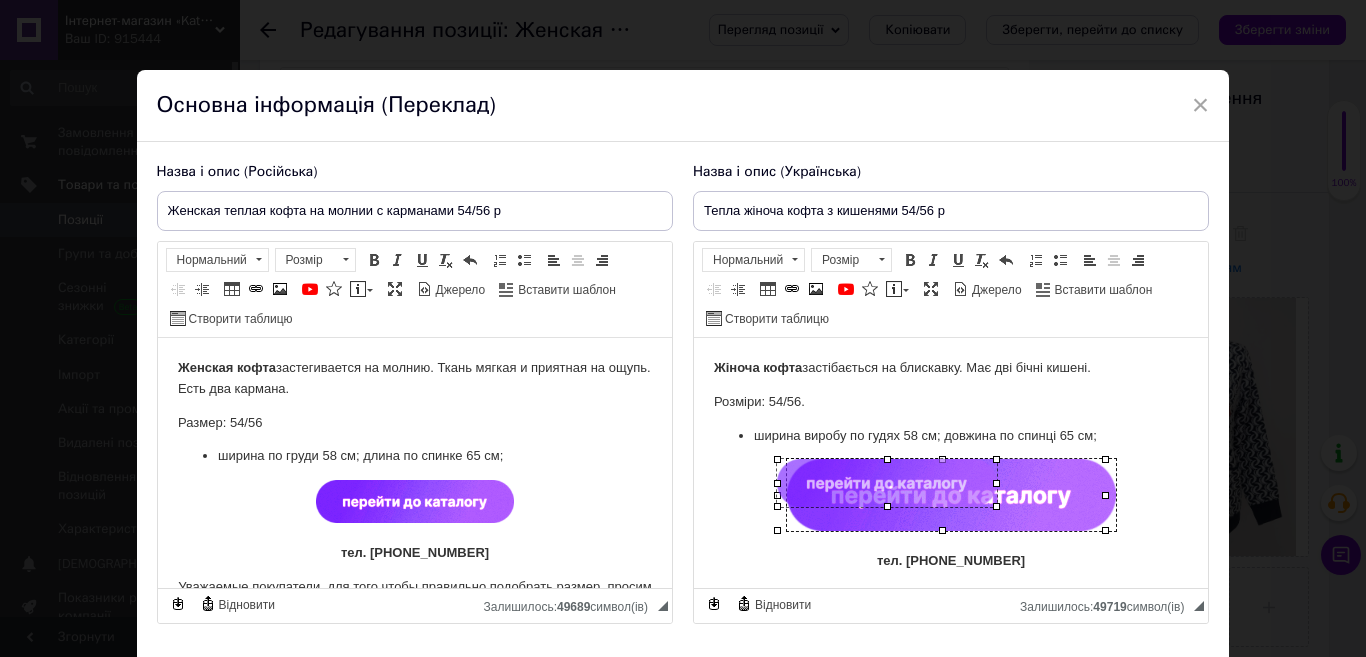 drag, startPoint x: 1104, startPoint y: 527, endPoint x: 994, endPoint y: 496, distance: 114.28473 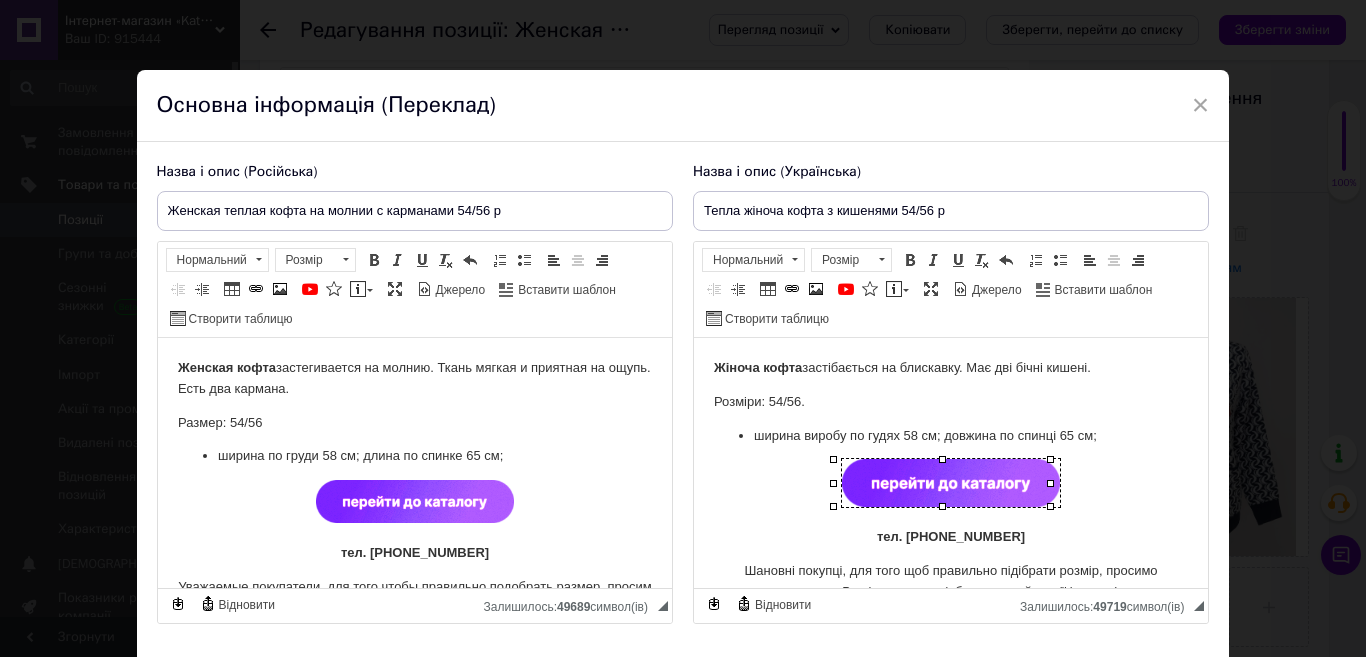 click at bounding box center [950, 486] 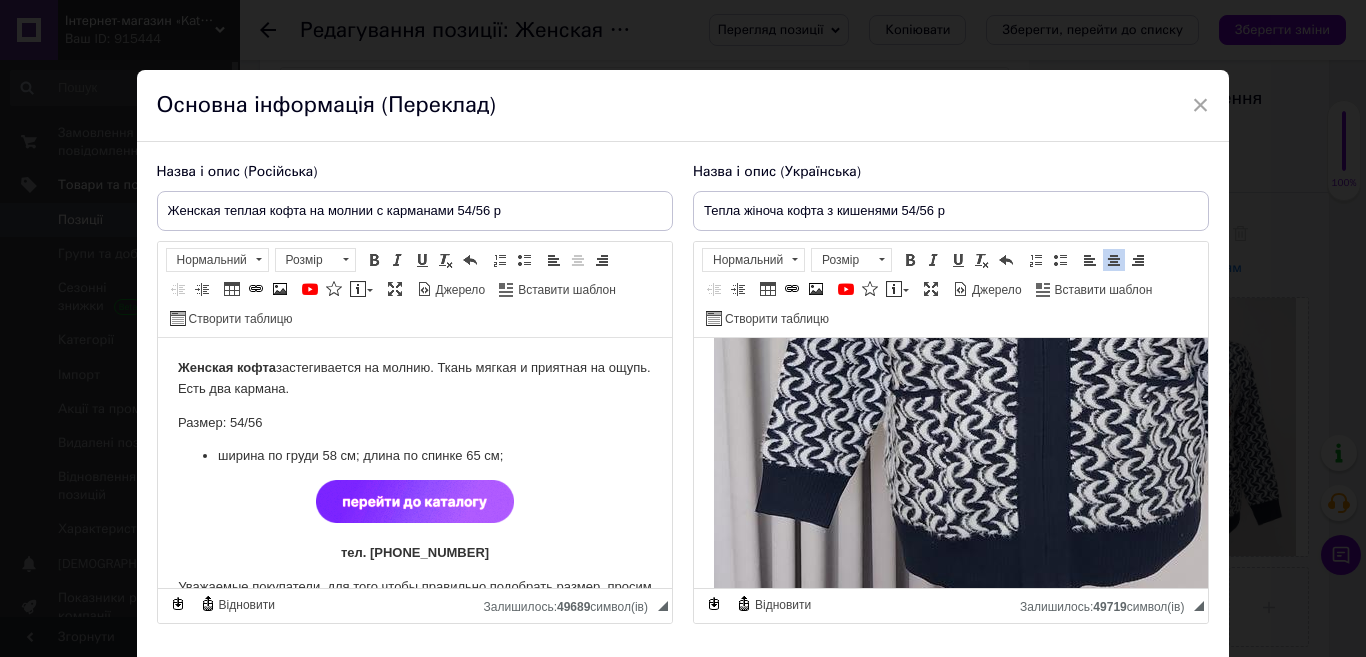 scroll, scrollTop: 700, scrollLeft: 0, axis: vertical 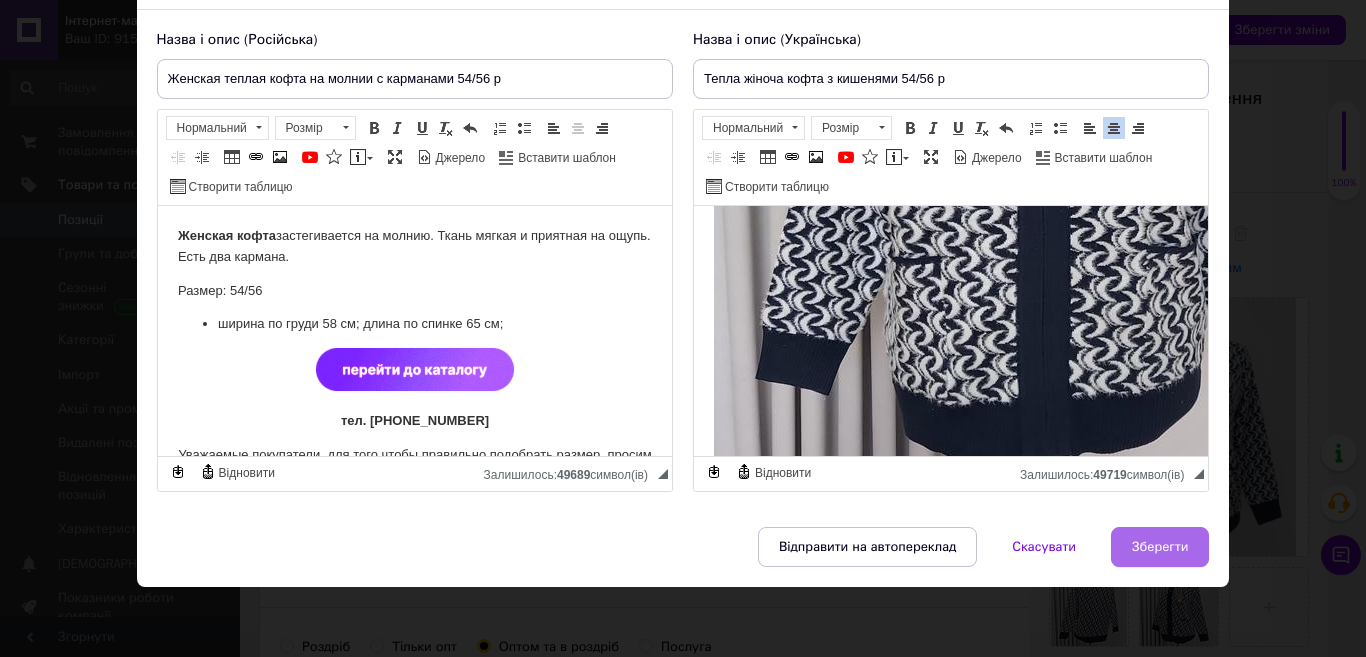 click on "Зберегти" at bounding box center [1160, 547] 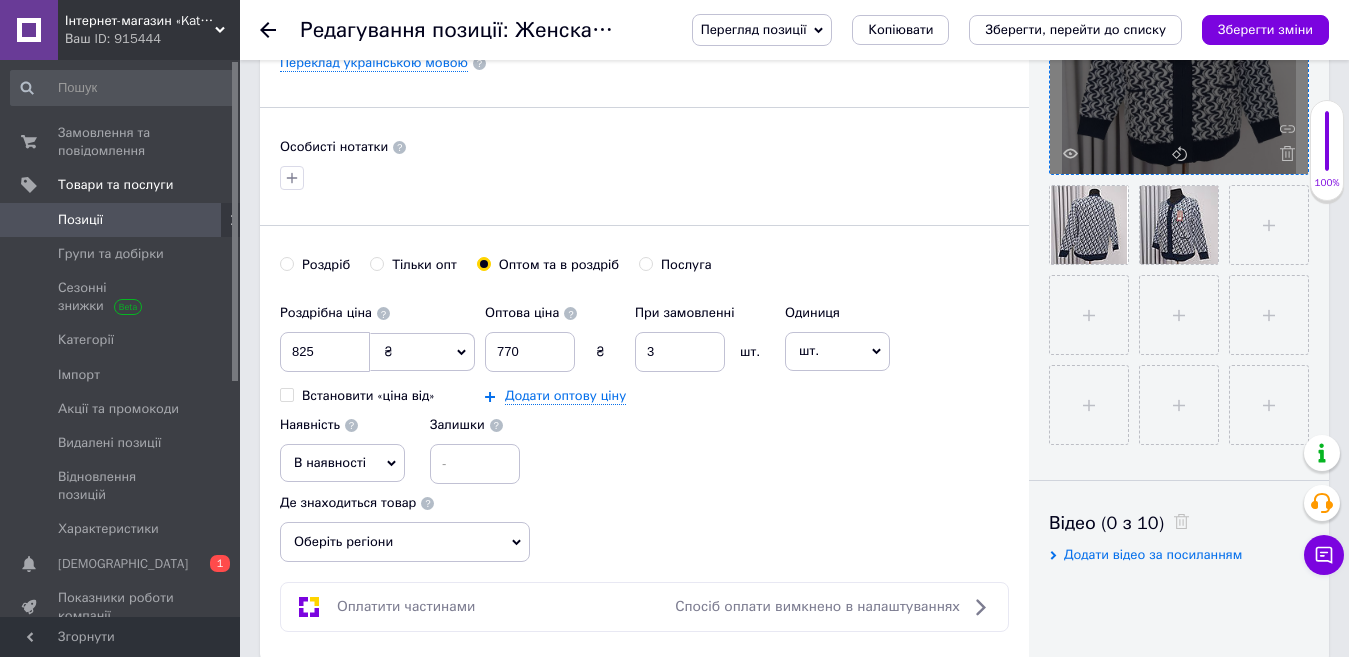 scroll, scrollTop: 523, scrollLeft: 0, axis: vertical 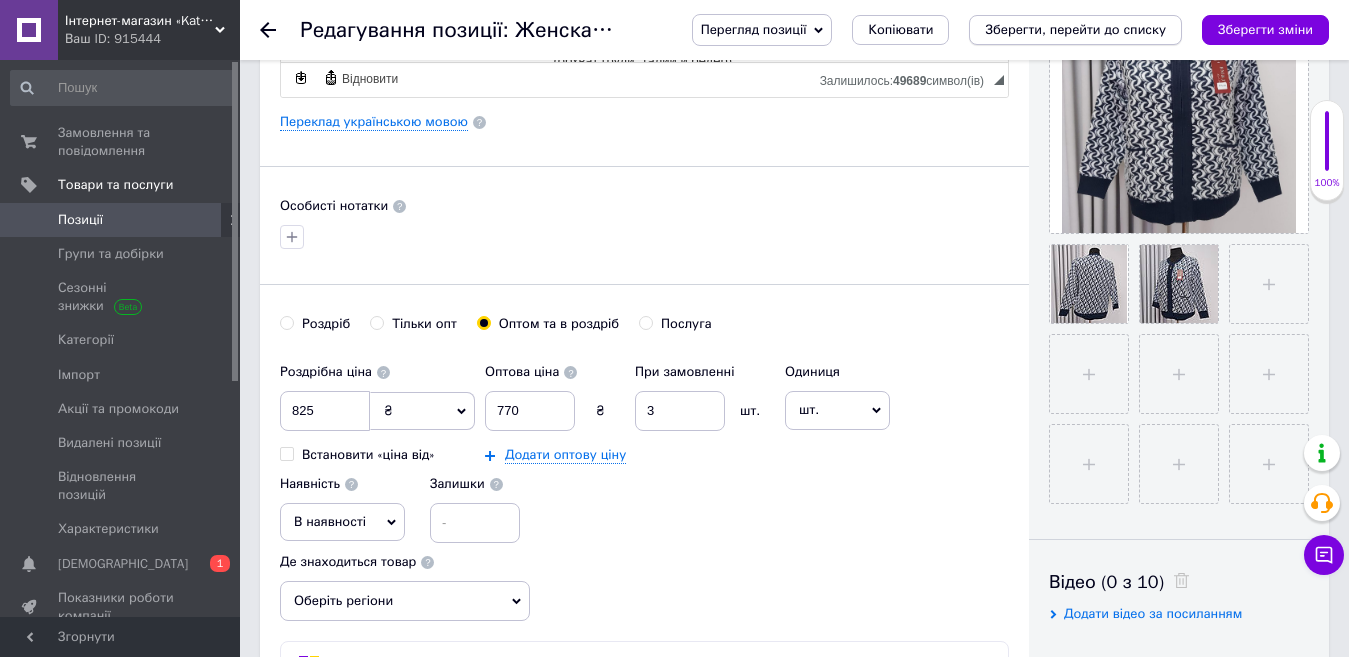 click on "Зберегти, перейти до списку" at bounding box center (1075, 29) 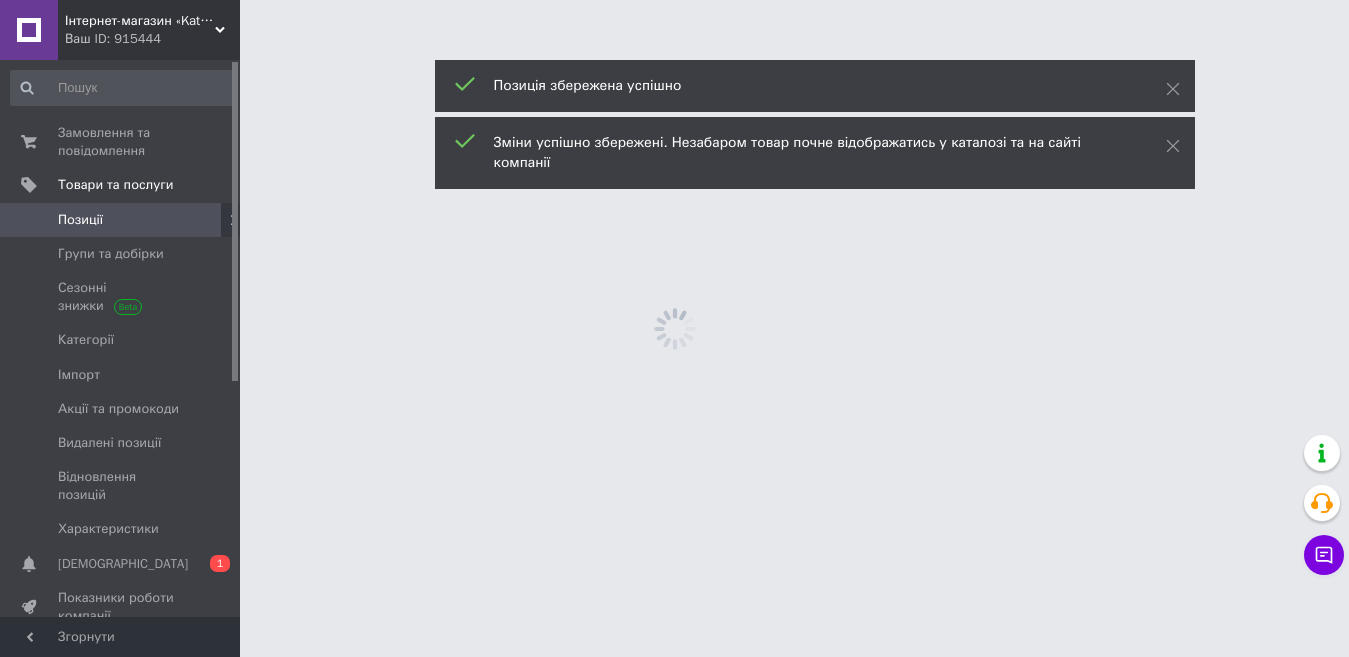 scroll, scrollTop: 0, scrollLeft: 0, axis: both 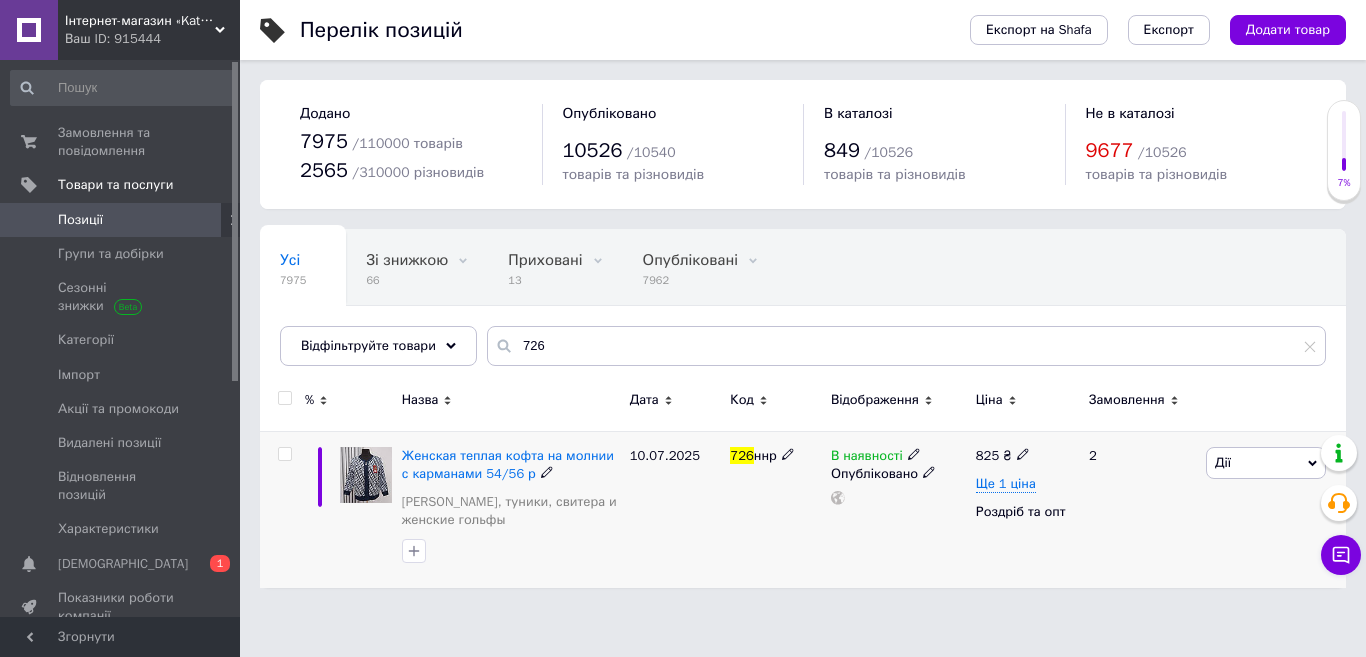 click on "Дії" at bounding box center (1266, 463) 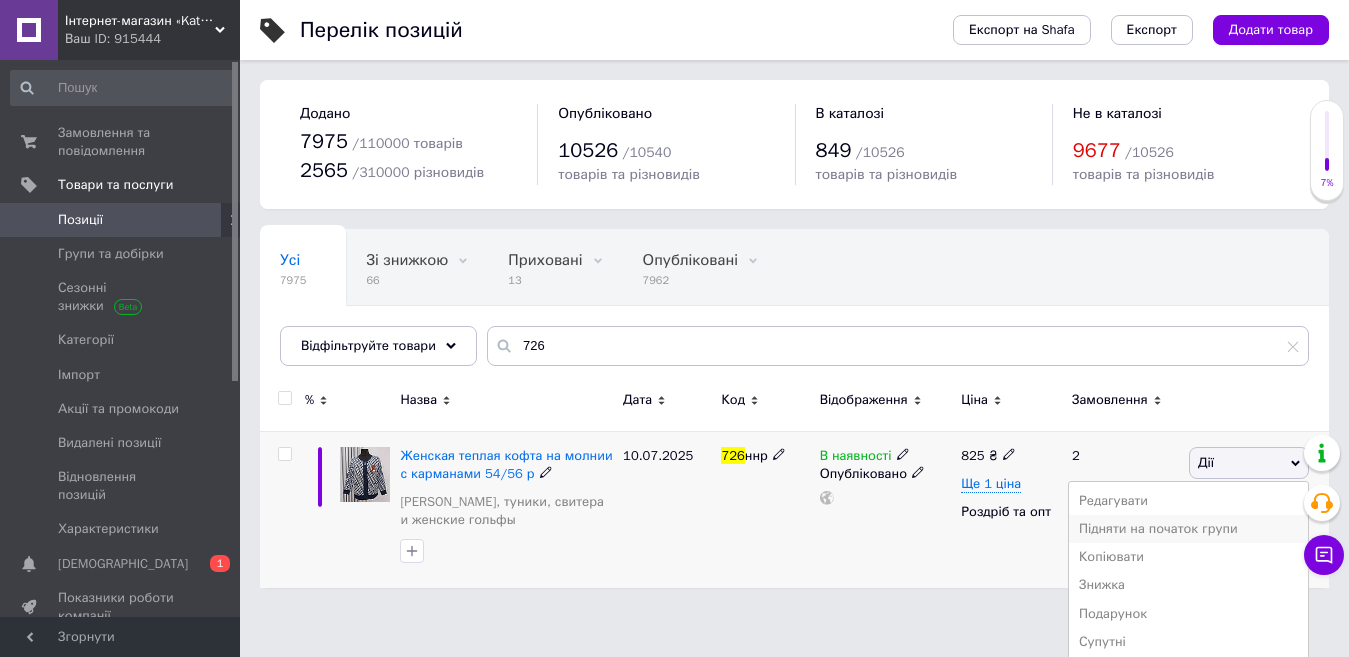 click on "Підняти на початок групи" at bounding box center [1188, 529] 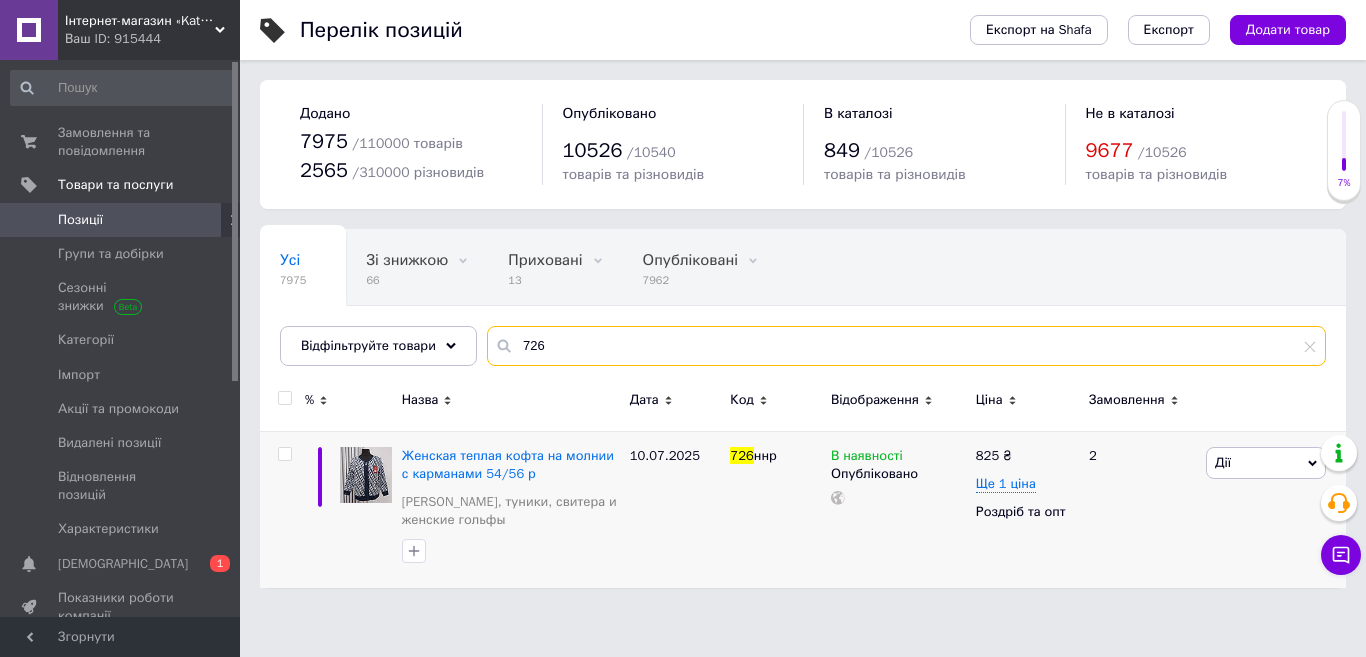 drag, startPoint x: 553, startPoint y: 347, endPoint x: 512, endPoint y: 323, distance: 47.507893 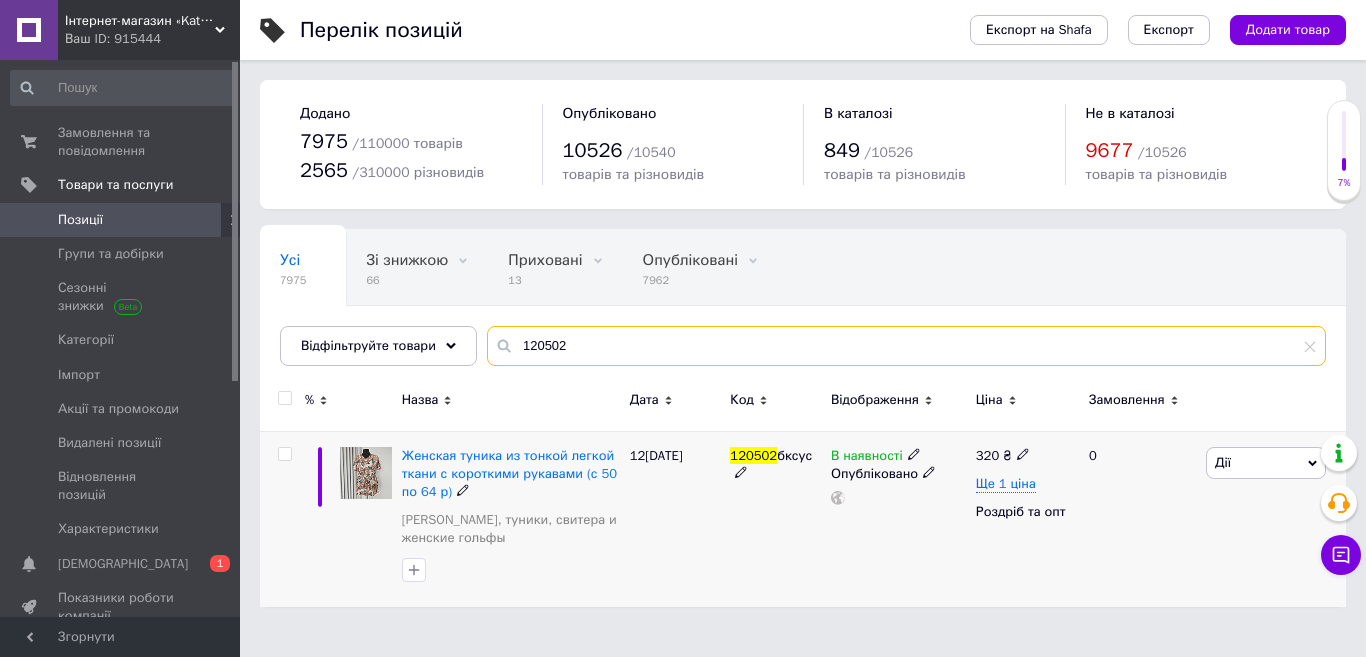 type on "120502" 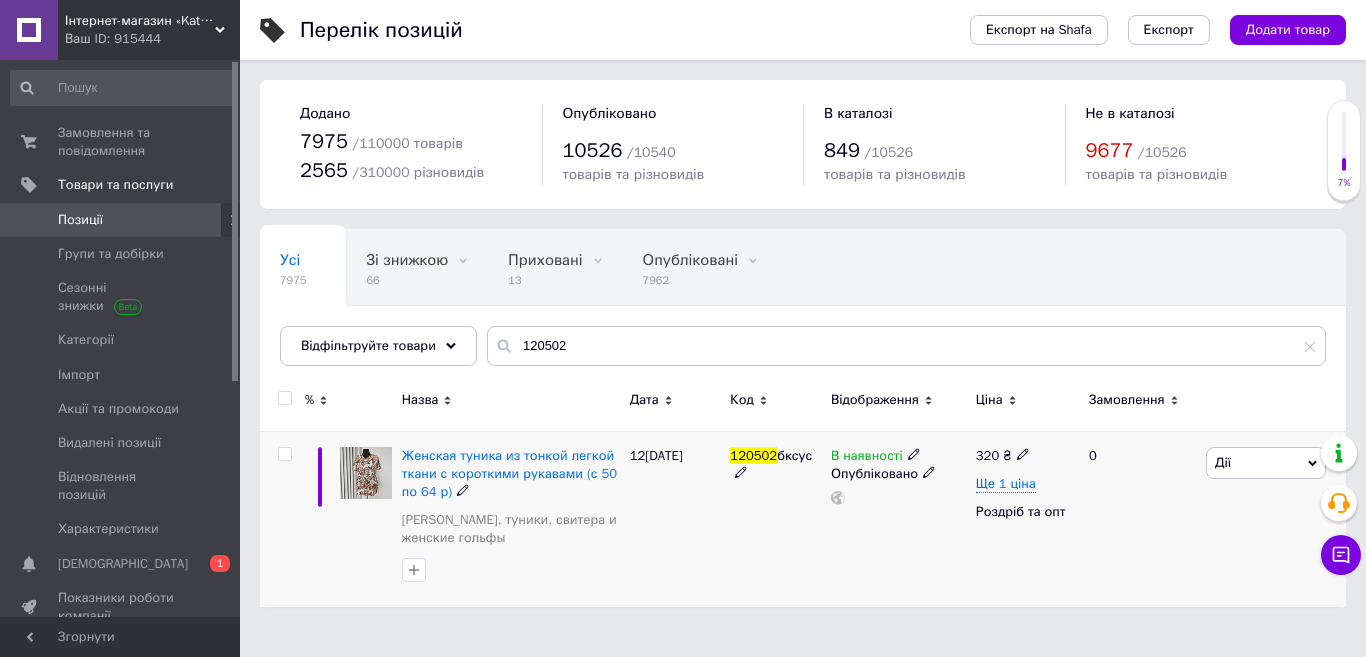 click on "Дії" at bounding box center (1223, 462) 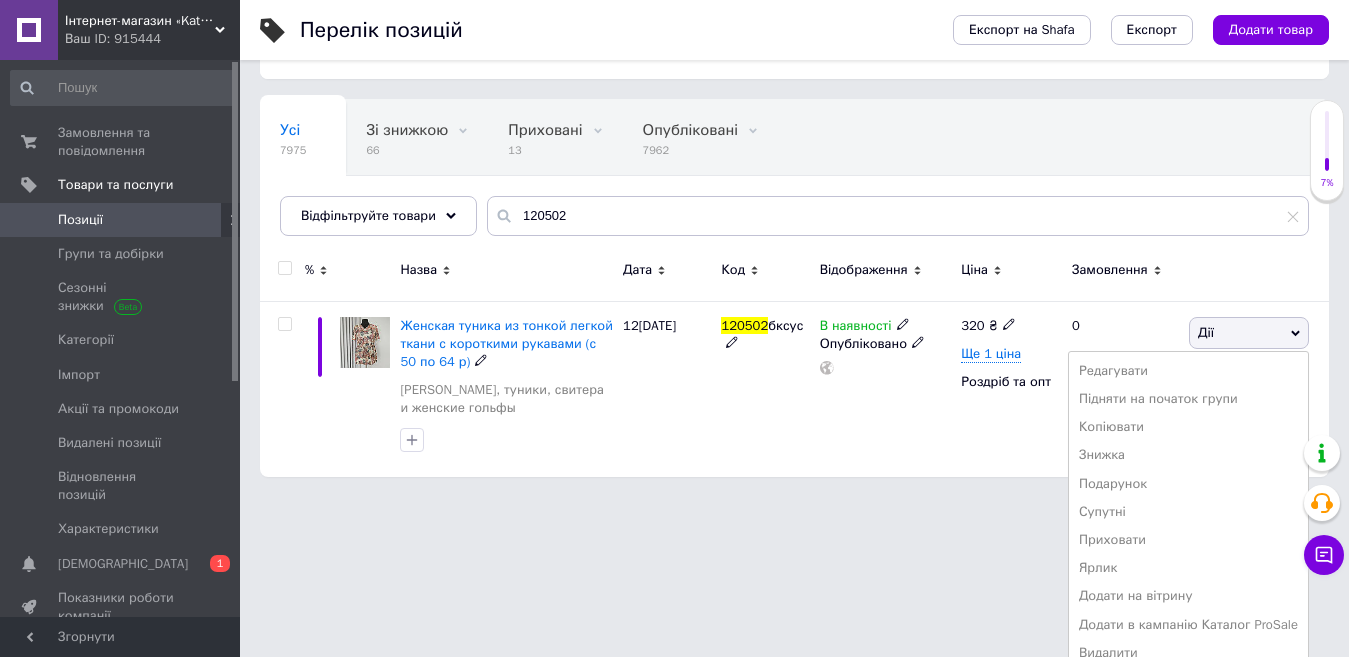 scroll, scrollTop: 146, scrollLeft: 0, axis: vertical 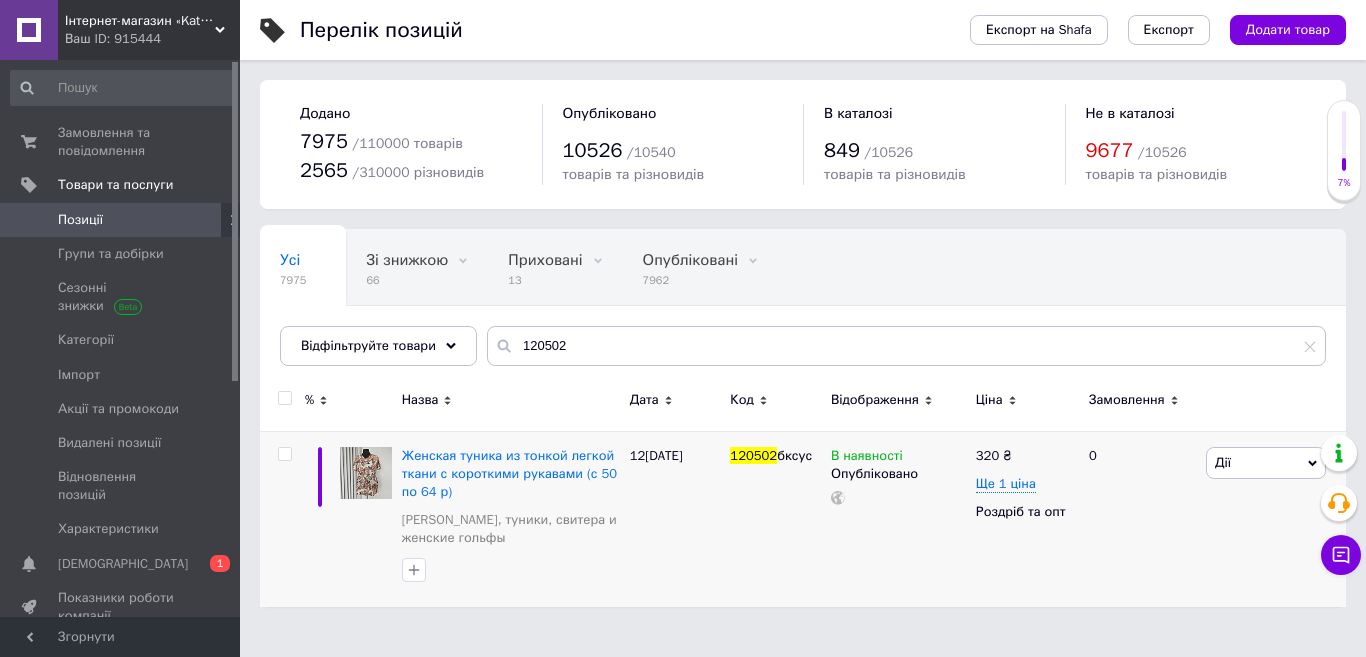 click on "Усі 7975 Зі знижкою 66 Видалити Редагувати Приховані 13 Видалити Редагувати Опубліковані 7962 Видалити Редагувати Вітрина 24 Видалити Редагувати Ok Відфільтровано...  Зберегти Нічого не знайдено Можливо, помилка у слові  або немає відповідностей за вашим запитом. Усі 7975 Зі знижкою 66 Приховані 13 Опубліковані 7962 Вітрина 24 Відфільтруйте товари 120502 % Назва Дата Код Відображення Ціна Замовлення Женская туника из тонкой легкой ткани с короткими рукавами (с 50 по 64 р)  Кофты, туники, свитера и женские гольфы [DATE] 120502  бксус В наявності Опубліковано 320   ₴ Ще 1 ціна 0 Дії" at bounding box center (803, 417) 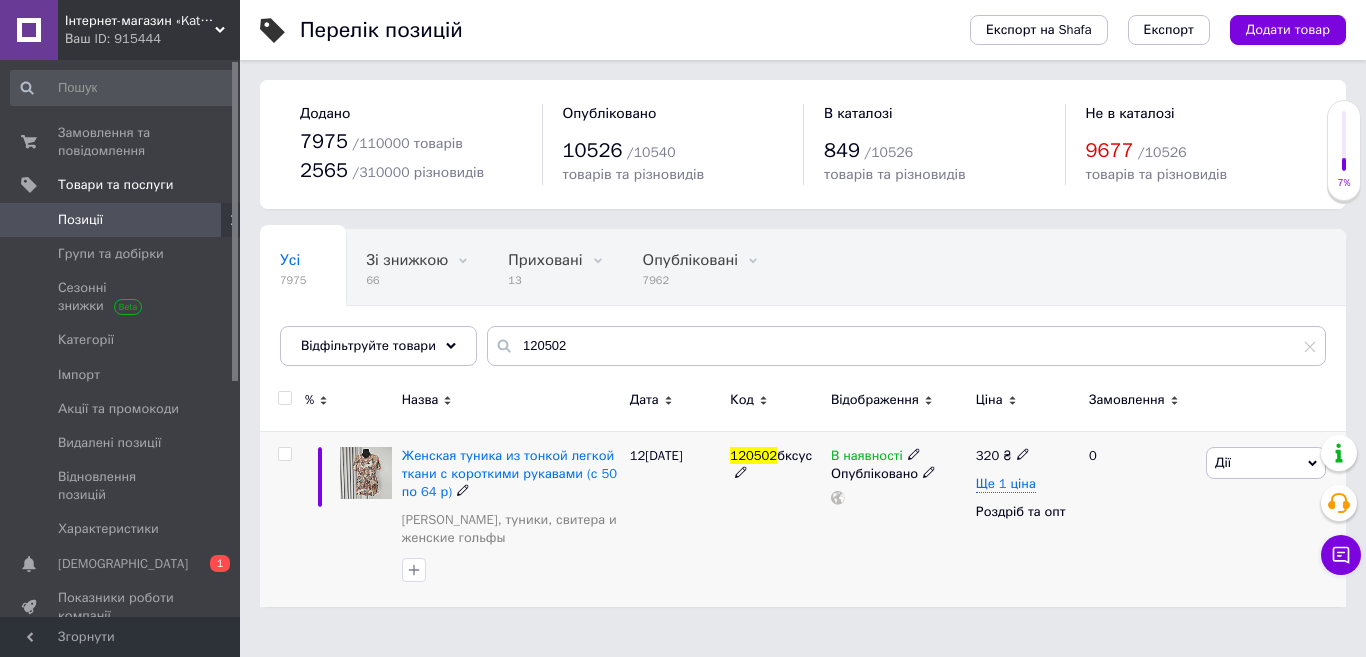 click at bounding box center [284, 454] 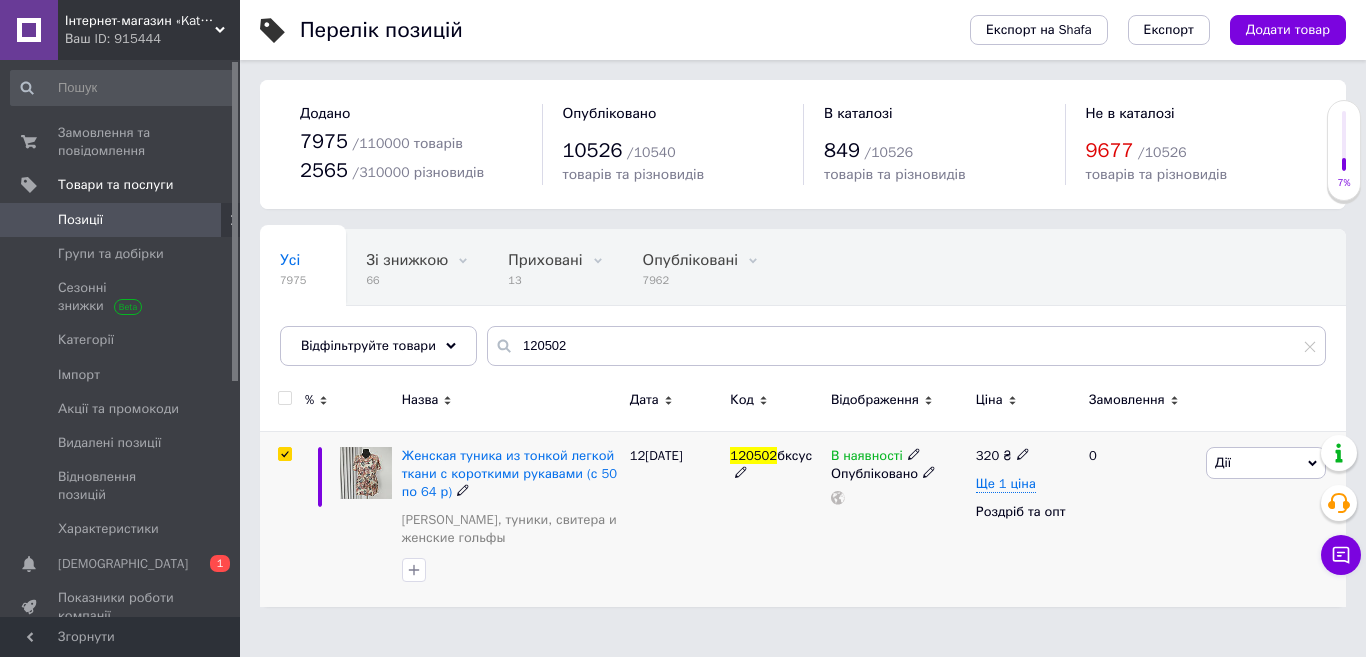 checkbox on "true" 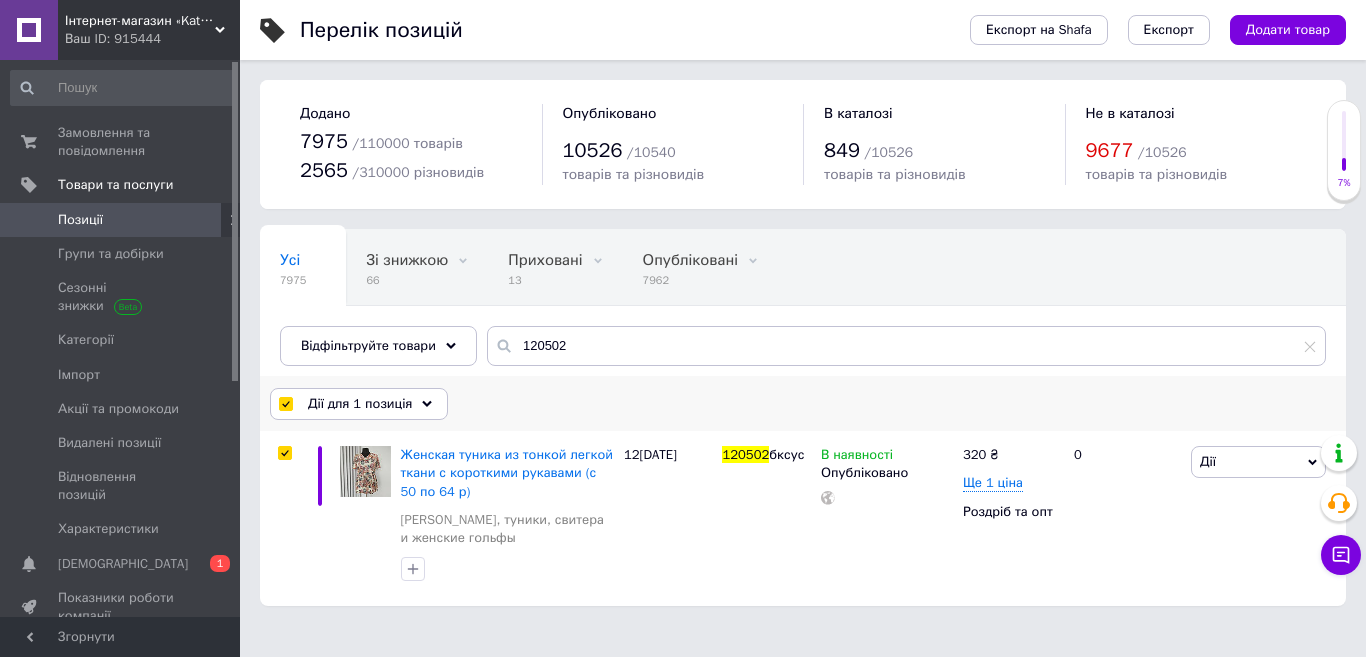click on "Дії для 1 позиція" at bounding box center (360, 404) 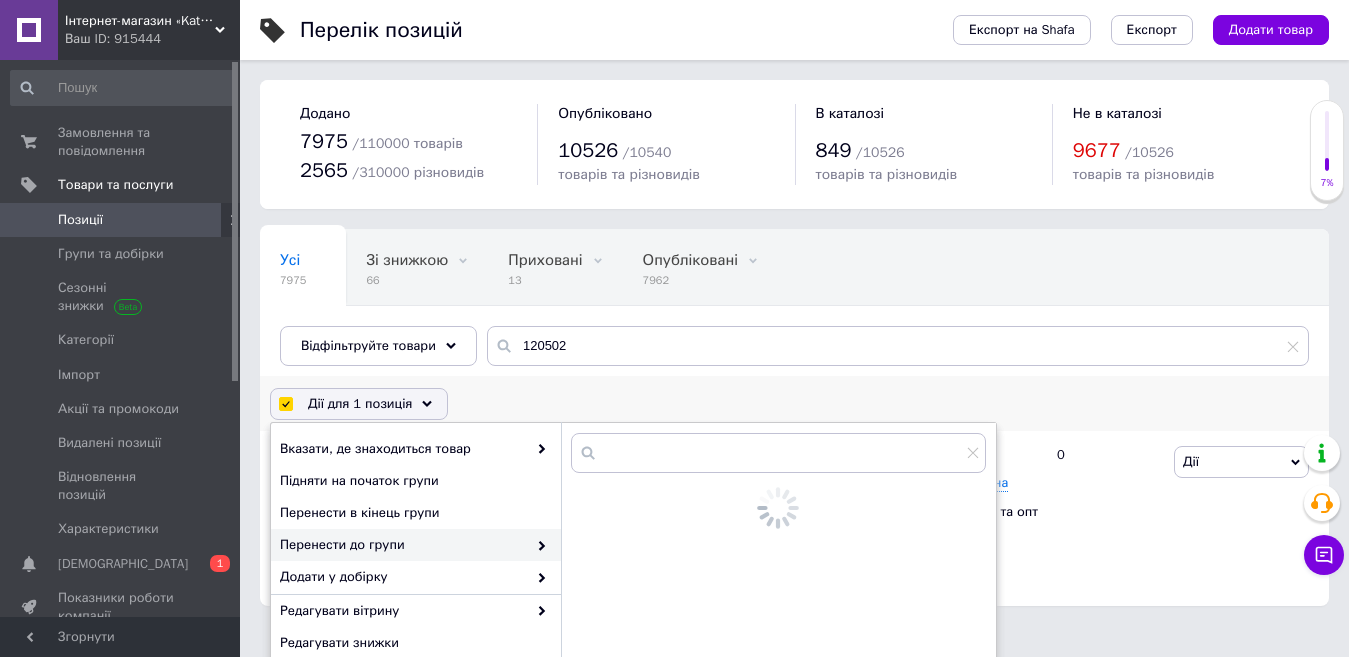 click on "Перенести до групи" at bounding box center (403, 545) 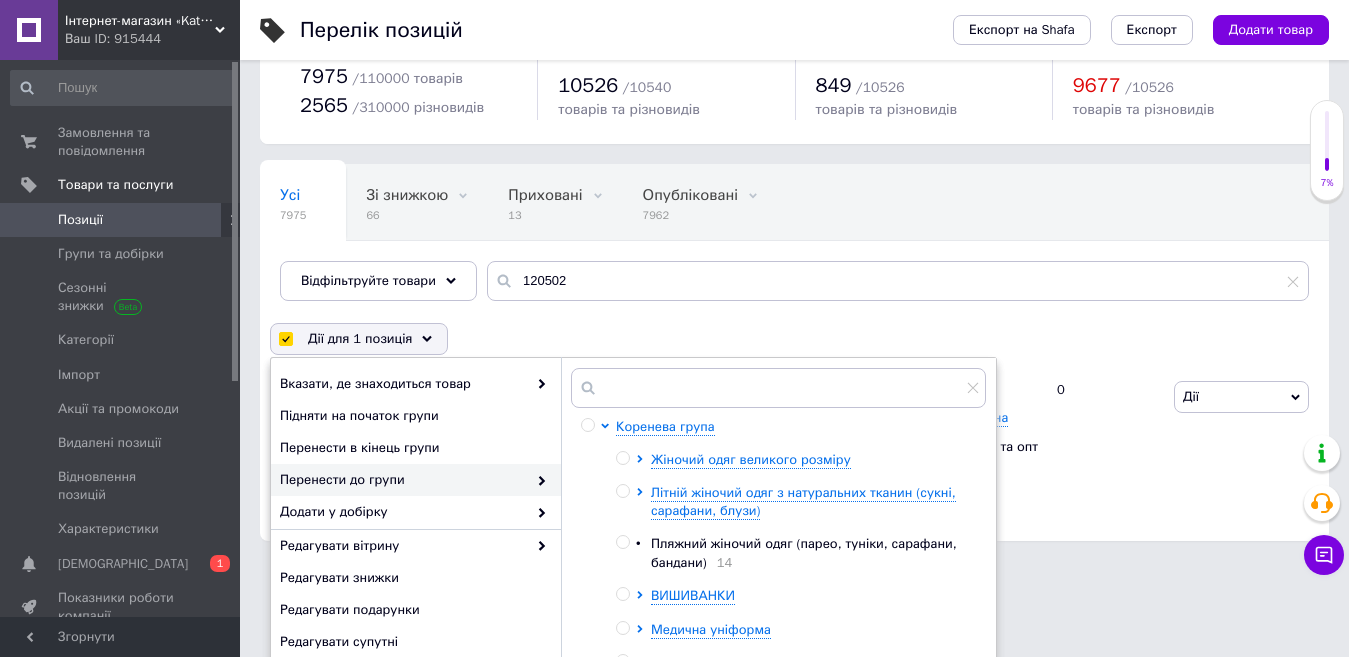 scroll, scrollTop: 100, scrollLeft: 0, axis: vertical 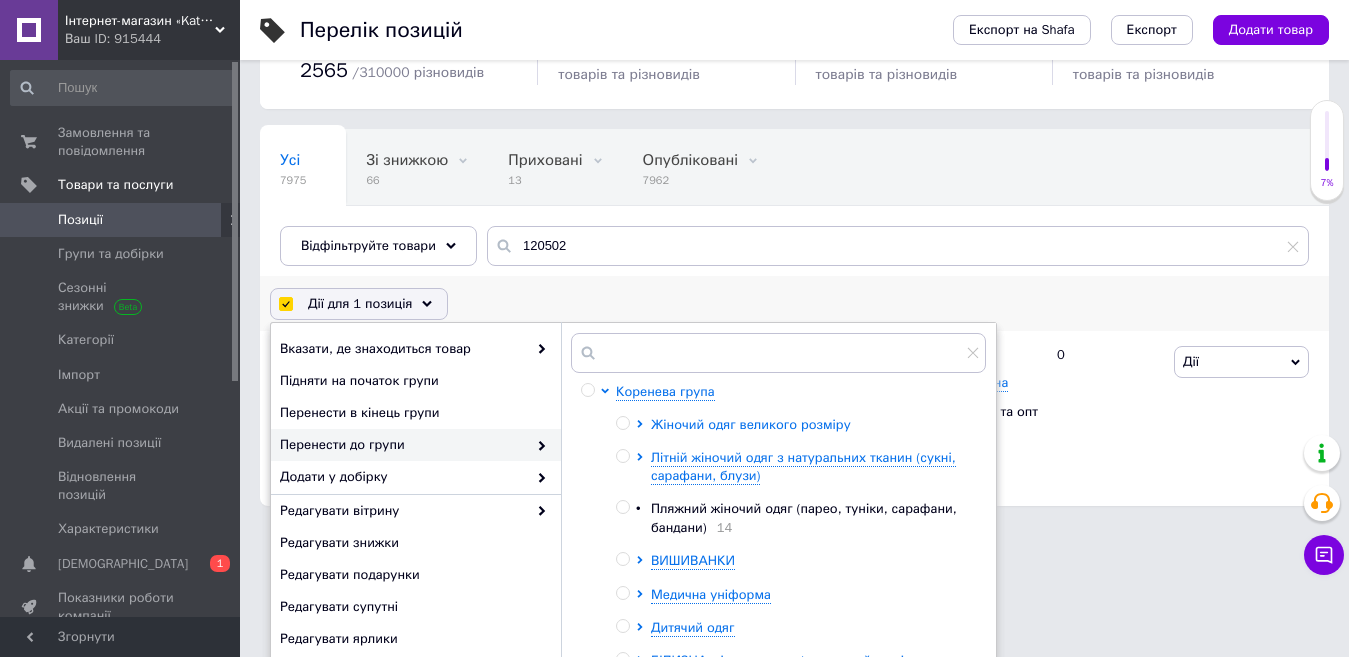 click on "Жіночий одяг великого розміру" at bounding box center [751, 424] 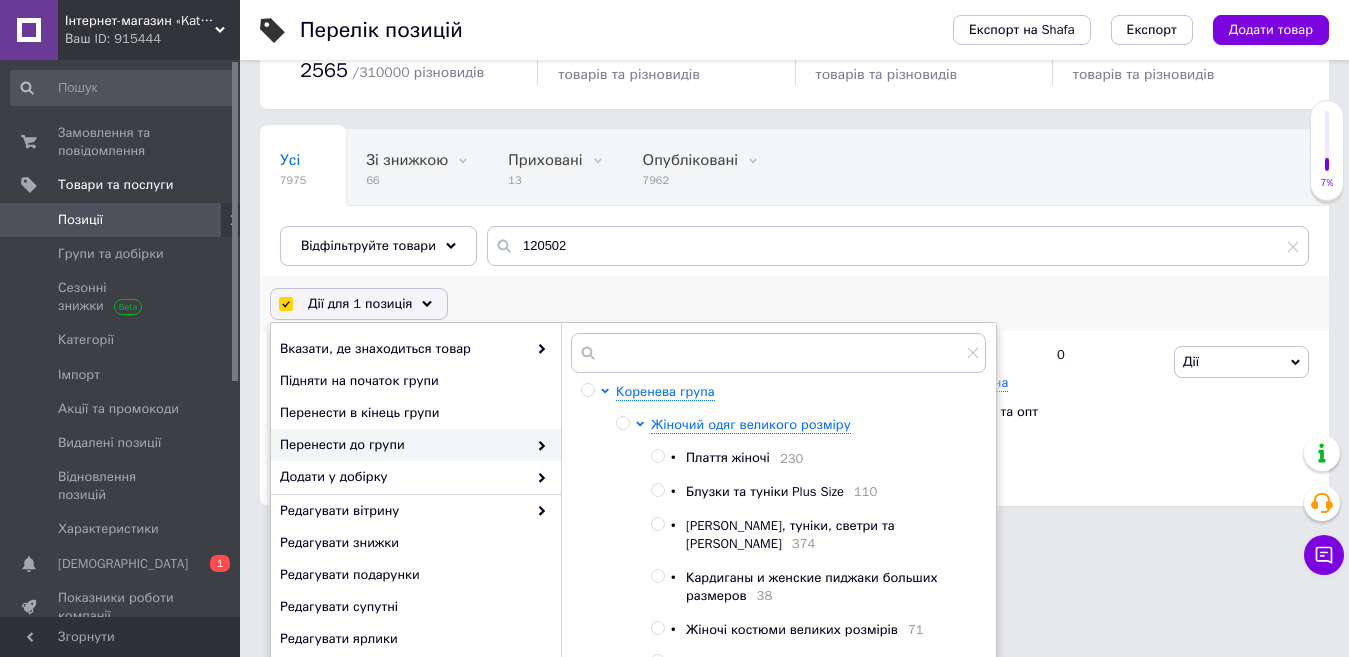 click at bounding box center [657, 490] 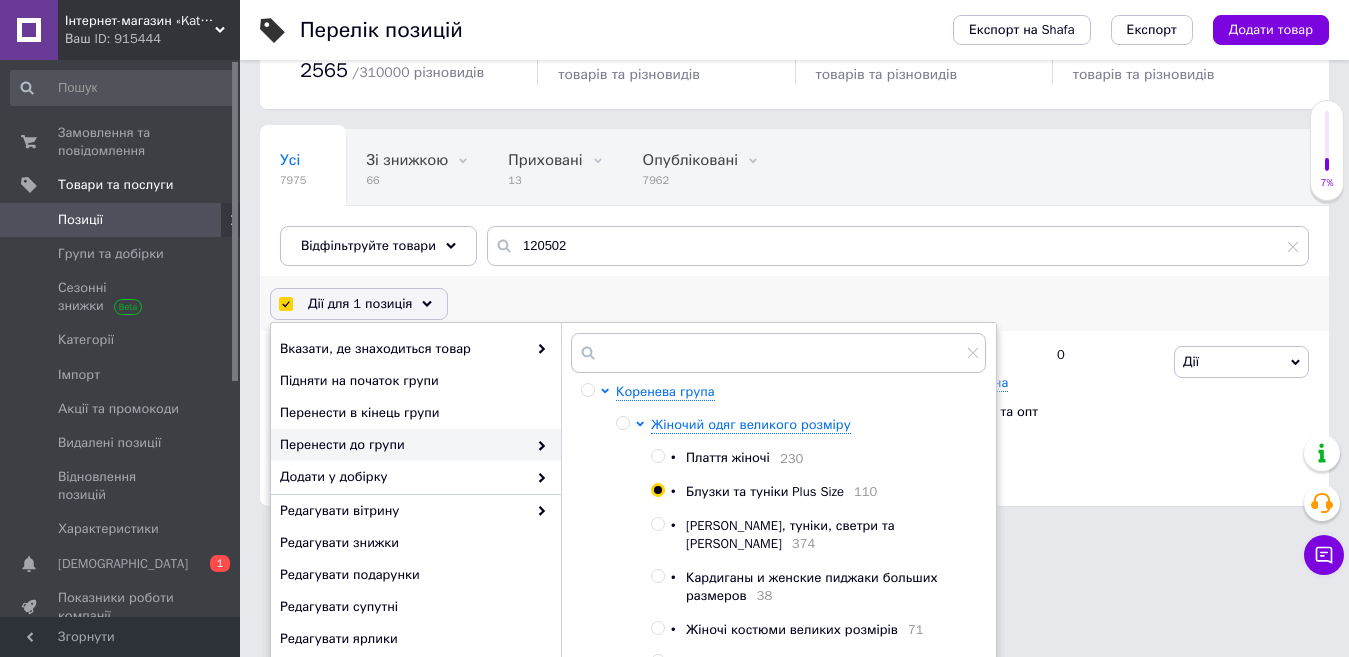 radio on "true" 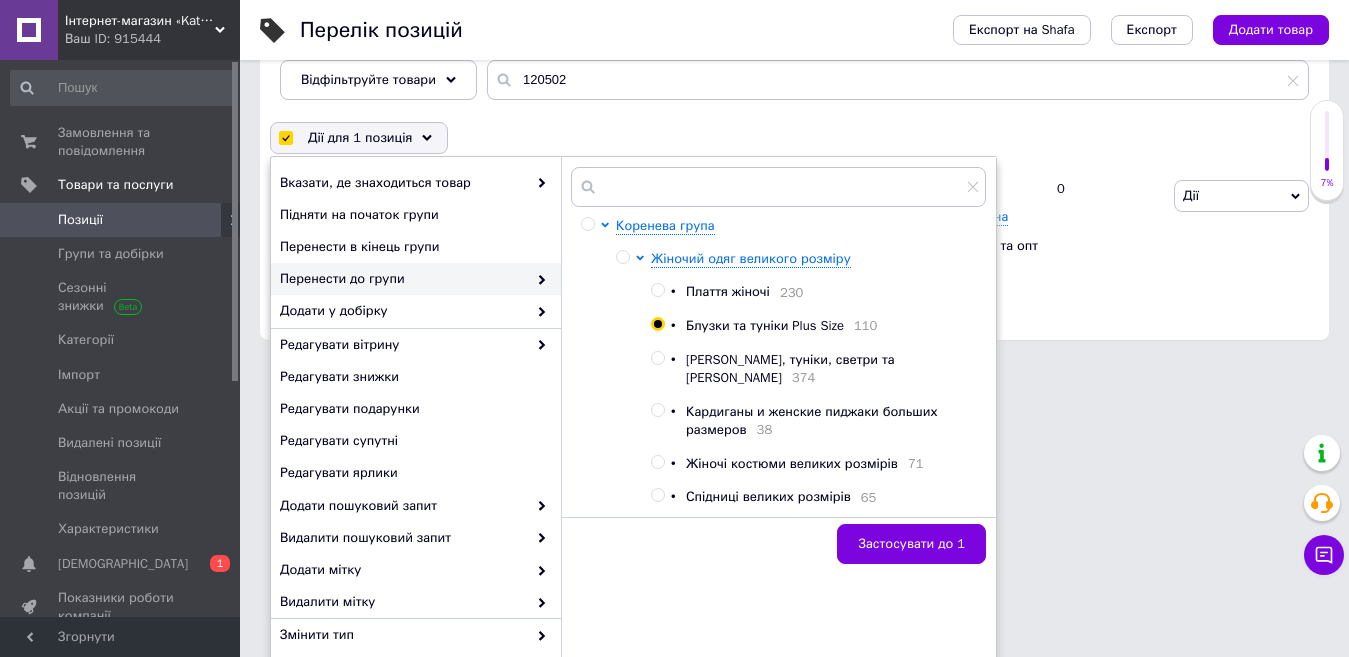 scroll, scrollTop: 279, scrollLeft: 0, axis: vertical 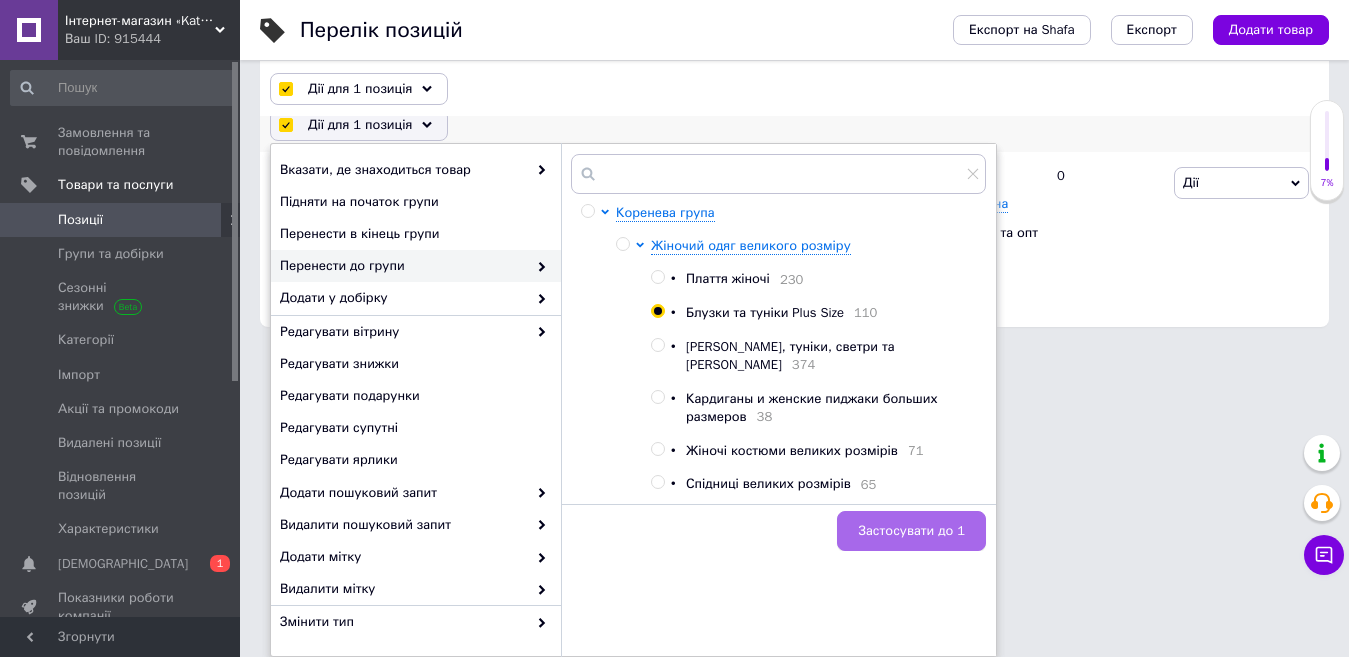 click on "Застосувати до 1" at bounding box center [911, 531] 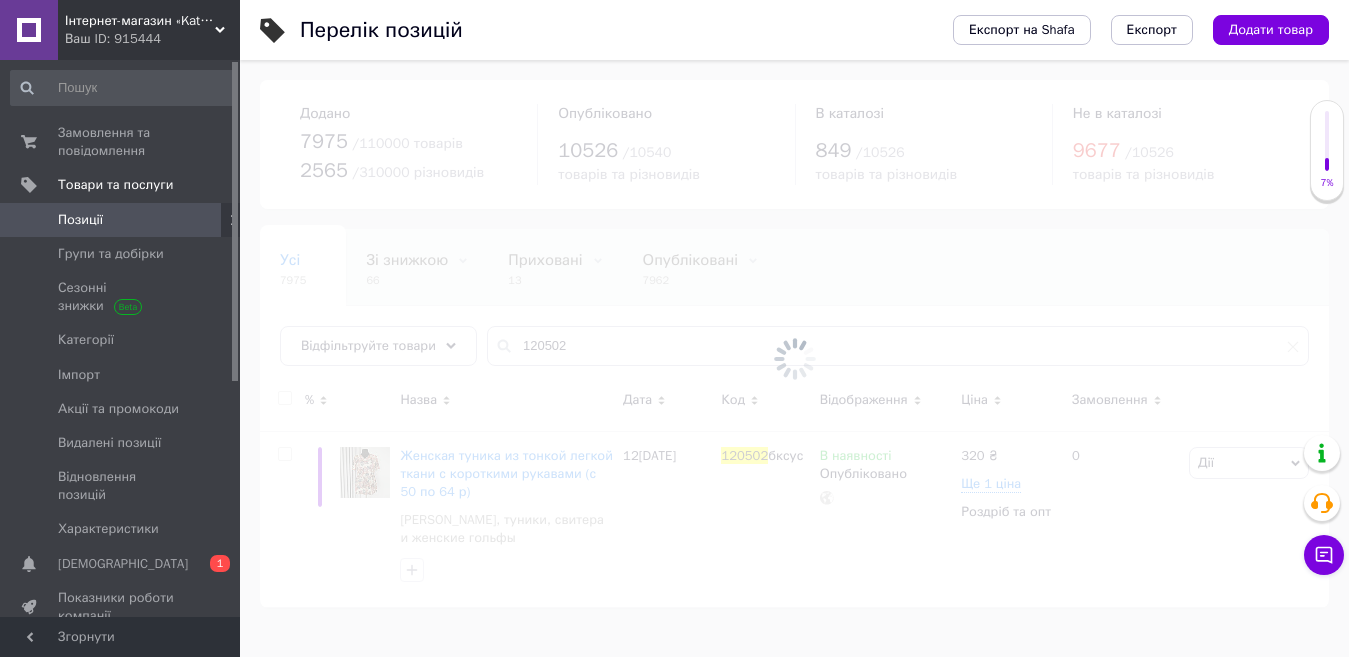 scroll, scrollTop: 0, scrollLeft: 0, axis: both 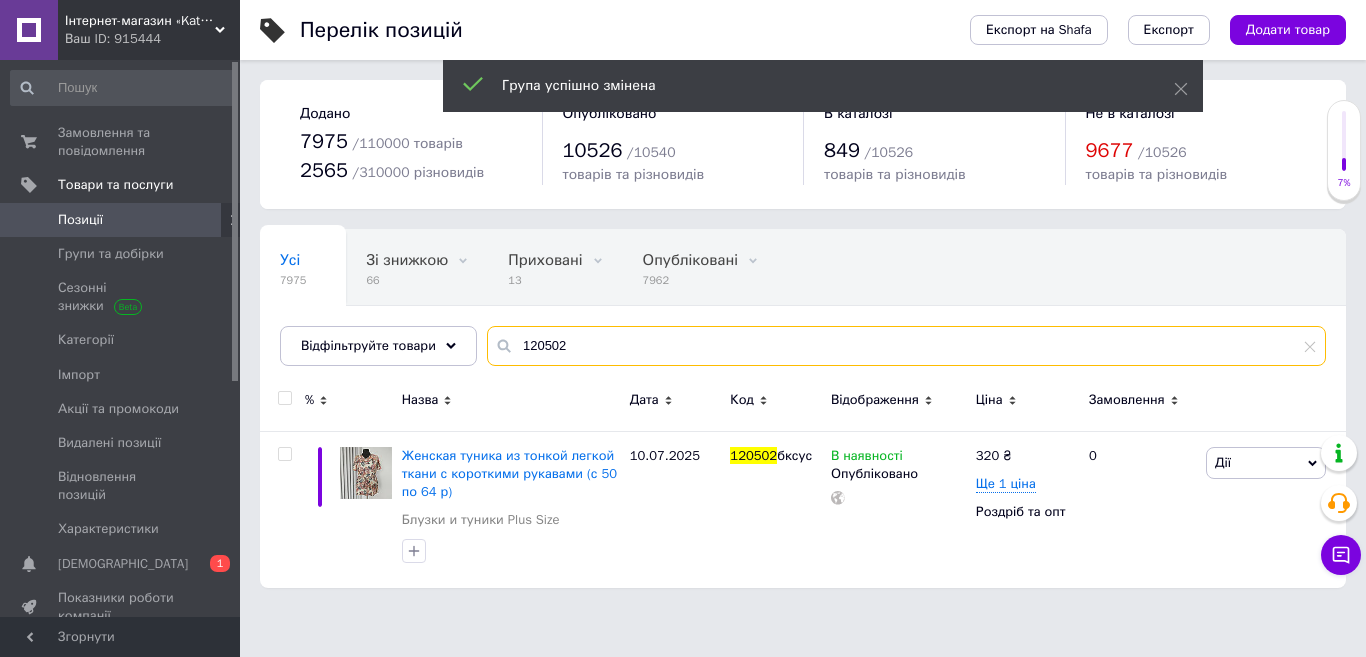 click on "120502" at bounding box center [906, 346] 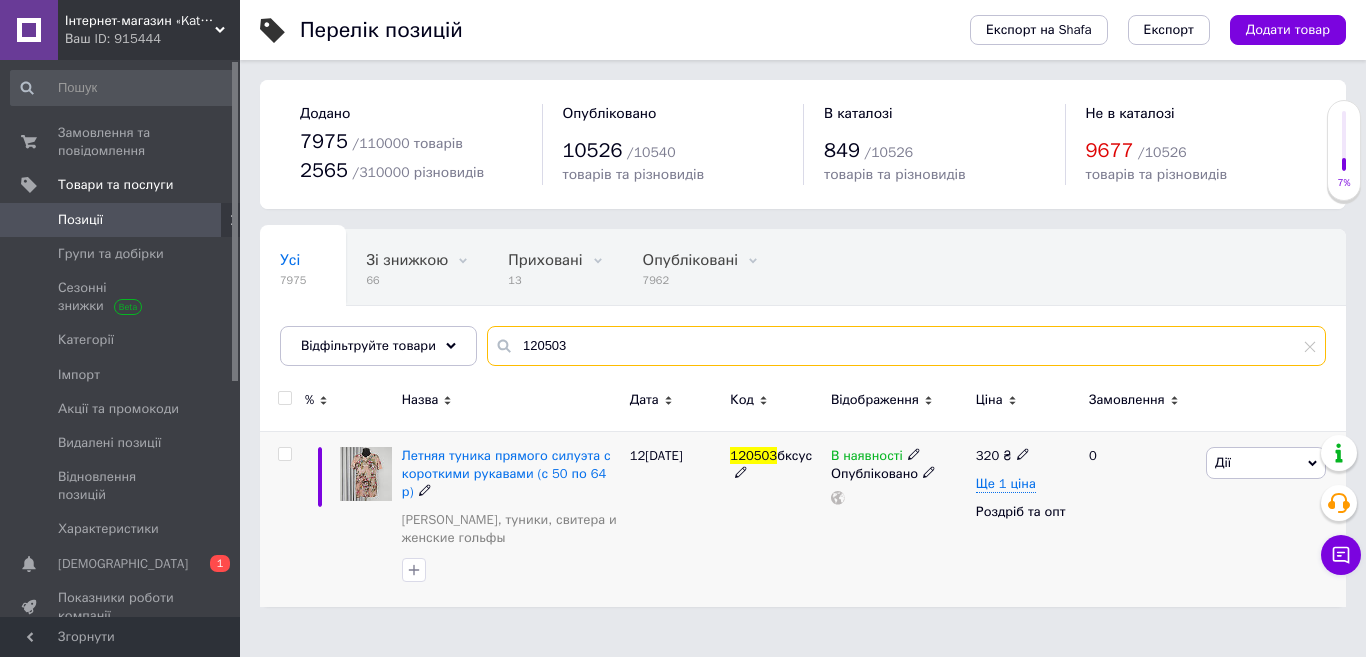 type on "120503" 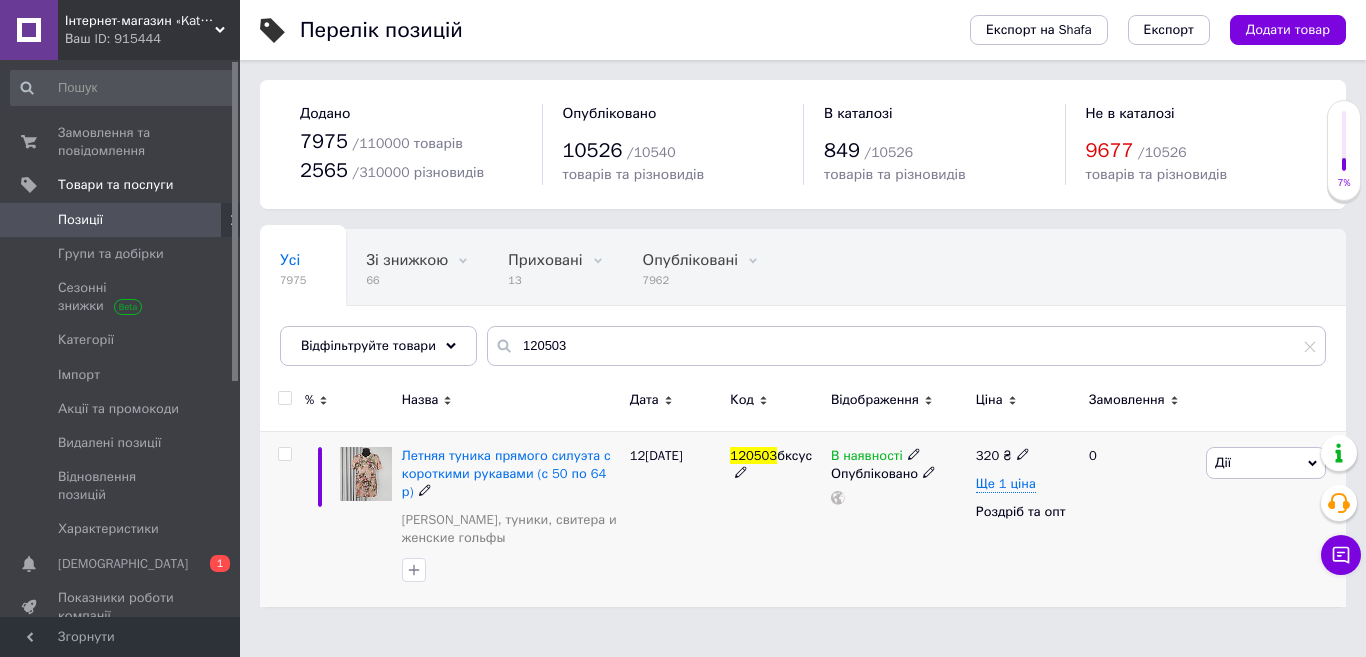 click at bounding box center (284, 454) 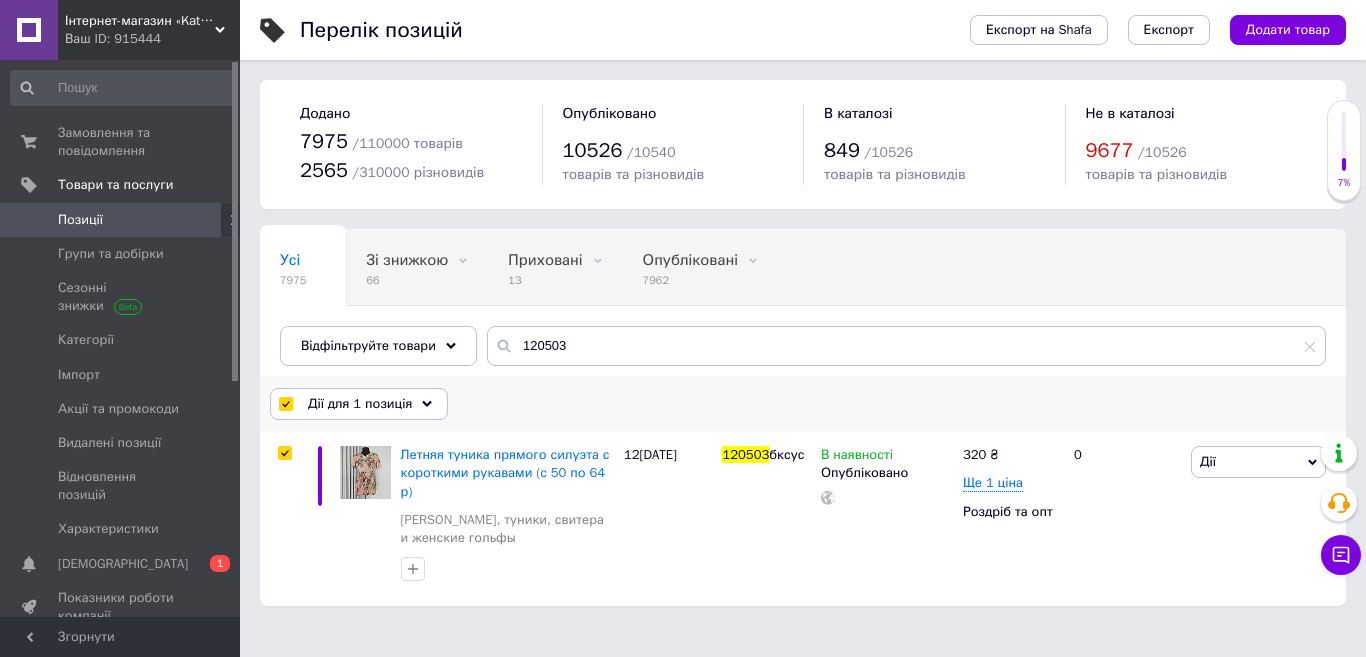 click on "Дії для 1 позиція" at bounding box center [360, 404] 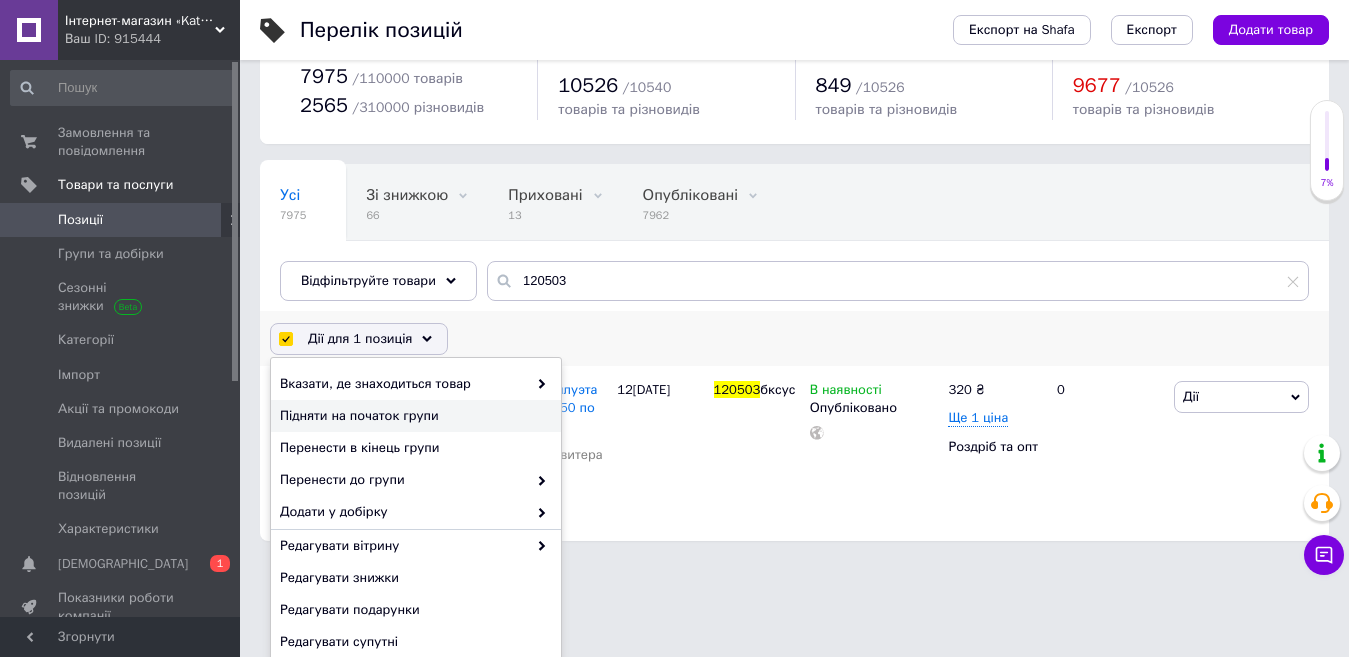 scroll, scrollTop: 100, scrollLeft: 0, axis: vertical 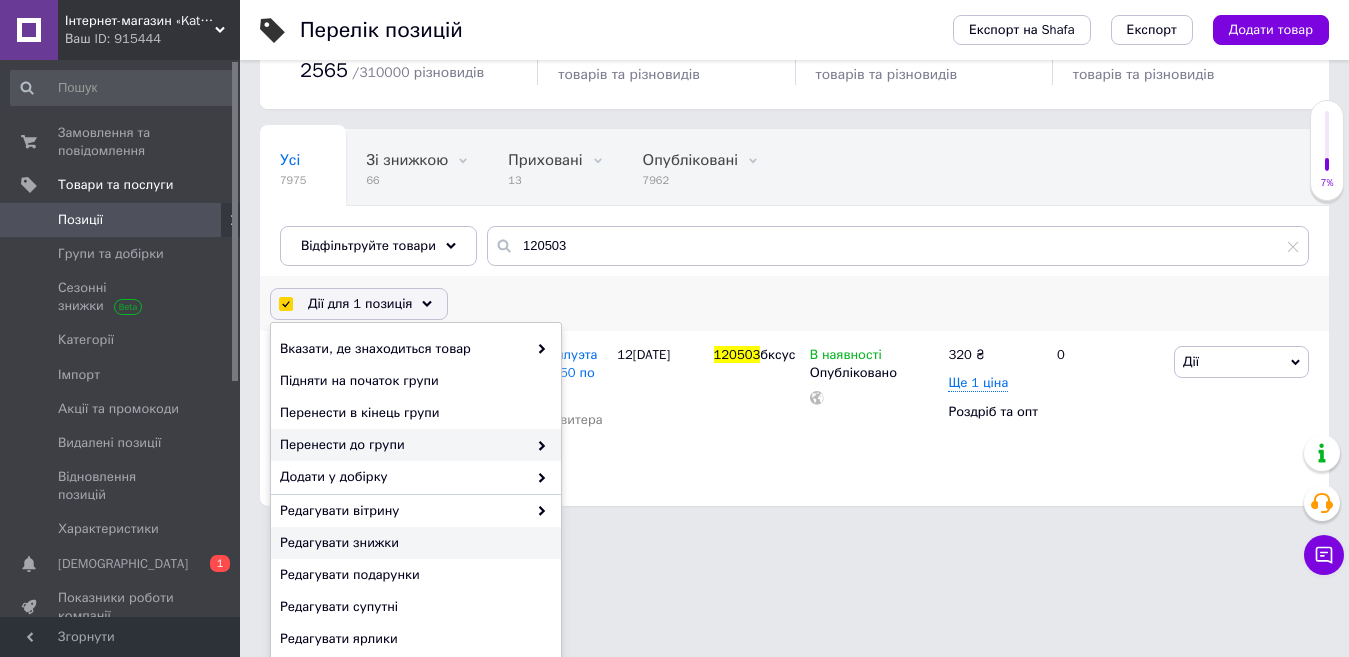 click on "Перенести до групи" at bounding box center (403, 445) 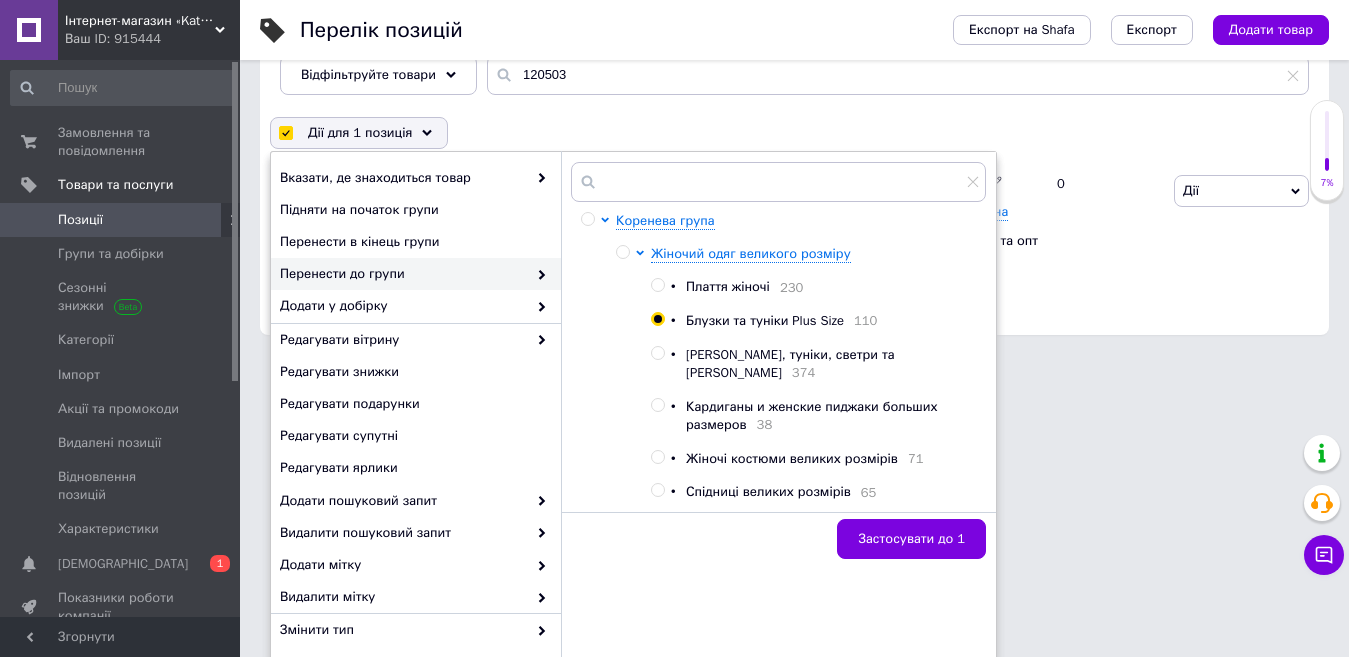 scroll, scrollTop: 279, scrollLeft: 0, axis: vertical 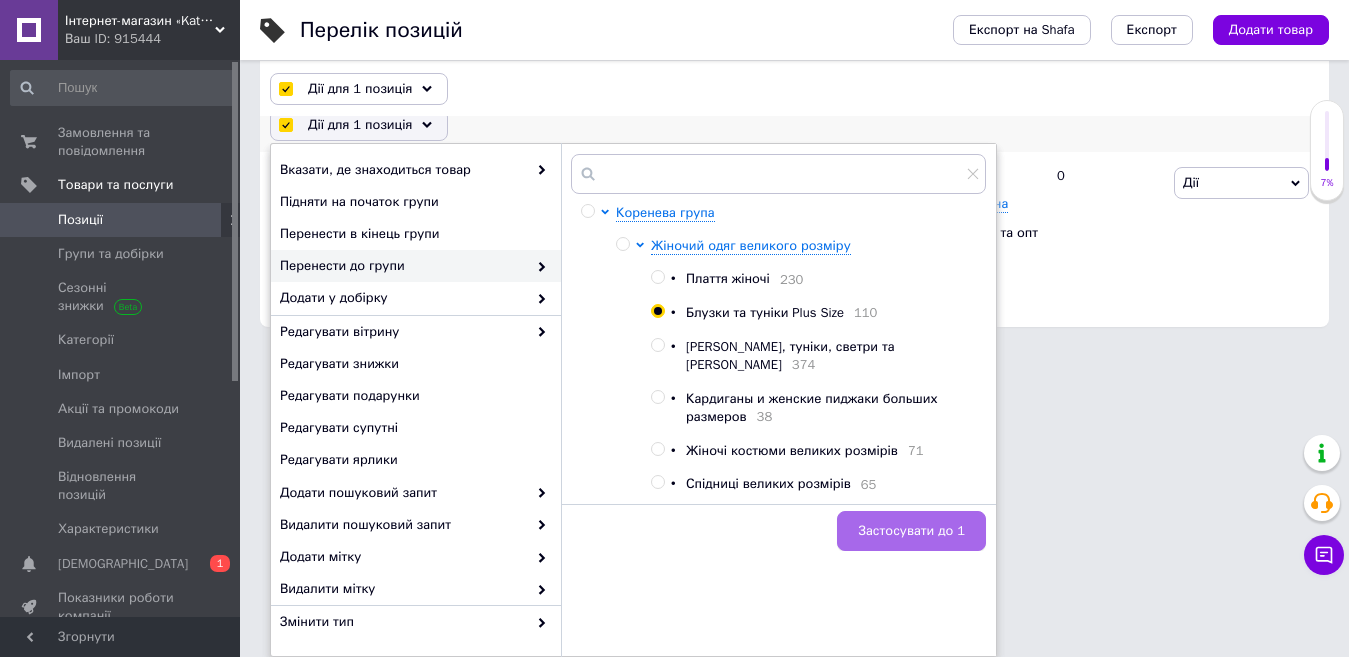 click on "Застосувати до 1" at bounding box center (911, 531) 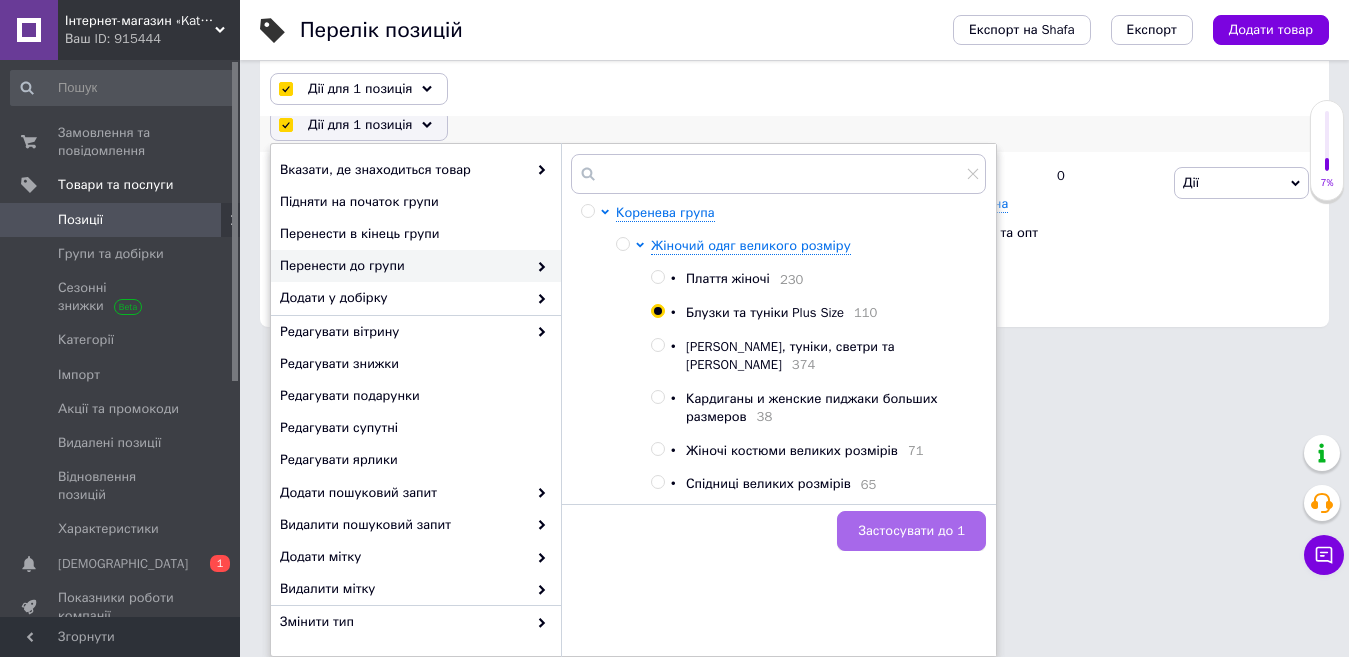 checkbox on "false" 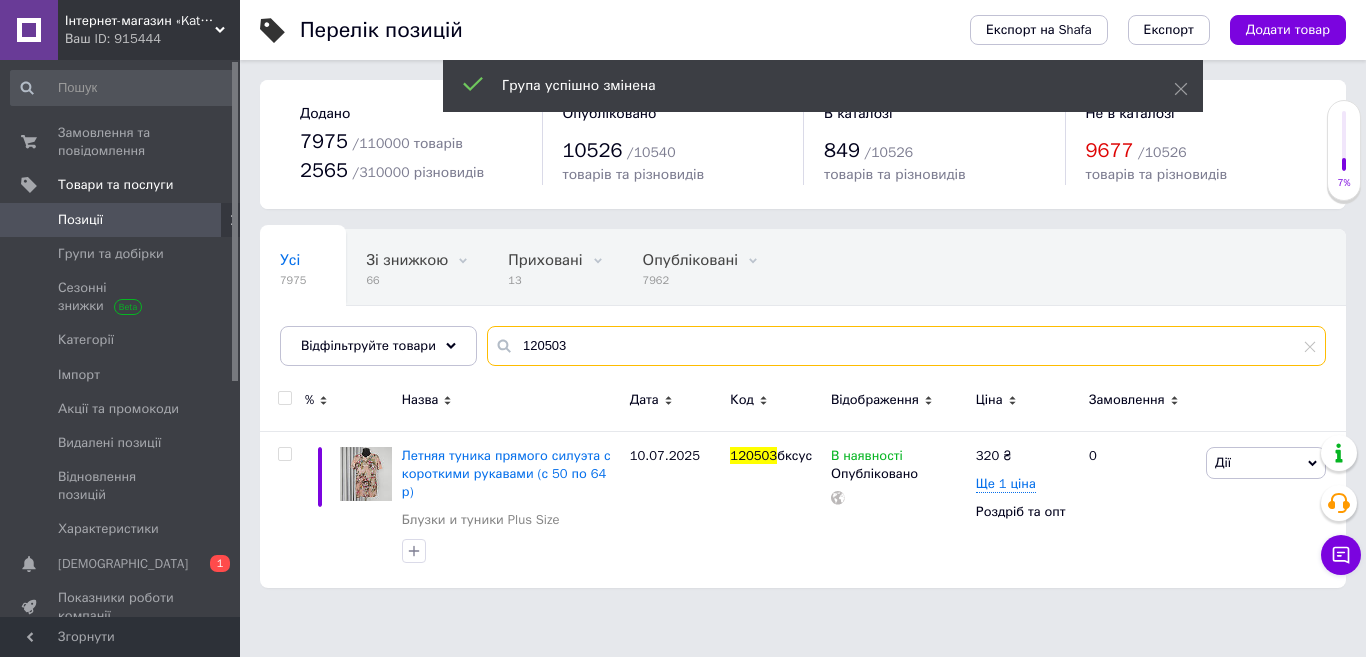 click on "120503" at bounding box center [906, 346] 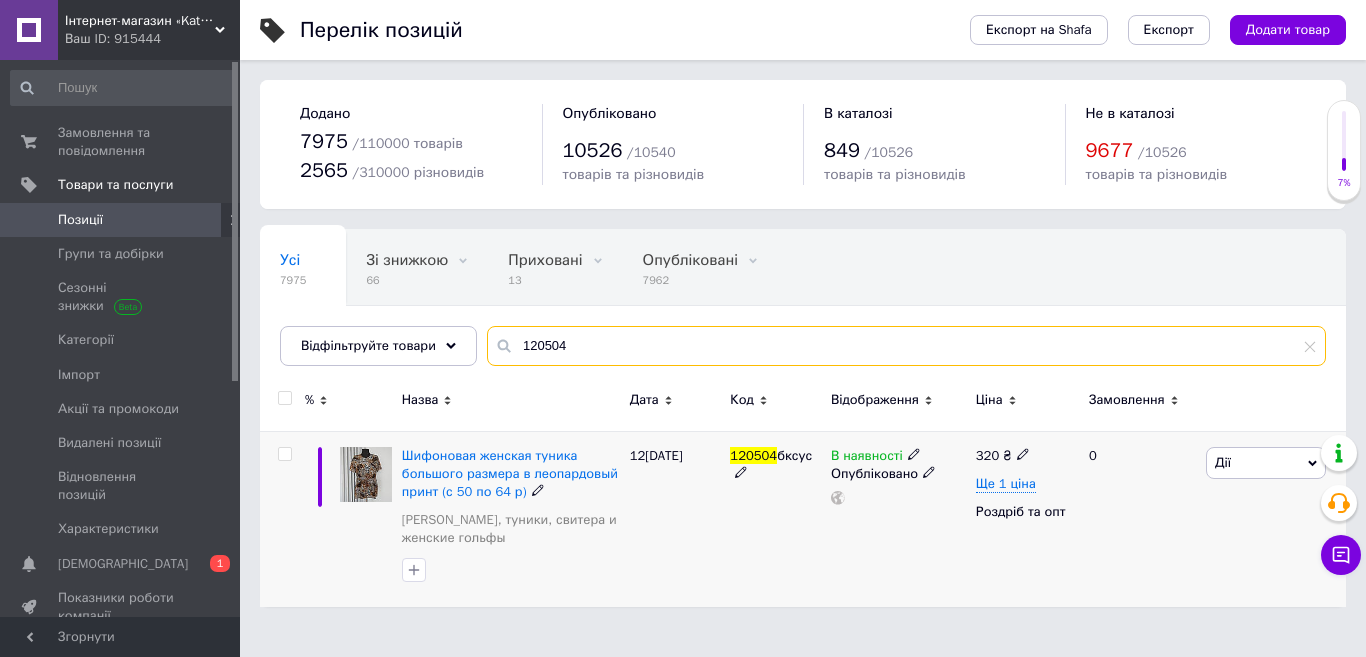 type on "120504" 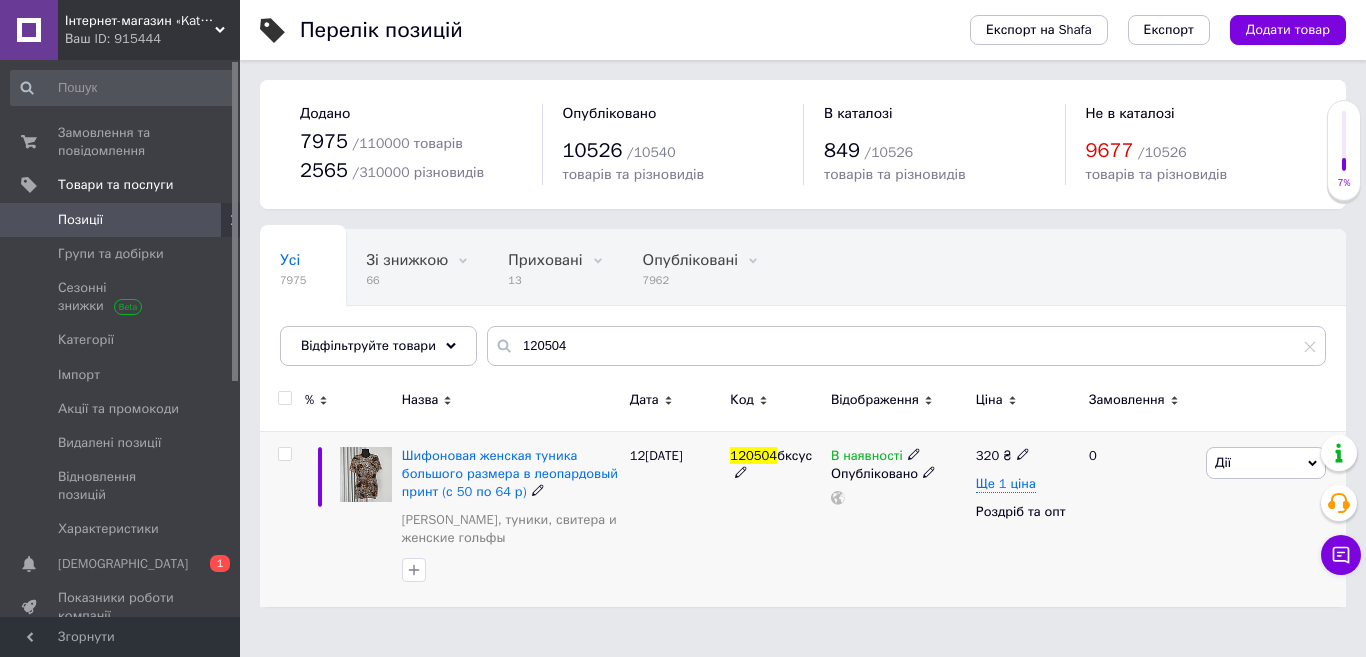 click at bounding box center [284, 454] 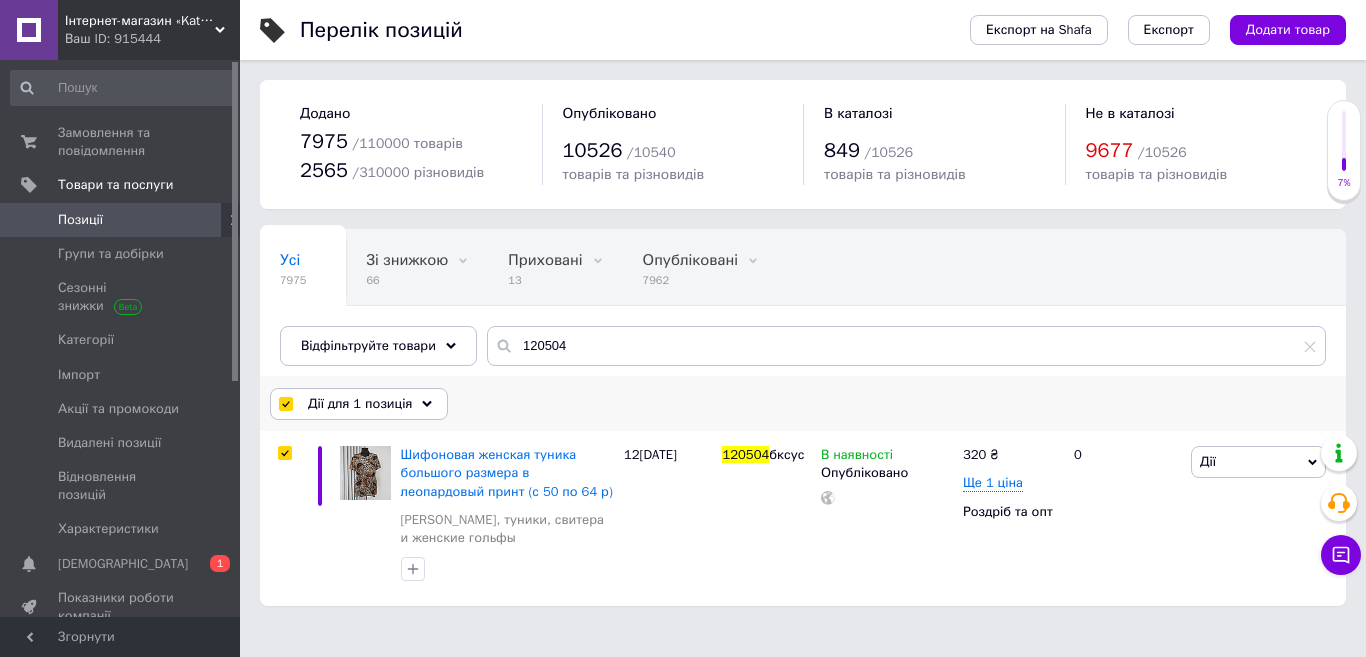 click on "Дії для 1 позиція" at bounding box center (360, 404) 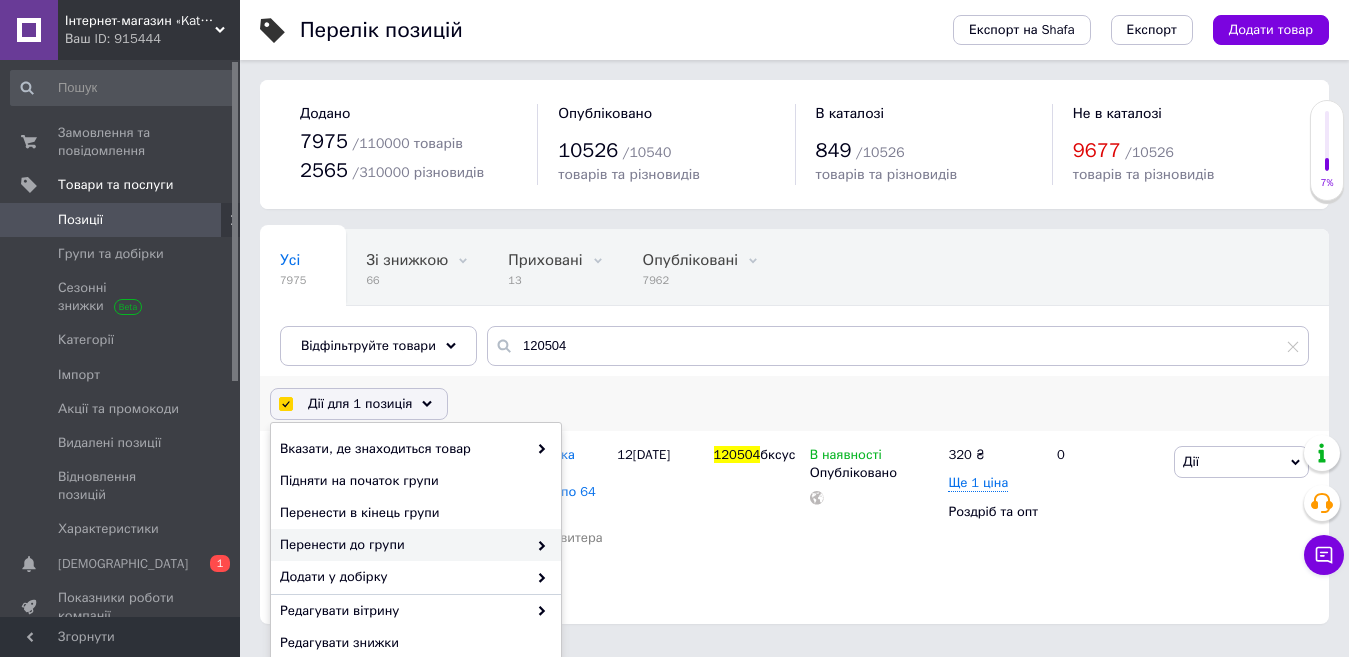 click on "Перенести до групи" at bounding box center [403, 545] 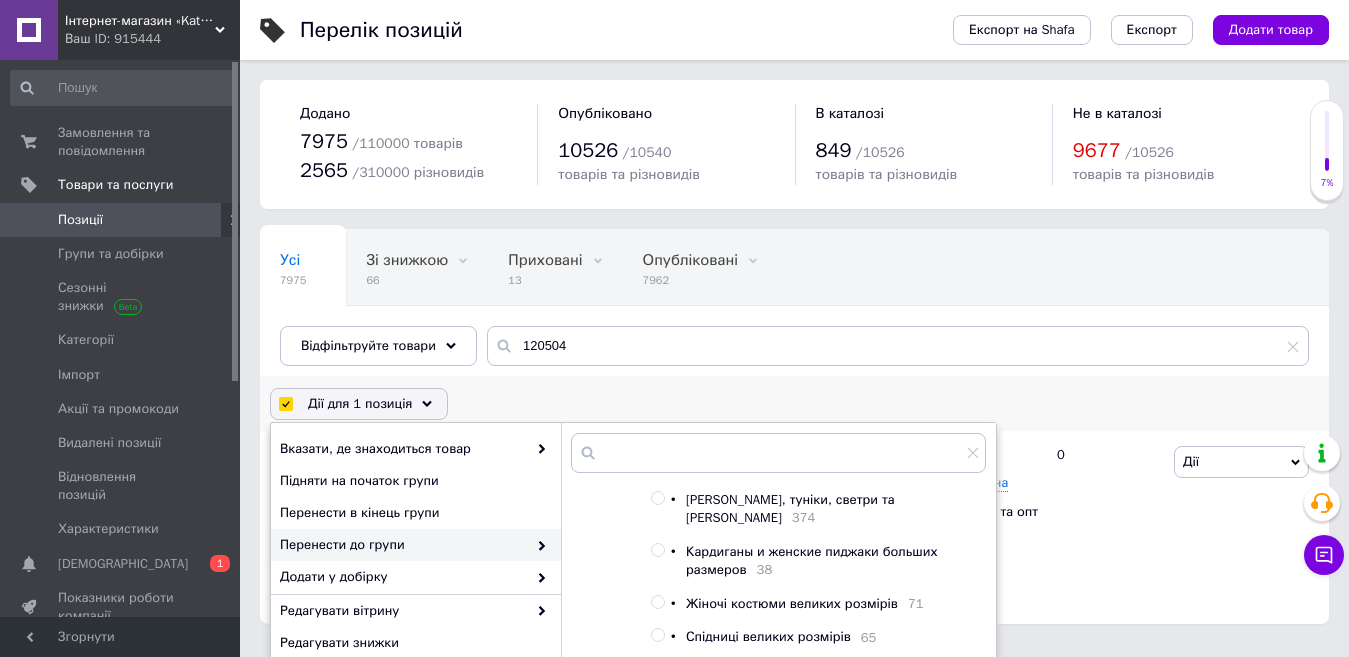 scroll, scrollTop: 400, scrollLeft: 0, axis: vertical 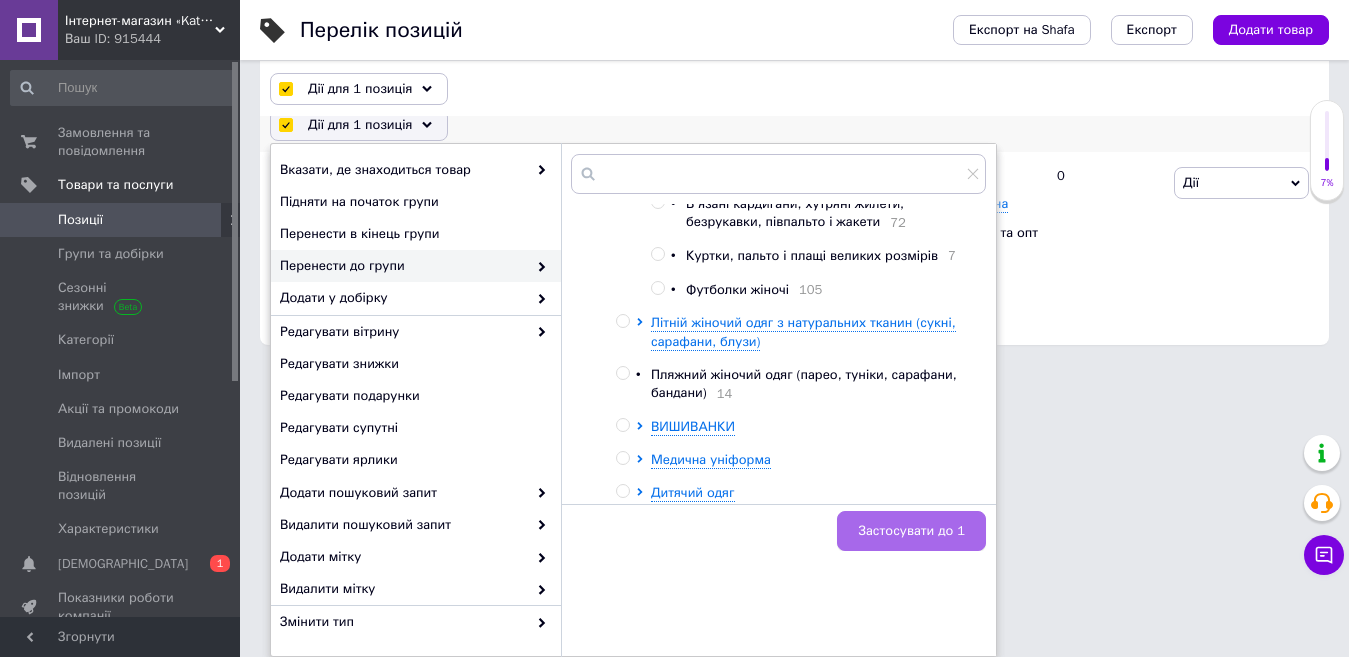 click on "Застосувати до 1" at bounding box center (911, 531) 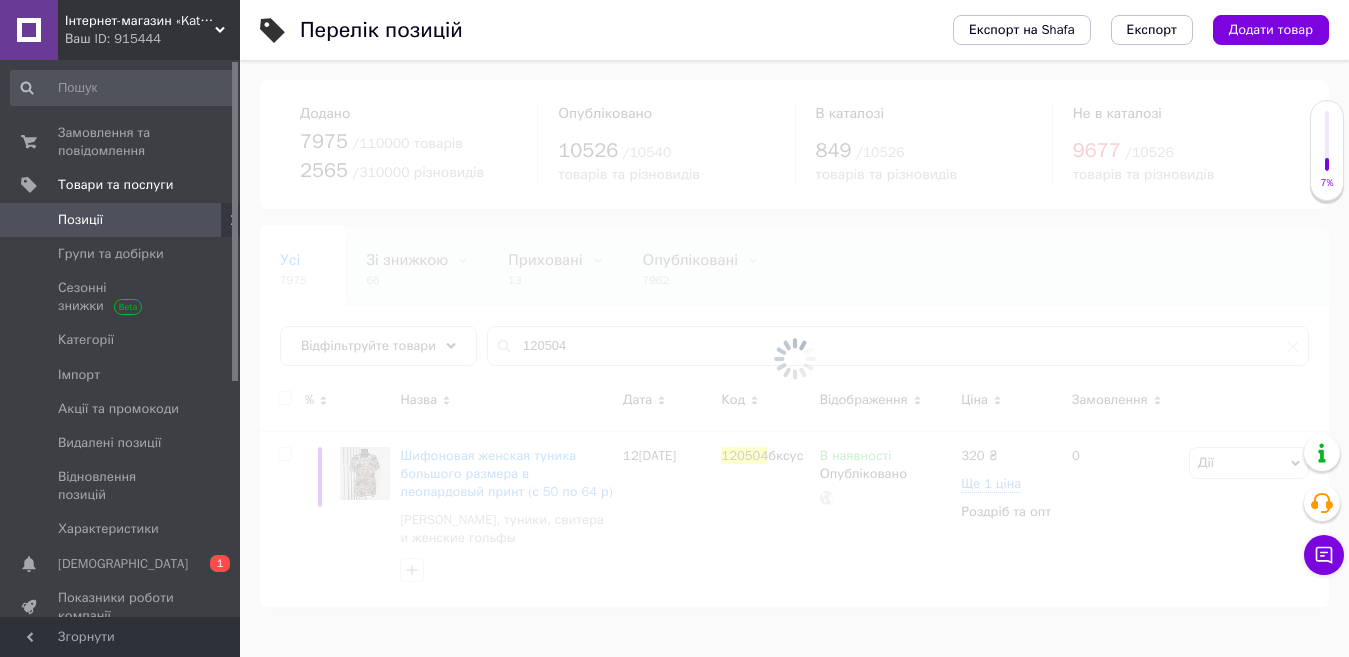 scroll, scrollTop: 0, scrollLeft: 0, axis: both 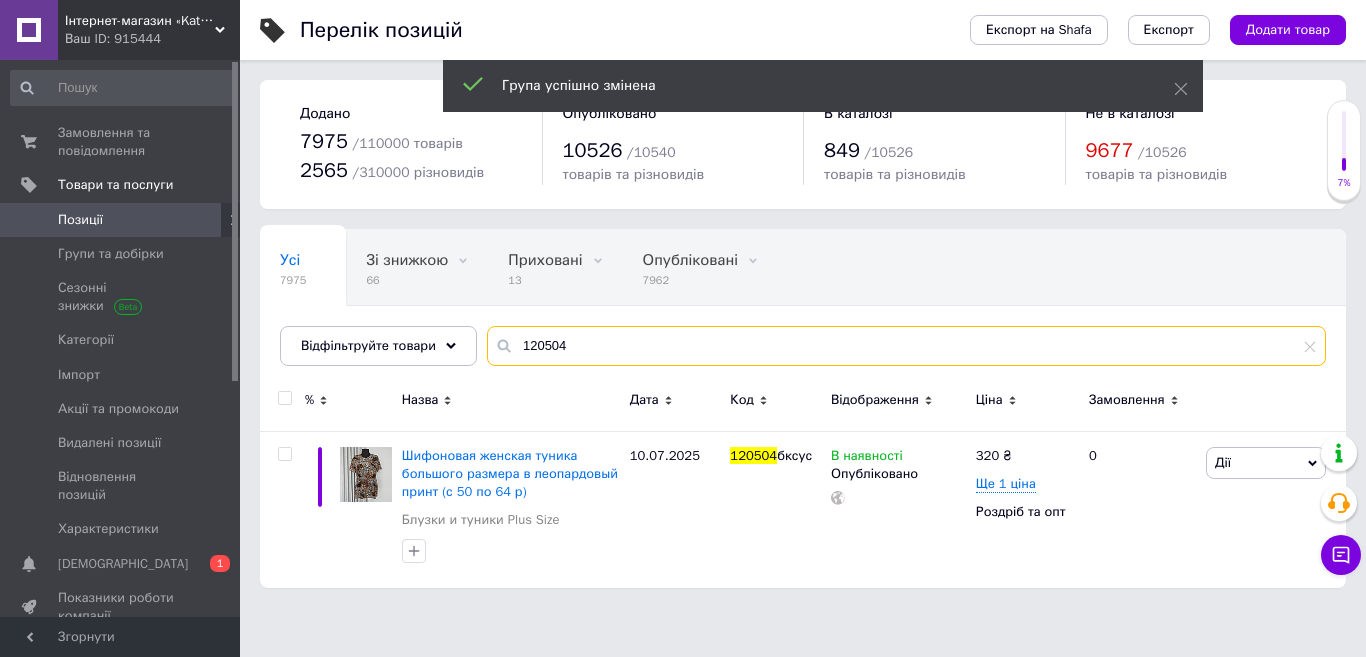 drag, startPoint x: 550, startPoint y: 338, endPoint x: 564, endPoint y: 347, distance: 16.643316 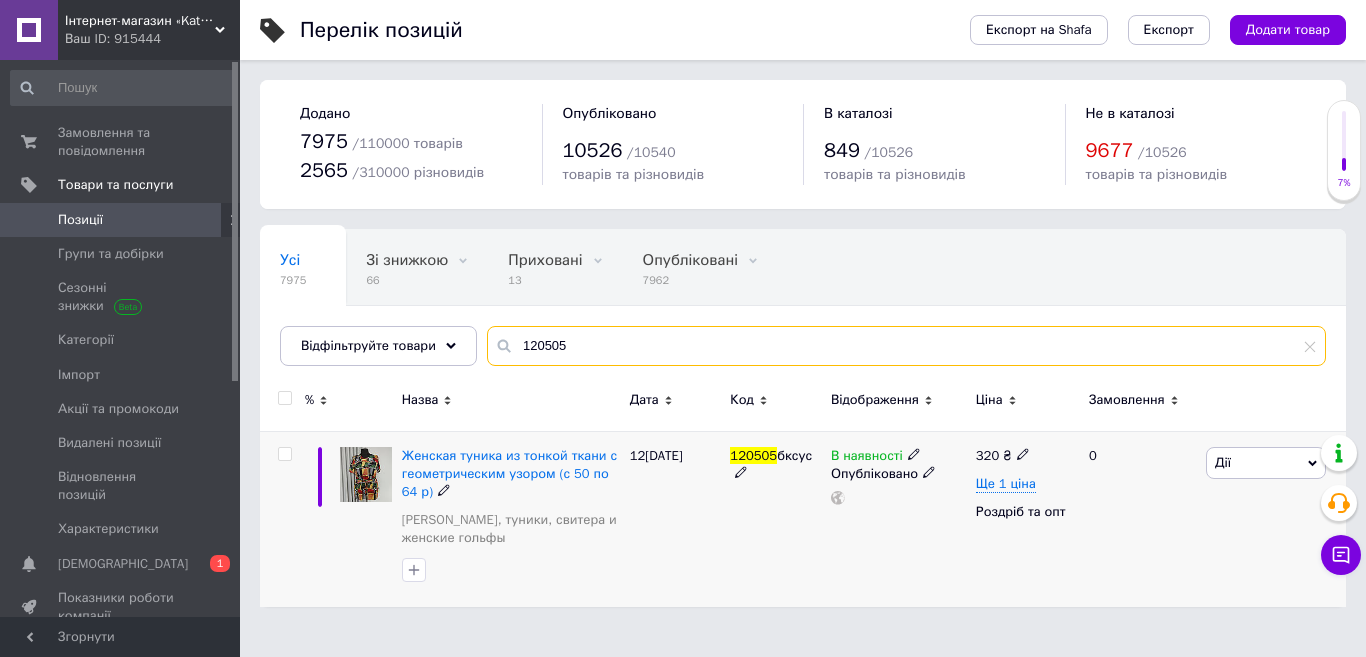 type on "120505" 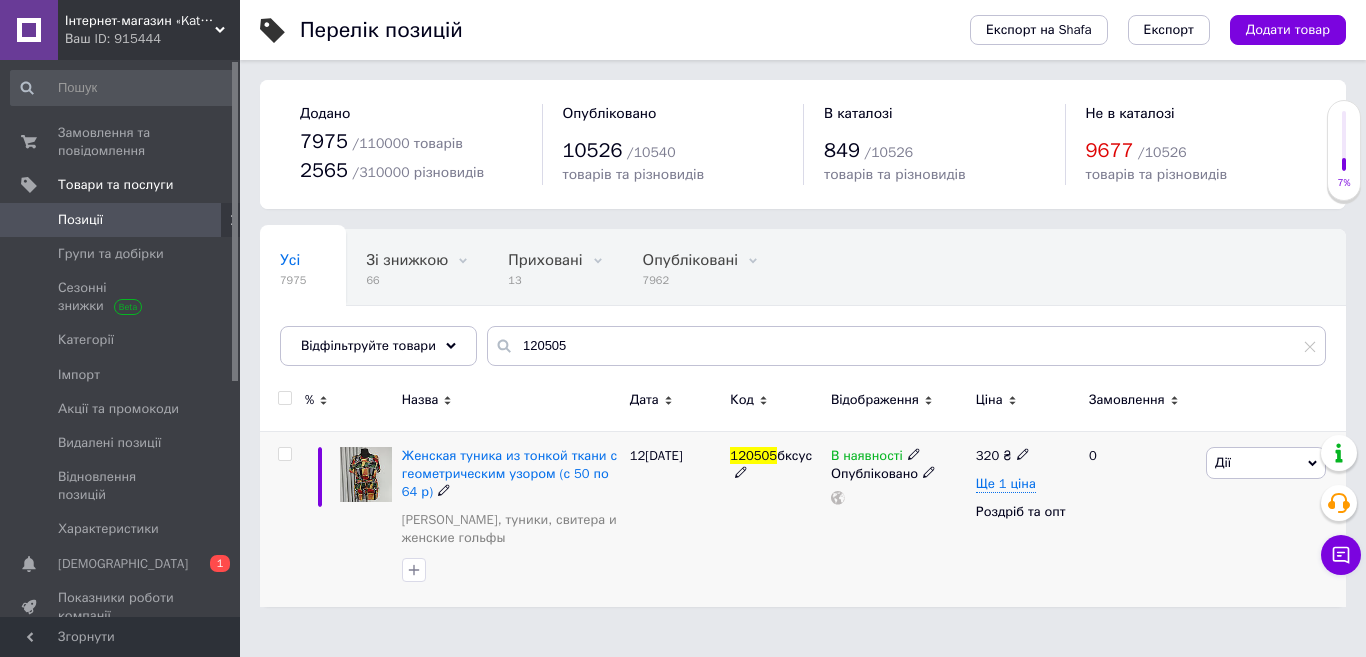 click at bounding box center [284, 454] 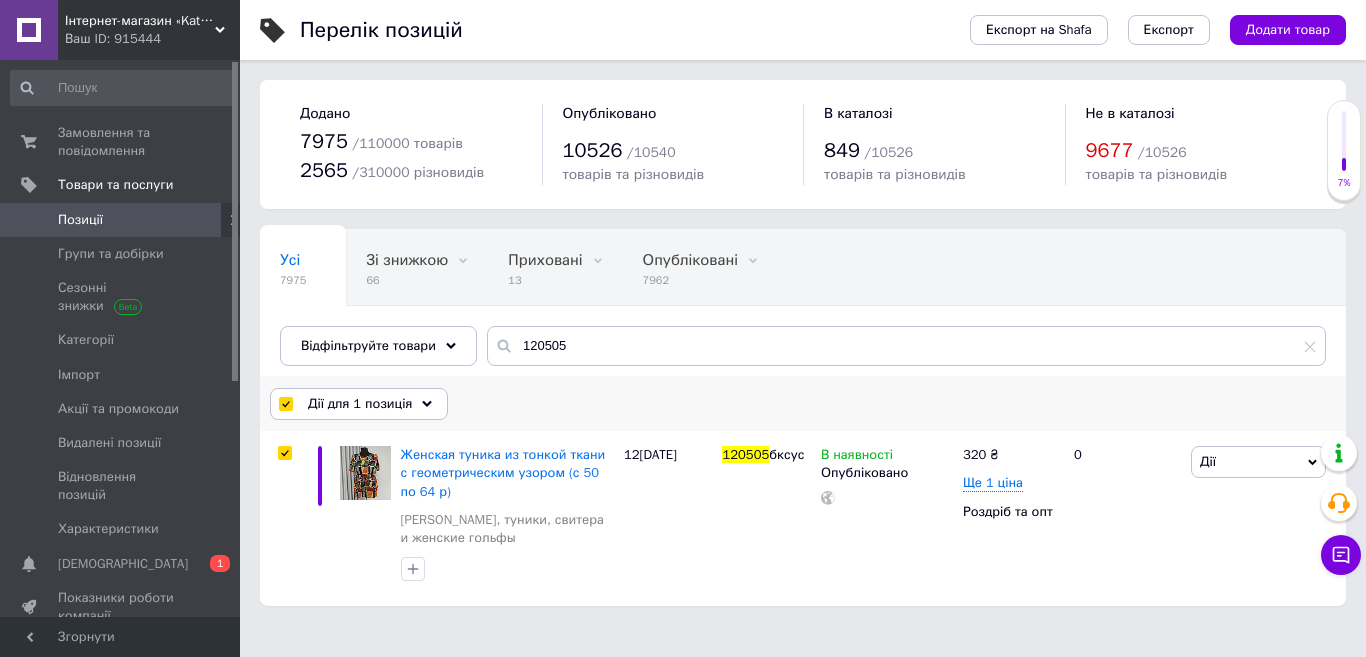 click on "Дії для 1 позиція" at bounding box center (360, 404) 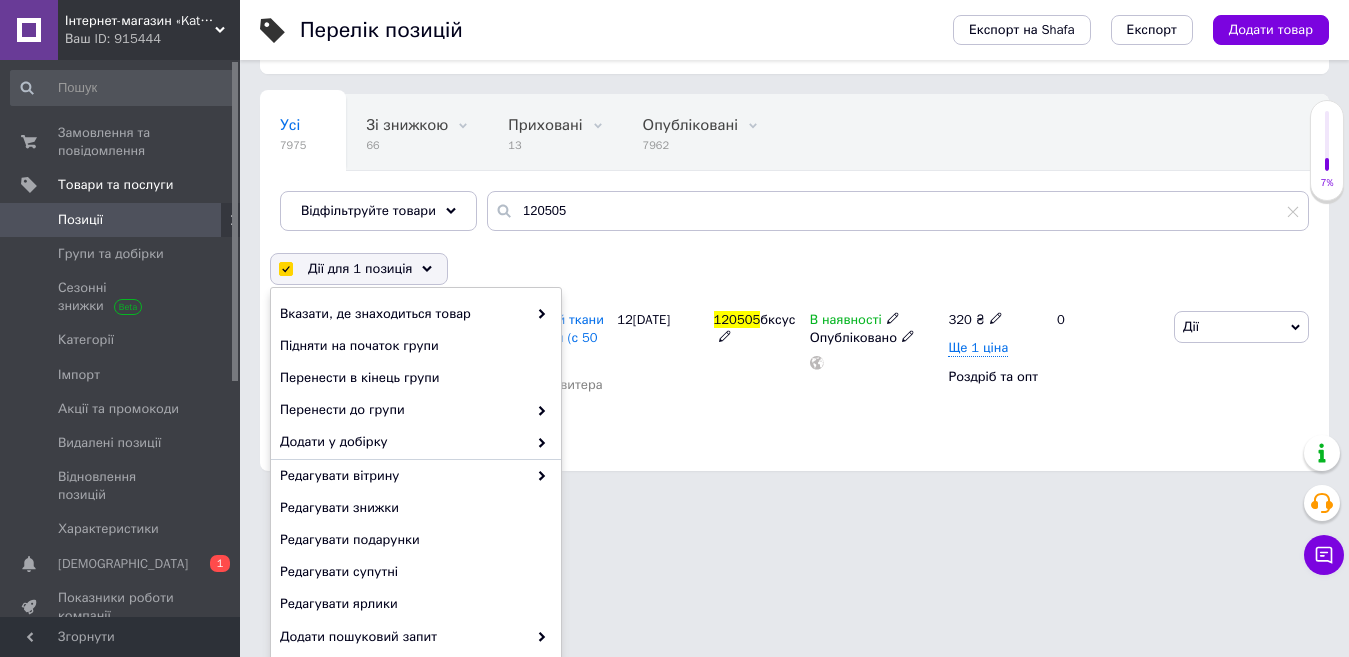 scroll, scrollTop: 279, scrollLeft: 0, axis: vertical 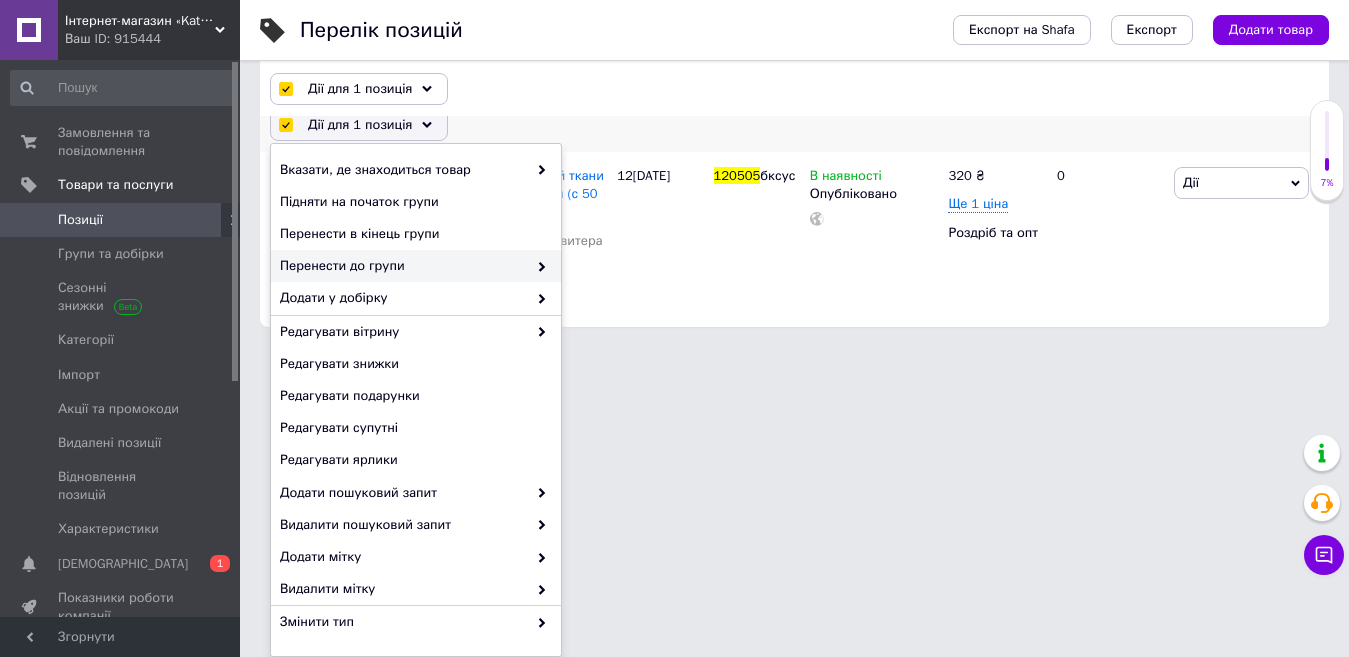 click on "Перенести до групи" at bounding box center (403, 266) 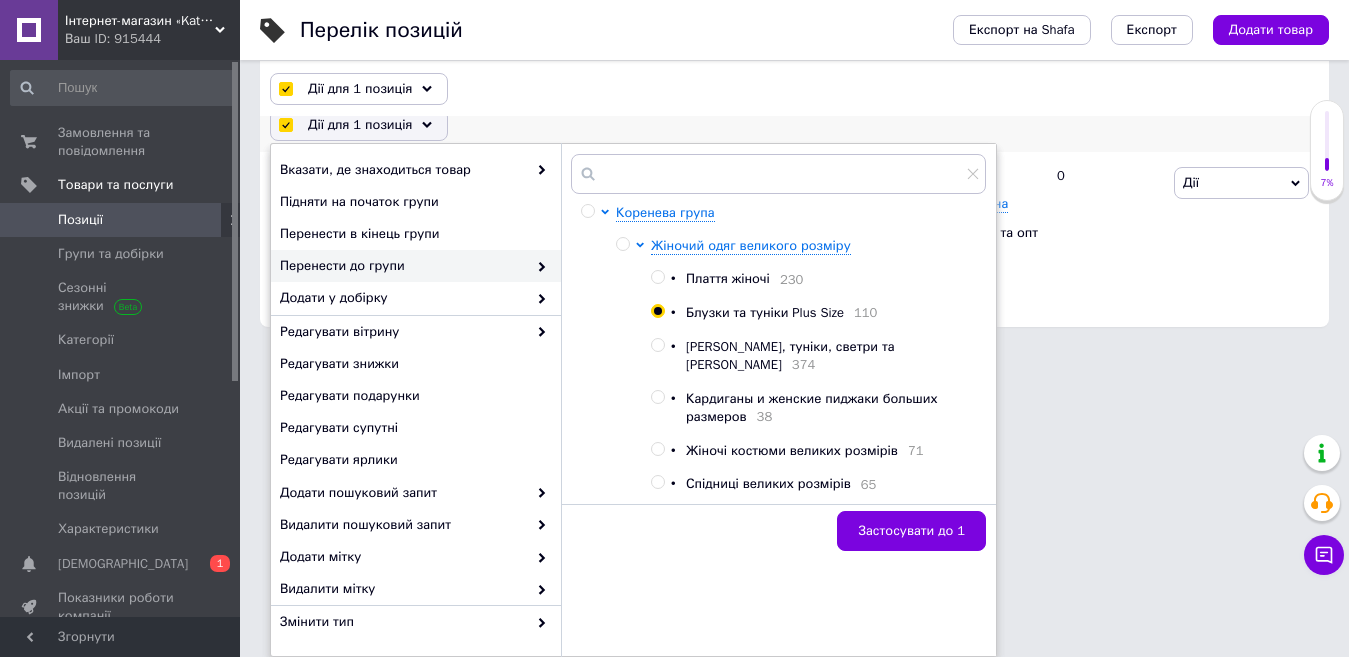 click on "Перенести до групи" at bounding box center [403, 266] 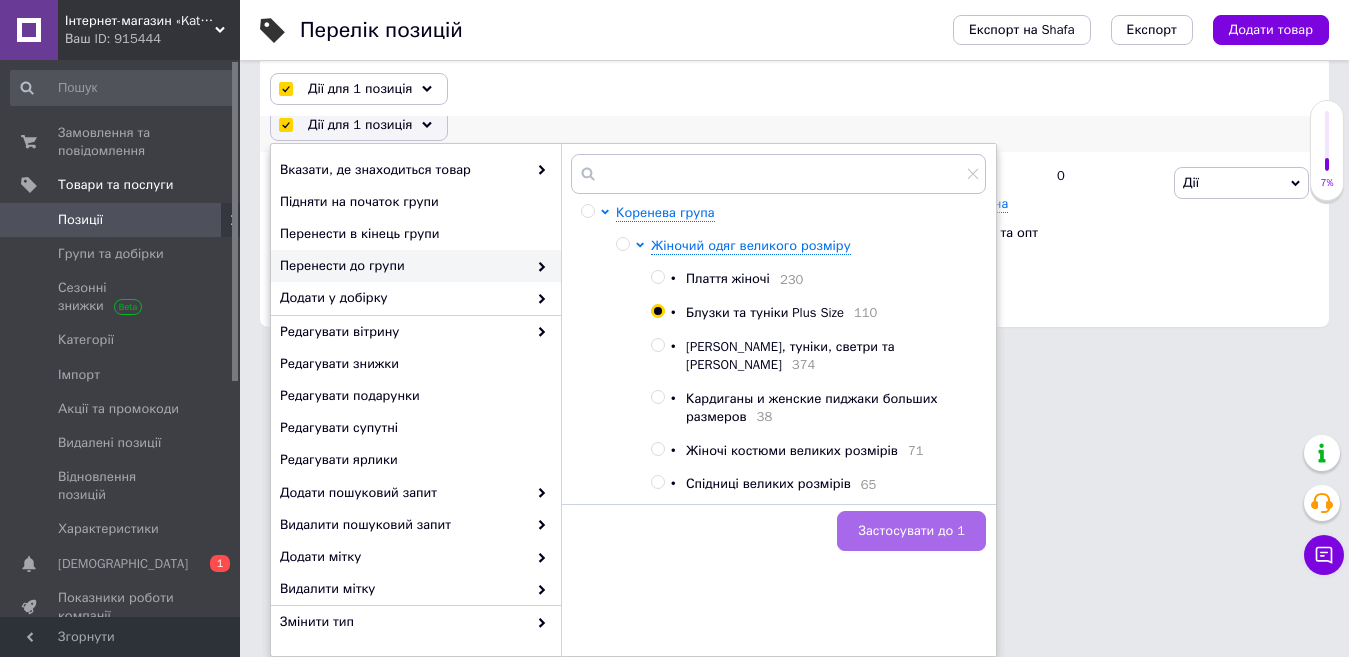 click on "Застосувати до 1" at bounding box center (911, 531) 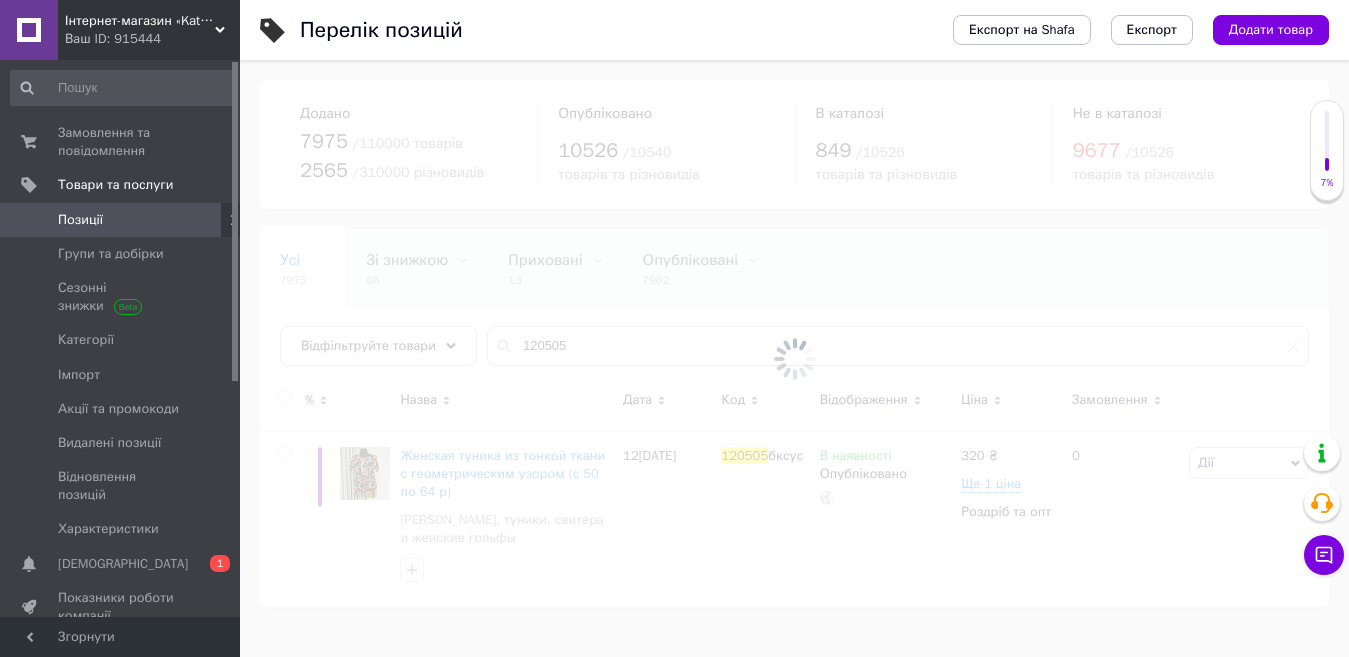 scroll, scrollTop: 0, scrollLeft: 0, axis: both 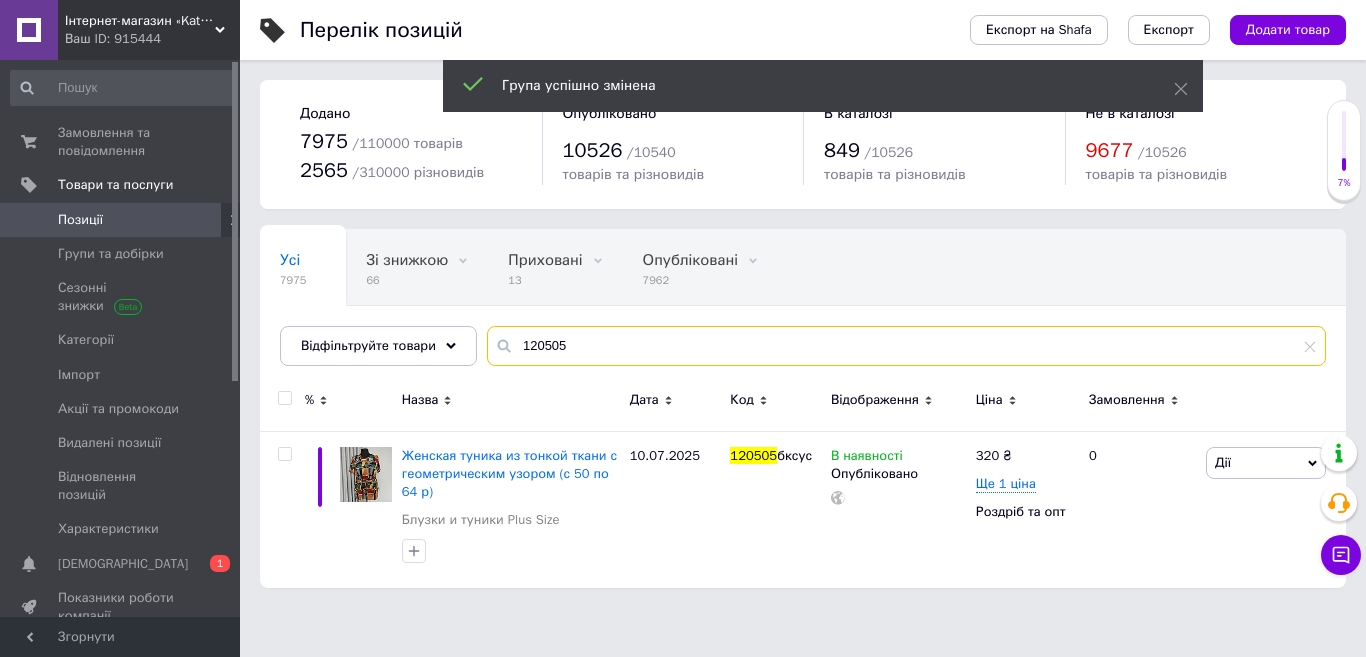 click on "120505" at bounding box center (906, 346) 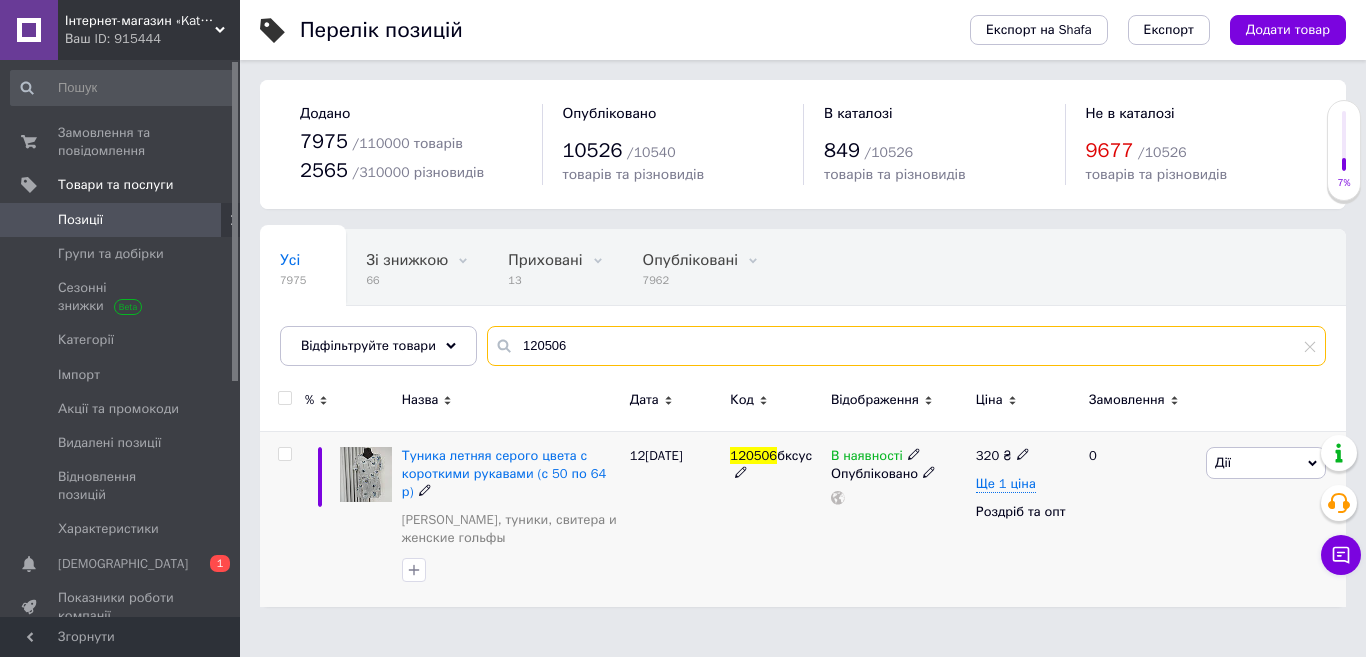 type on "120506" 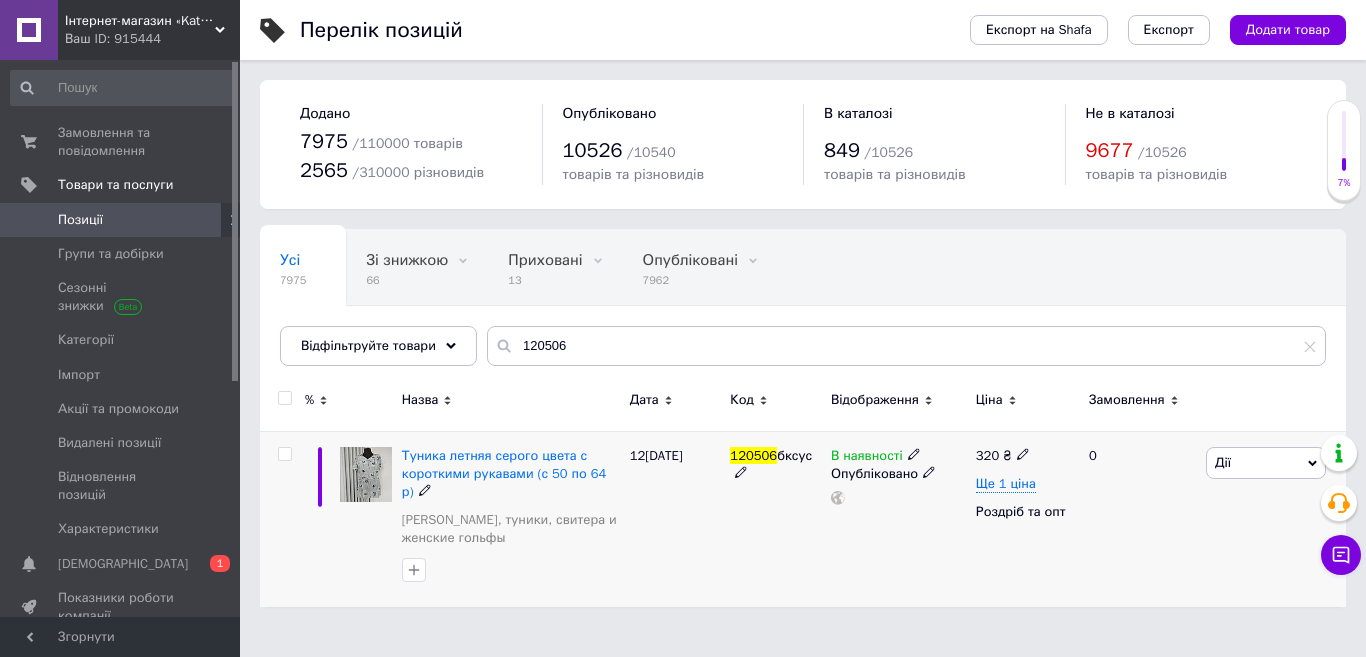 click at bounding box center (284, 454) 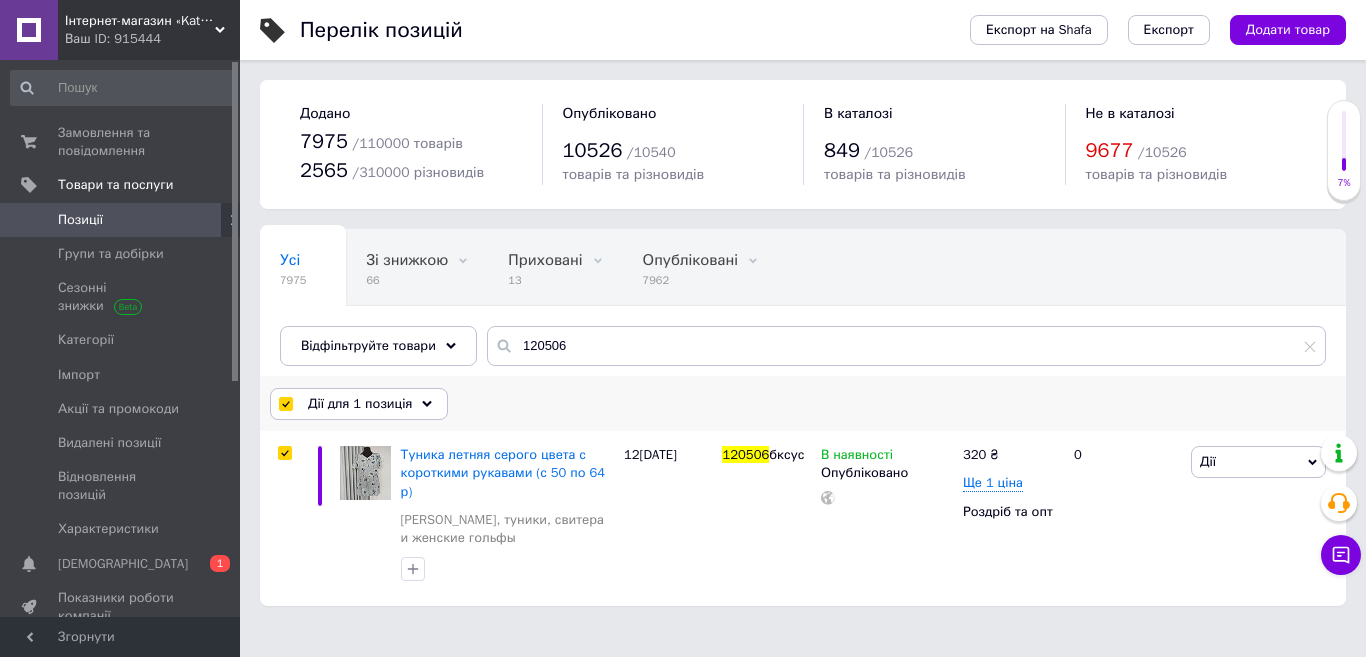 click on "Дії для 1 позиція" at bounding box center (360, 404) 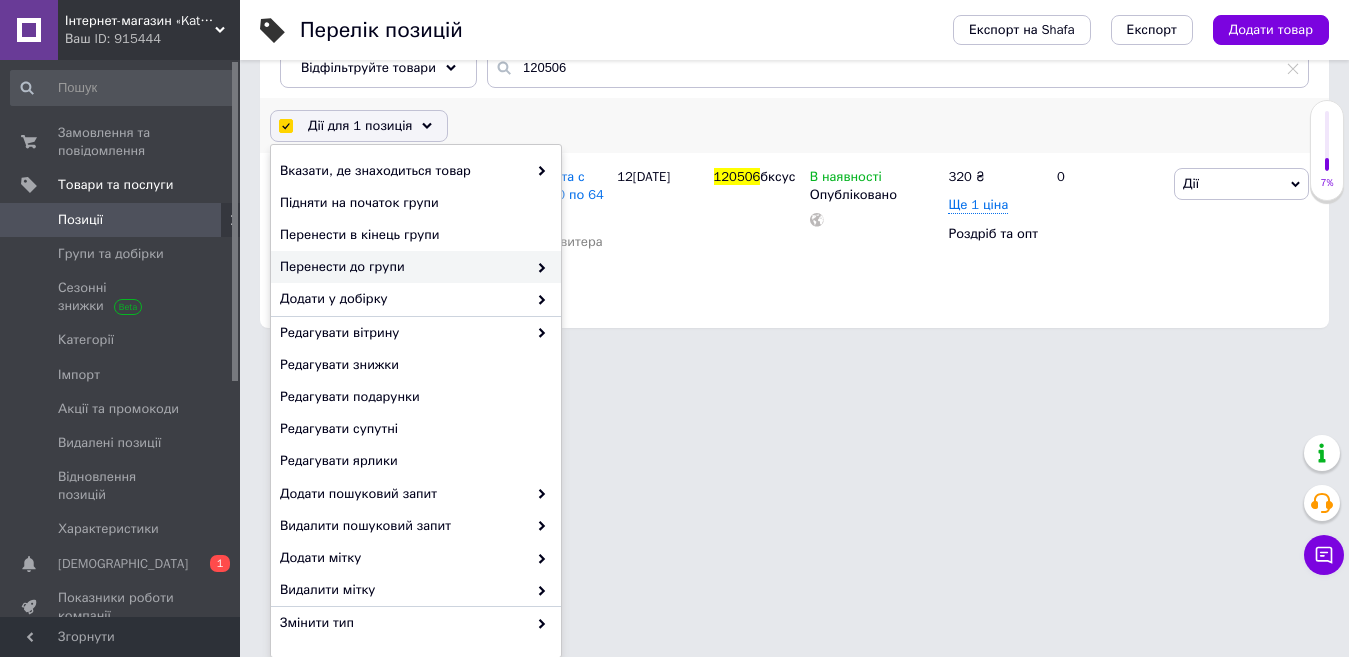 scroll, scrollTop: 279, scrollLeft: 0, axis: vertical 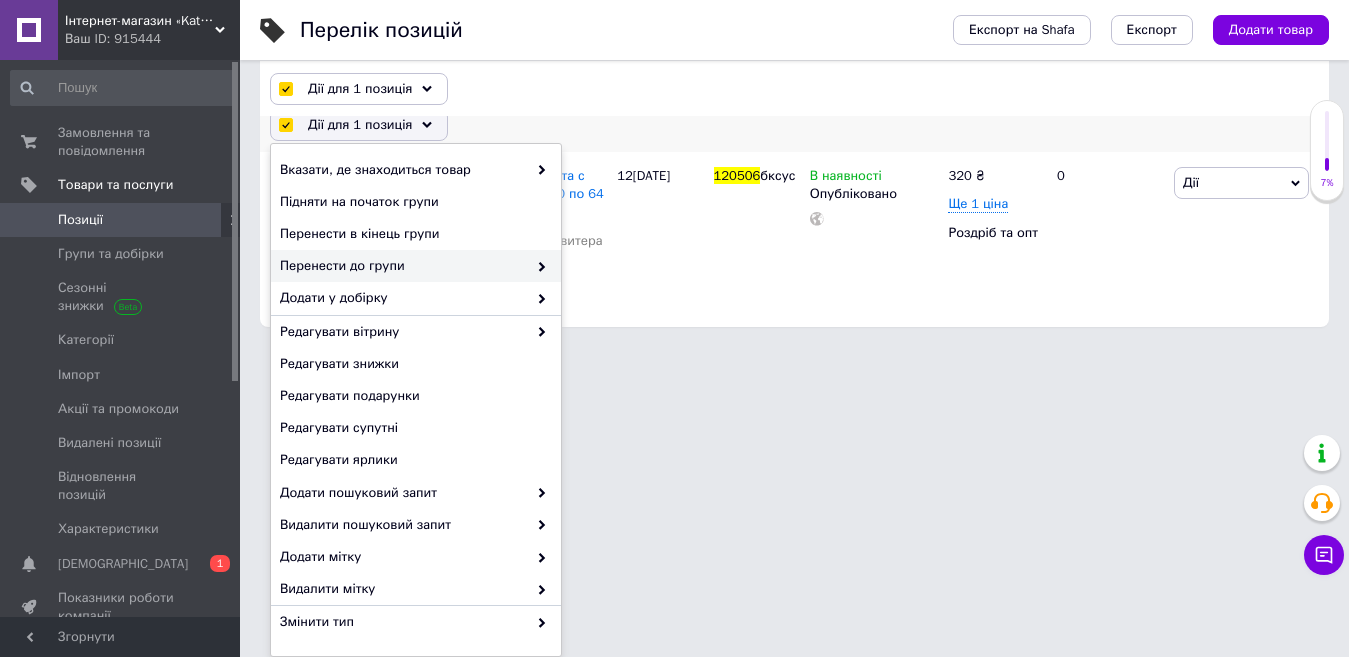 click on "Перенести до групи" at bounding box center [403, 266] 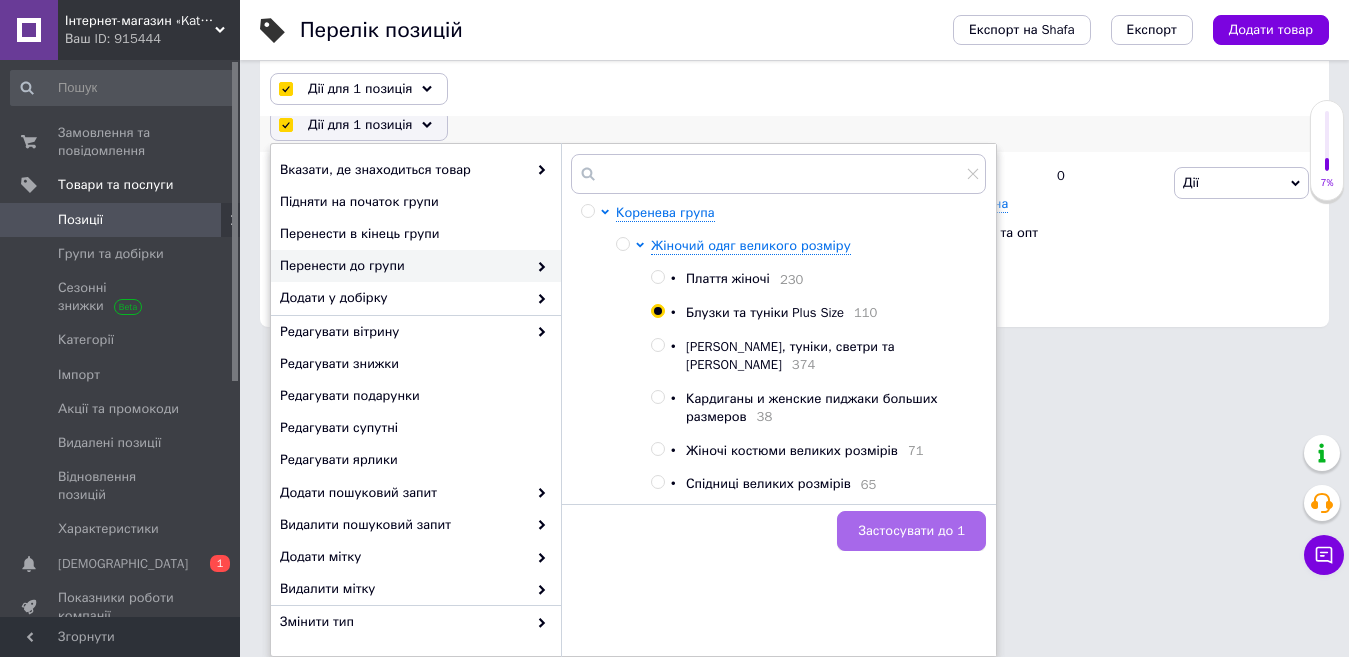 click on "Застосувати до 1" at bounding box center [911, 531] 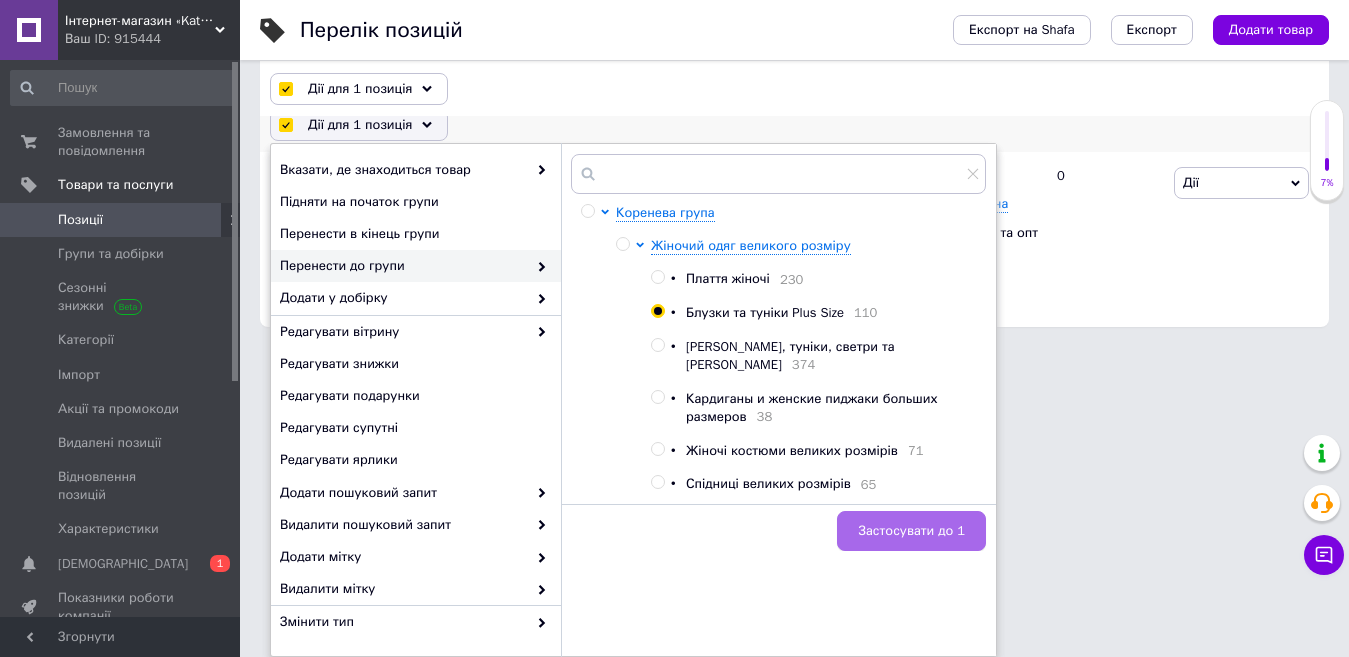 checkbox on "false" 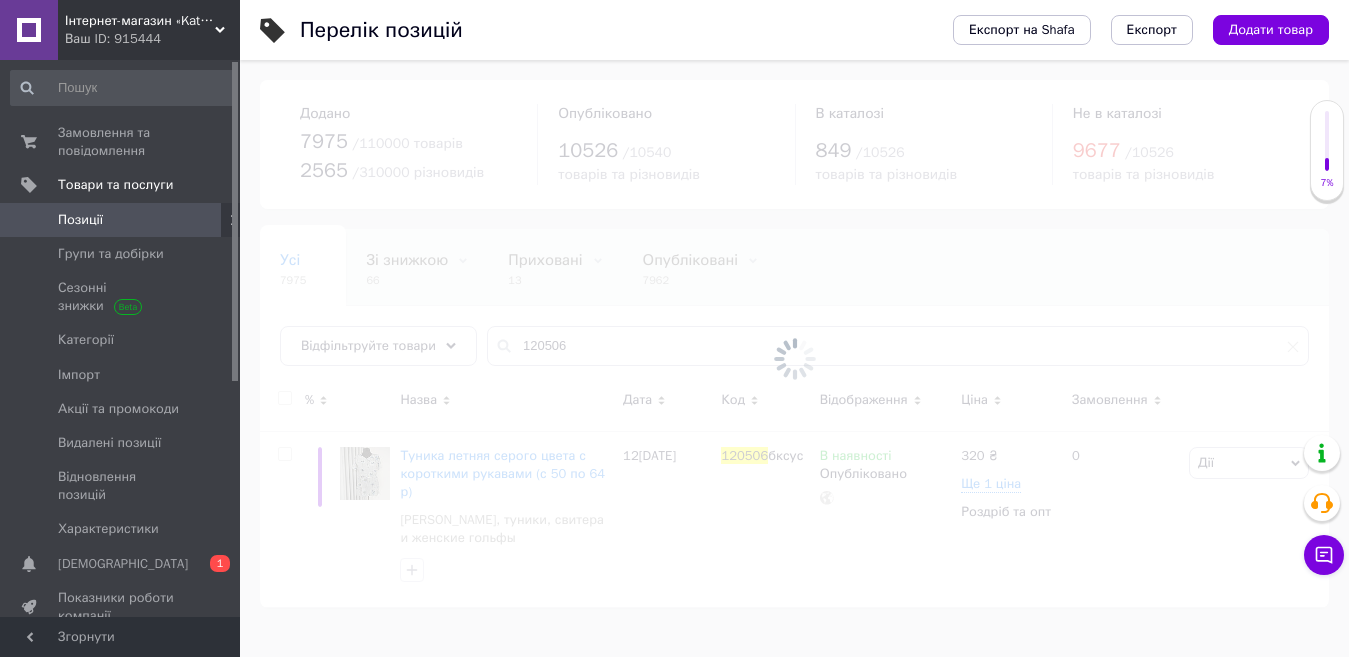 scroll, scrollTop: 0, scrollLeft: 0, axis: both 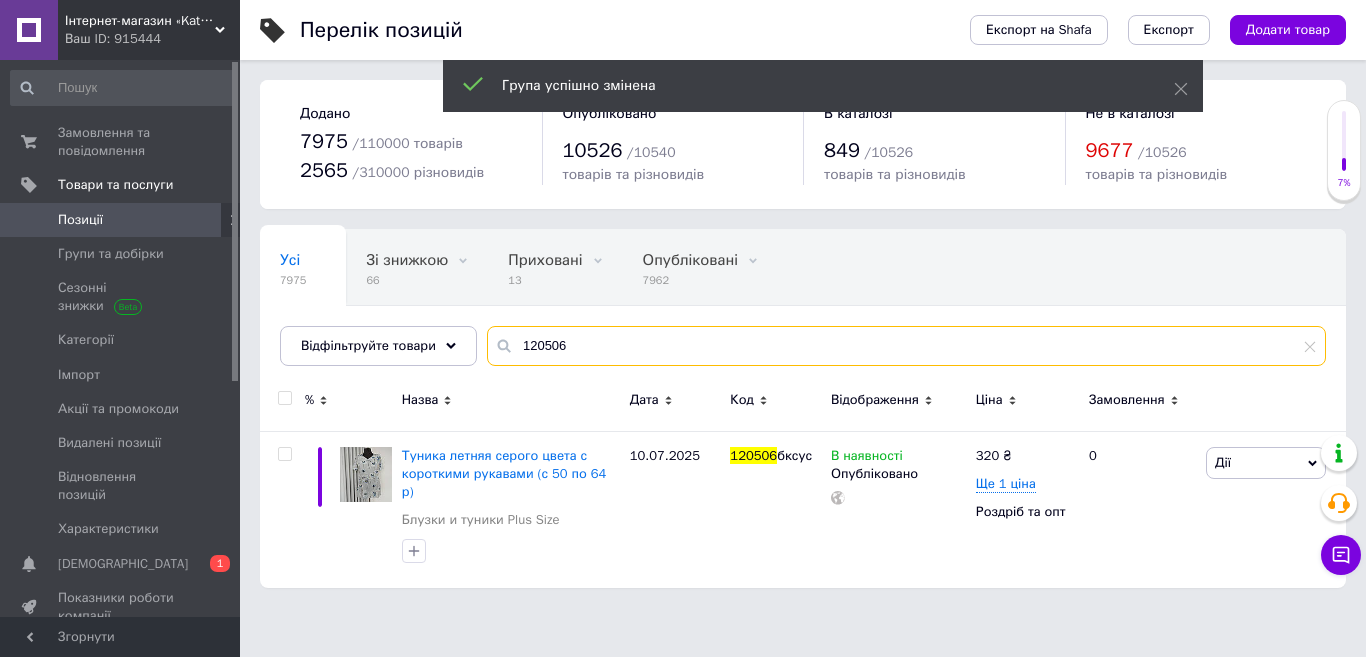 click on "120506" at bounding box center [906, 346] 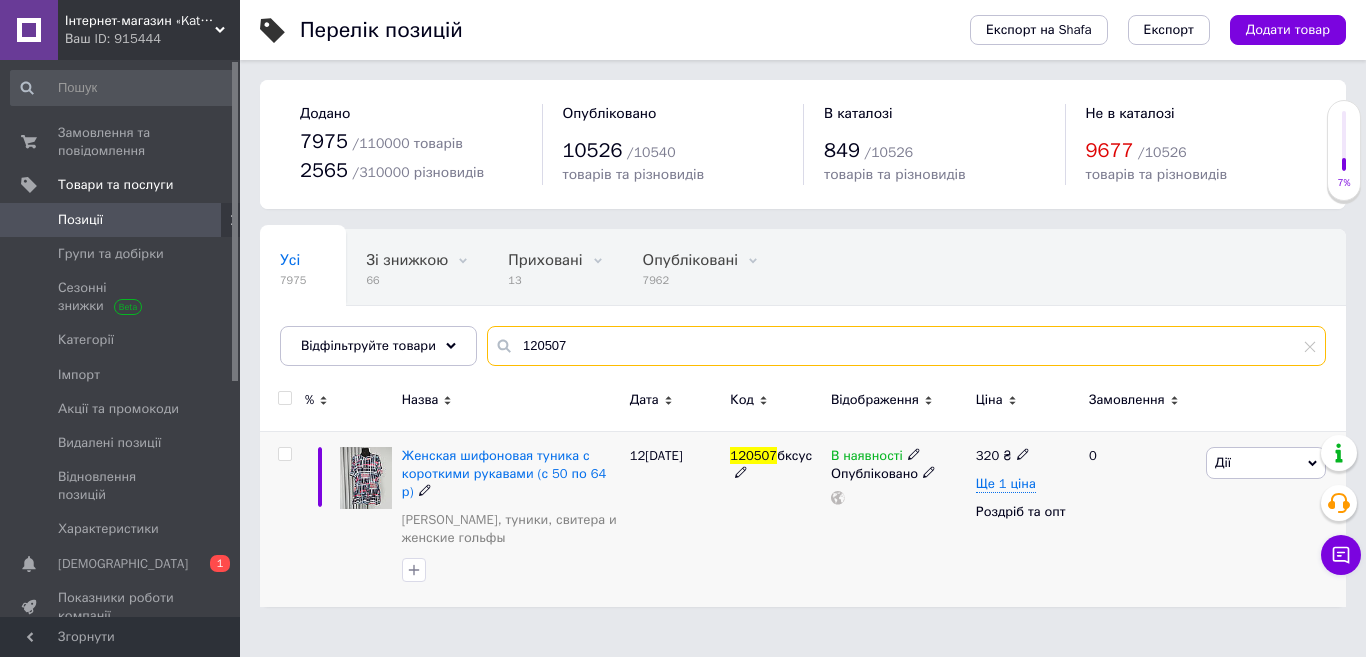 type on "120507" 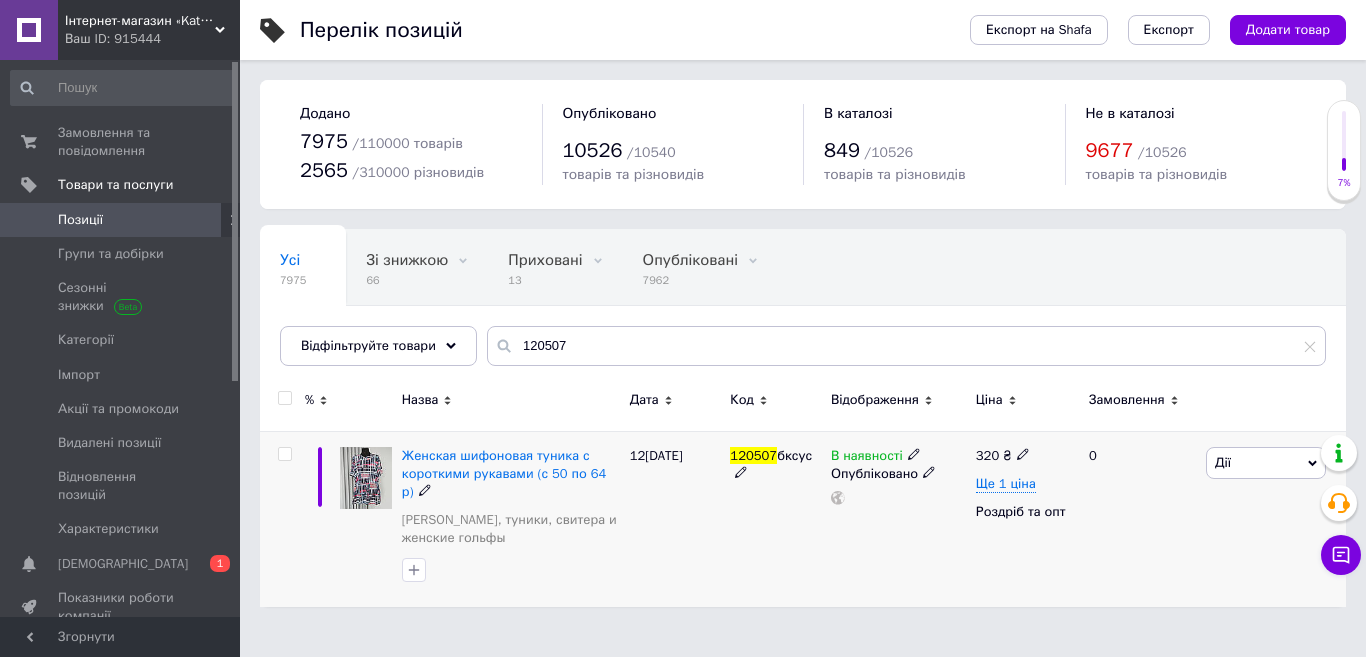 click at bounding box center (284, 454) 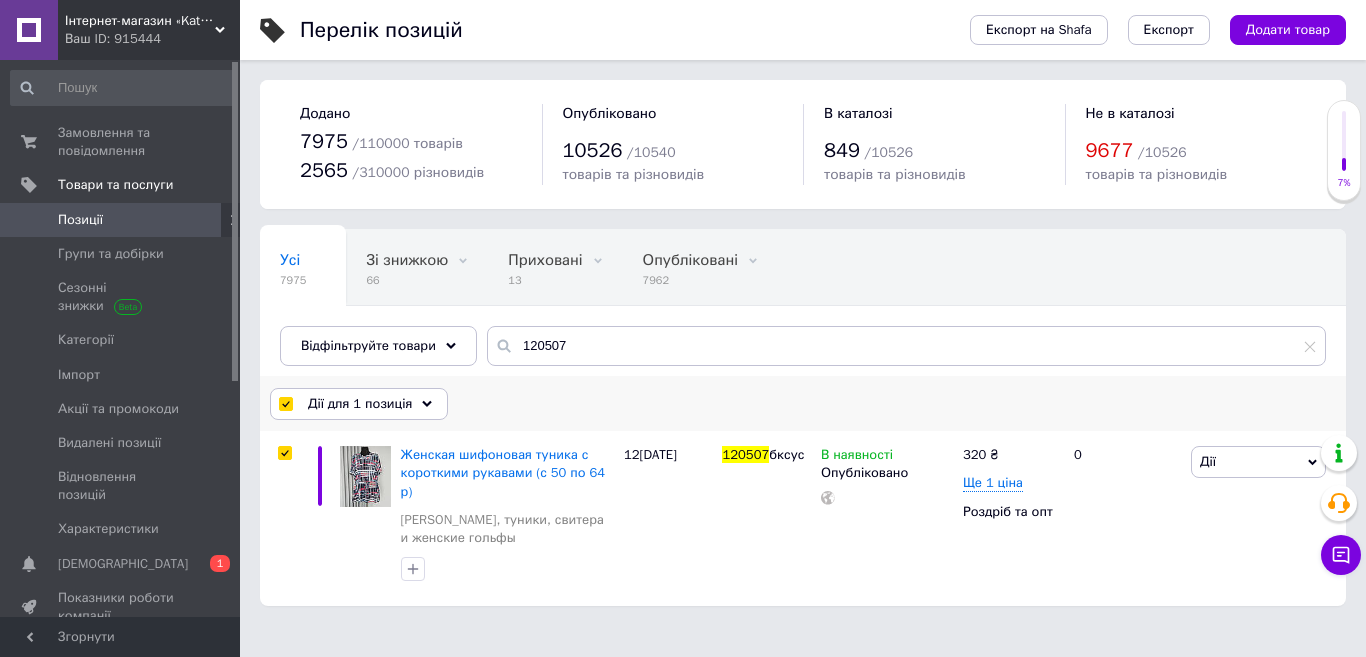 click on "Дії для 1 позиція" at bounding box center [360, 404] 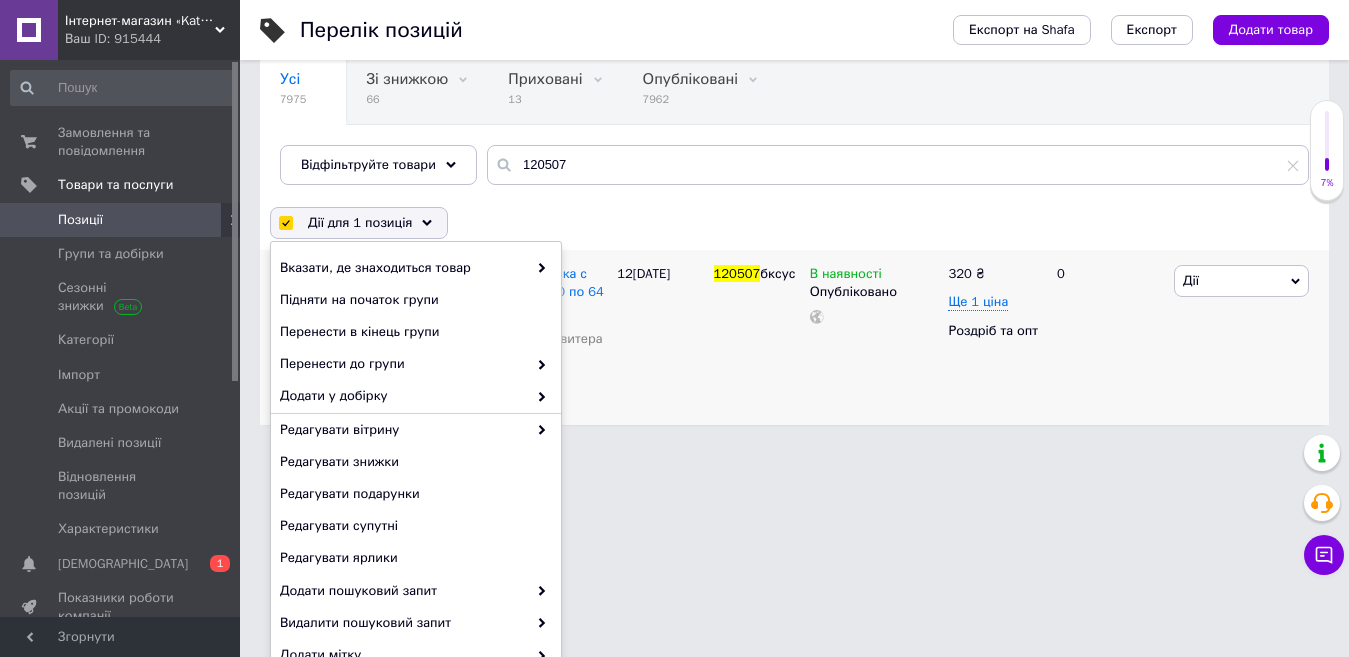 scroll, scrollTop: 200, scrollLeft: 0, axis: vertical 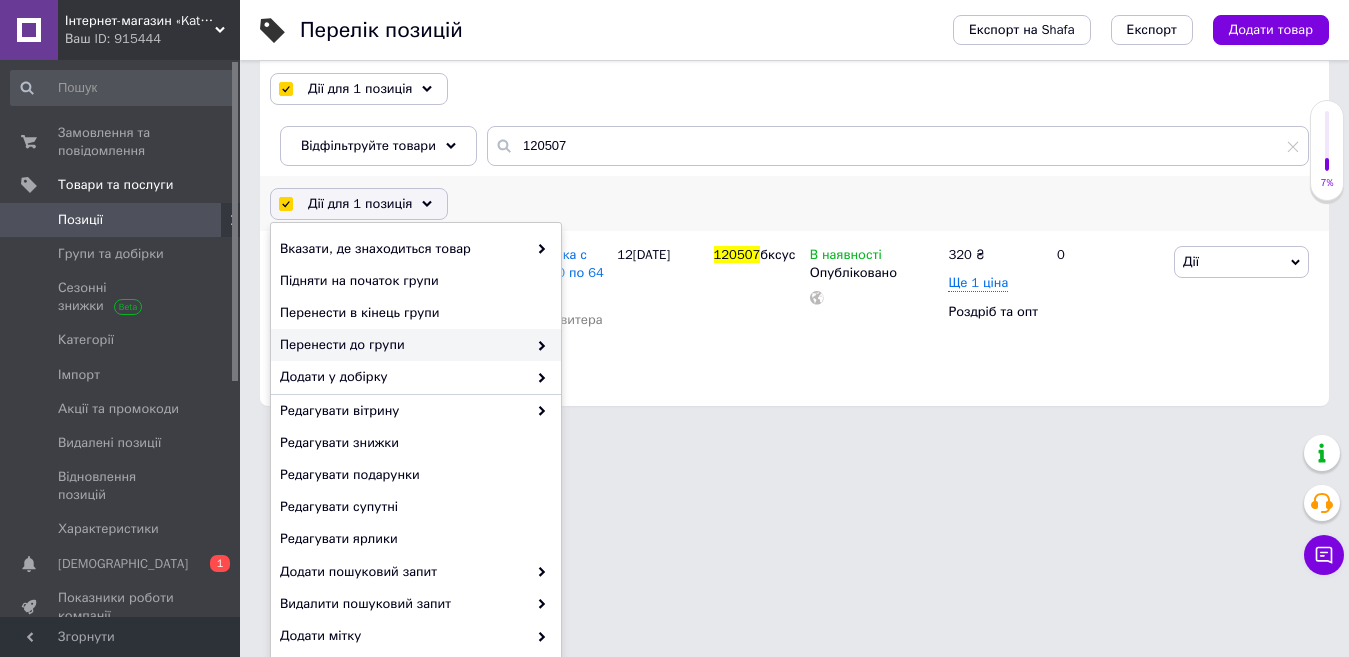 click on "Перенести до групи" at bounding box center (403, 345) 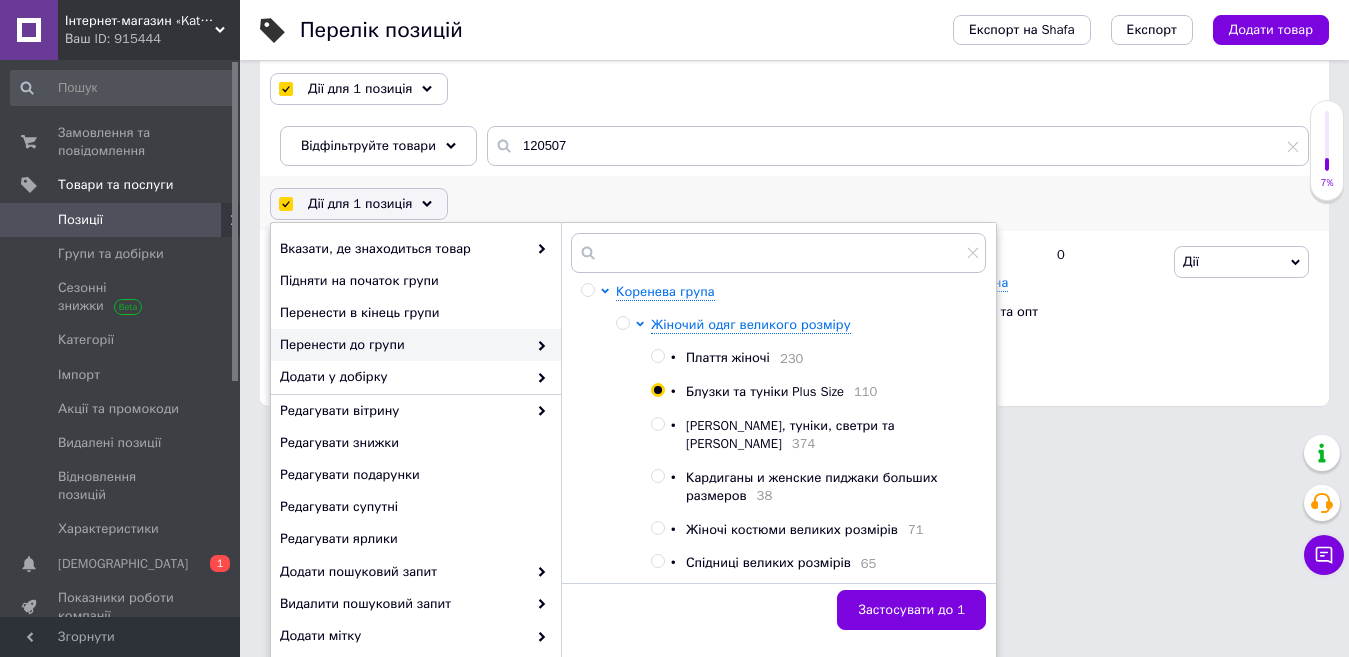 click 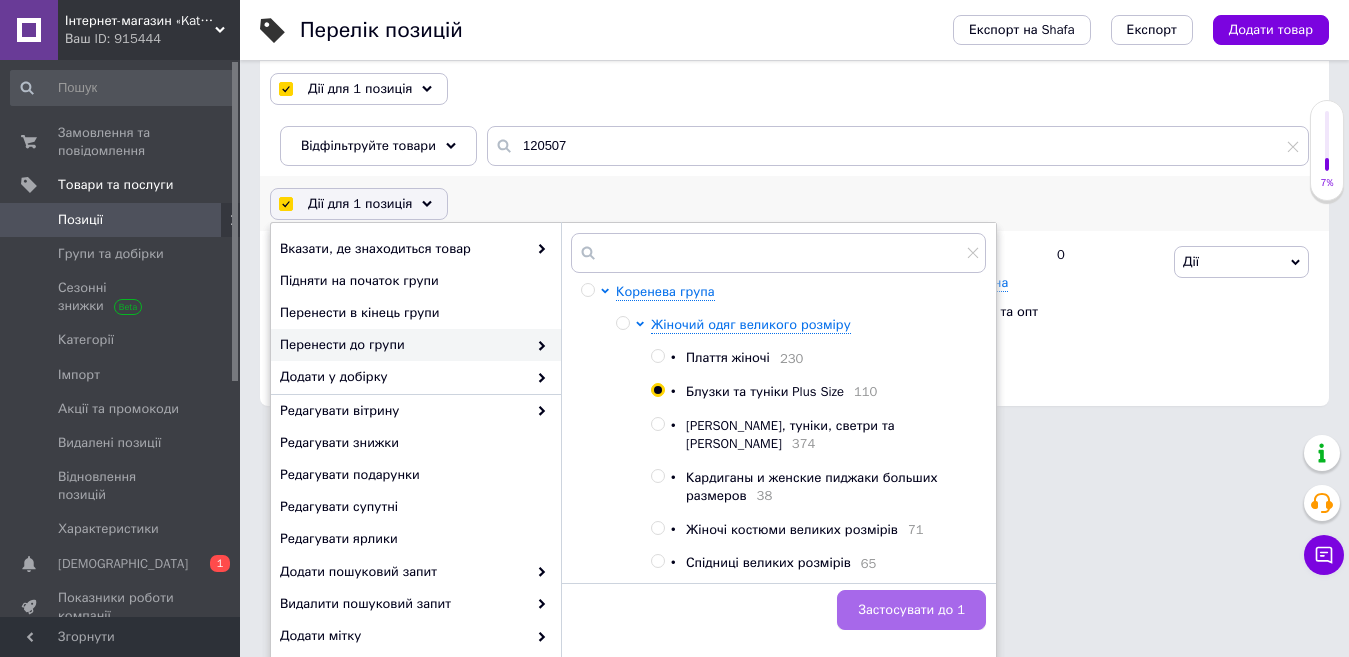 click on "Застосувати до 1" at bounding box center (911, 610) 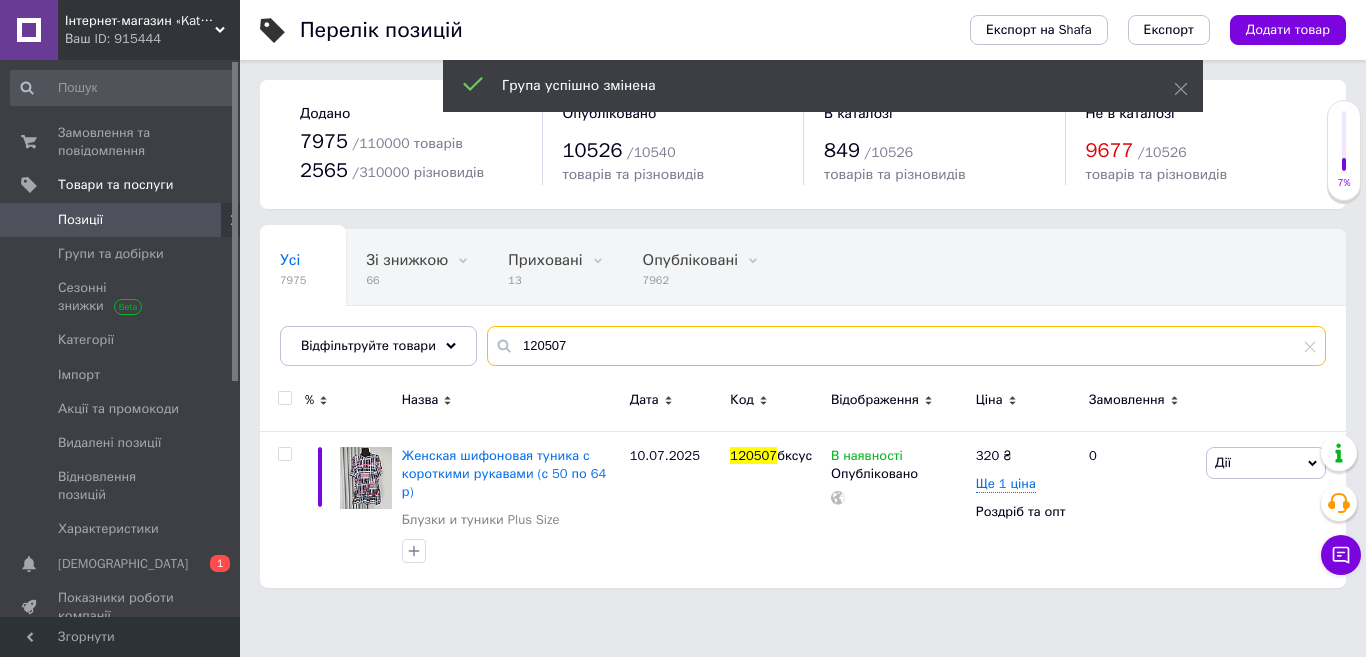 drag, startPoint x: 550, startPoint y: 344, endPoint x: 564, endPoint y: 344, distance: 14 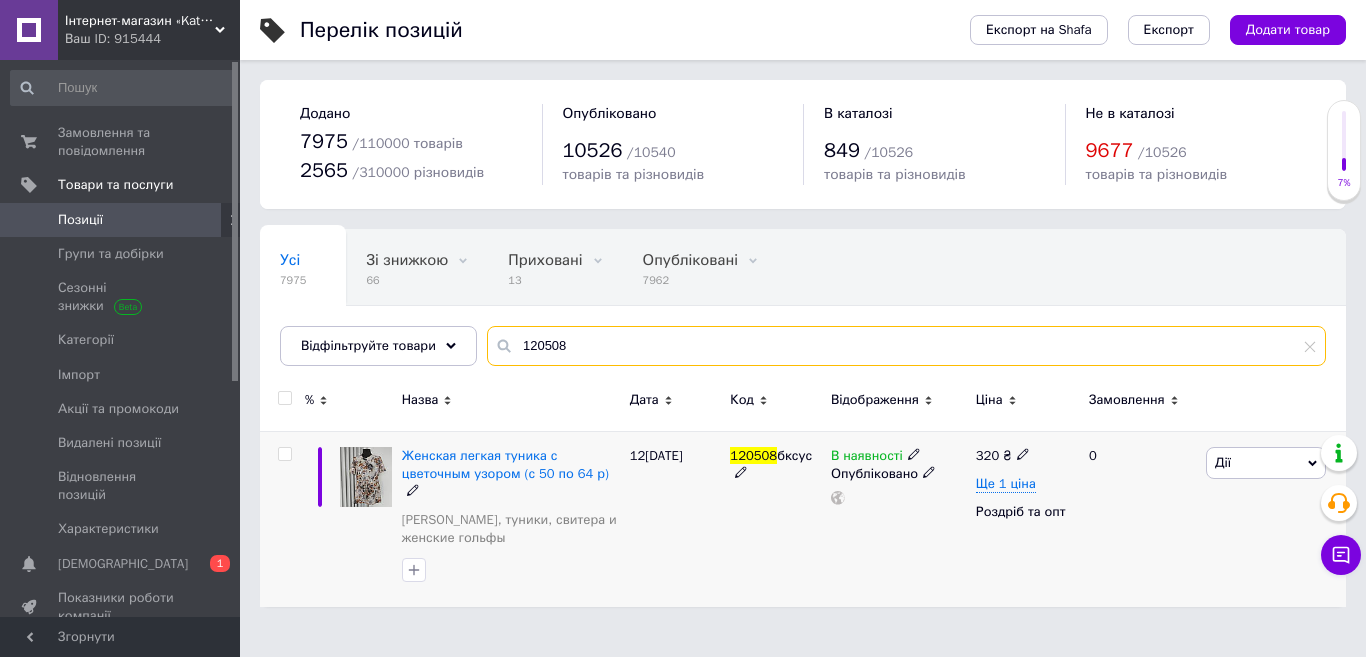 type on "120508" 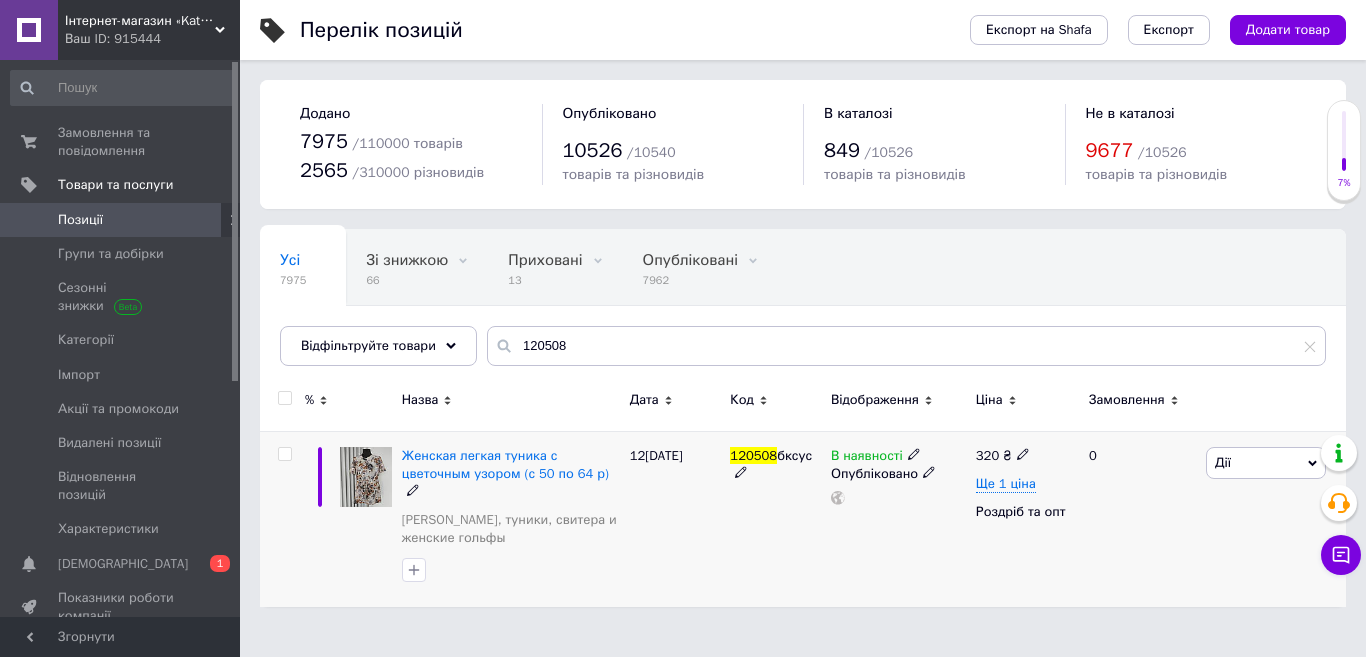 click at bounding box center (284, 454) 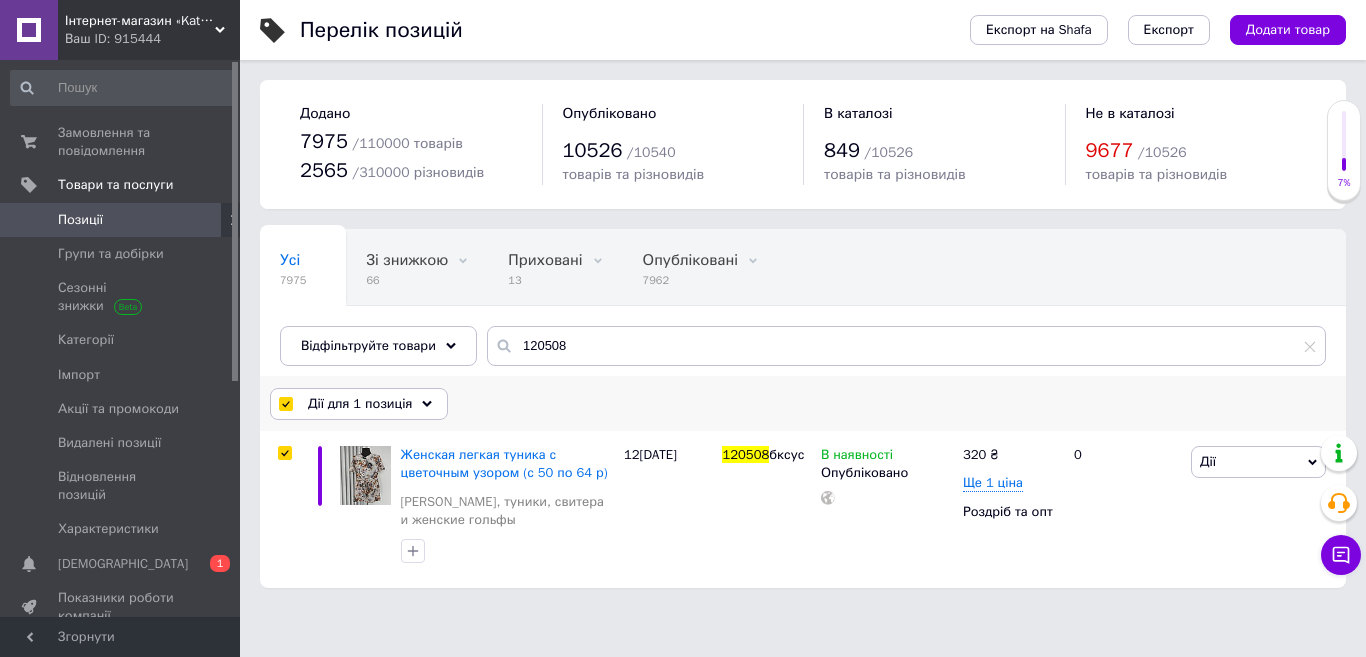click on "Дії для 1 позиція" at bounding box center [360, 404] 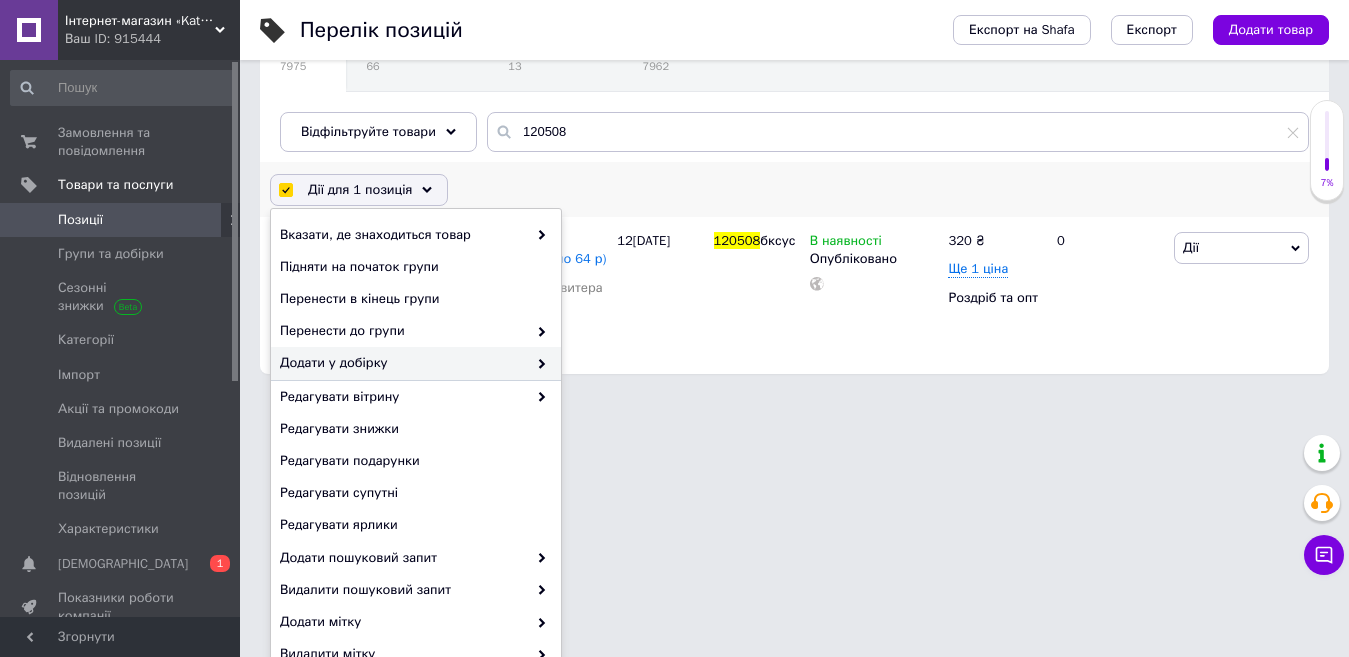 scroll, scrollTop: 279, scrollLeft: 0, axis: vertical 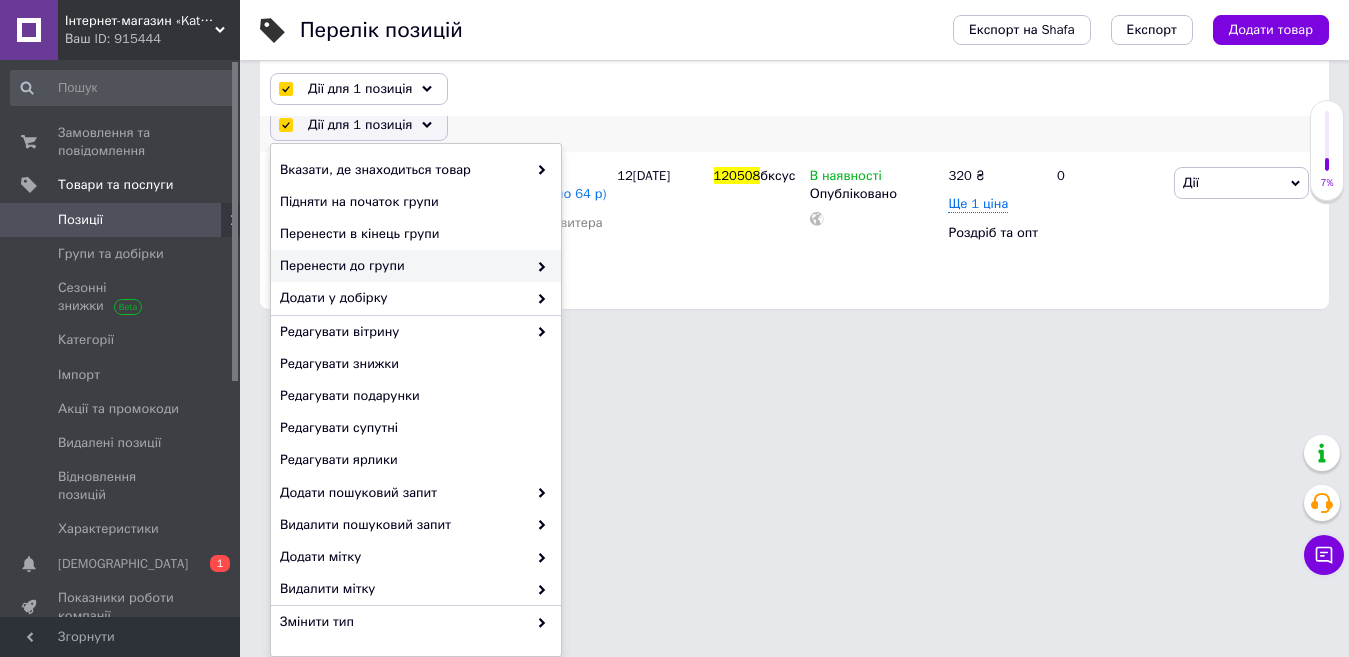 click on "Перенести до групи" at bounding box center (403, 266) 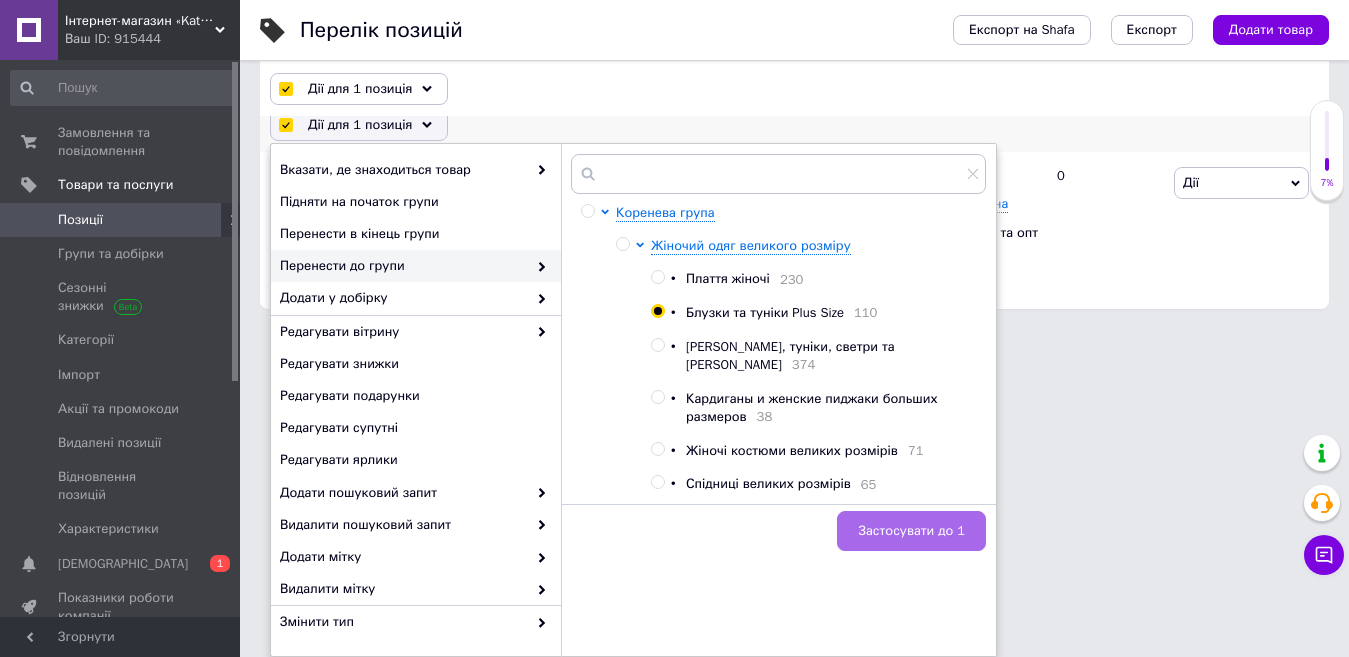 click on "Застосувати до 1" at bounding box center [911, 531] 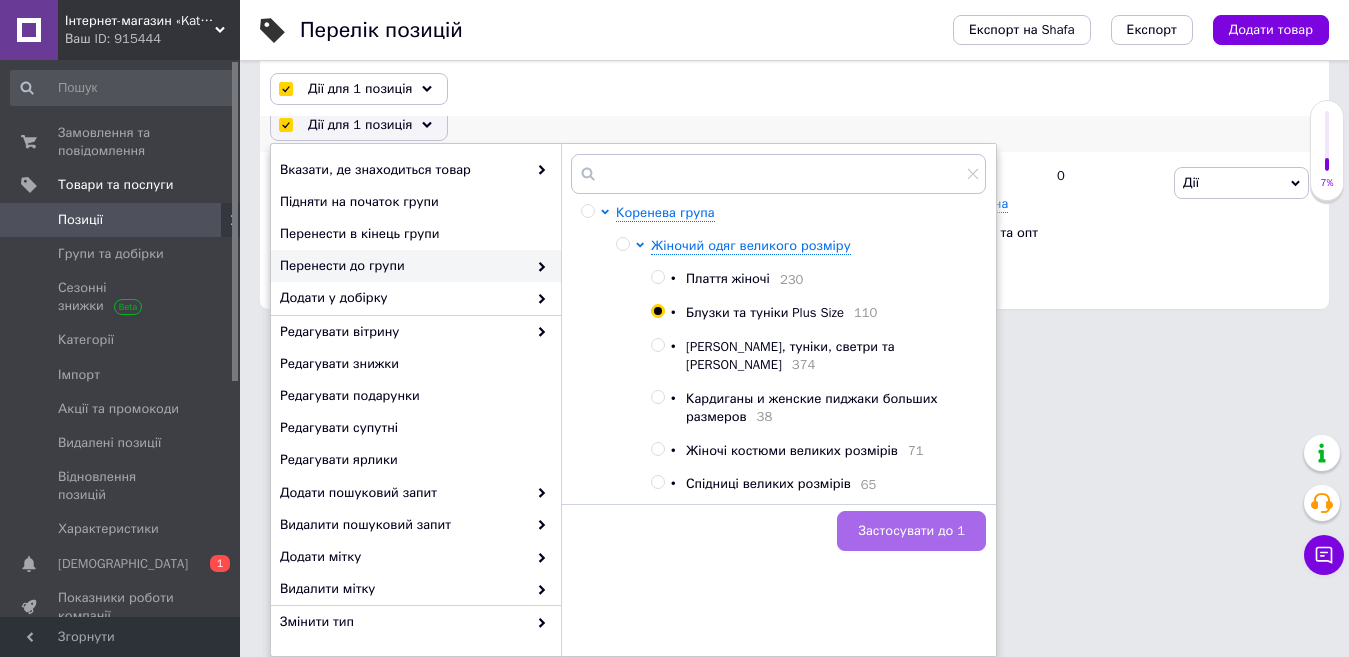 checkbox on "false" 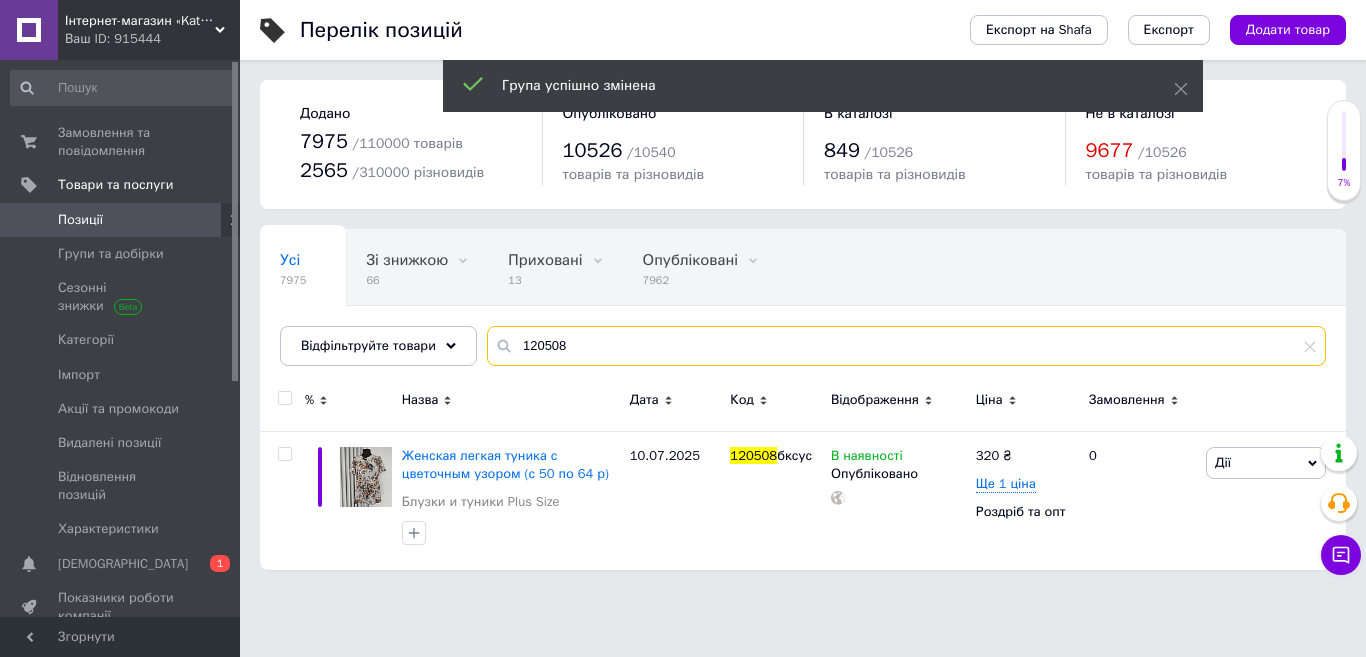 click on "120508" at bounding box center (906, 346) 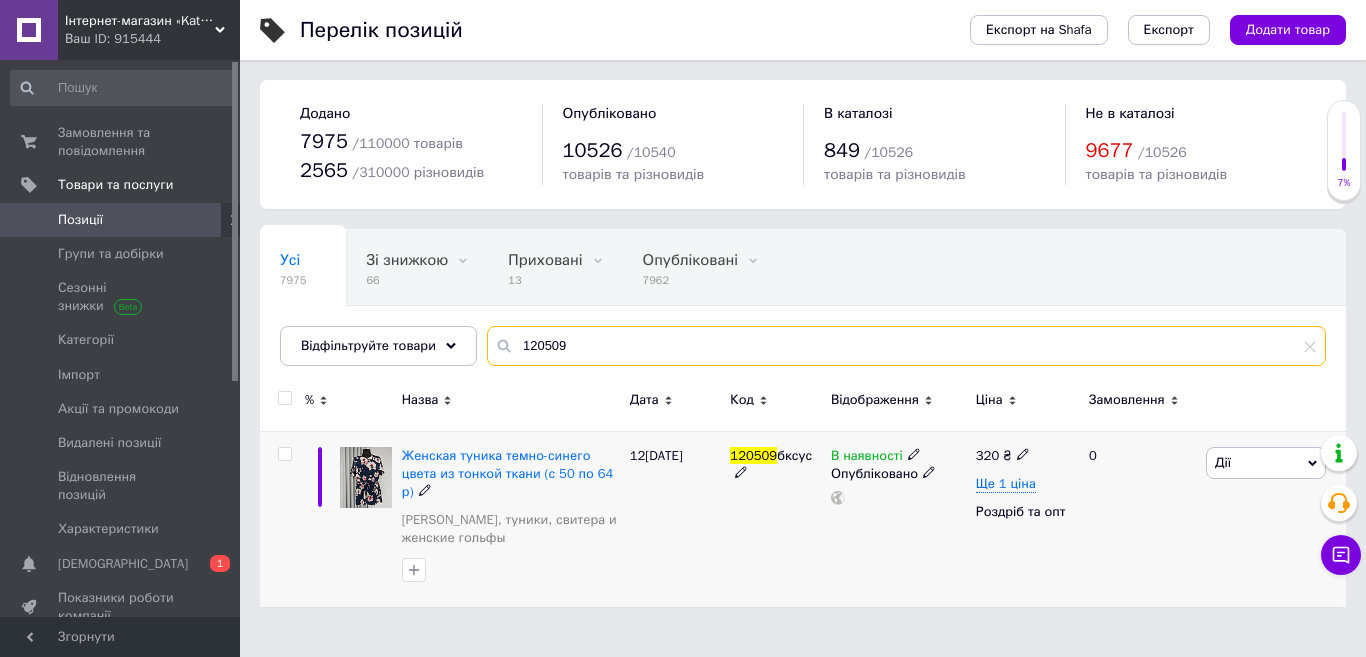 type on "120509" 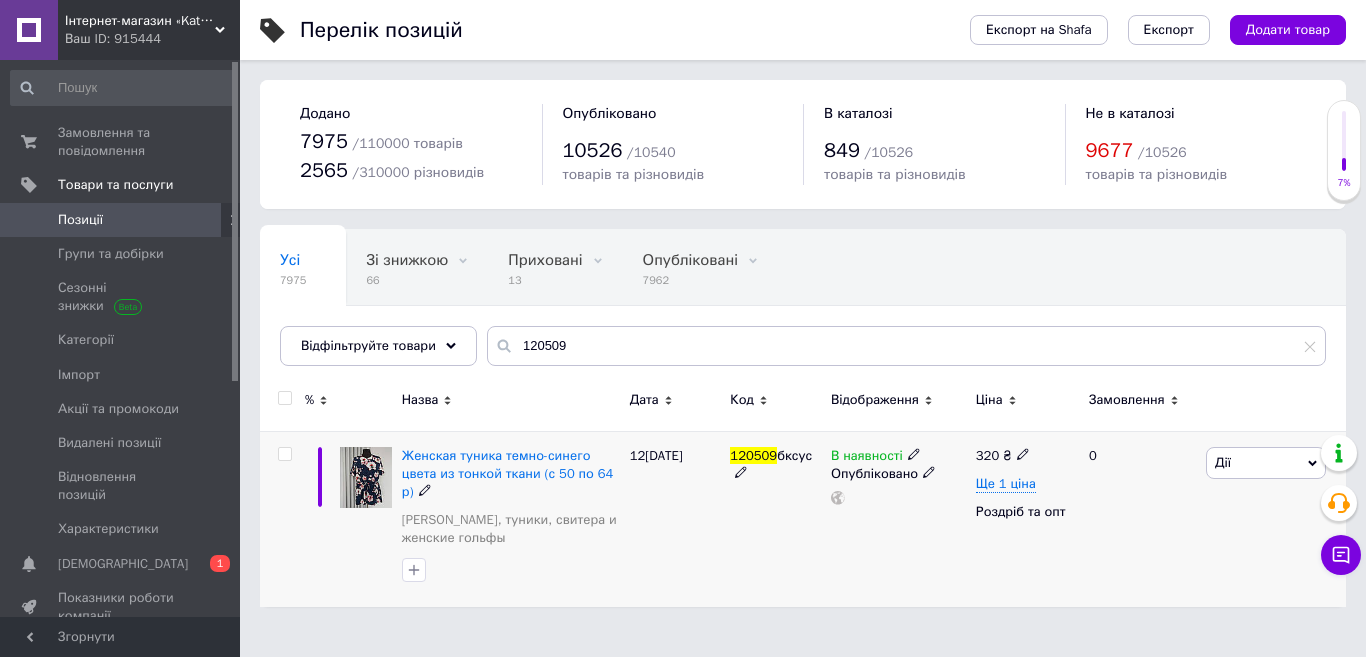 click at bounding box center [284, 454] 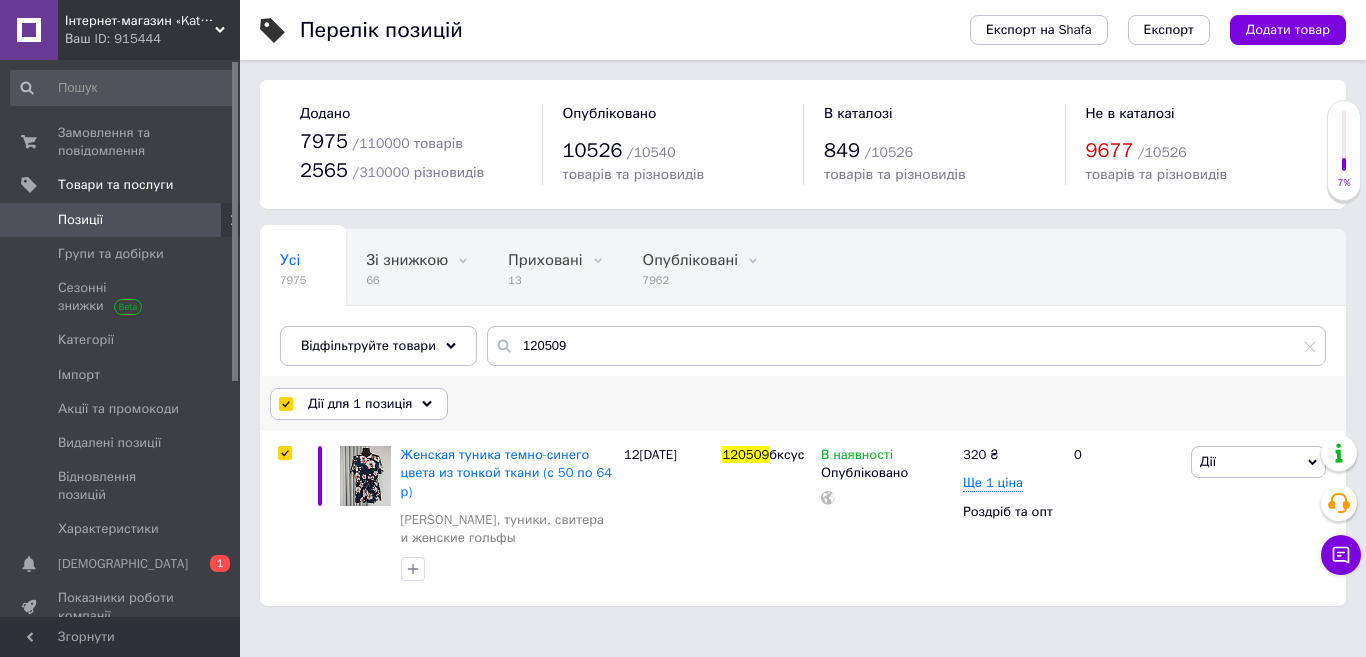 click on "Дії для 1 позиція" at bounding box center [360, 404] 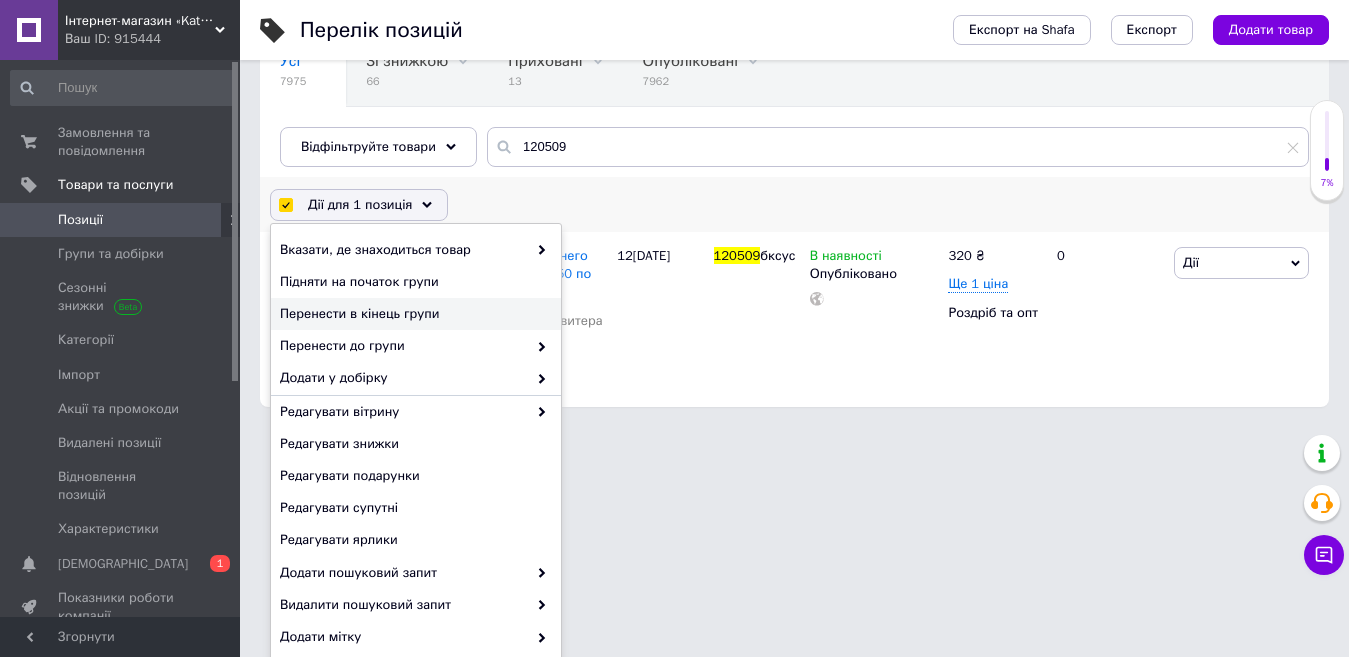 scroll, scrollTop: 200, scrollLeft: 0, axis: vertical 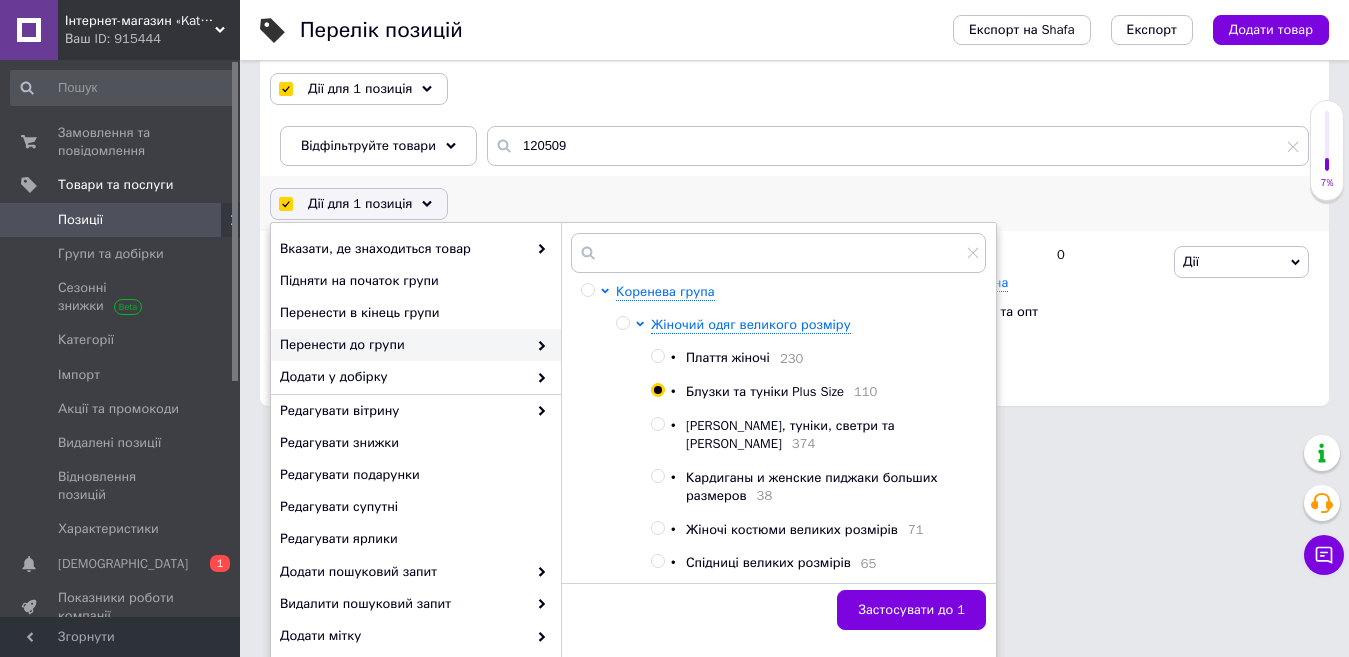 click on "Перенести до групи" at bounding box center [416, 345] 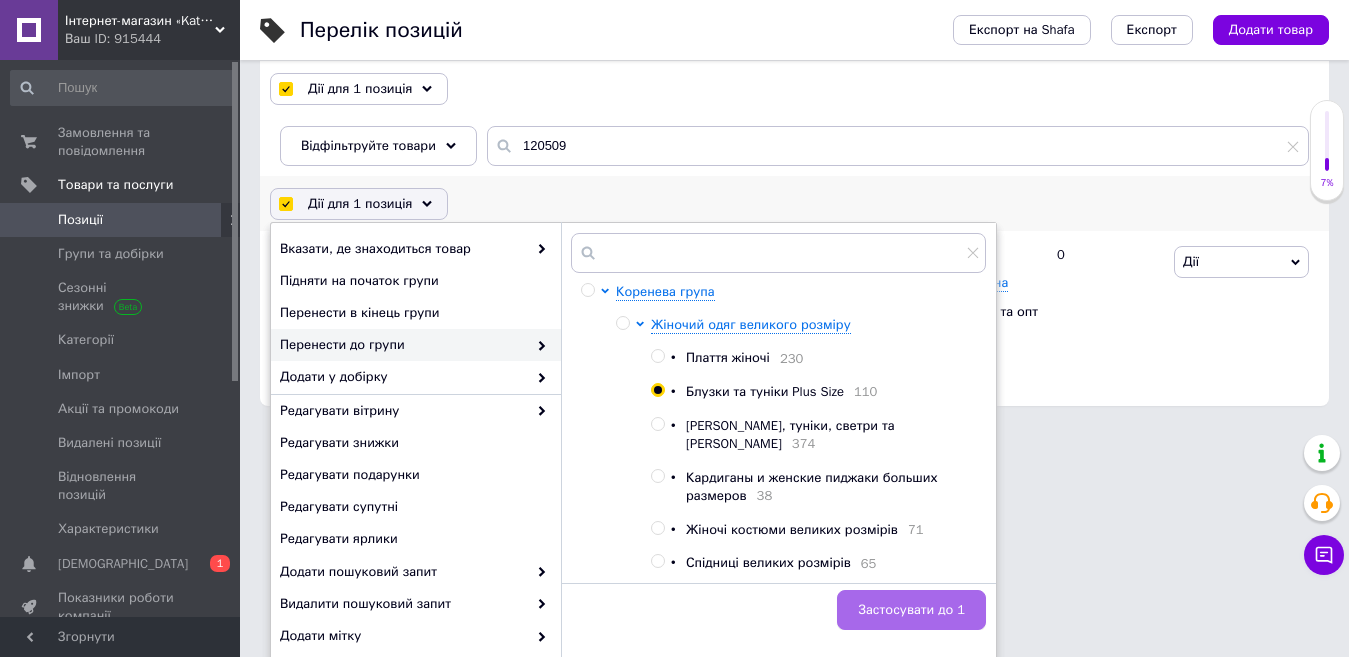 click on "Застосувати до 1" at bounding box center (911, 610) 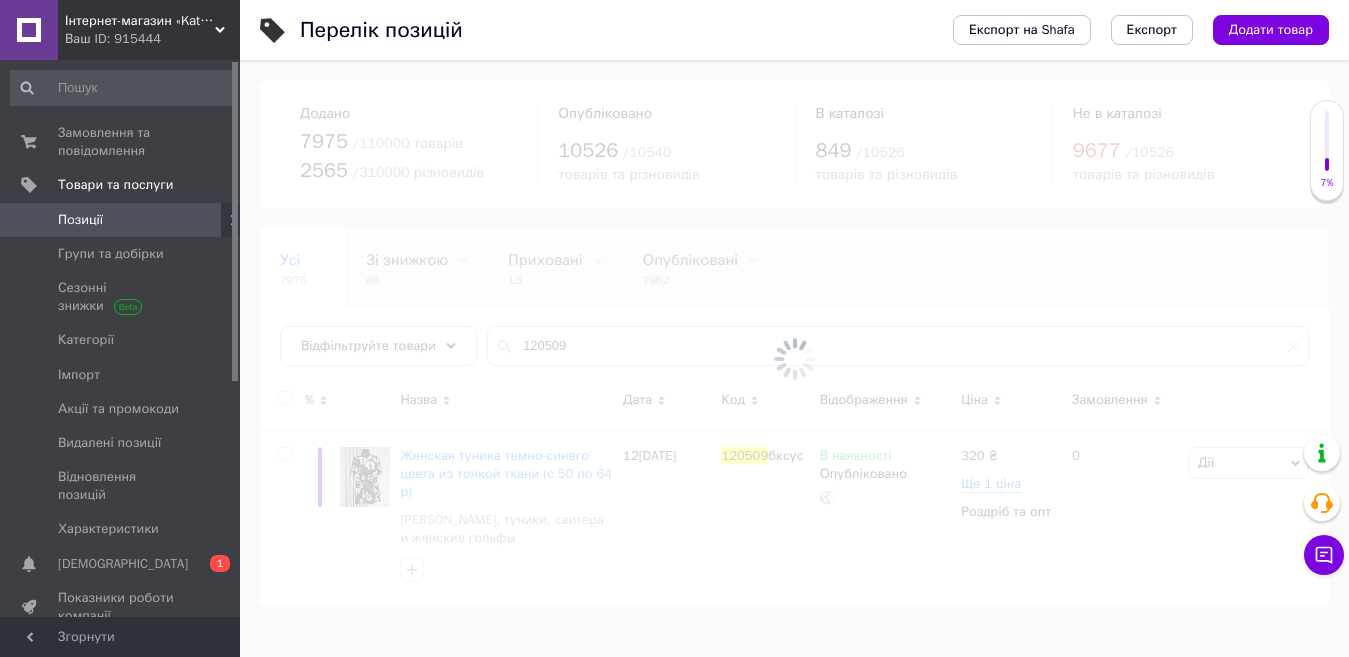 scroll, scrollTop: 0, scrollLeft: 0, axis: both 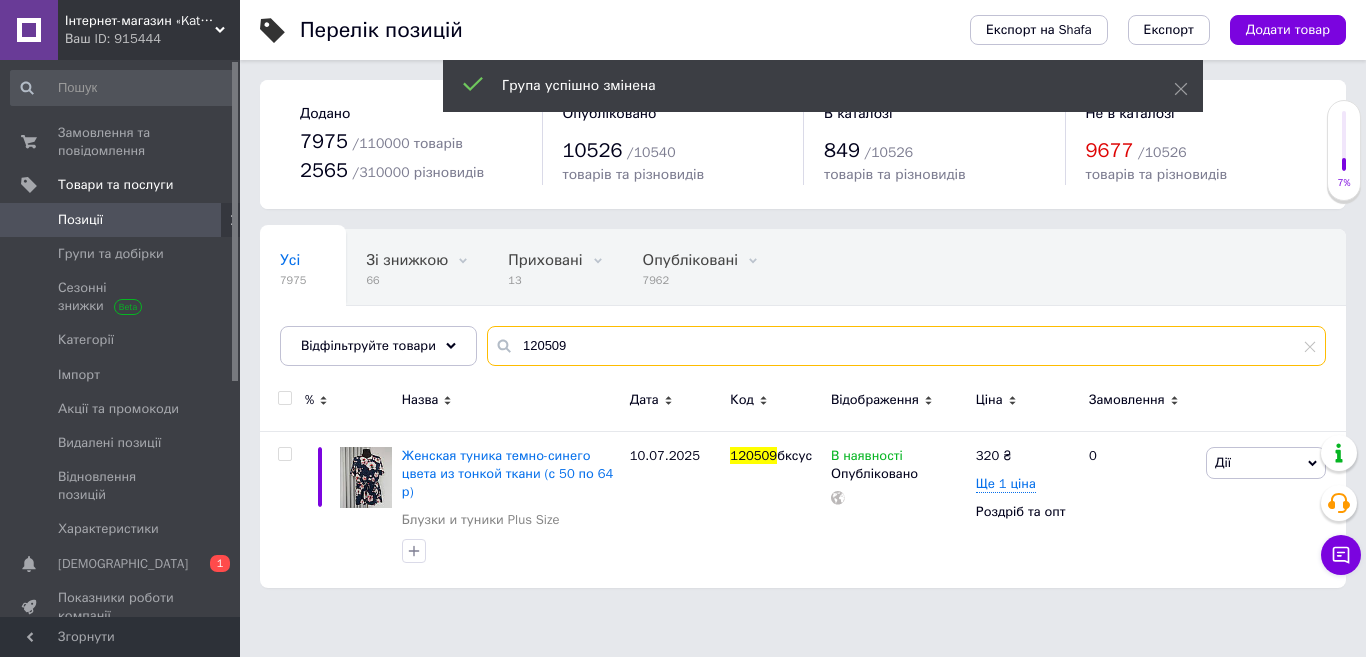 drag, startPoint x: 543, startPoint y: 345, endPoint x: 569, endPoint y: 343, distance: 26.076809 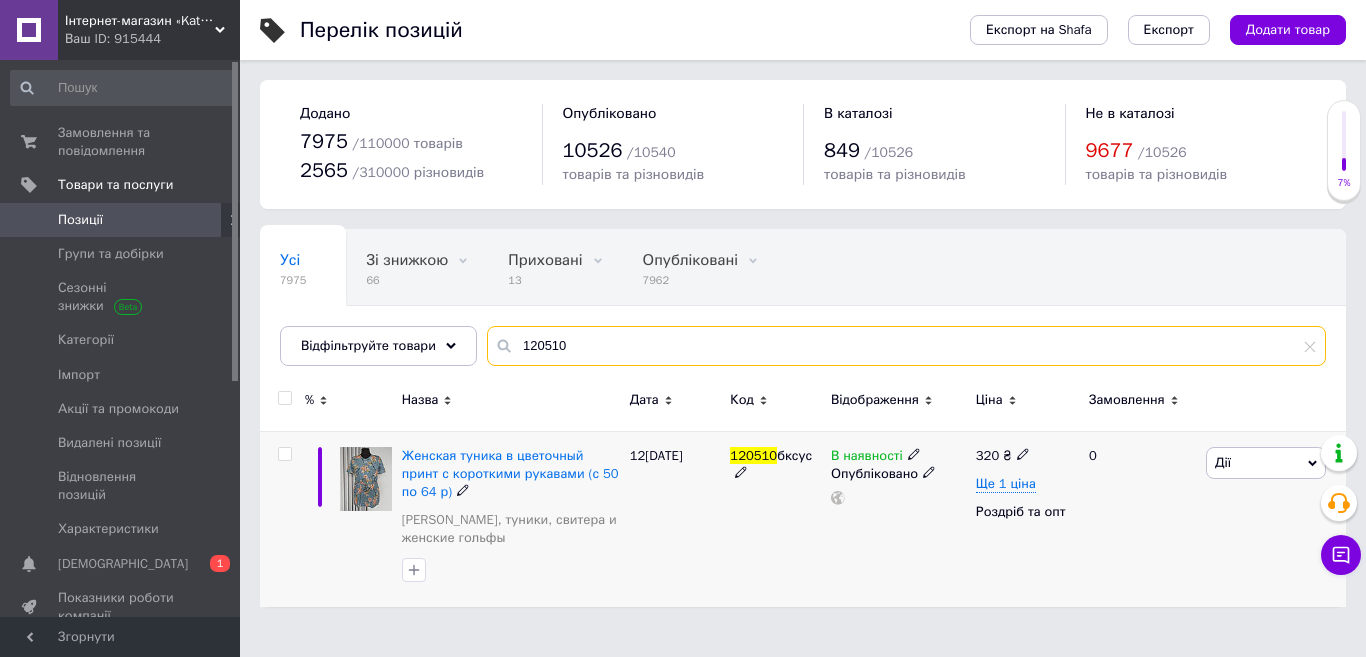 type on "120510" 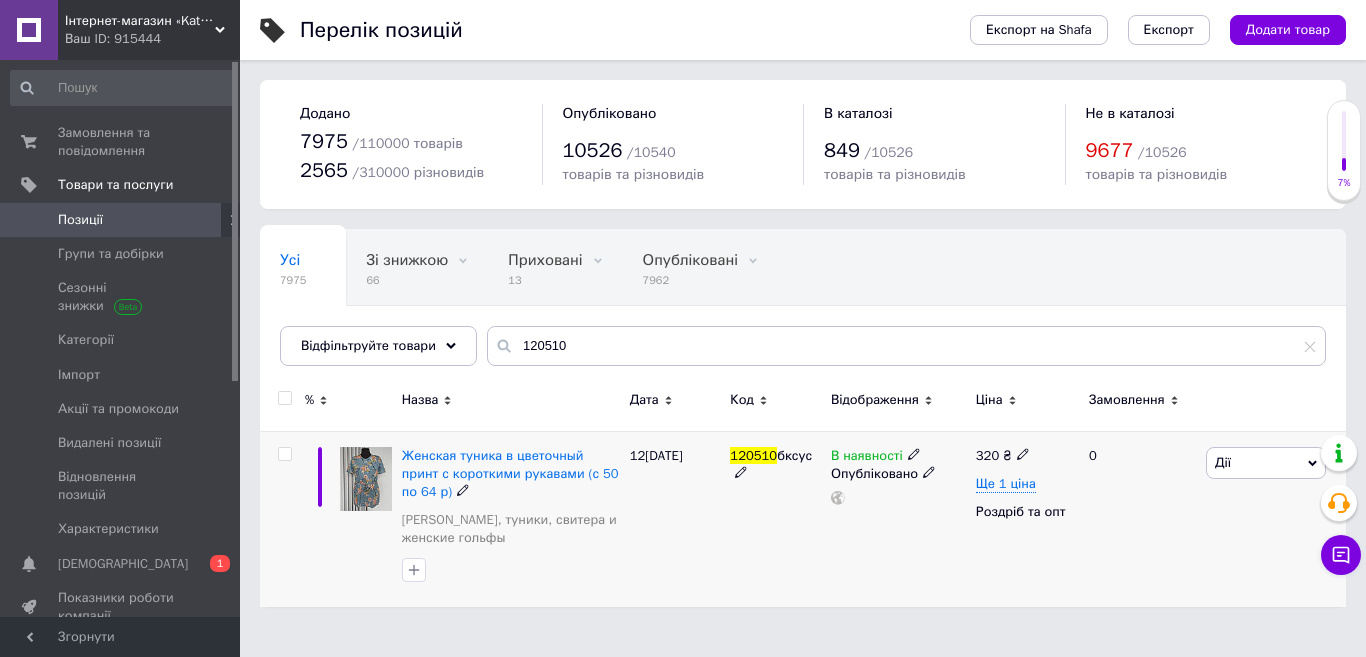 click at bounding box center (284, 454) 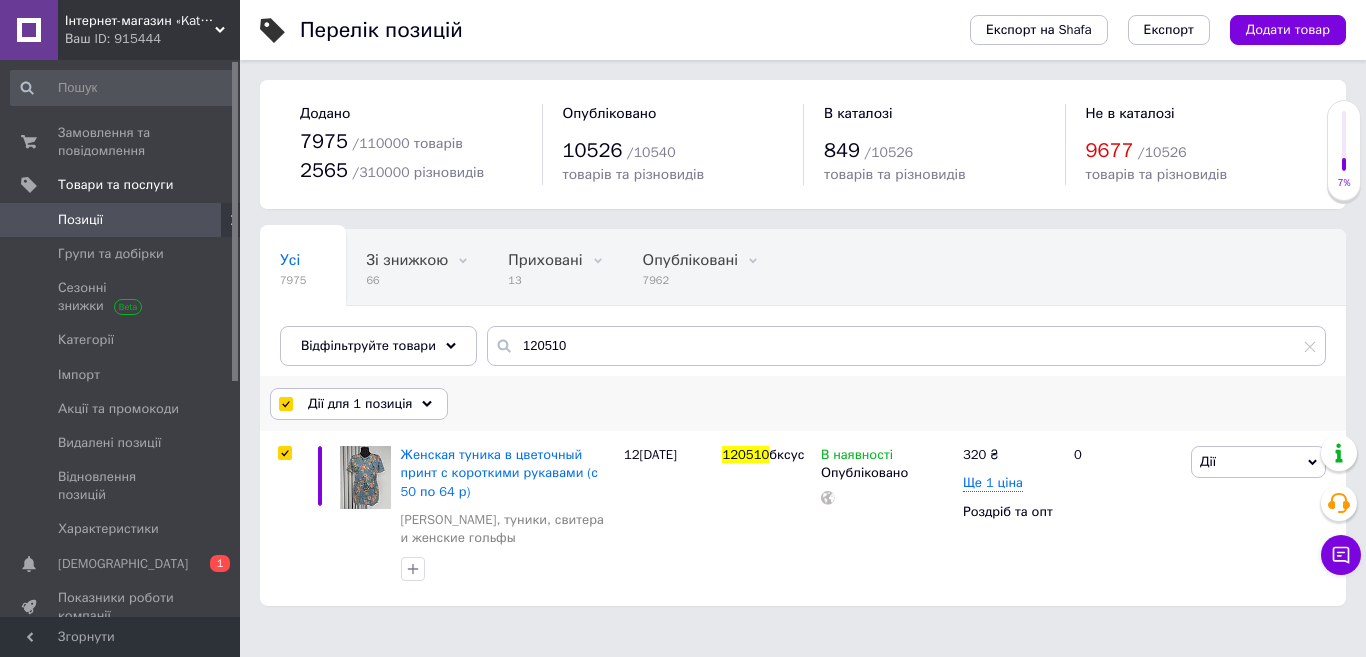click on "Дії для 1 позиція" at bounding box center (360, 404) 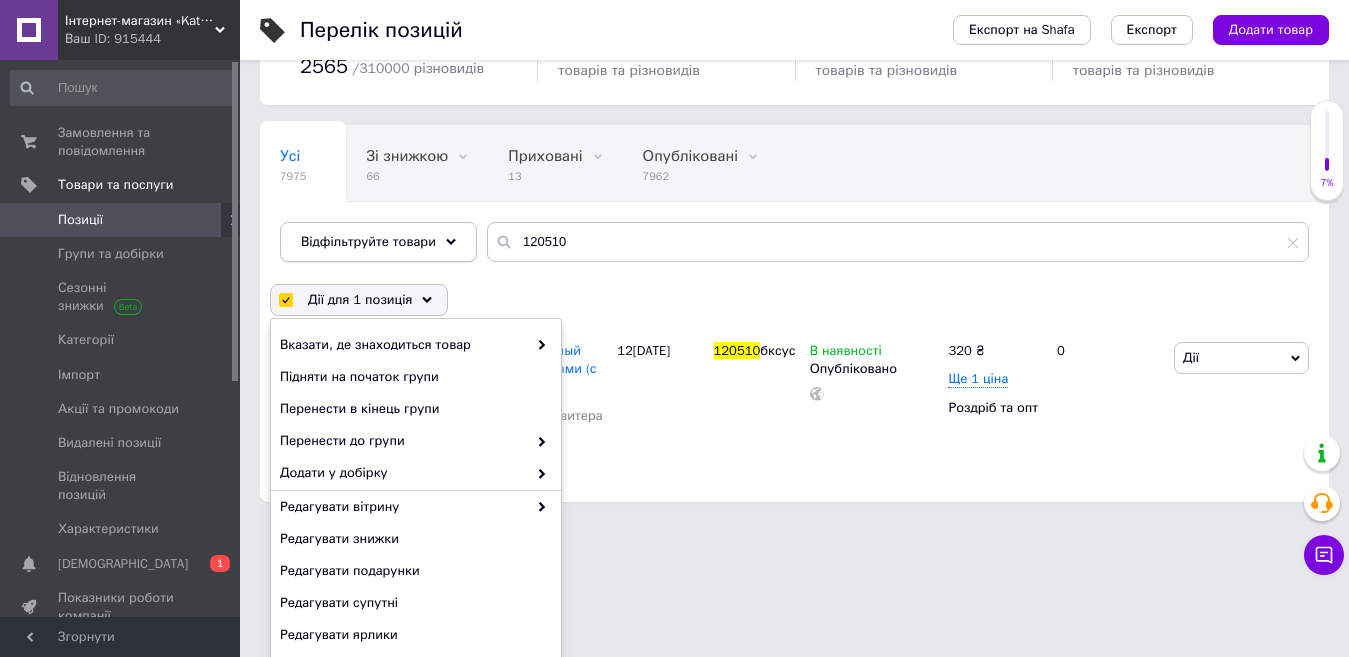 scroll, scrollTop: 279, scrollLeft: 0, axis: vertical 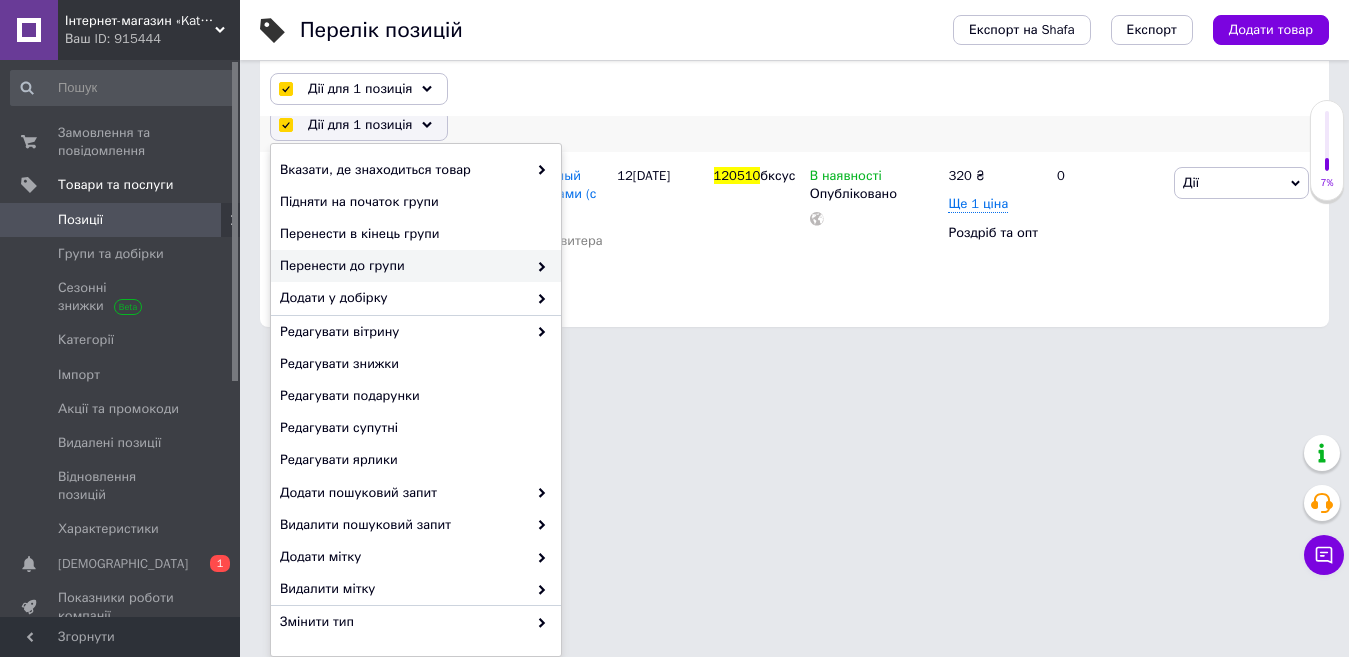 click on "Перенести до групи" at bounding box center [403, 266] 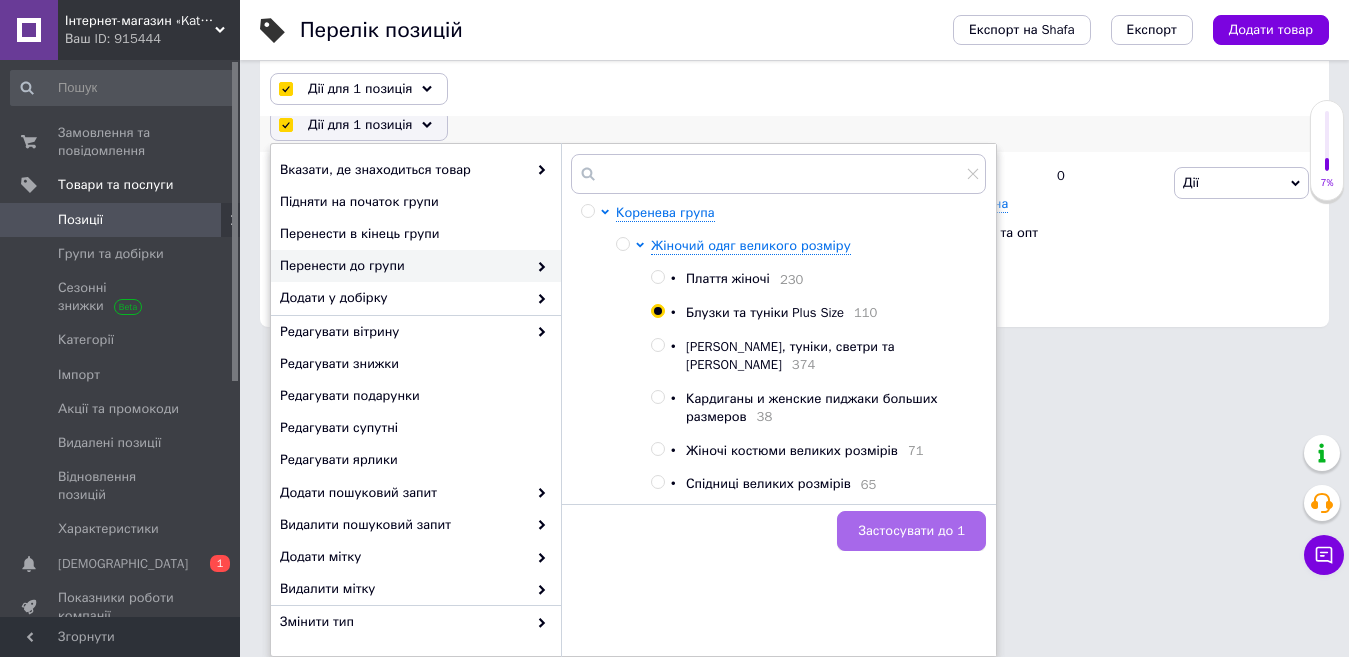 click on "Застосувати до 1" at bounding box center [911, 531] 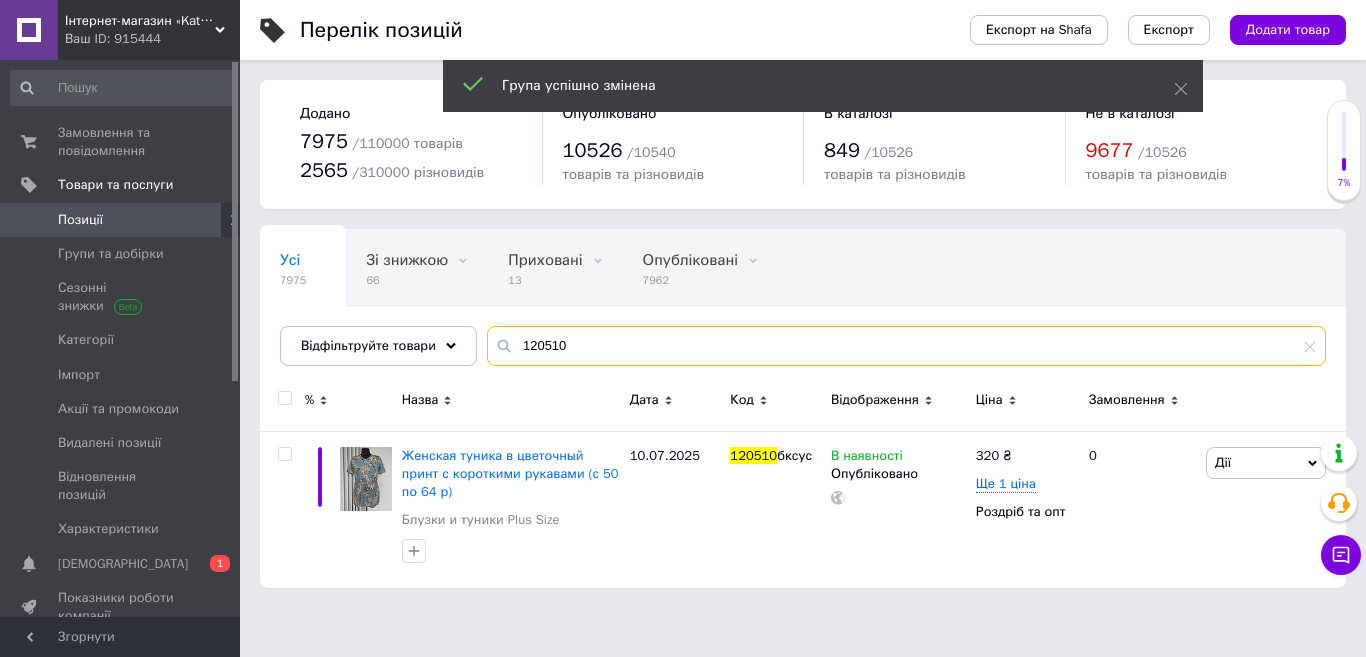 click on "120510" at bounding box center (906, 346) 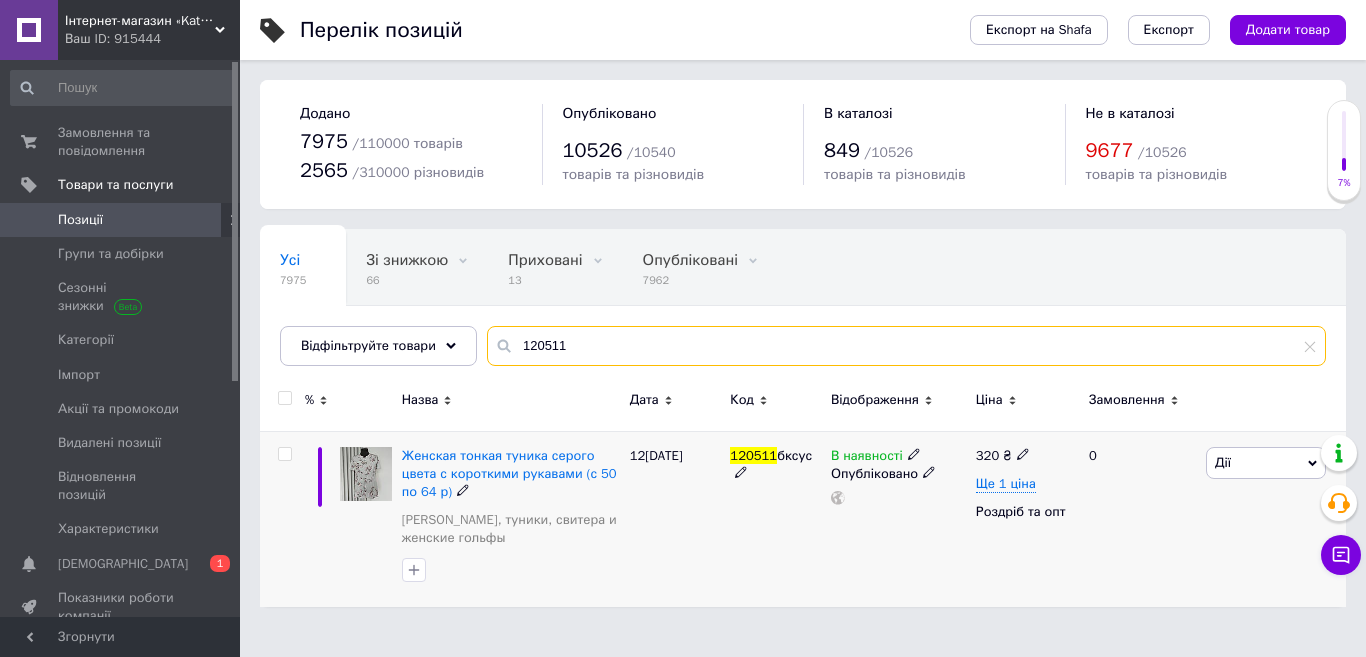 type on "120511" 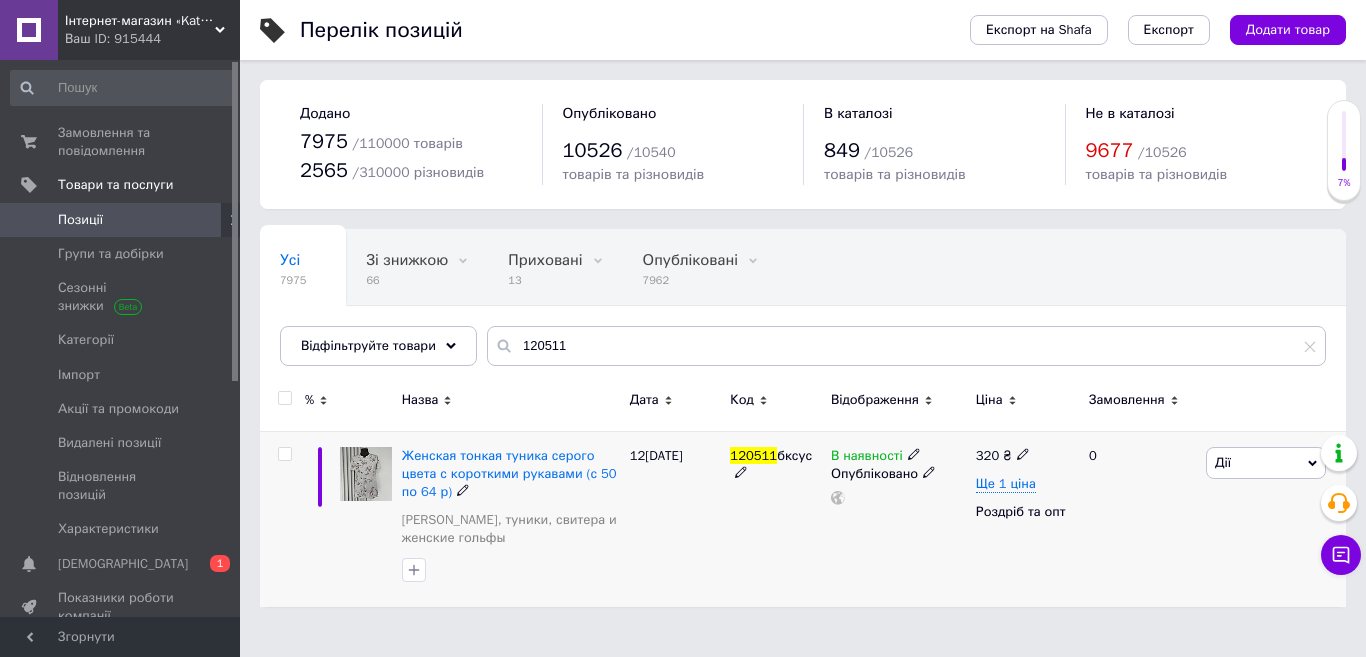 click at bounding box center [284, 454] 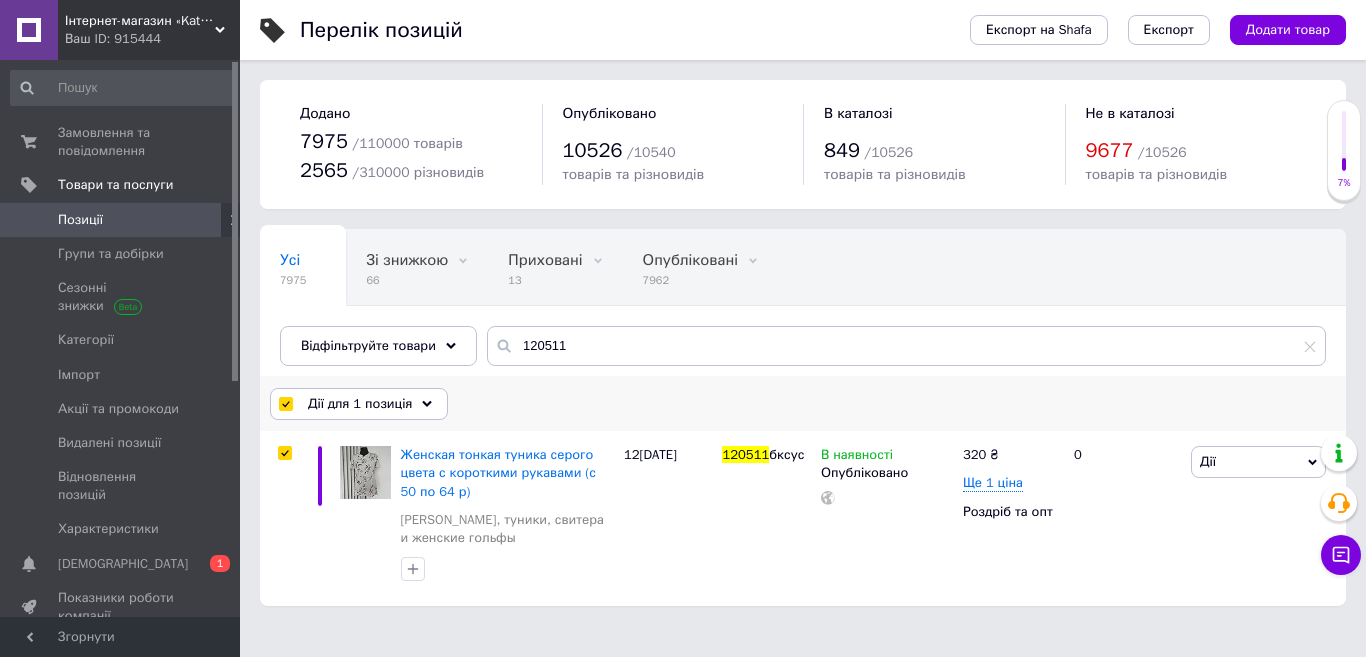 click on "Дії для 1 позиція" at bounding box center [359, 404] 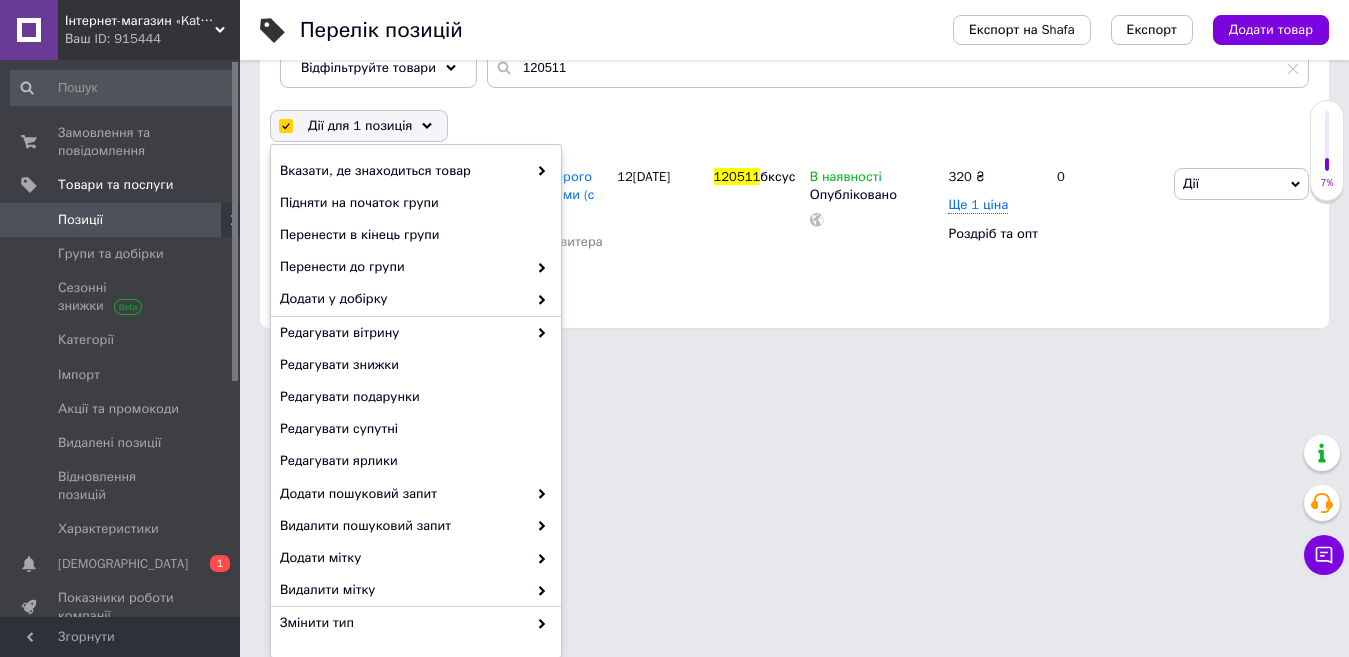 scroll, scrollTop: 279, scrollLeft: 0, axis: vertical 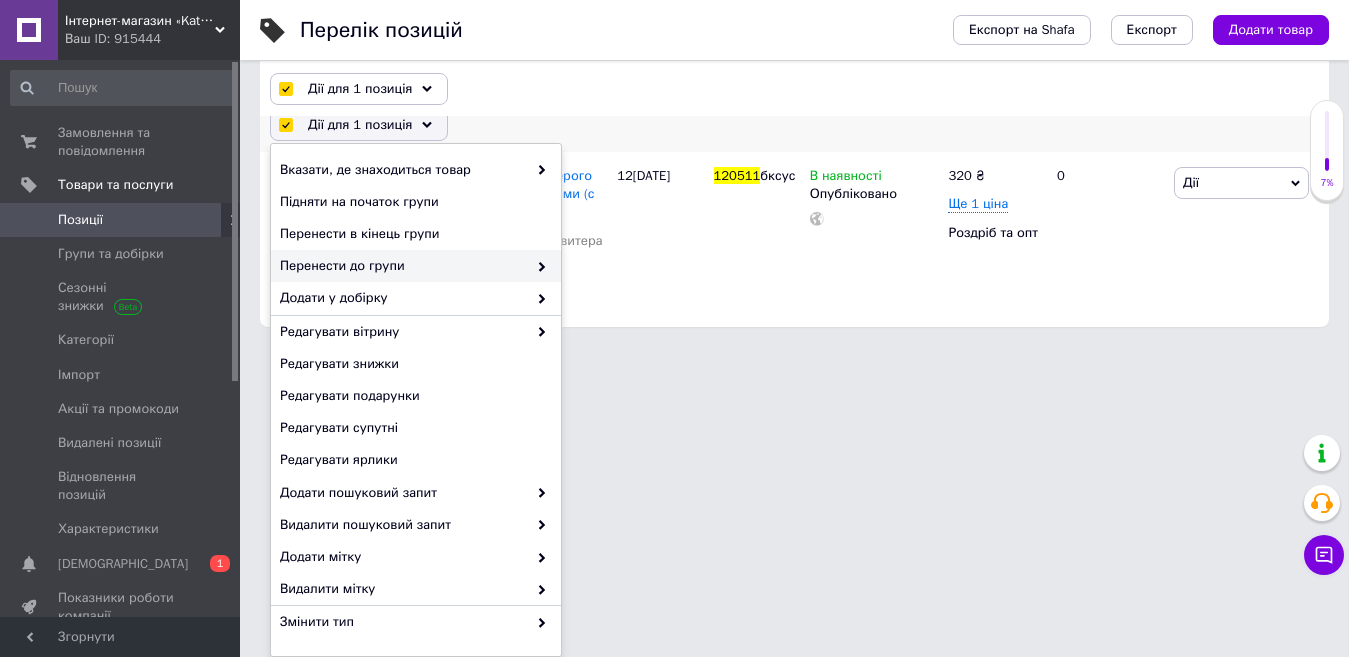 click 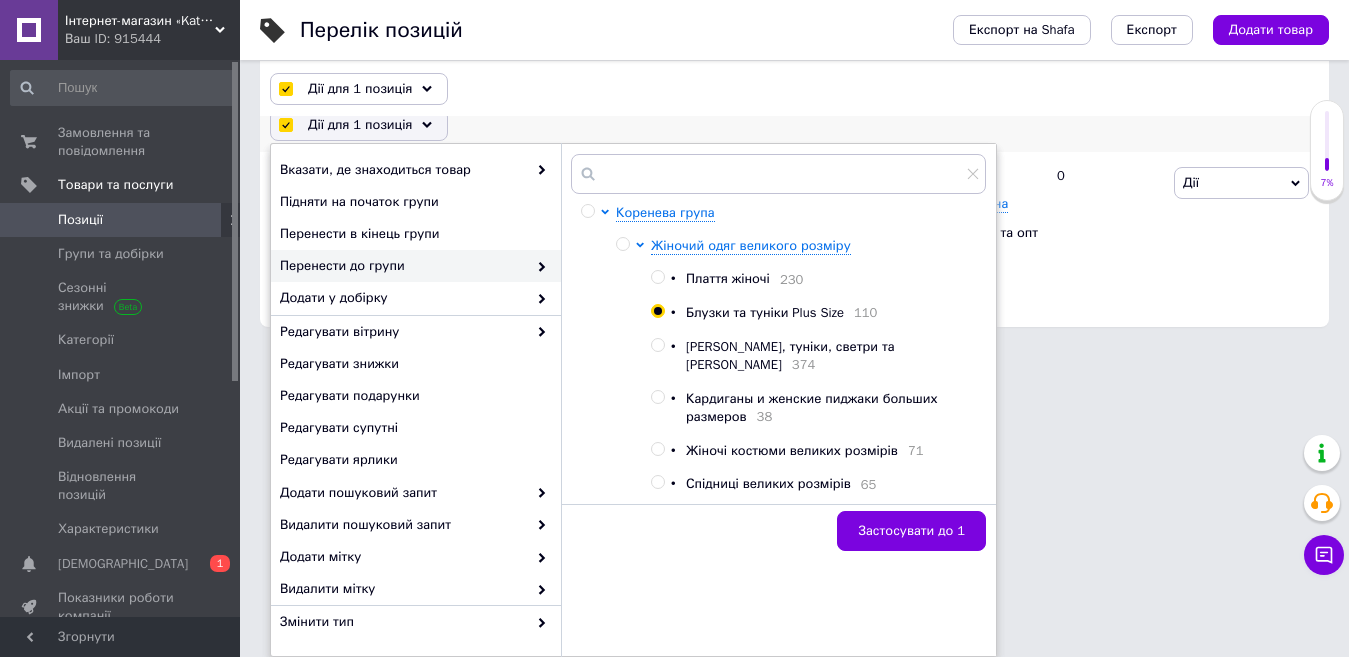 click on "Перенести до групи" at bounding box center (403, 266) 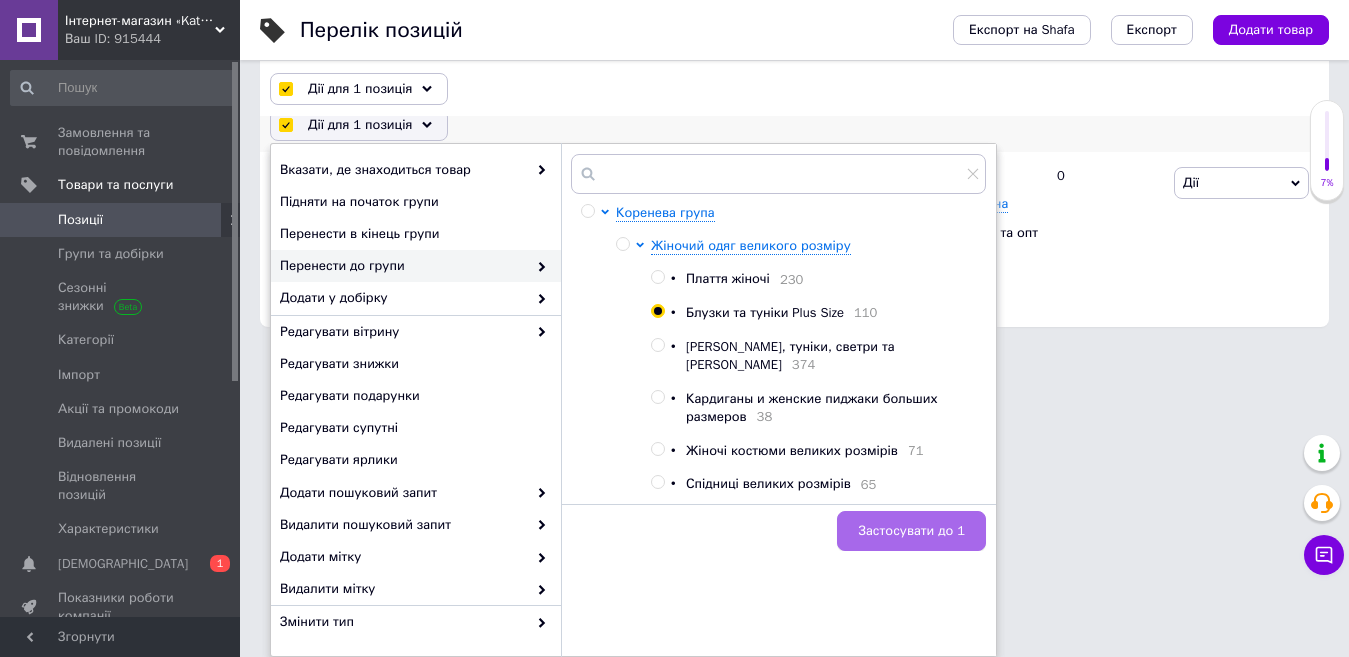 click on "Застосувати до 1" at bounding box center [911, 531] 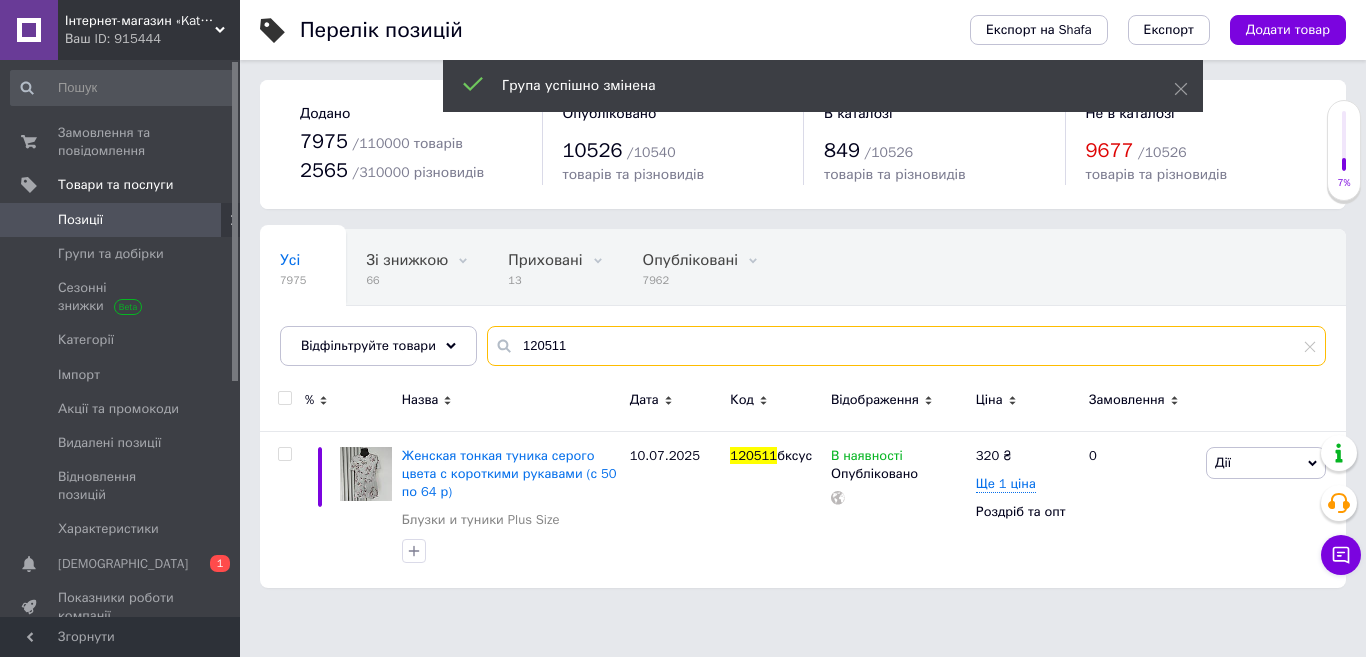 click on "120511" at bounding box center (906, 346) 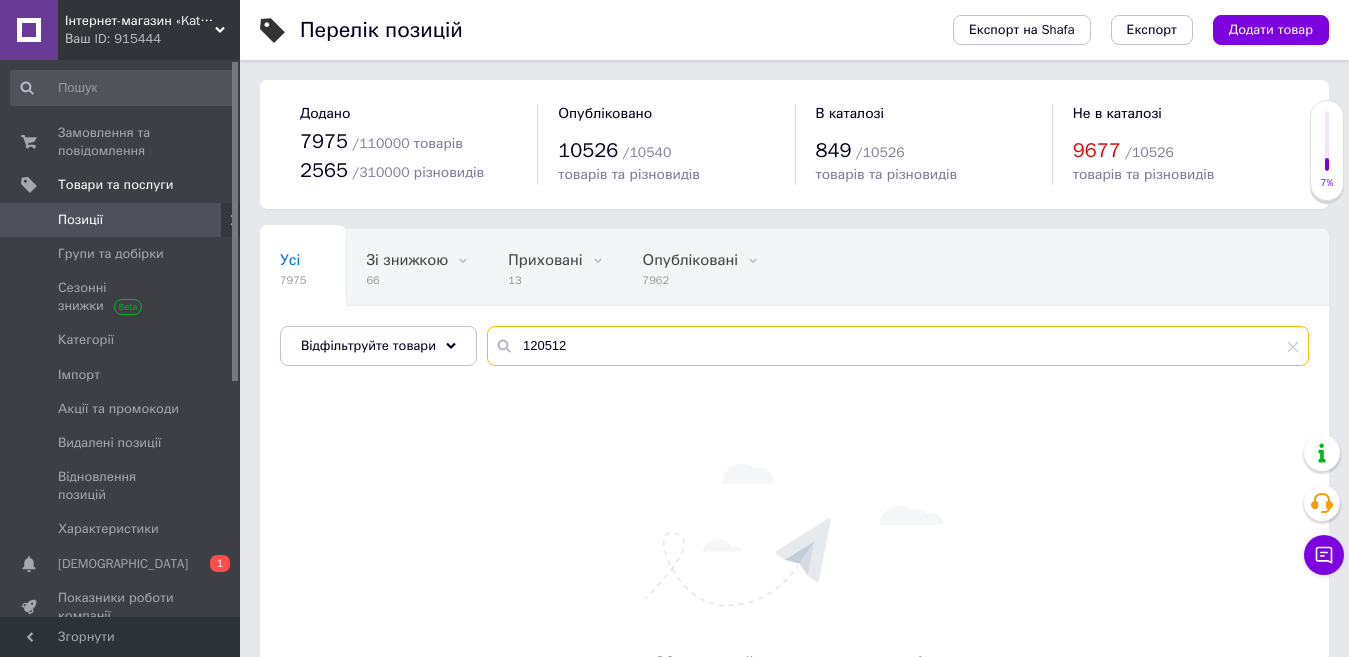type on "120512" 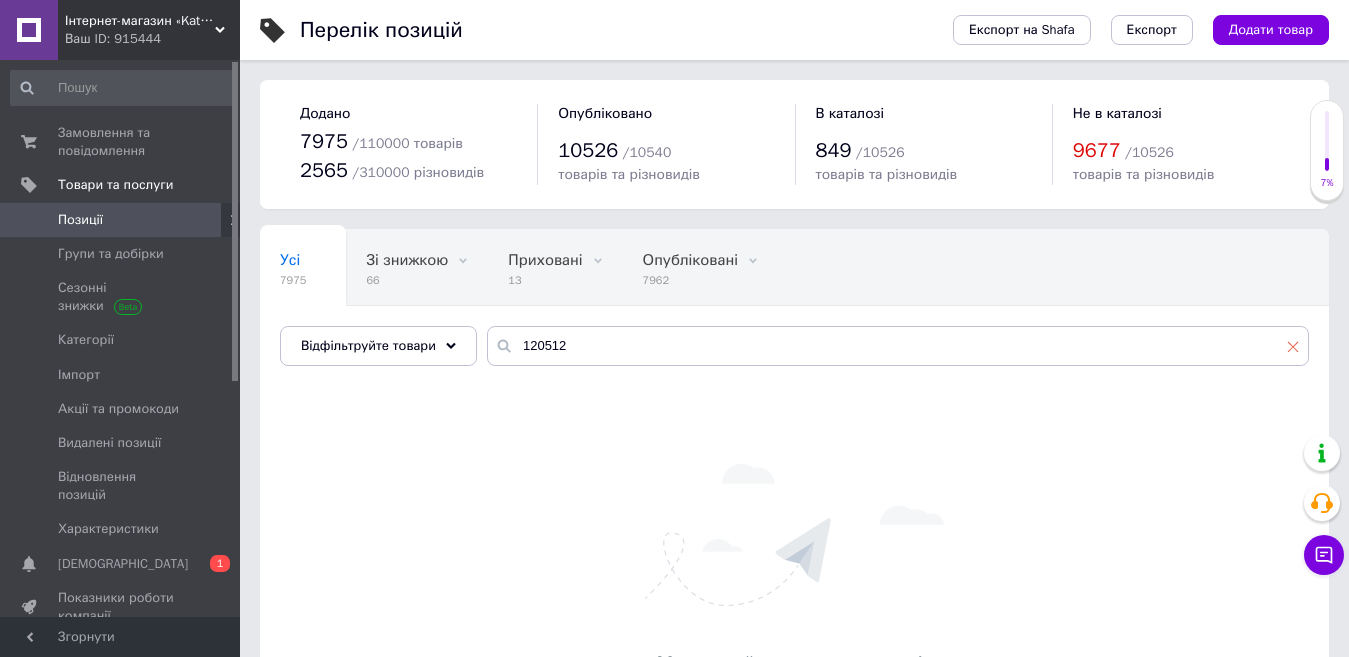 click 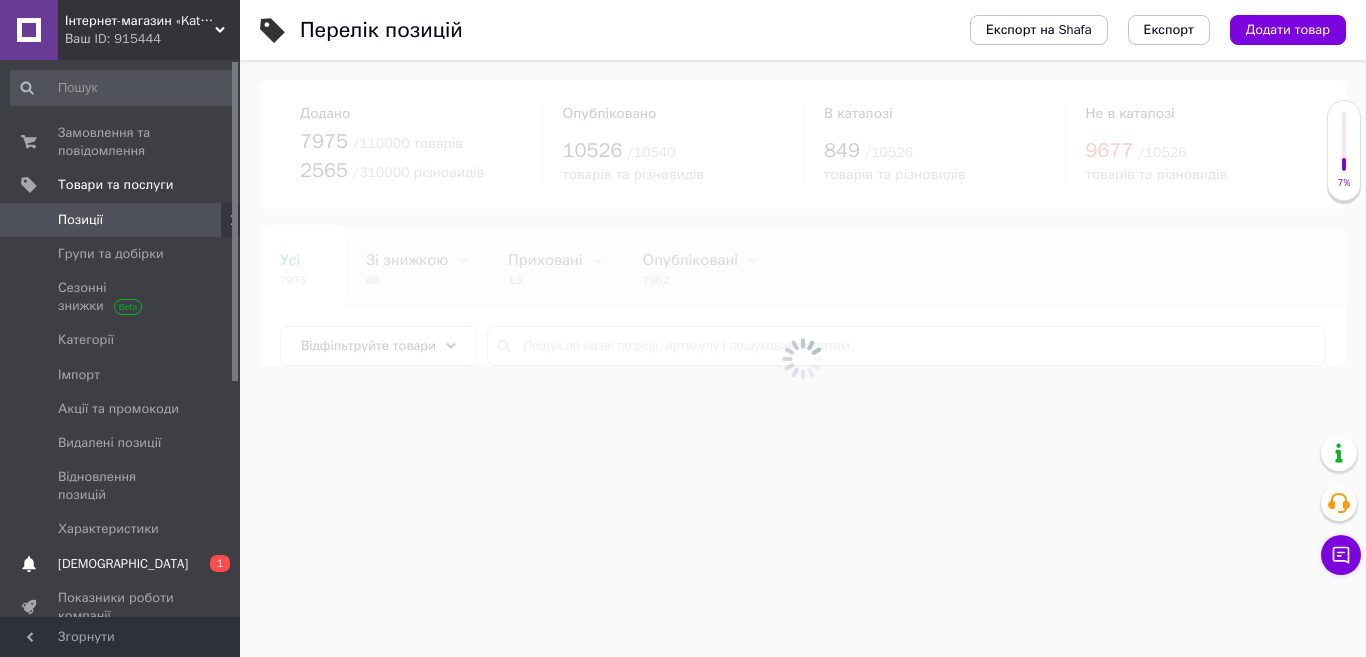 click on "Сповіщення 0 1" at bounding box center [123, 564] 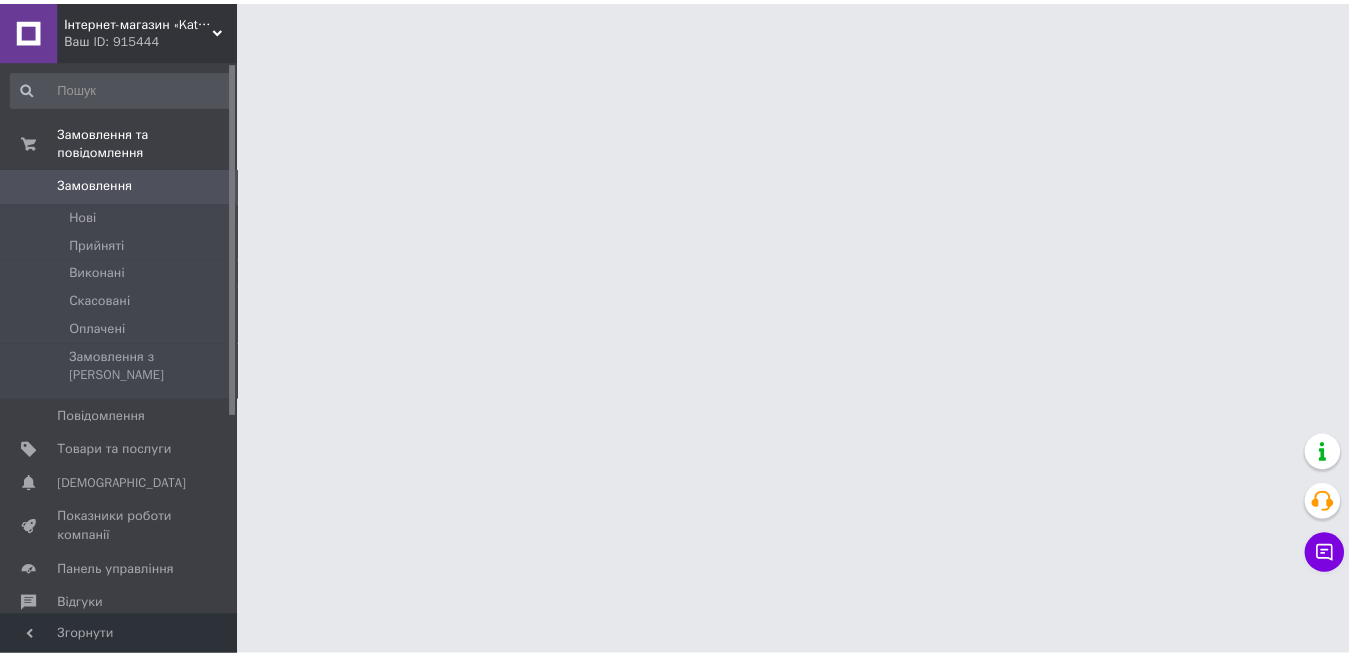 scroll, scrollTop: 0, scrollLeft: 0, axis: both 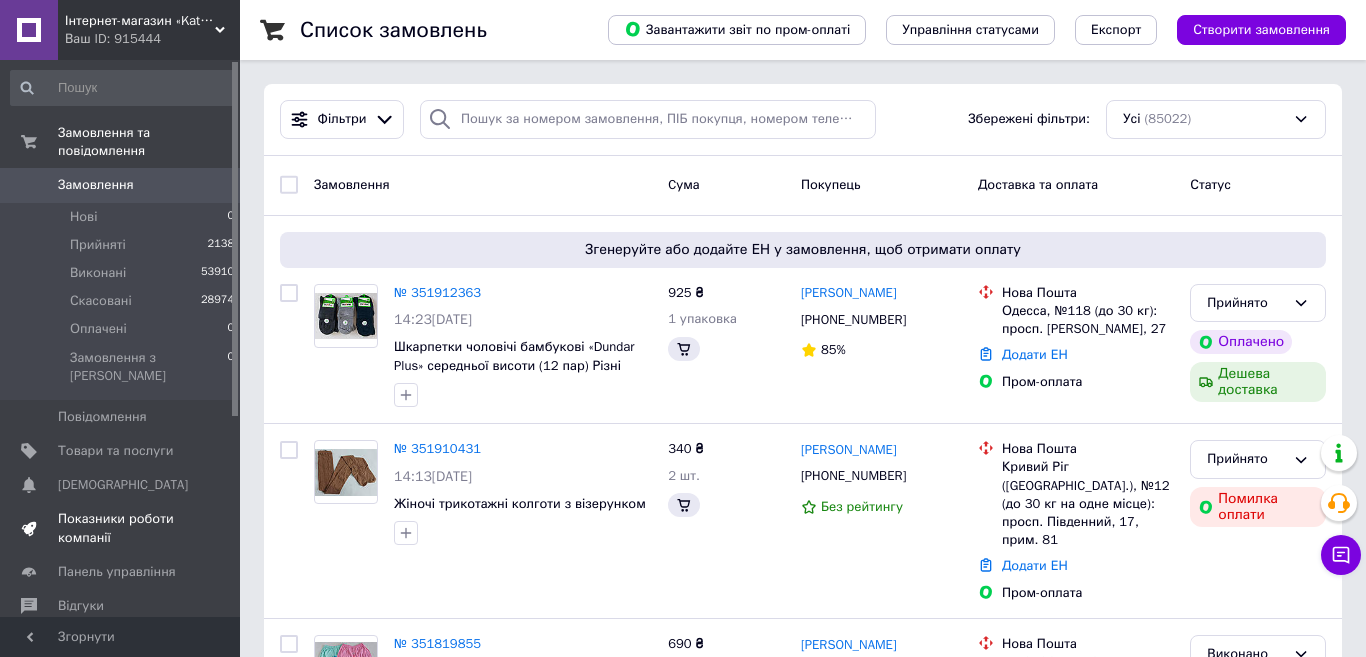 click on "Показники роботи компанії" at bounding box center [121, 528] 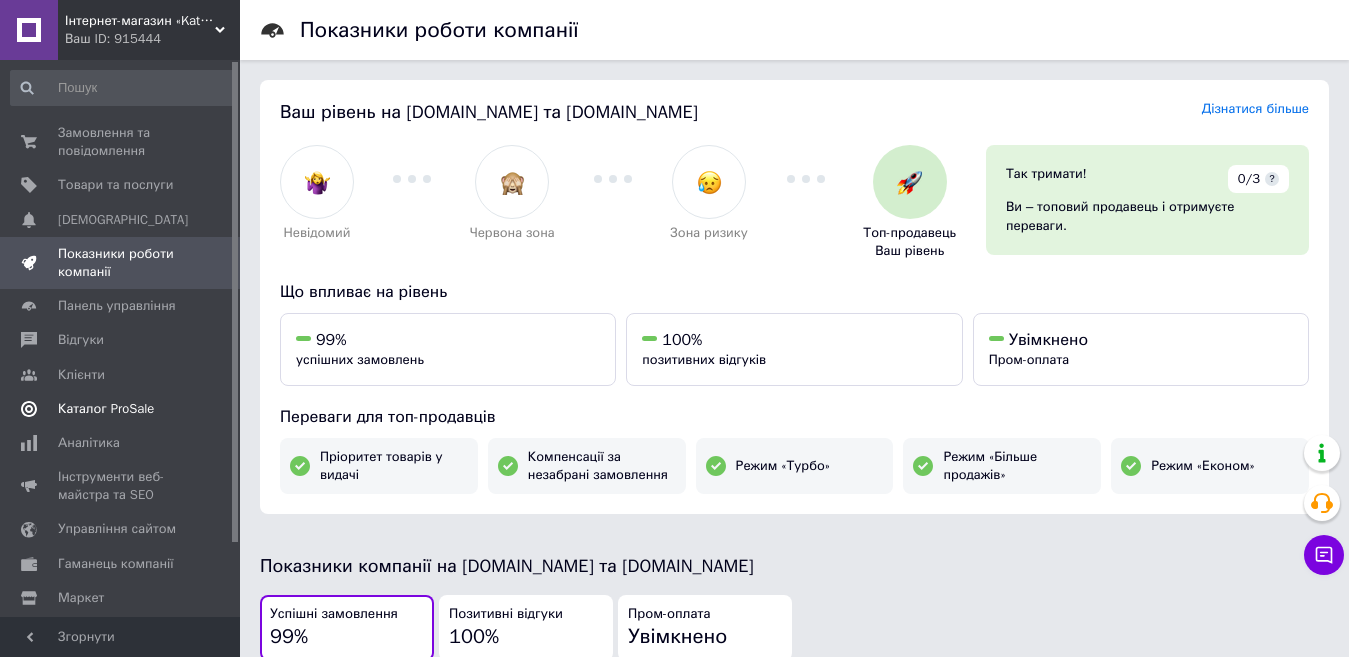 click on "Каталог ProSale" at bounding box center (106, 409) 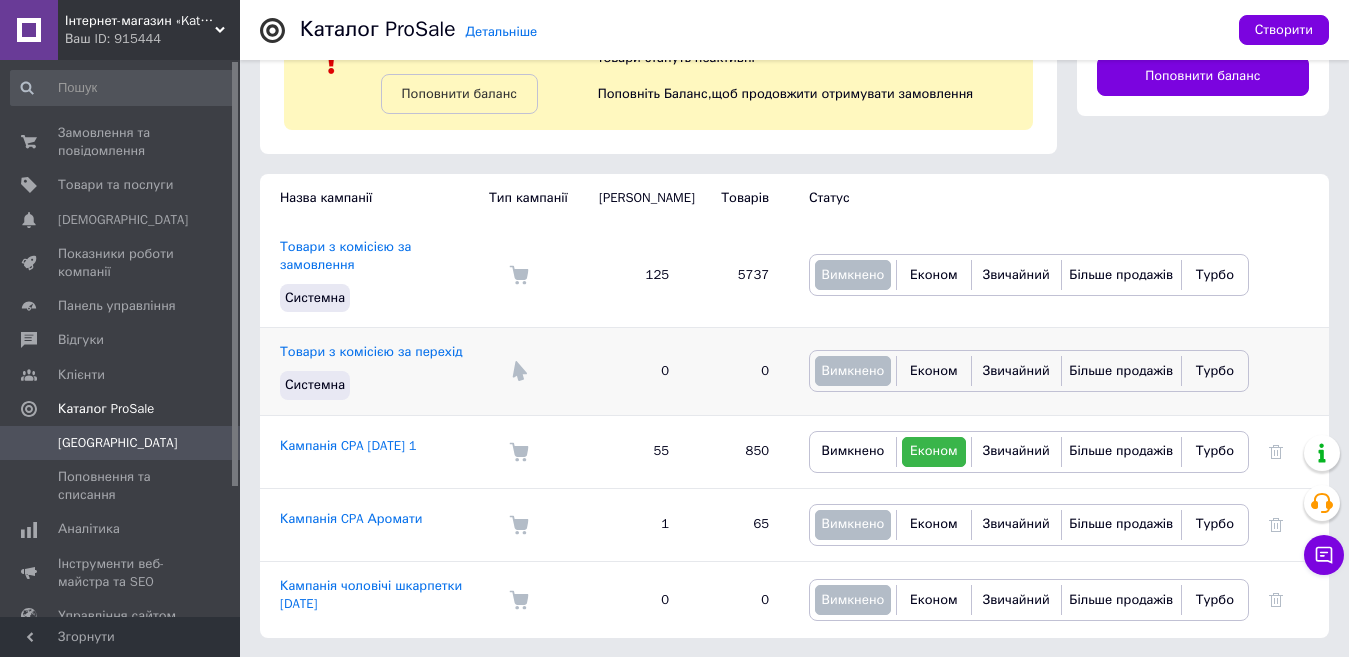 scroll, scrollTop: 111, scrollLeft: 0, axis: vertical 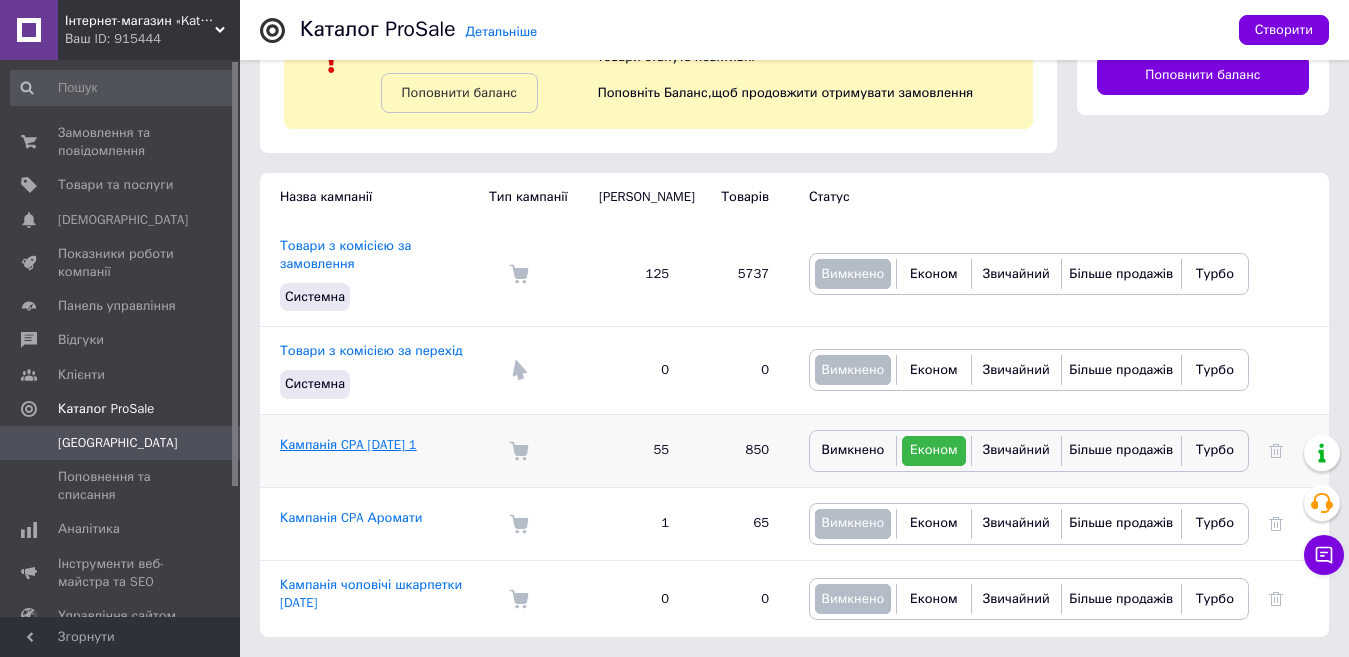 click on "Кампанія CPA 16.03.2023 1" at bounding box center (348, 444) 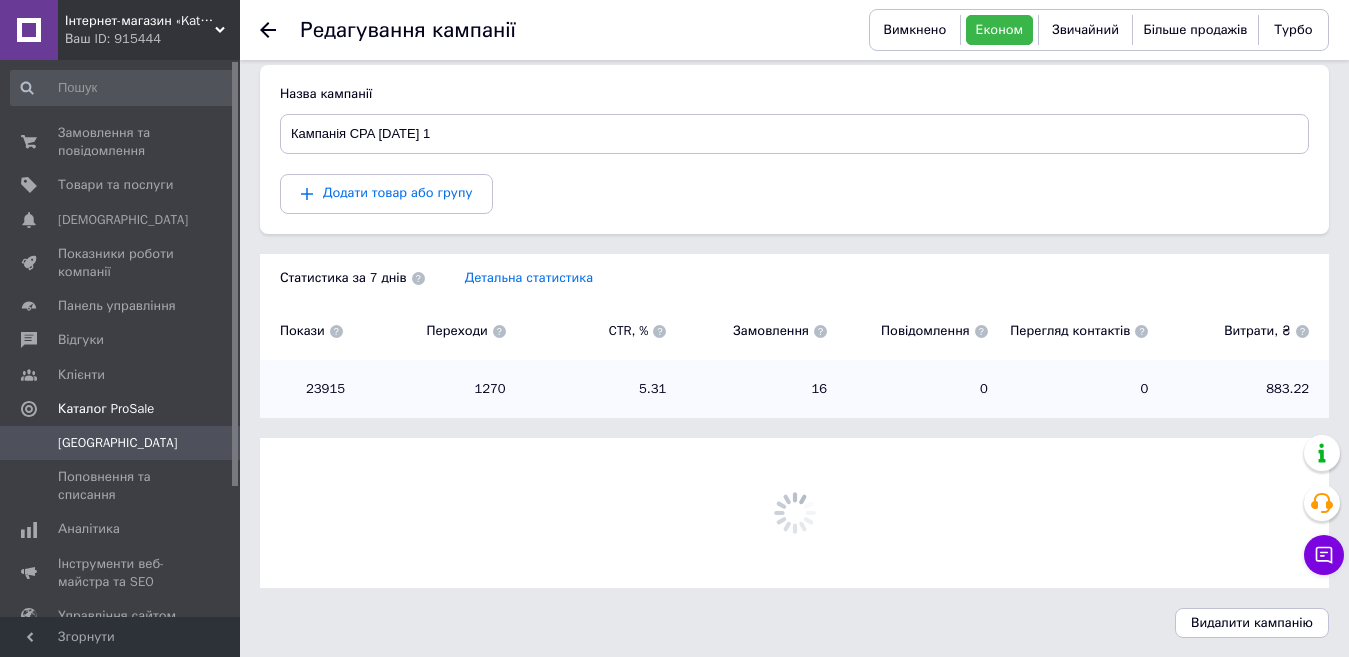 scroll, scrollTop: 220, scrollLeft: 0, axis: vertical 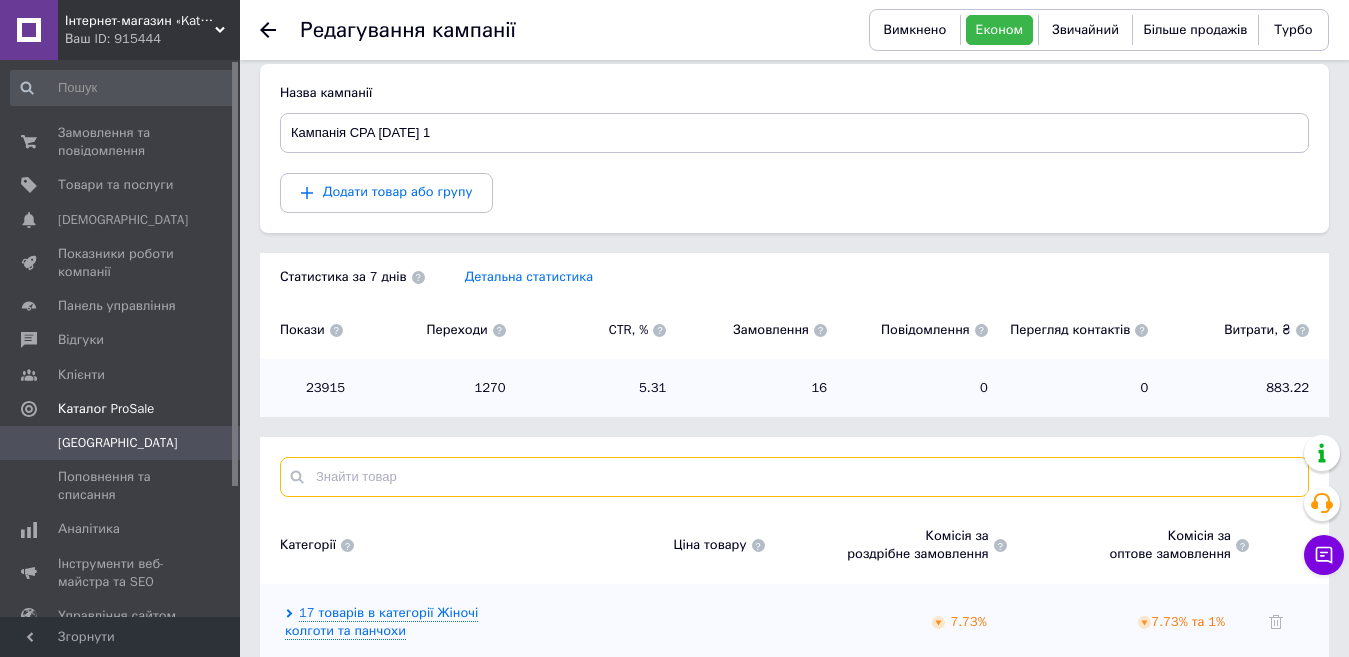 click at bounding box center (794, 477) 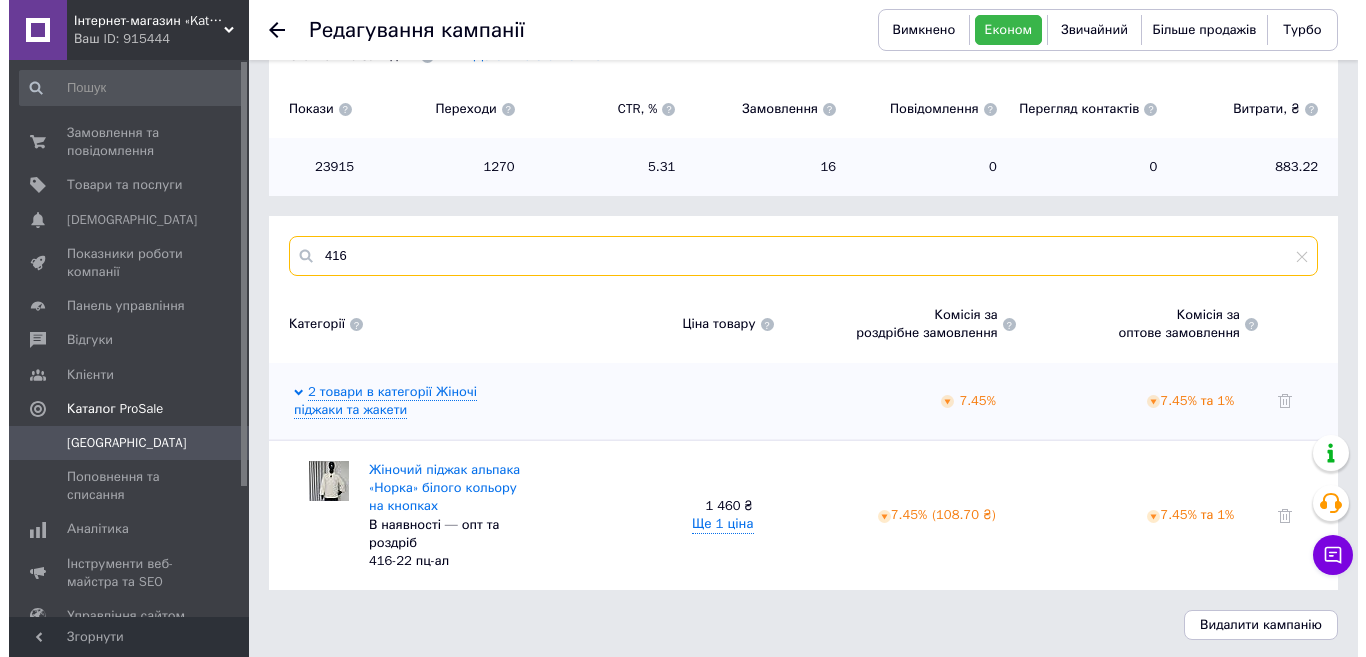 scroll, scrollTop: 444, scrollLeft: 0, axis: vertical 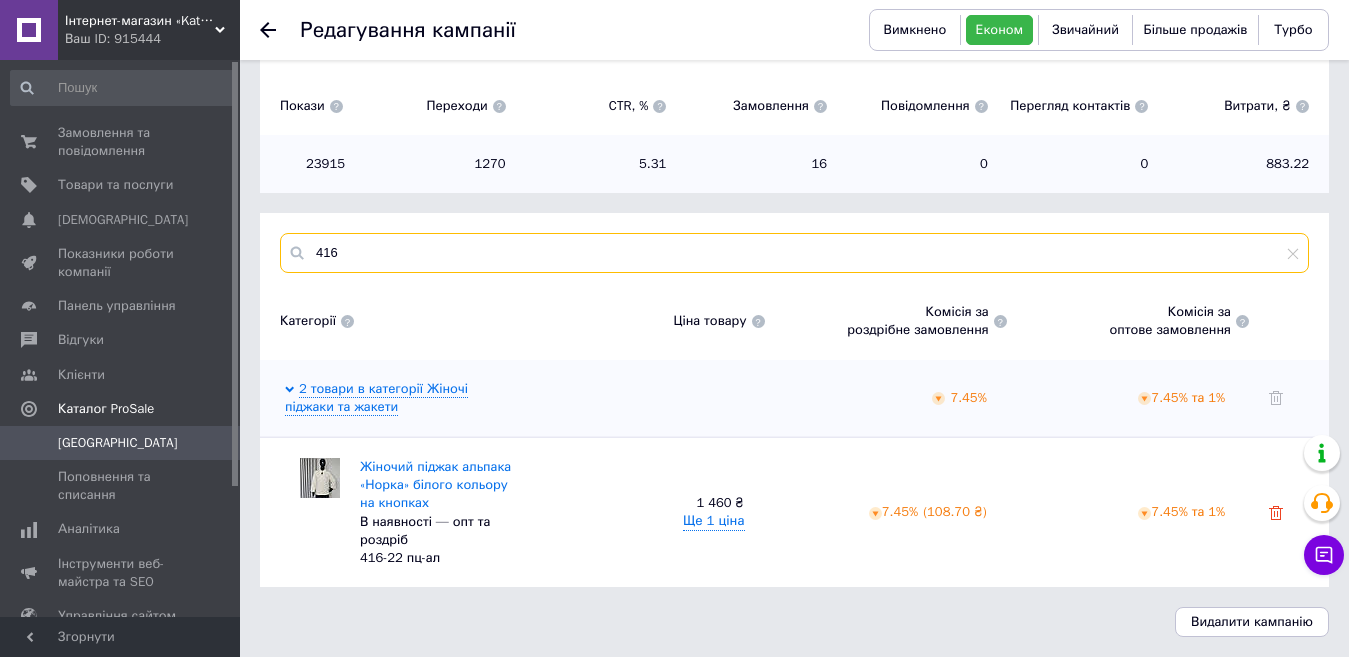 type on "416" 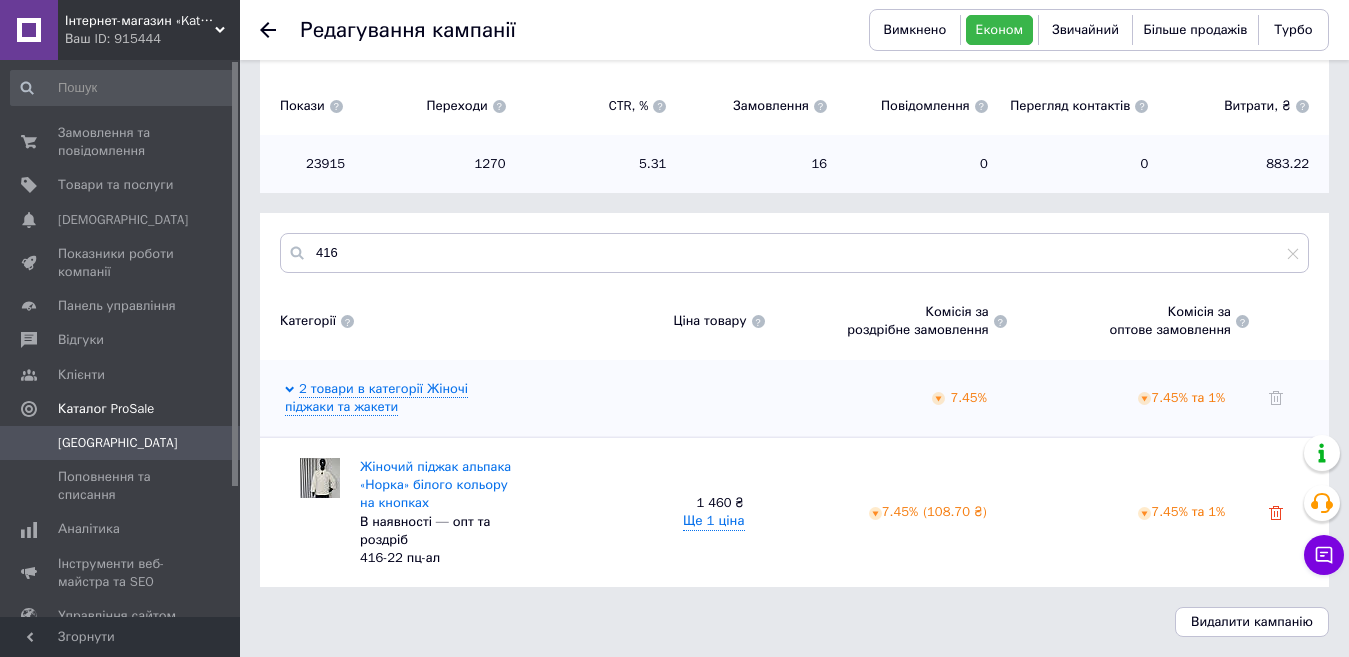 click 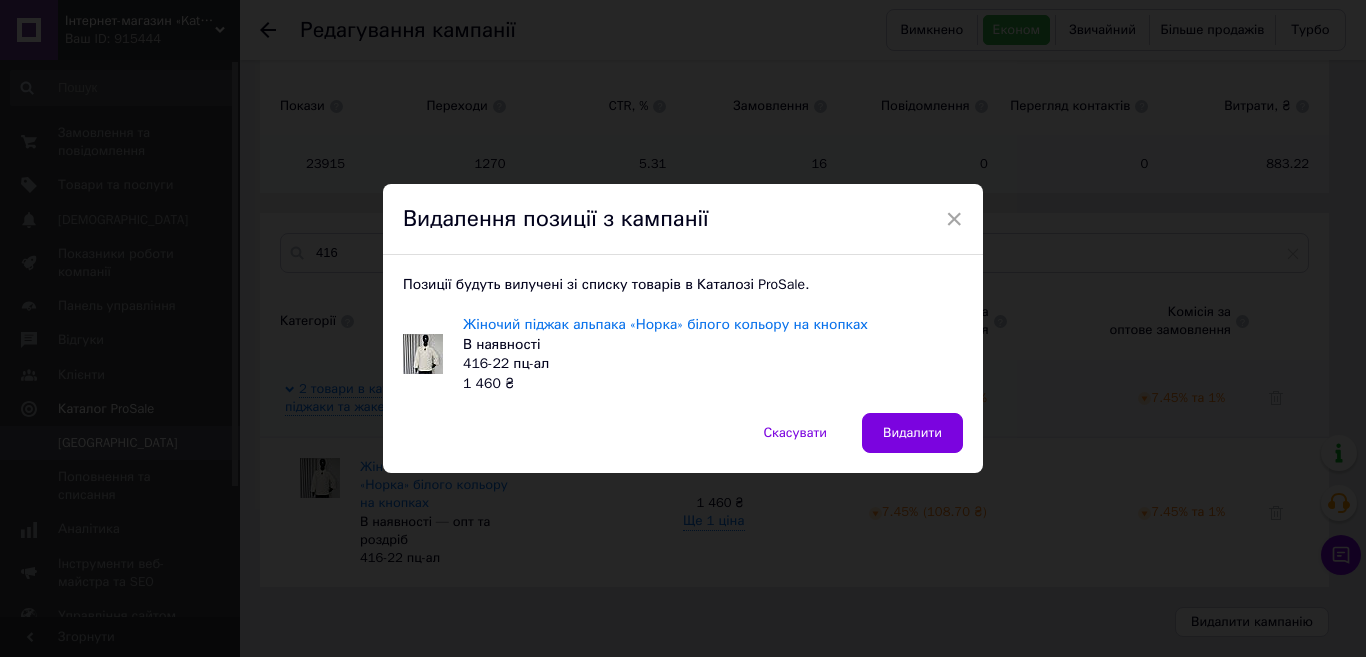click on "Видалити" at bounding box center [912, 433] 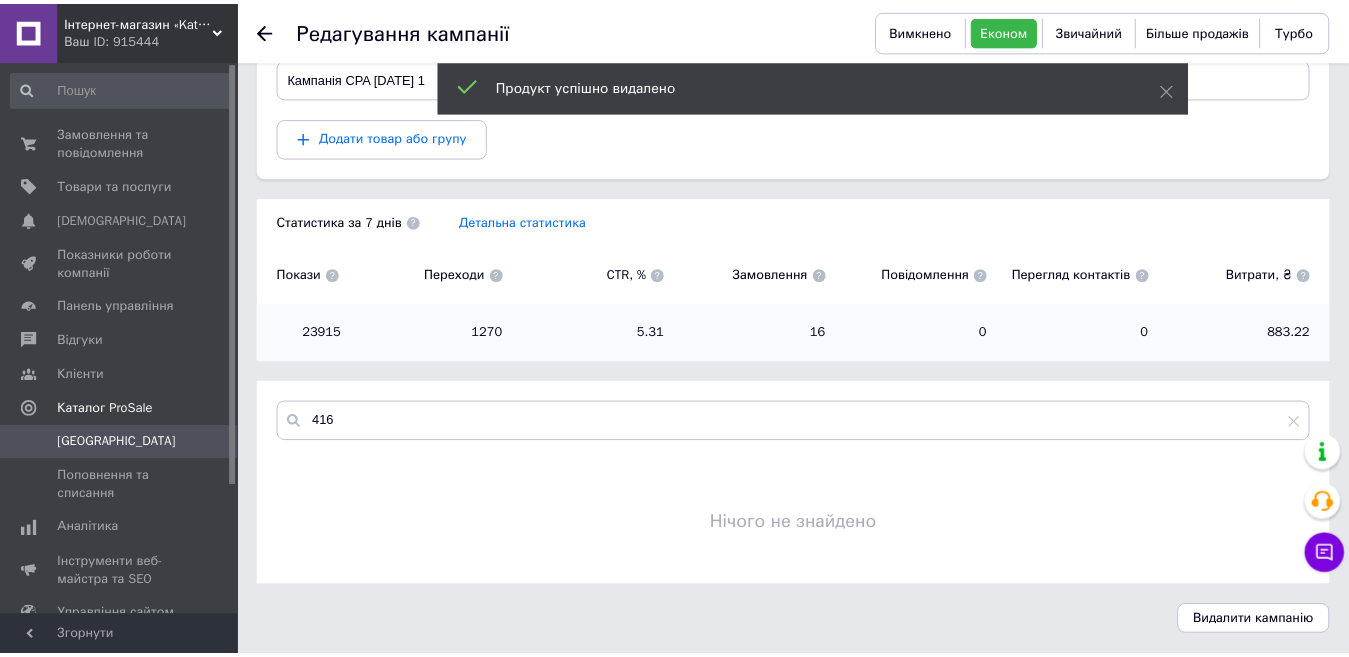 scroll, scrollTop: 275, scrollLeft: 0, axis: vertical 